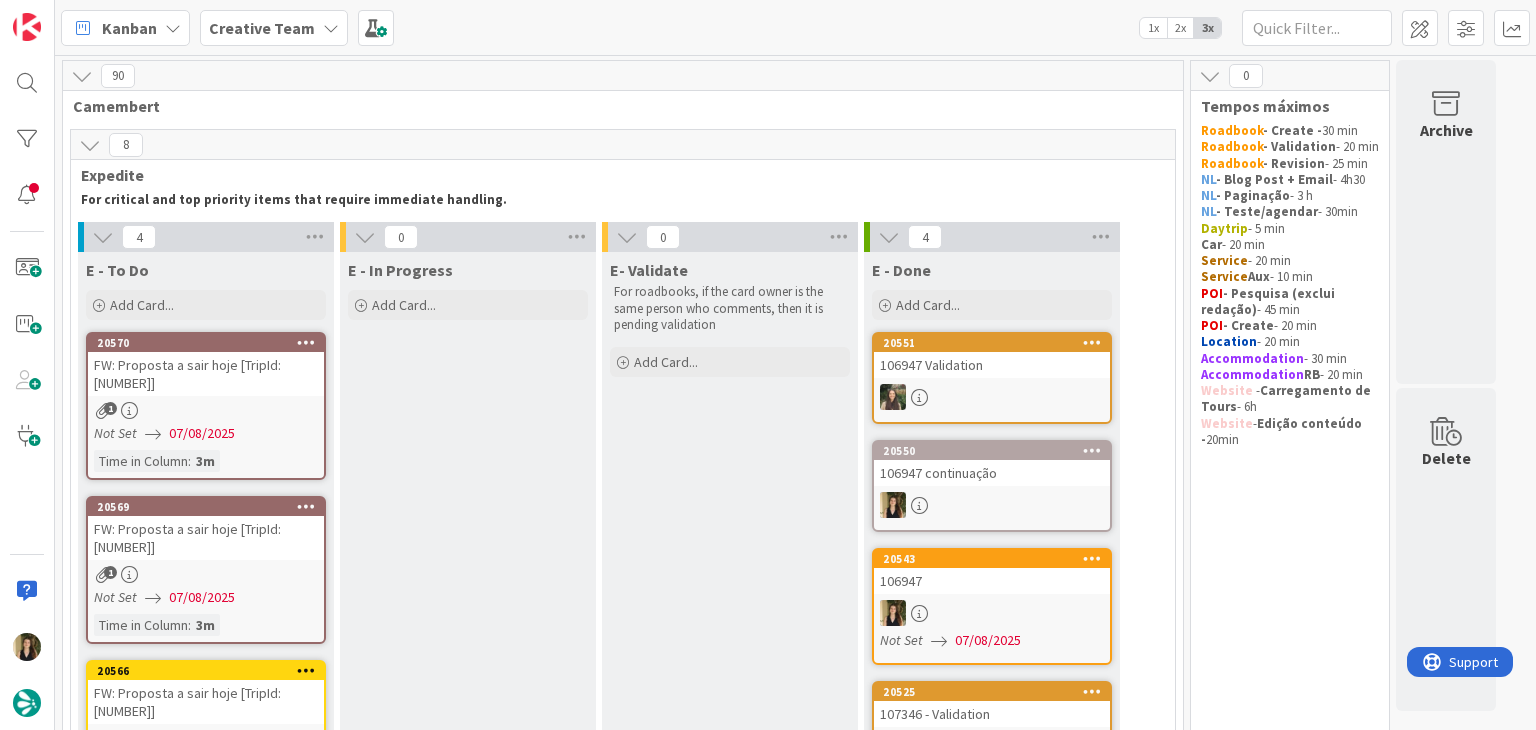 scroll, scrollTop: 0, scrollLeft: 0, axis: both 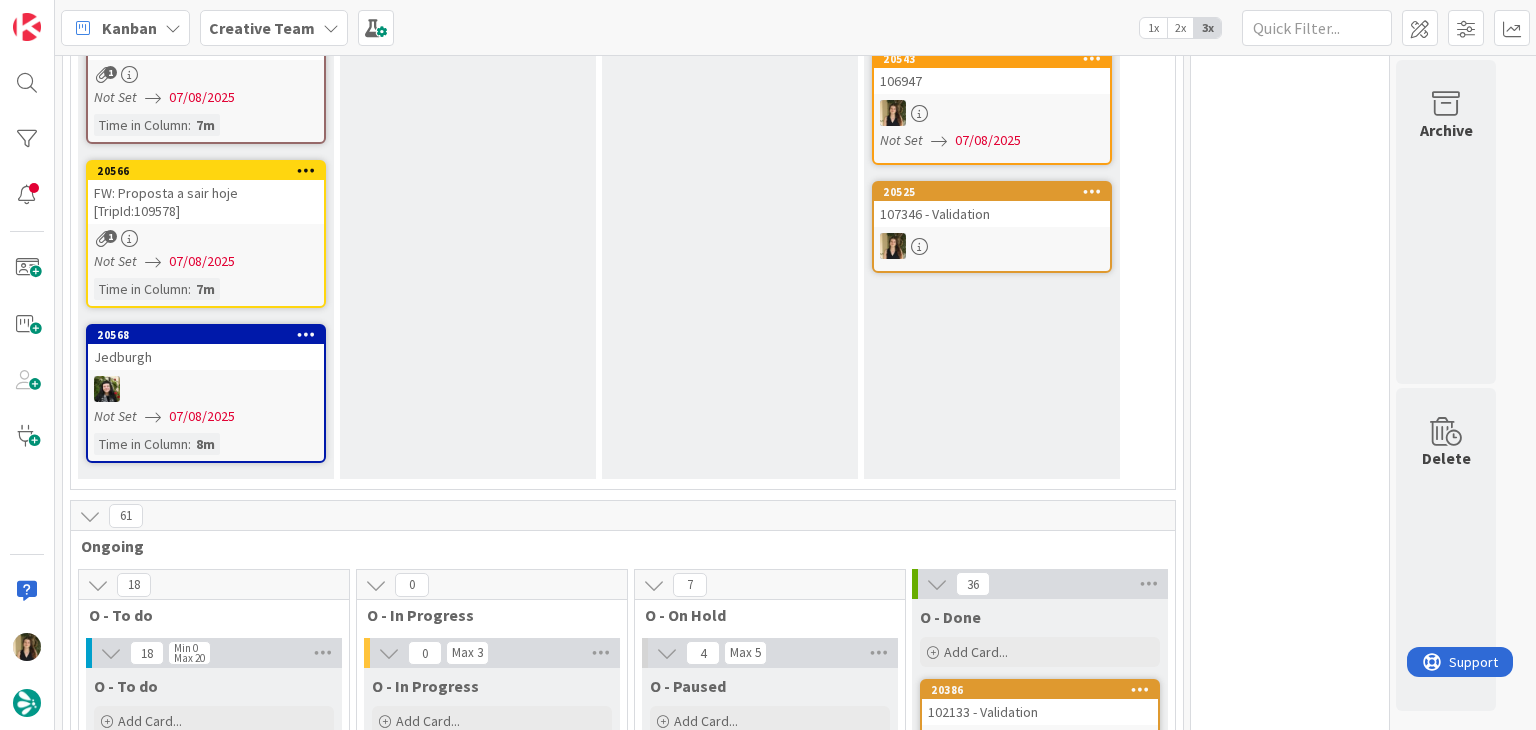 click on "E - In Progress Add Card..." at bounding box center [468, 115] 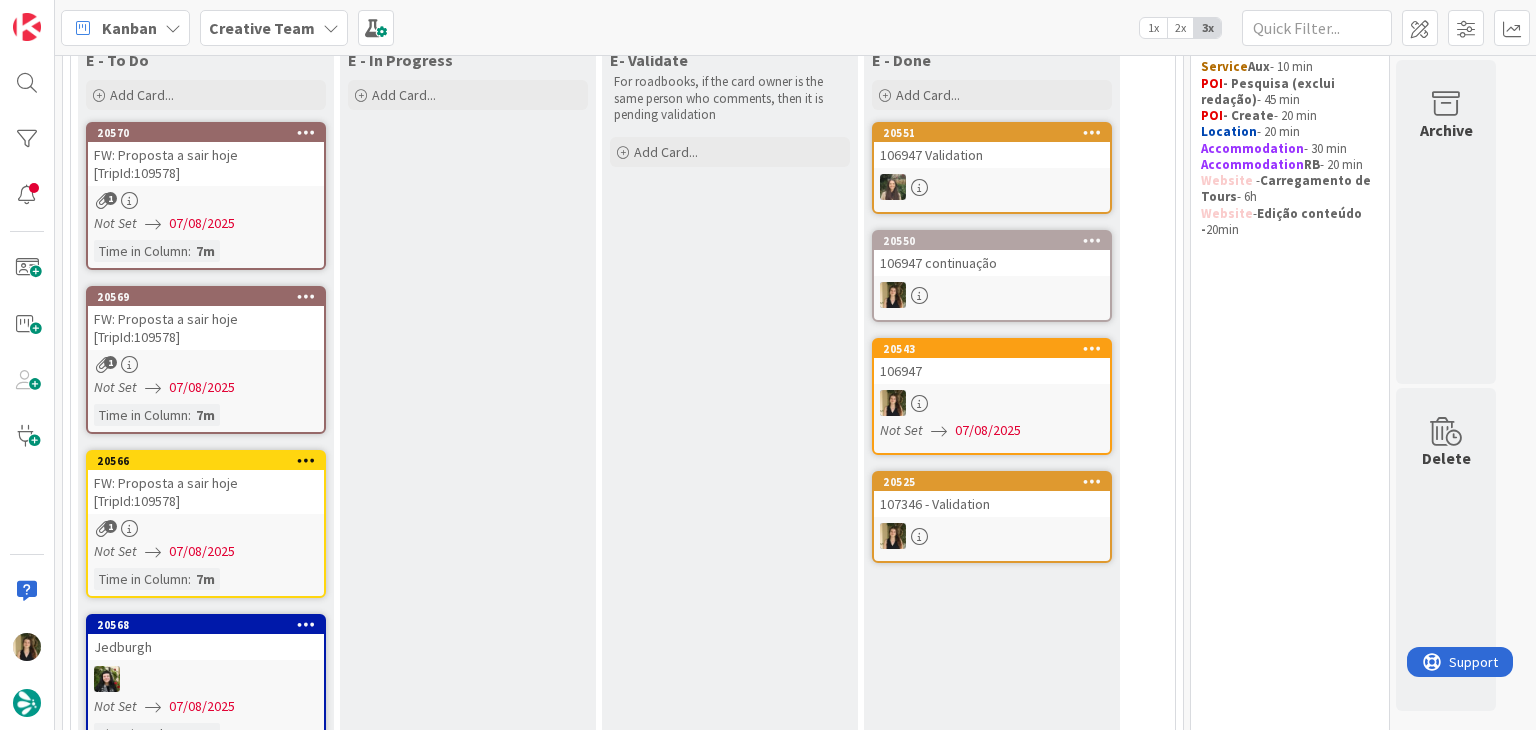 scroll, scrollTop: 200, scrollLeft: 0, axis: vertical 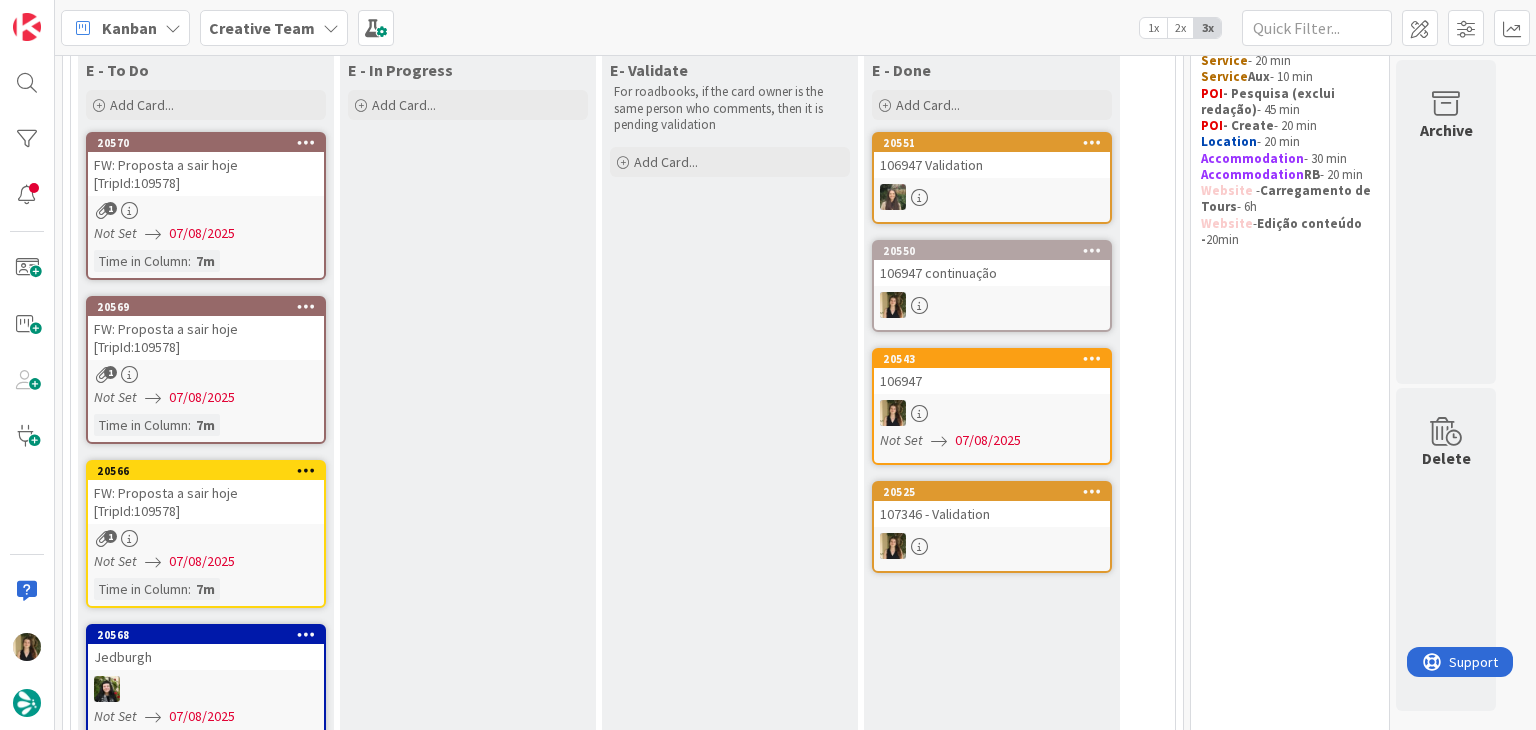 click on "E - In Progress Add Card..." at bounding box center [468, 415] 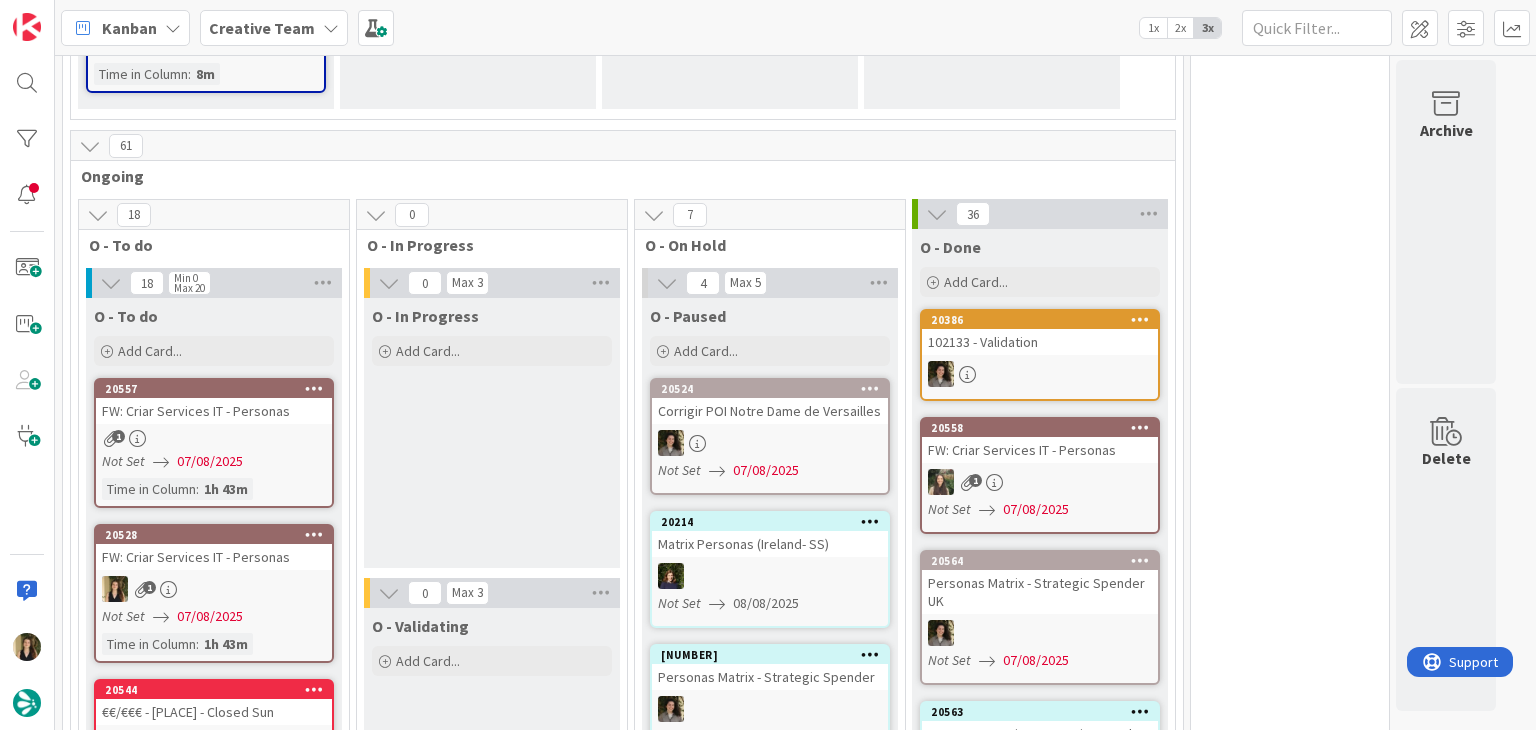 scroll, scrollTop: 1100, scrollLeft: 0, axis: vertical 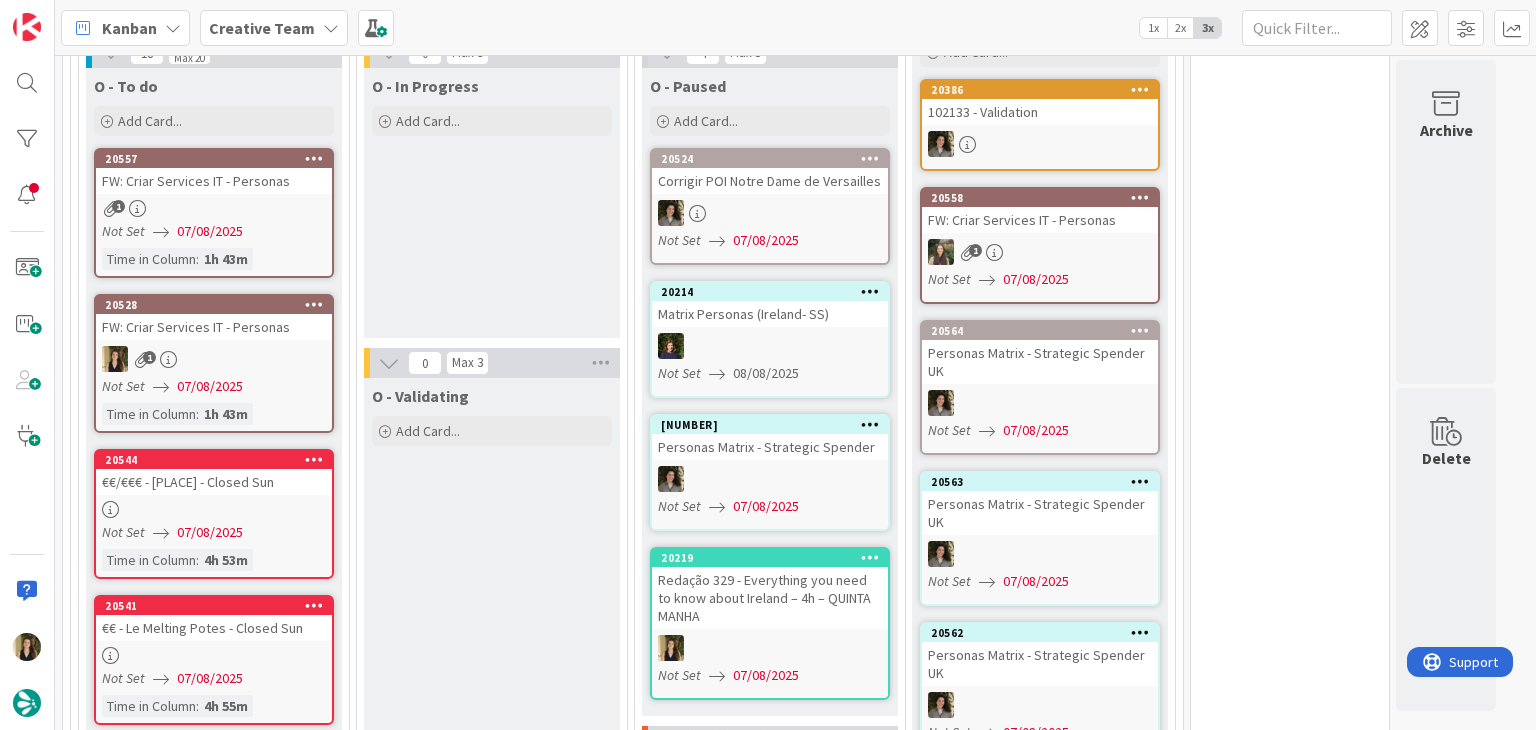 click on "O - In Progress Add Card..." at bounding box center (492, 203) 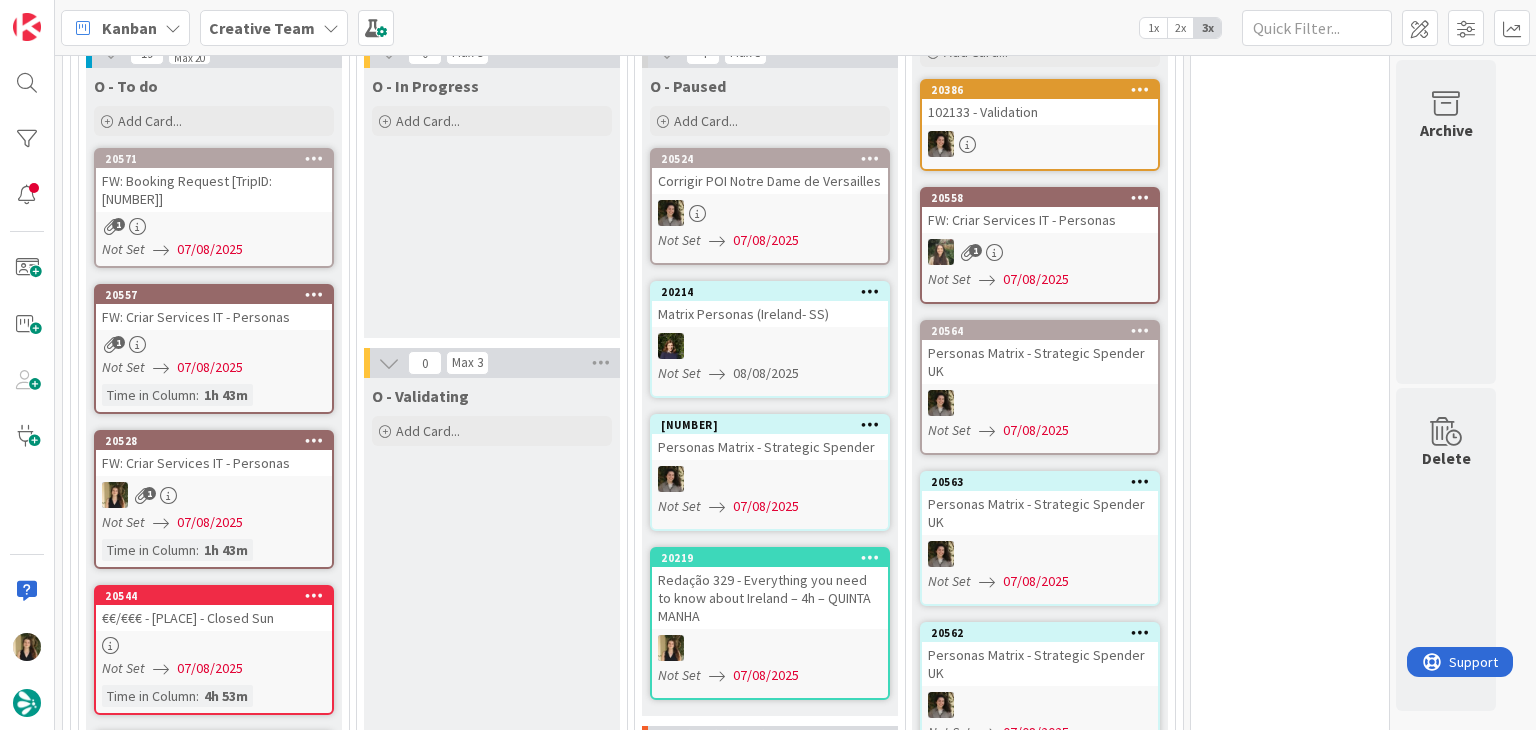 scroll, scrollTop: 754, scrollLeft: 0, axis: vertical 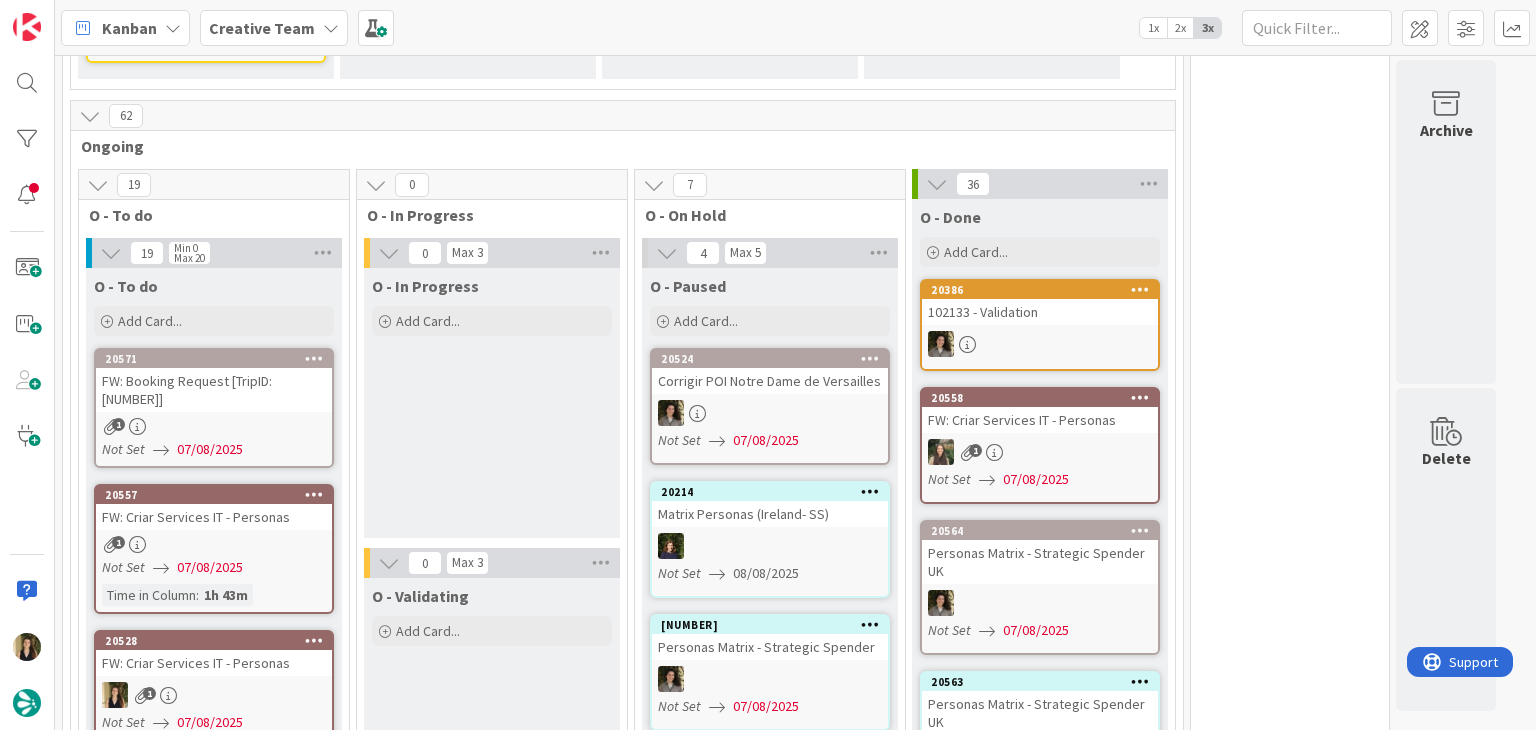 click on "O - In Progress Add Card..." at bounding box center [492, 403] 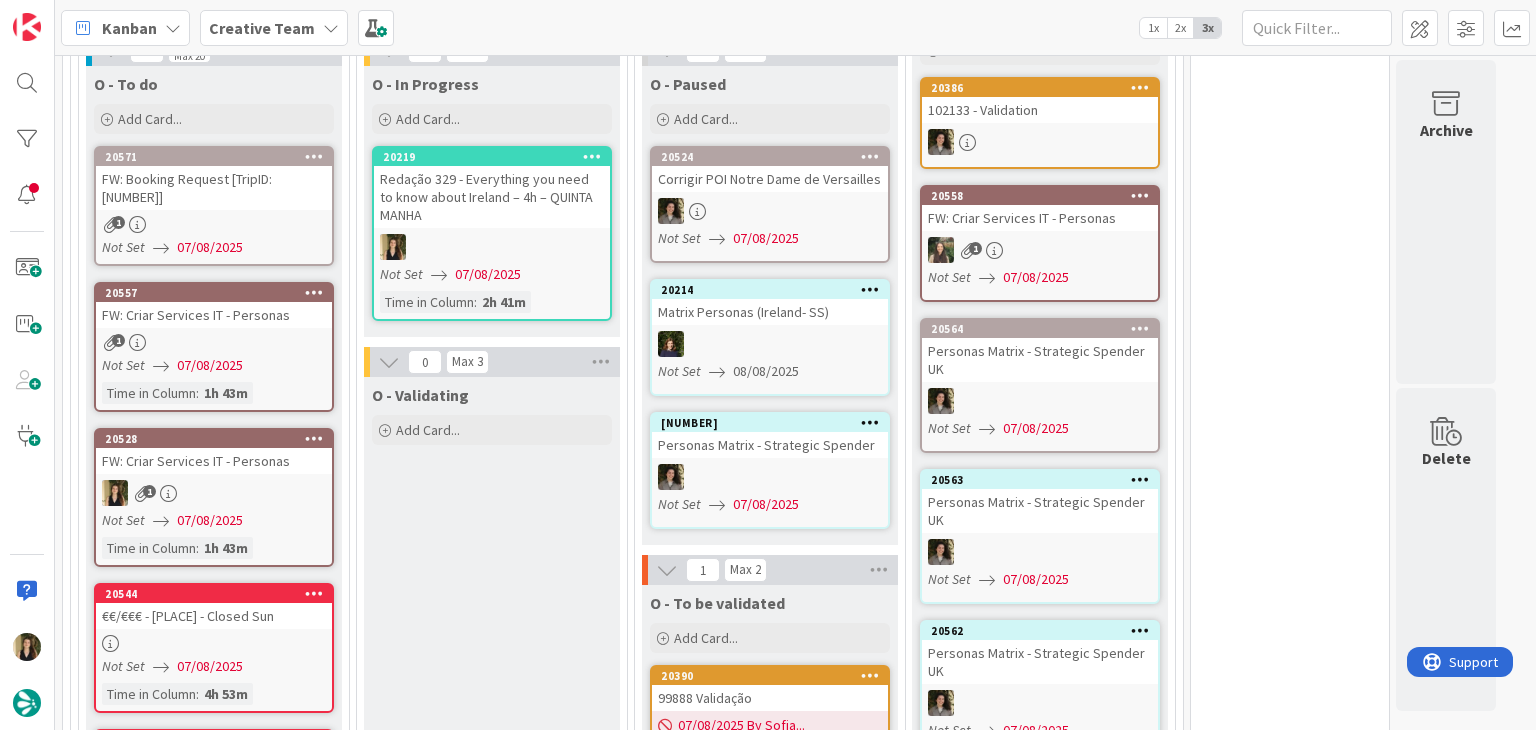 scroll, scrollTop: 986, scrollLeft: 0, axis: vertical 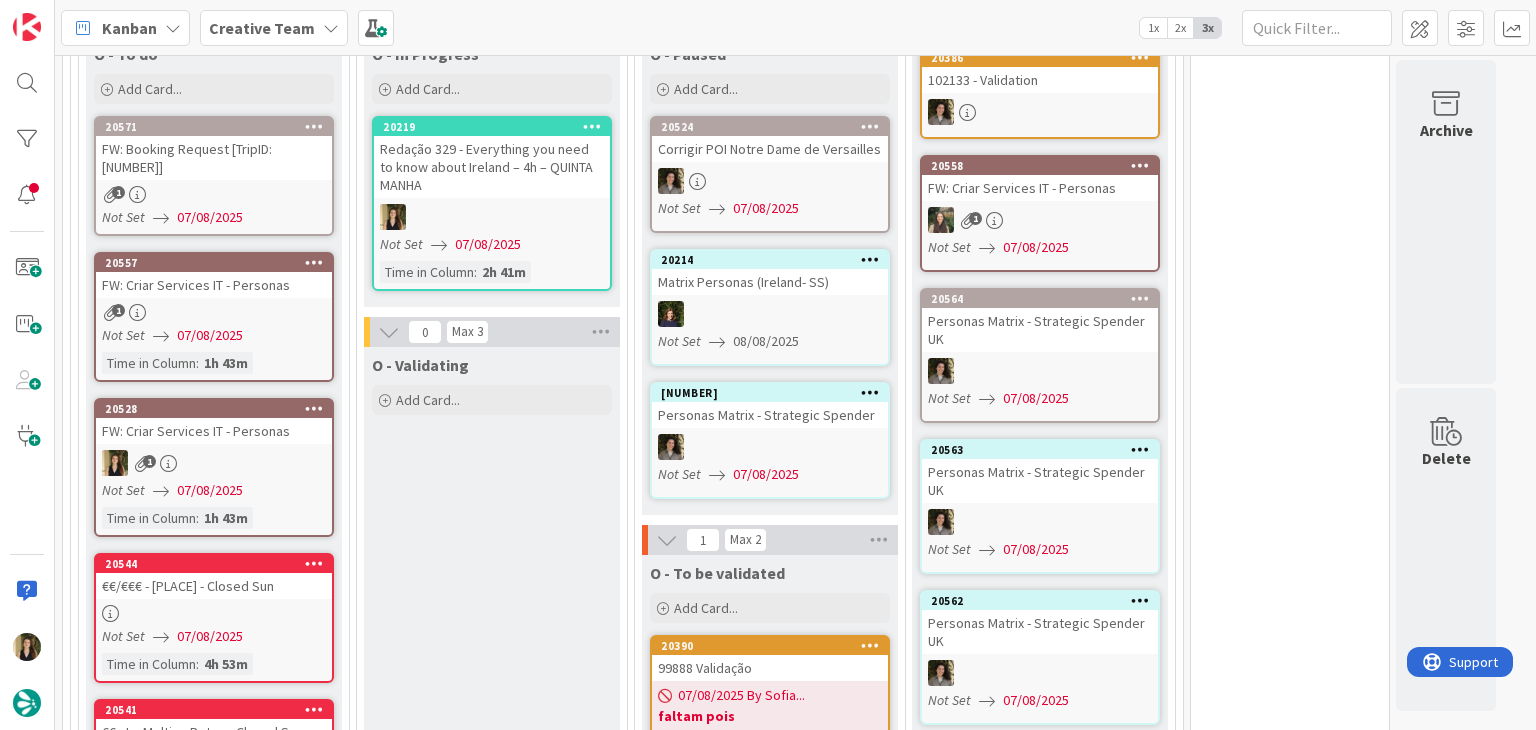 click on "Not Set [DATE]" at bounding box center [217, 490] 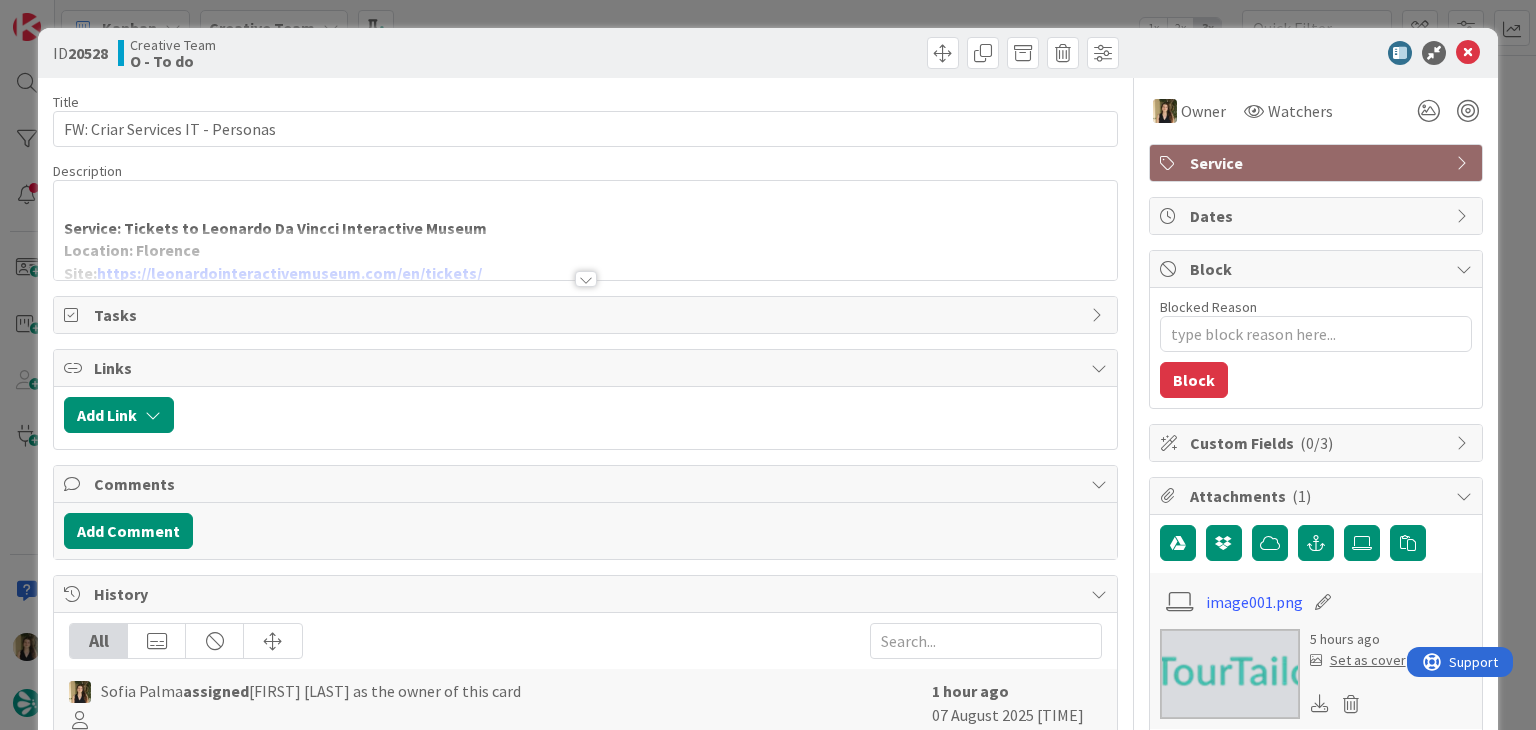 scroll, scrollTop: 0, scrollLeft: 0, axis: both 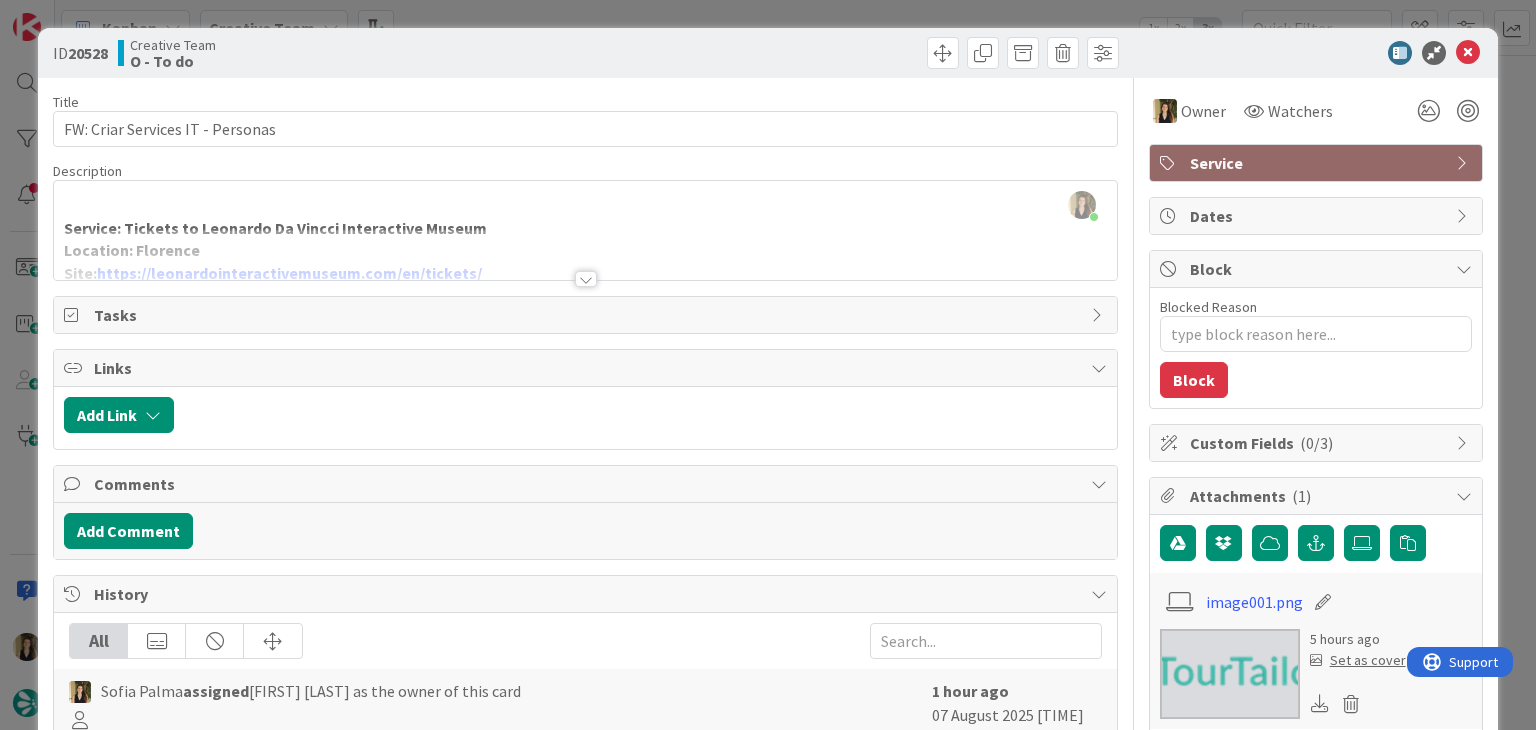 click at bounding box center [586, 279] 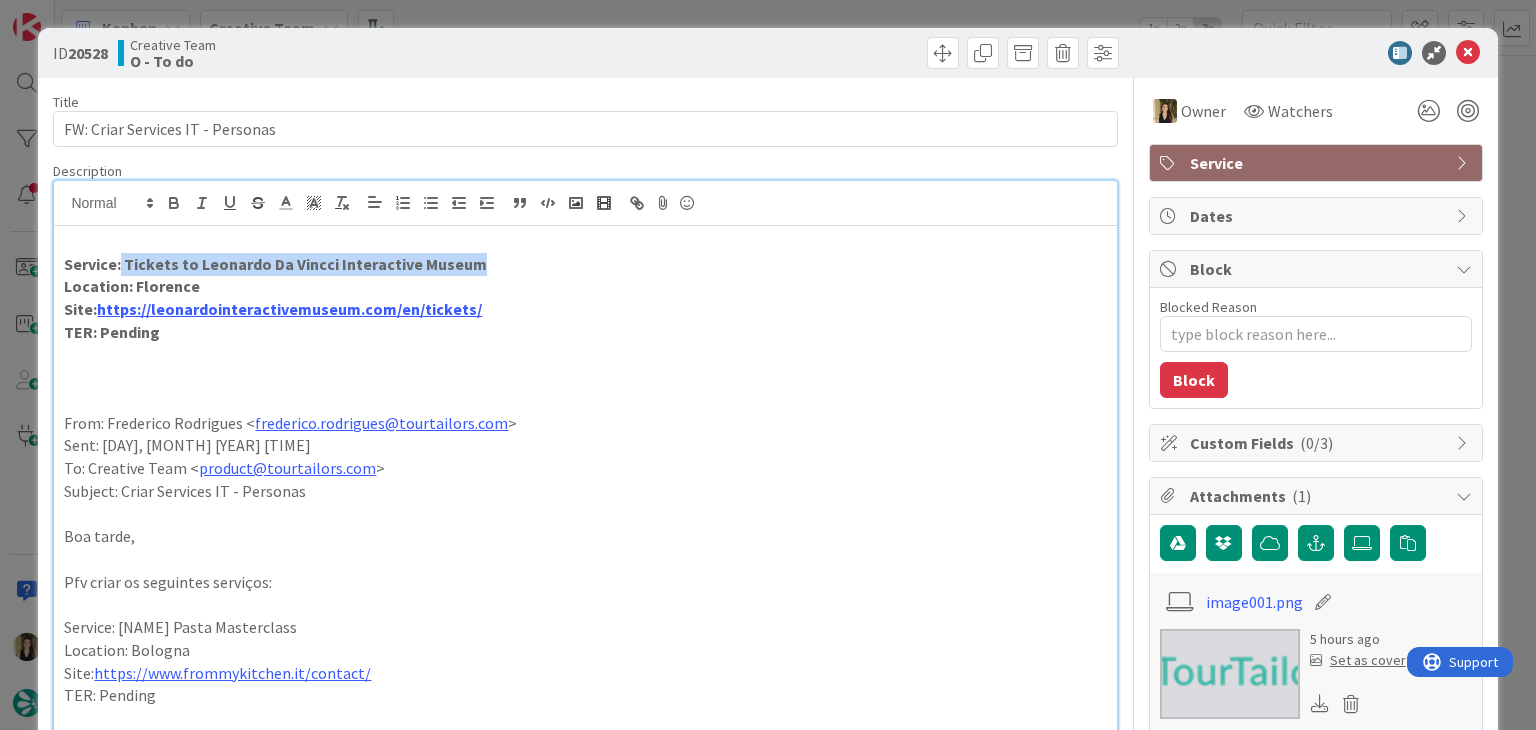 drag, startPoint x: 486, startPoint y: 264, endPoint x: 120, endPoint y: 264, distance: 366 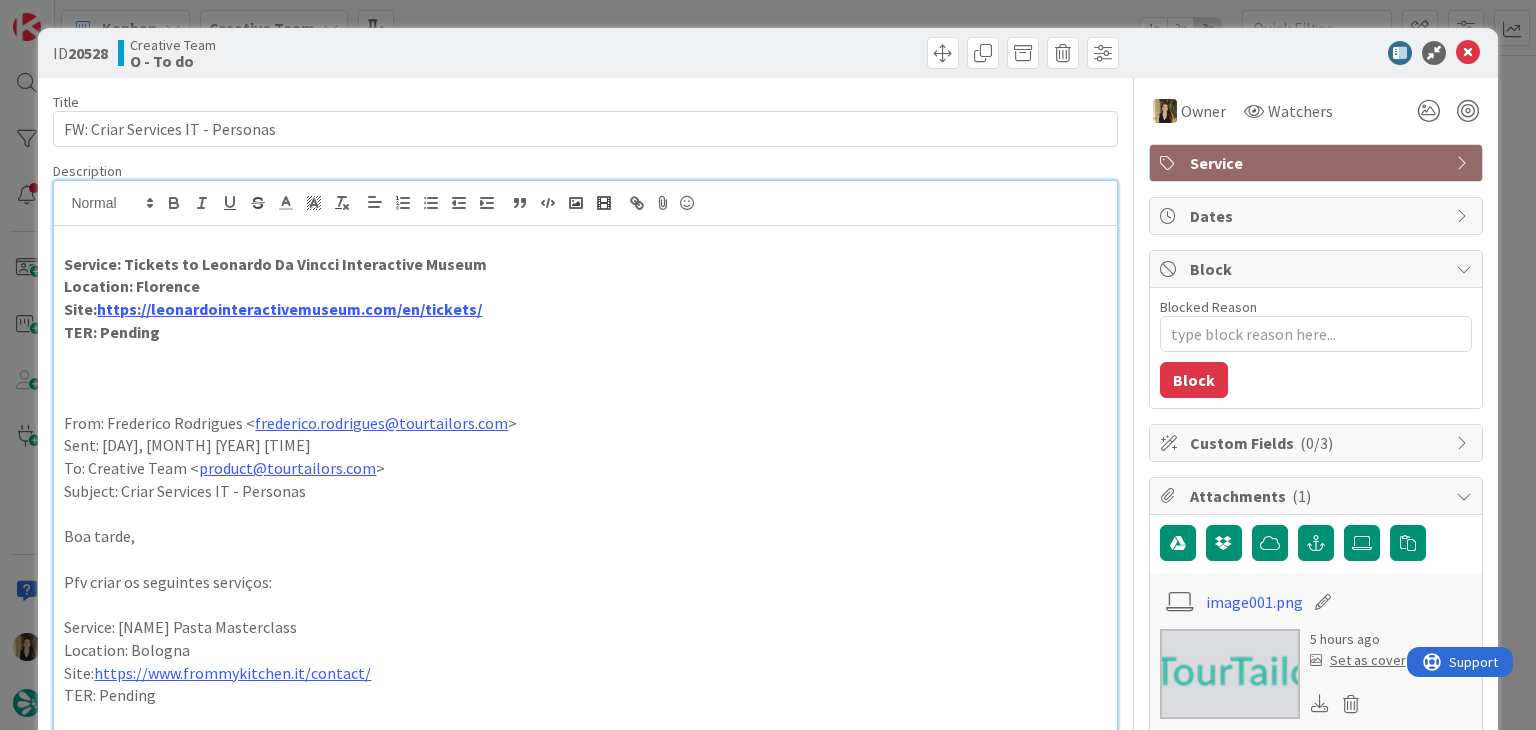 drag, startPoint x: 275, startPoint y: 359, endPoint x: 304, endPoint y: 338, distance: 35.805027 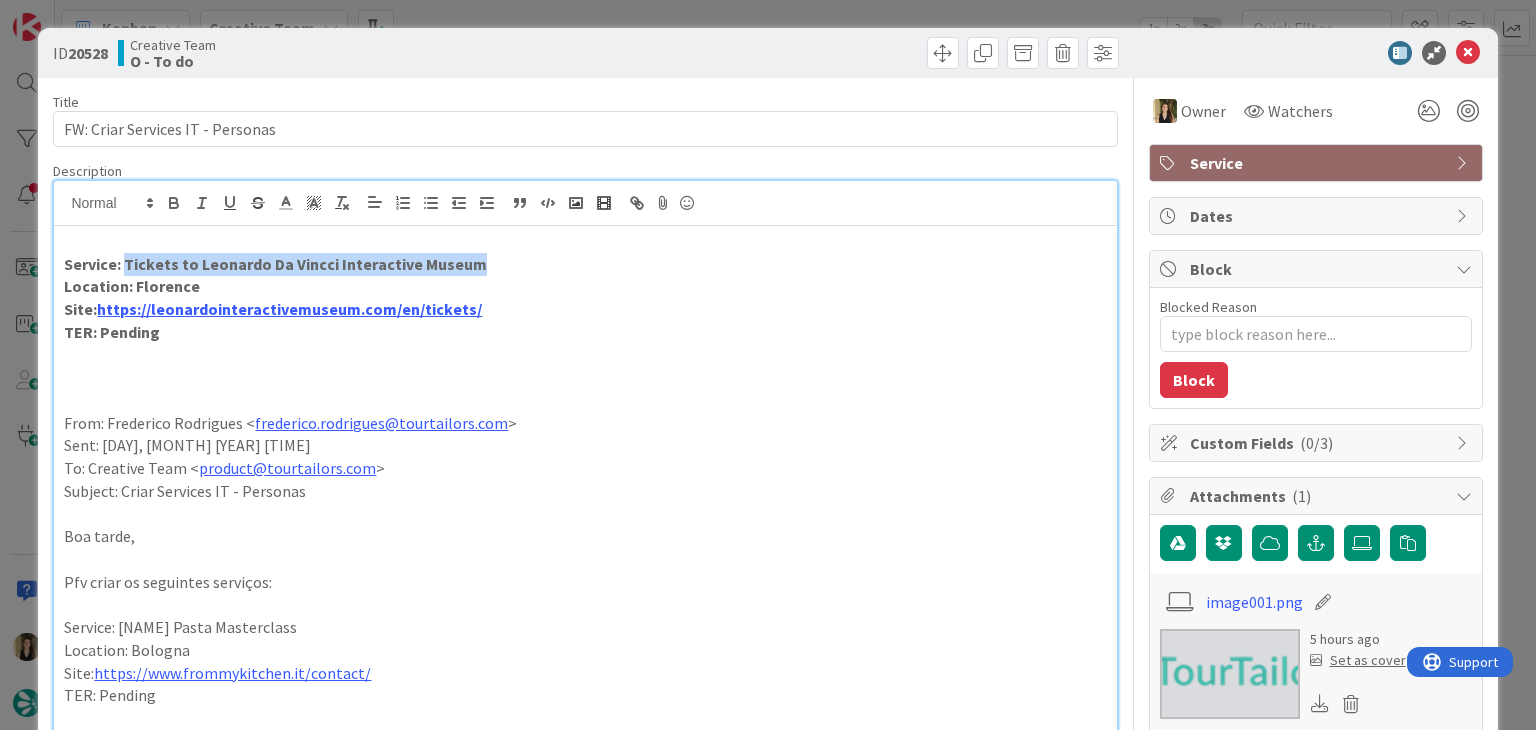drag, startPoint x: 480, startPoint y: 269, endPoint x: 277, endPoint y: 250, distance: 203.88722 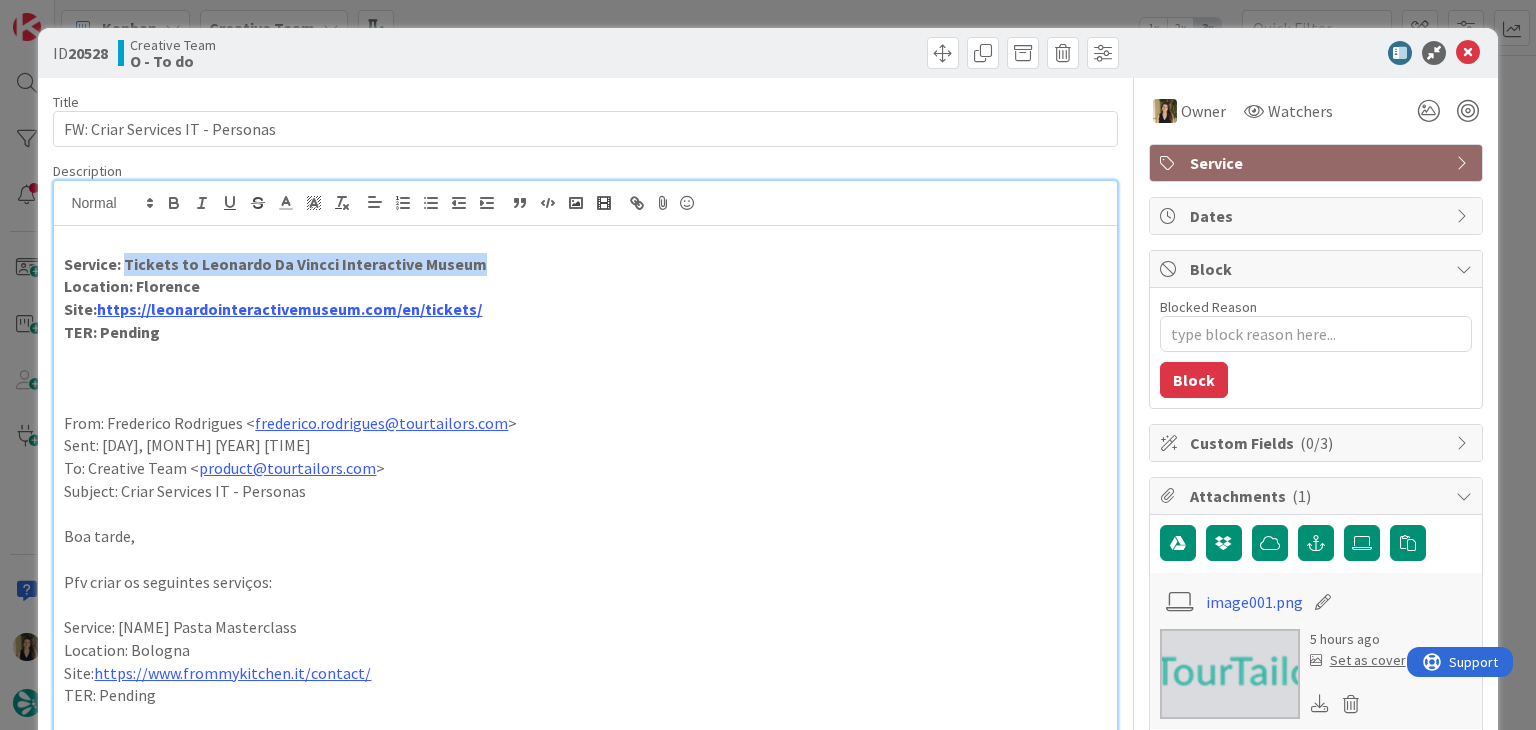 copy on "Tickets to Leonardo Da Vincci Interactive Museum" 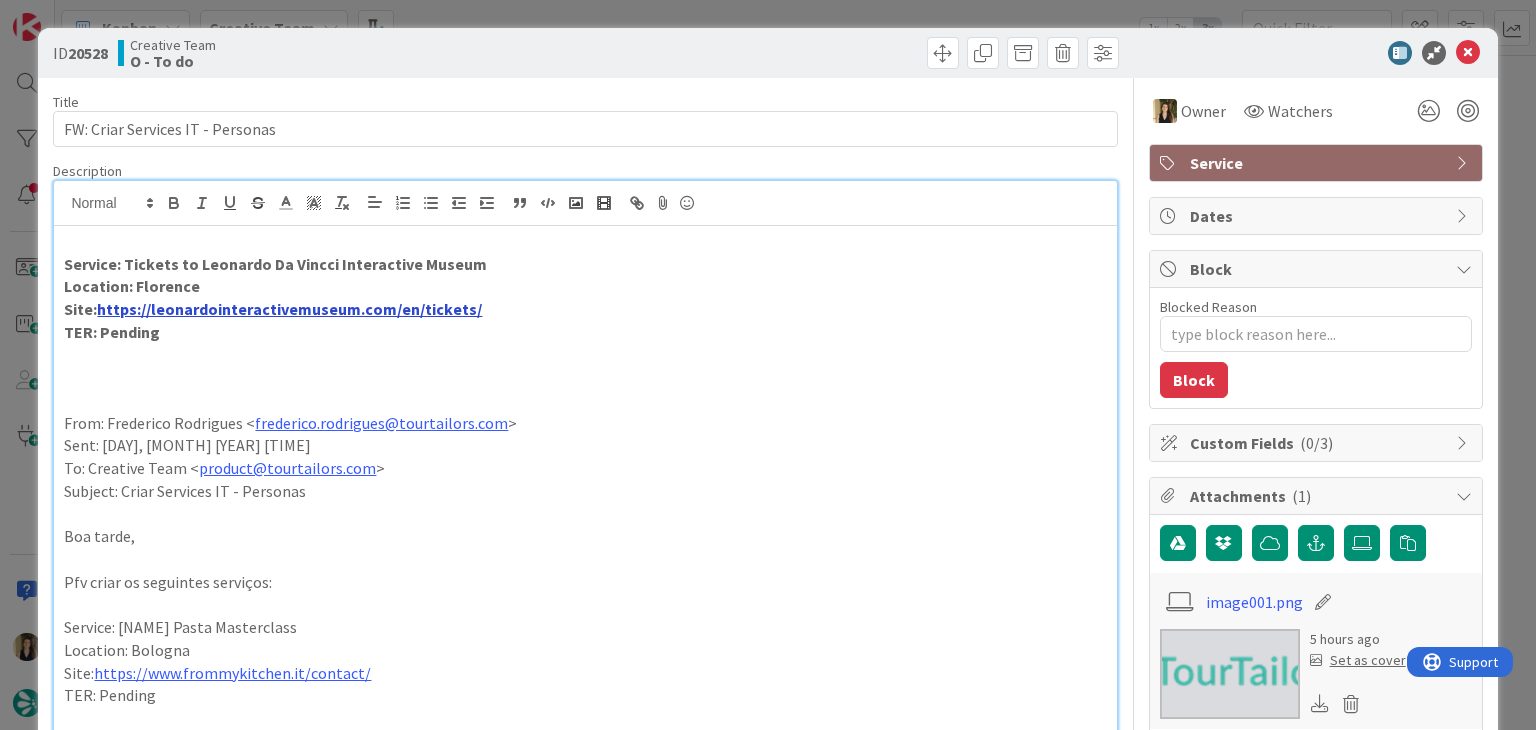 click on "https://leonardointeractivemuseum.com/en/tickets/" at bounding box center (289, 309) 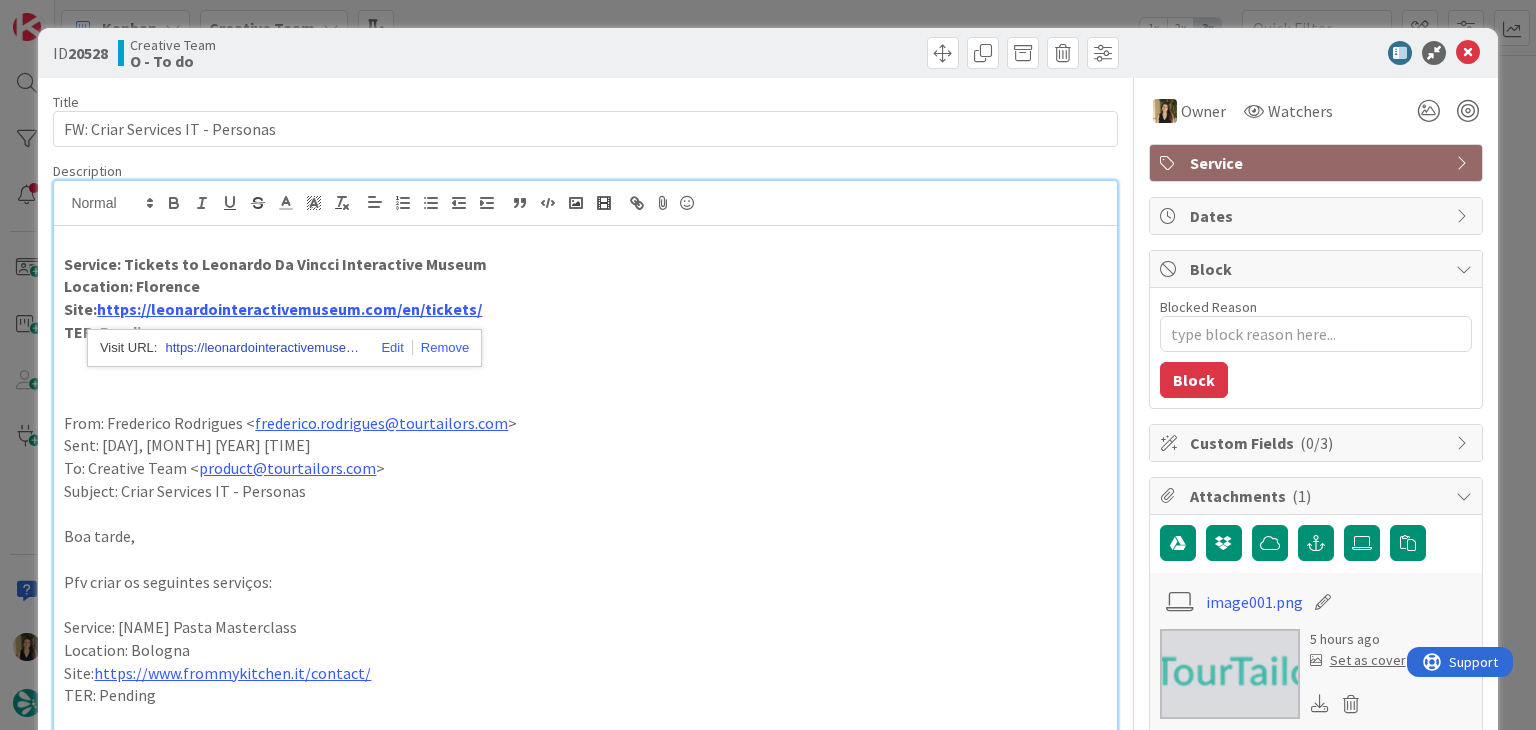 click on "https://leonardointeractivemuseum.com/en/tickets/" at bounding box center (265, 348) 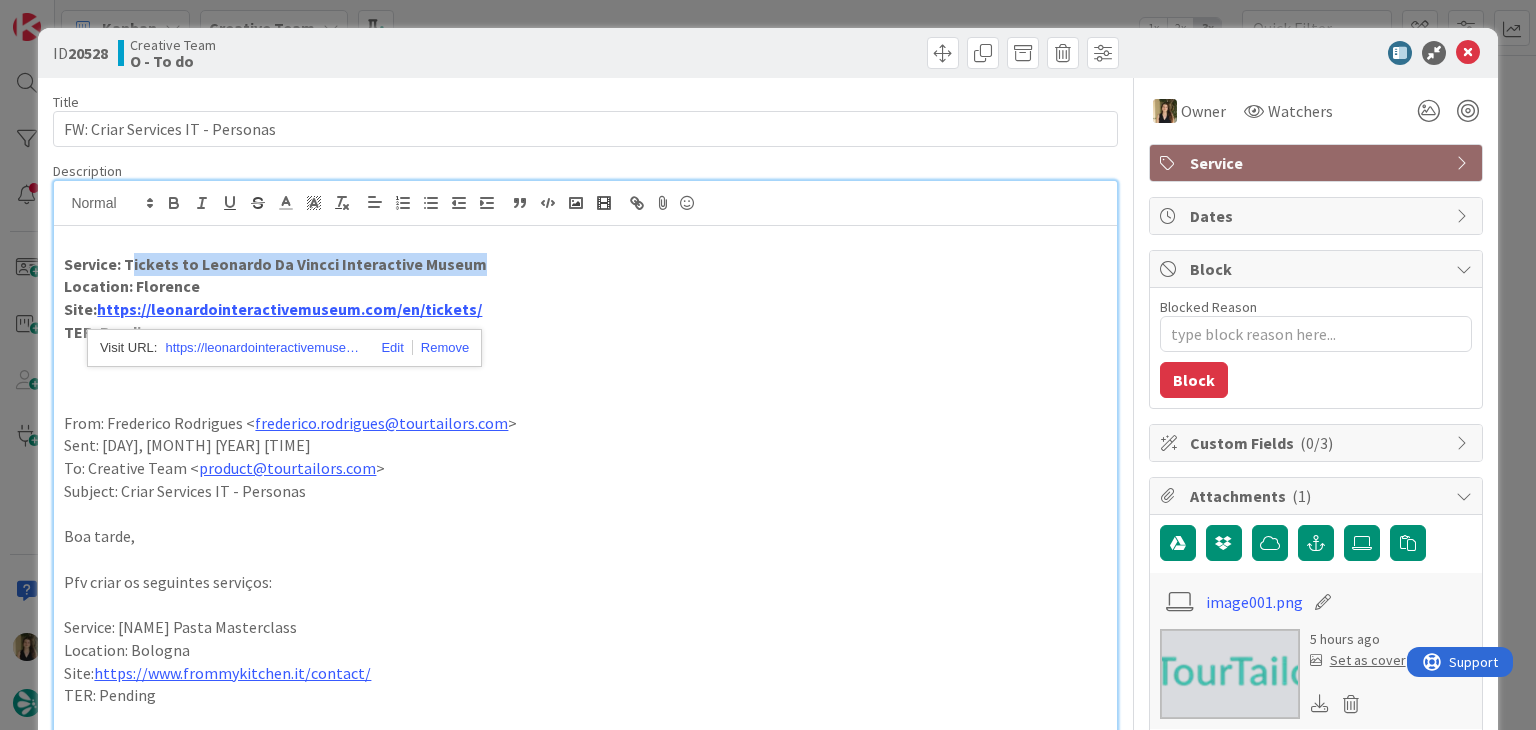 drag, startPoint x: 497, startPoint y: 270, endPoint x: 256, endPoint y: 254, distance: 241.53053 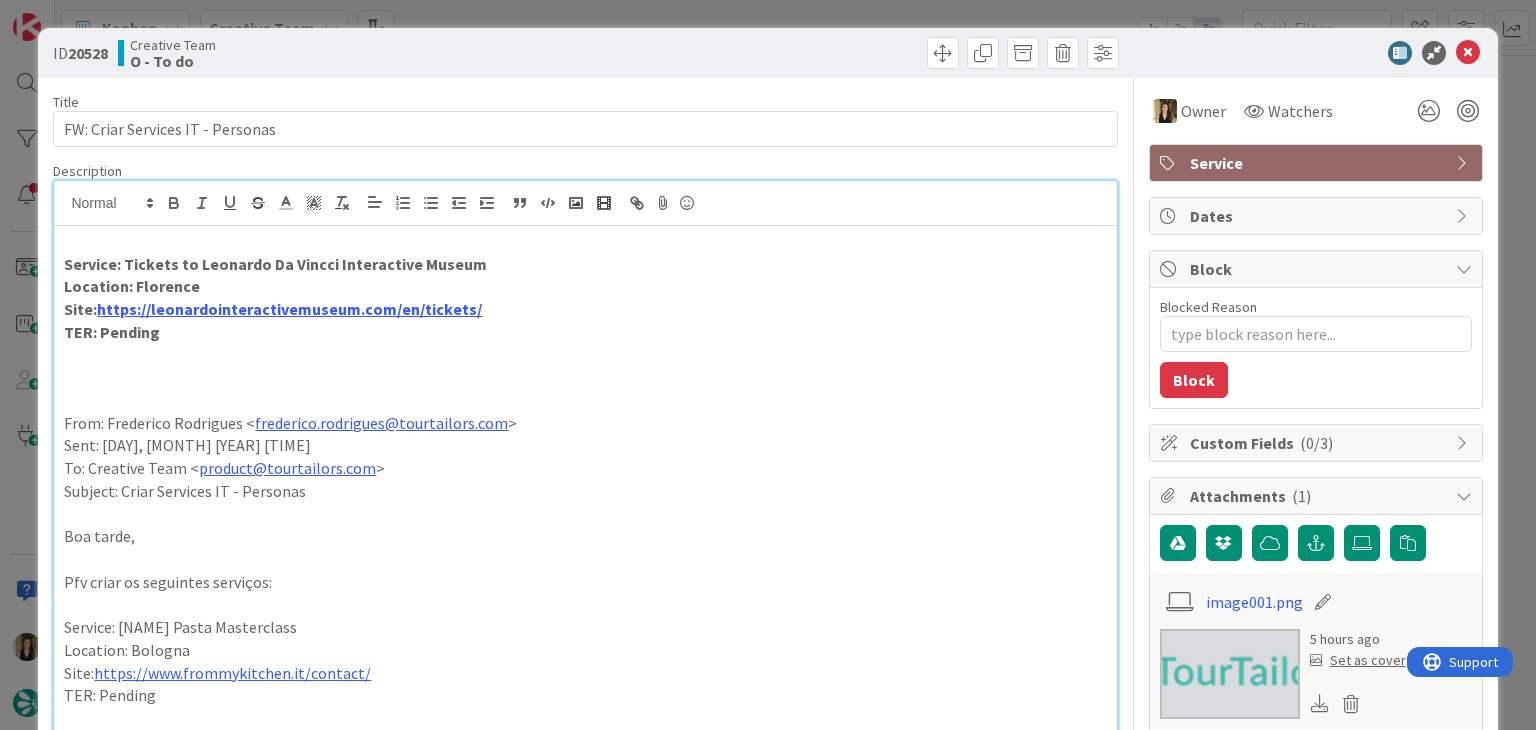 drag, startPoint x: 465, startPoint y: 278, endPoint x: 499, endPoint y: 266, distance: 36.05551 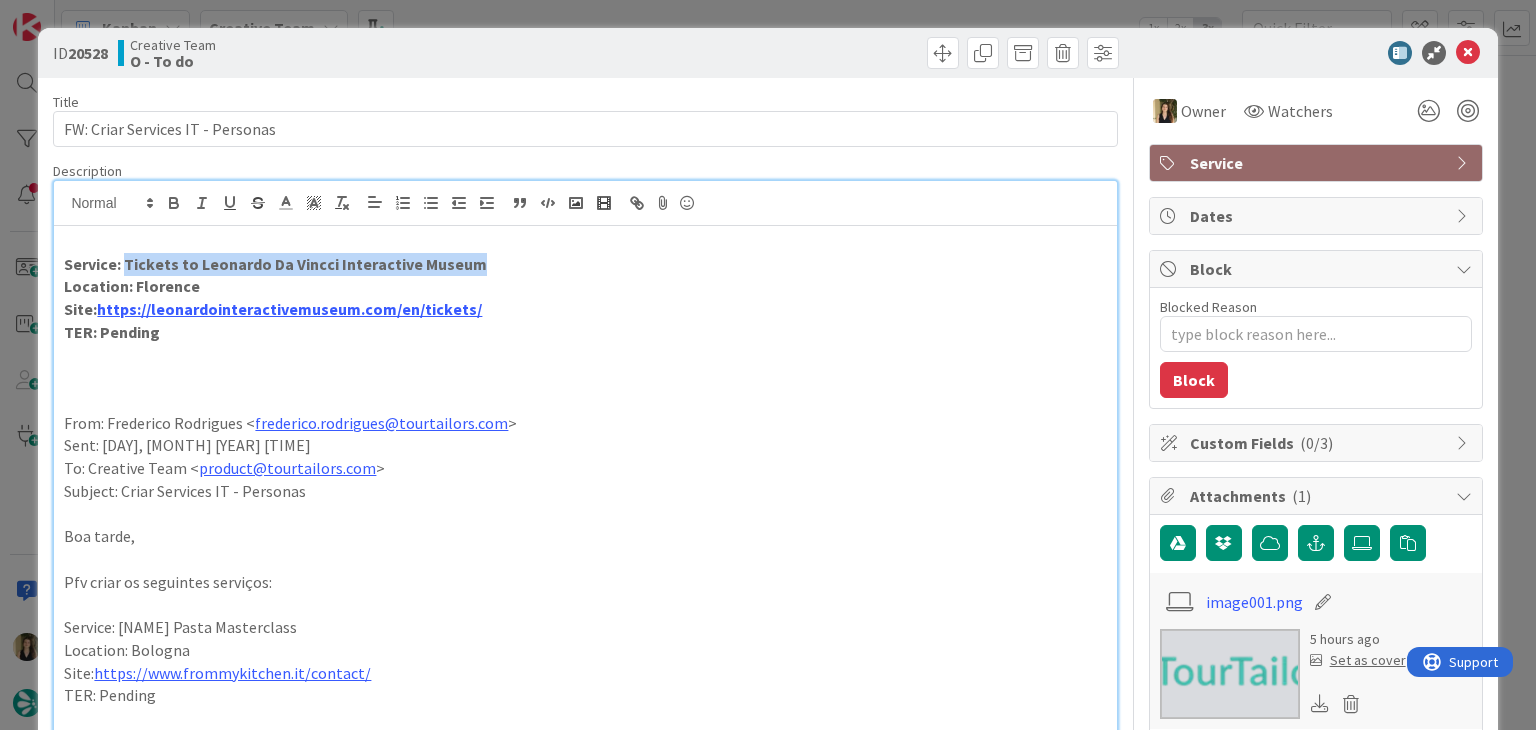drag, startPoint x: 499, startPoint y: 266, endPoint x: 128, endPoint y: 259, distance: 371.06604 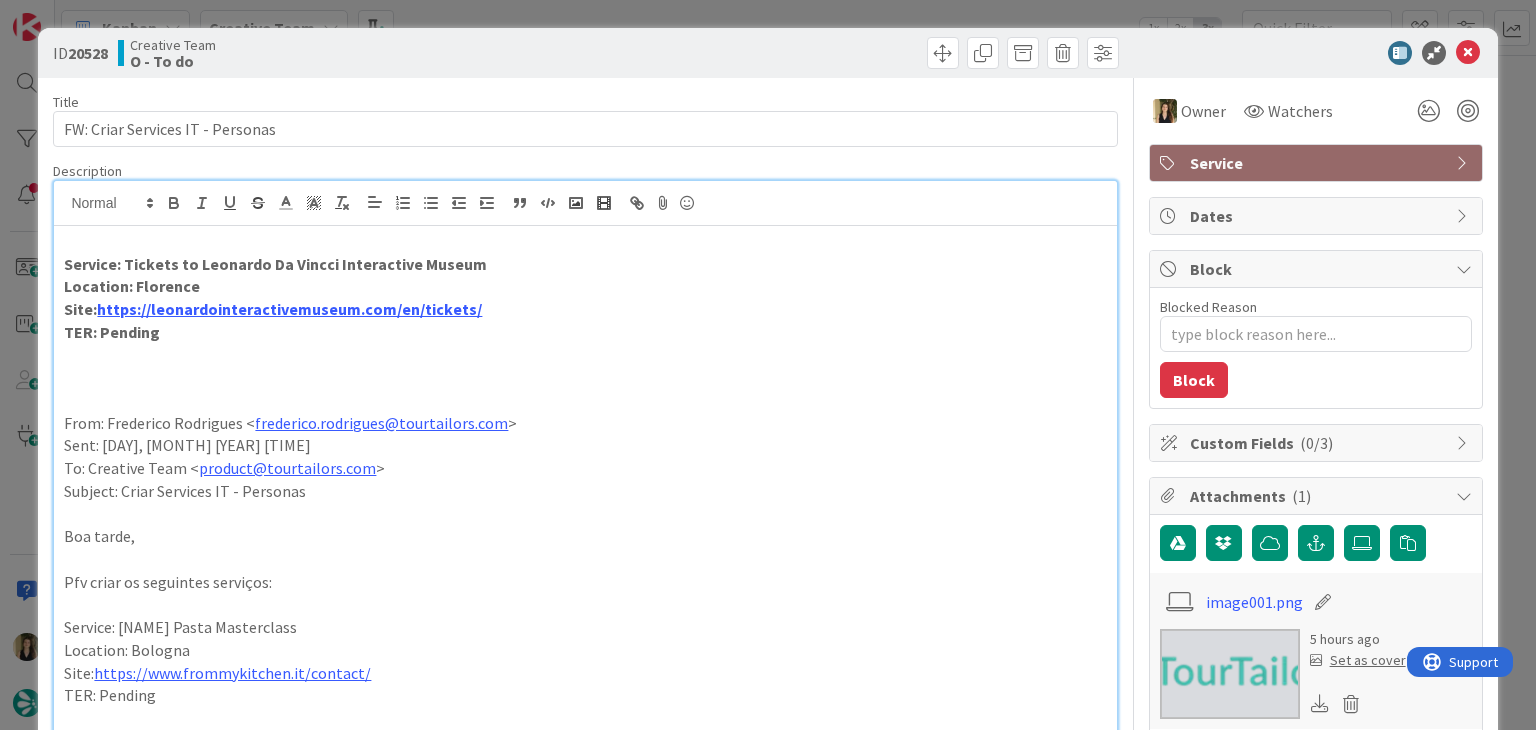 click on "Location: Florence" at bounding box center (585, 286) 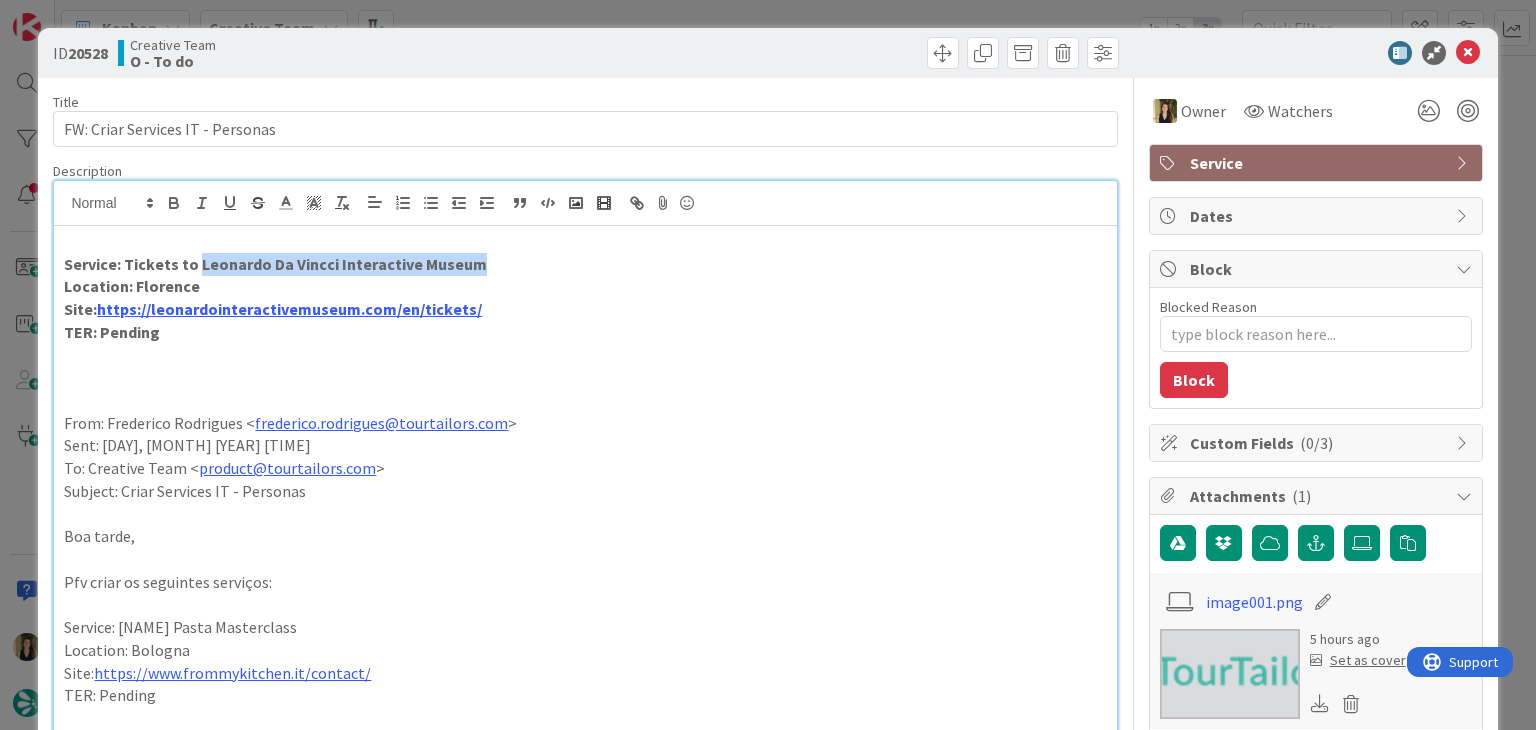 drag, startPoint x: 504, startPoint y: 263, endPoint x: 194, endPoint y: 256, distance: 310.079 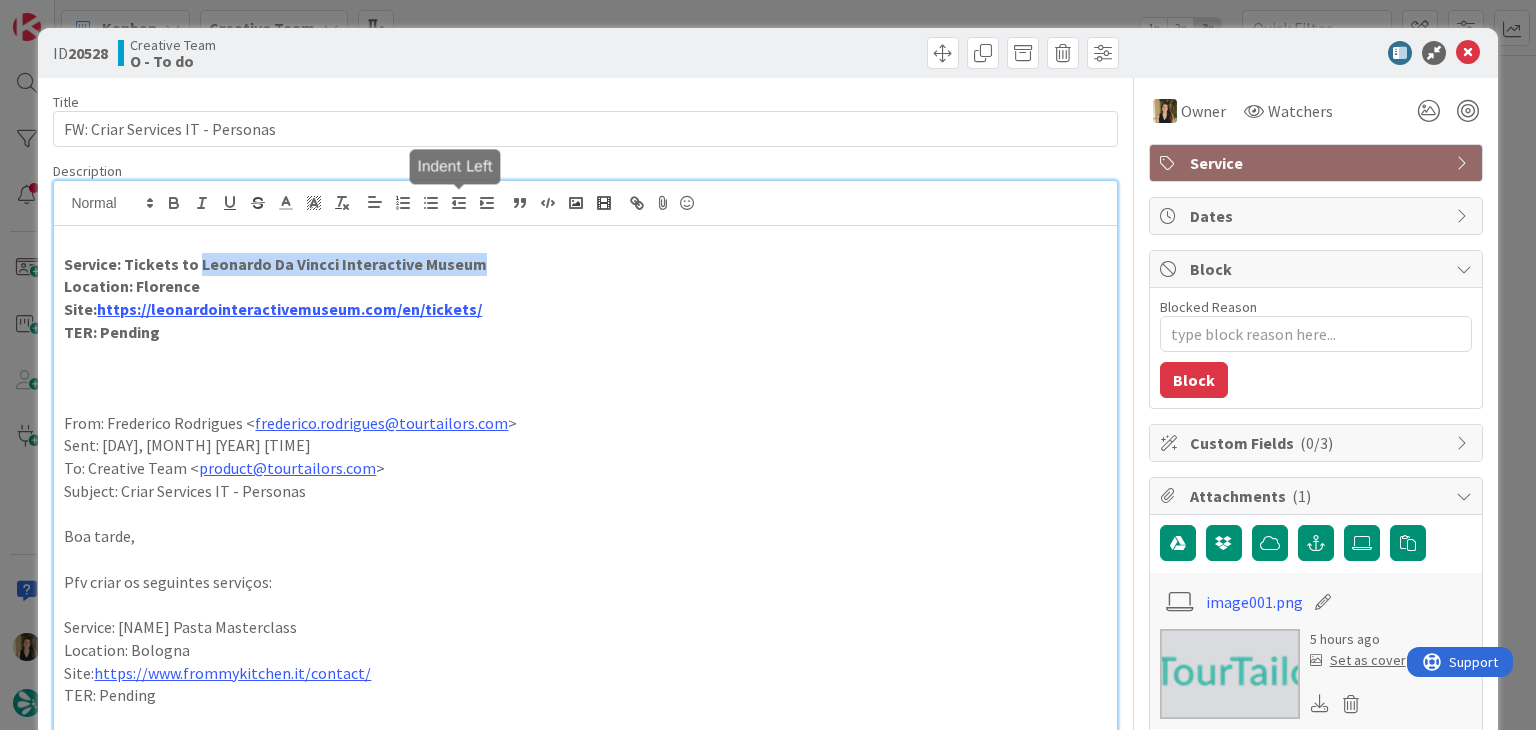 copy on "Leonardo Da Vincci Interactive Museum" 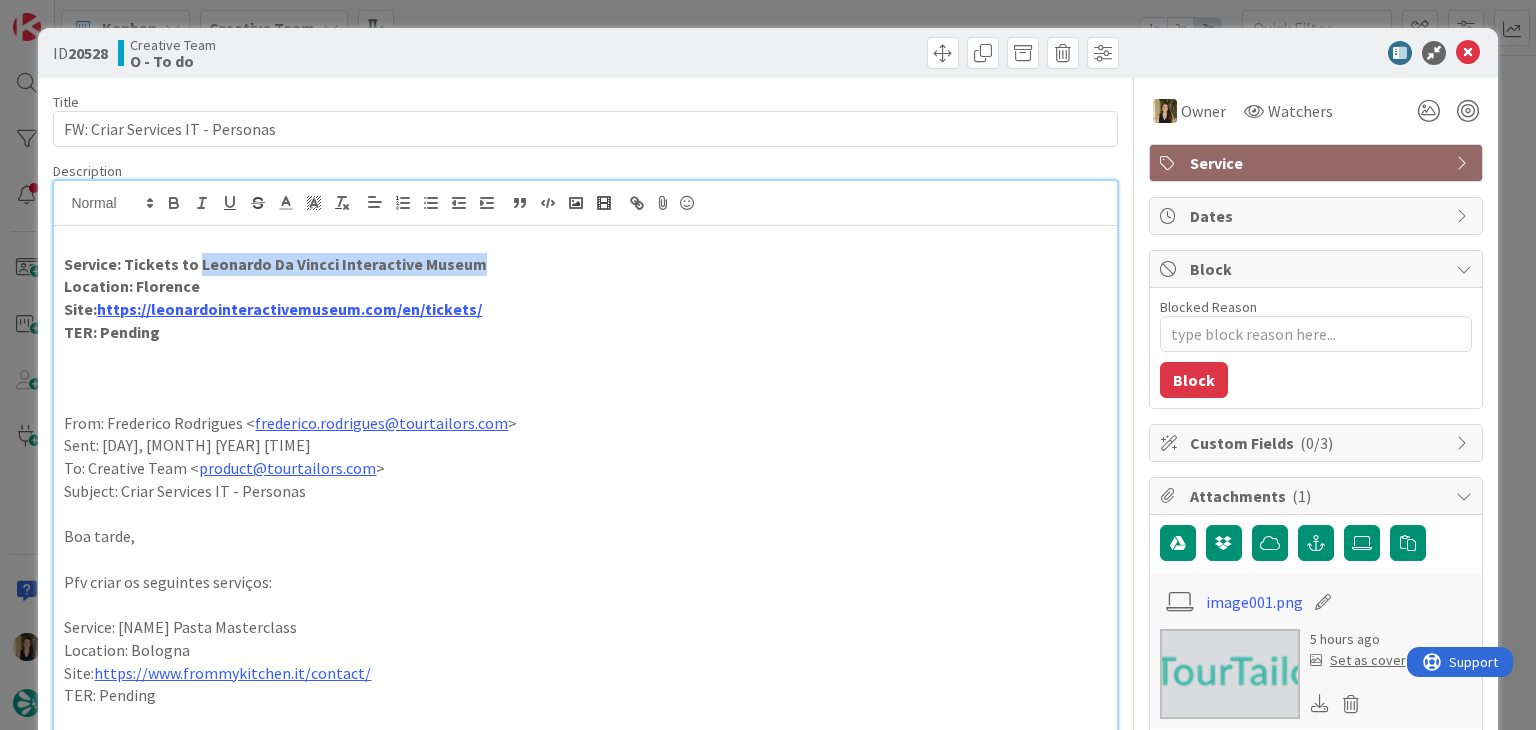 scroll, scrollTop: 1349, scrollLeft: 0, axis: vertical 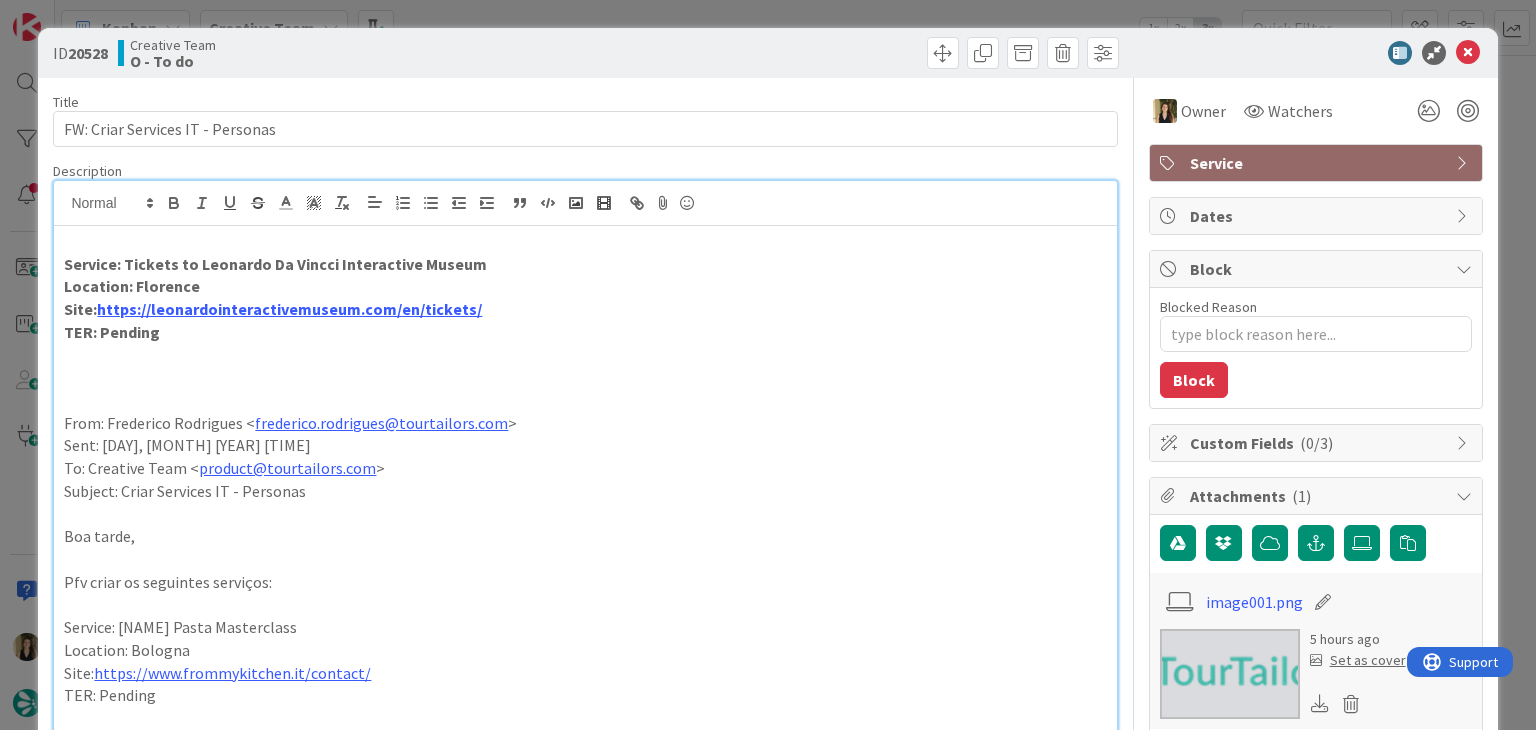 click on "Location: Florence" at bounding box center [585, 286] 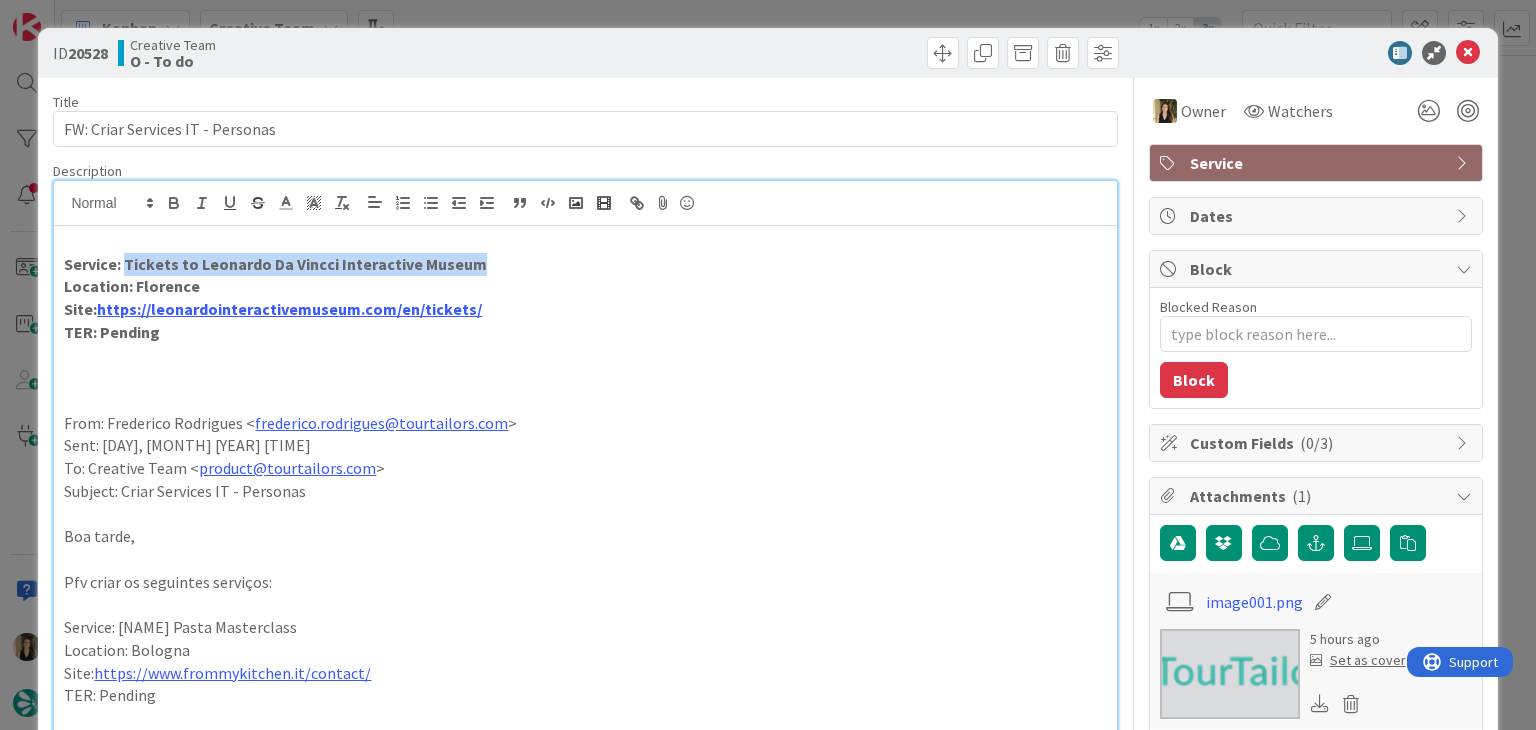 drag, startPoint x: 504, startPoint y: 264, endPoint x: 126, endPoint y: 255, distance: 378.10712 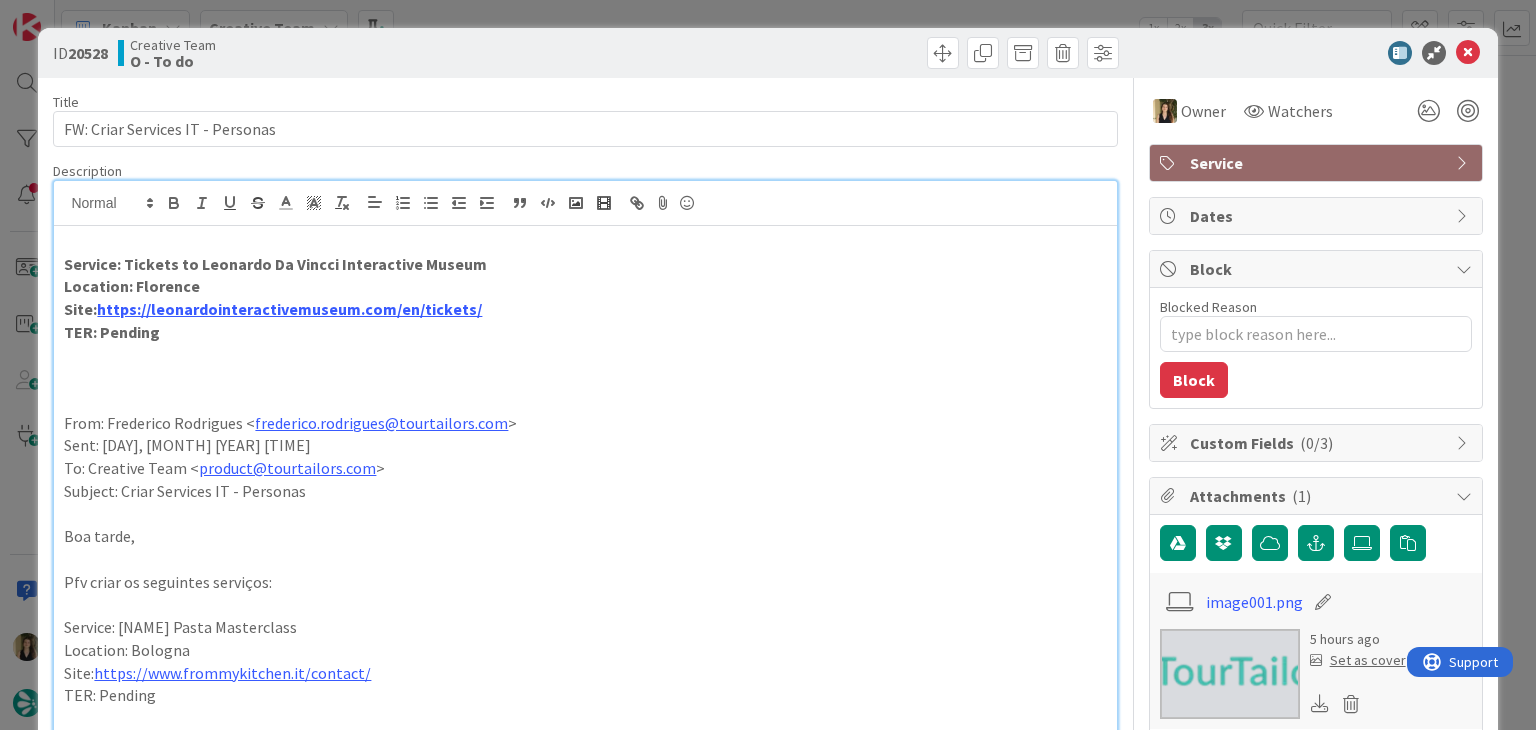 drag, startPoint x: 474, startPoint y: 41, endPoint x: 480, endPoint y: 16, distance: 25.70992 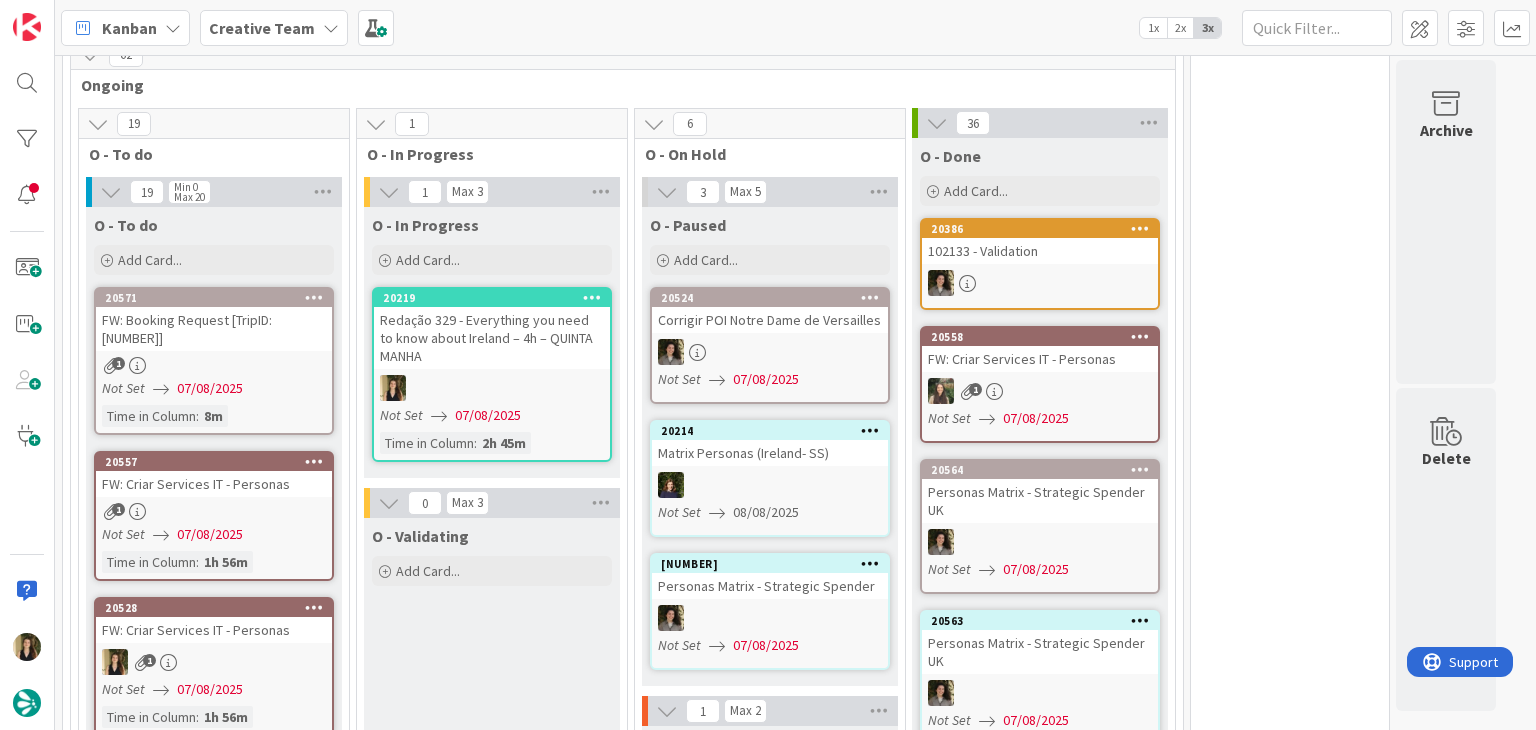 scroll, scrollTop: 0, scrollLeft: 0, axis: both 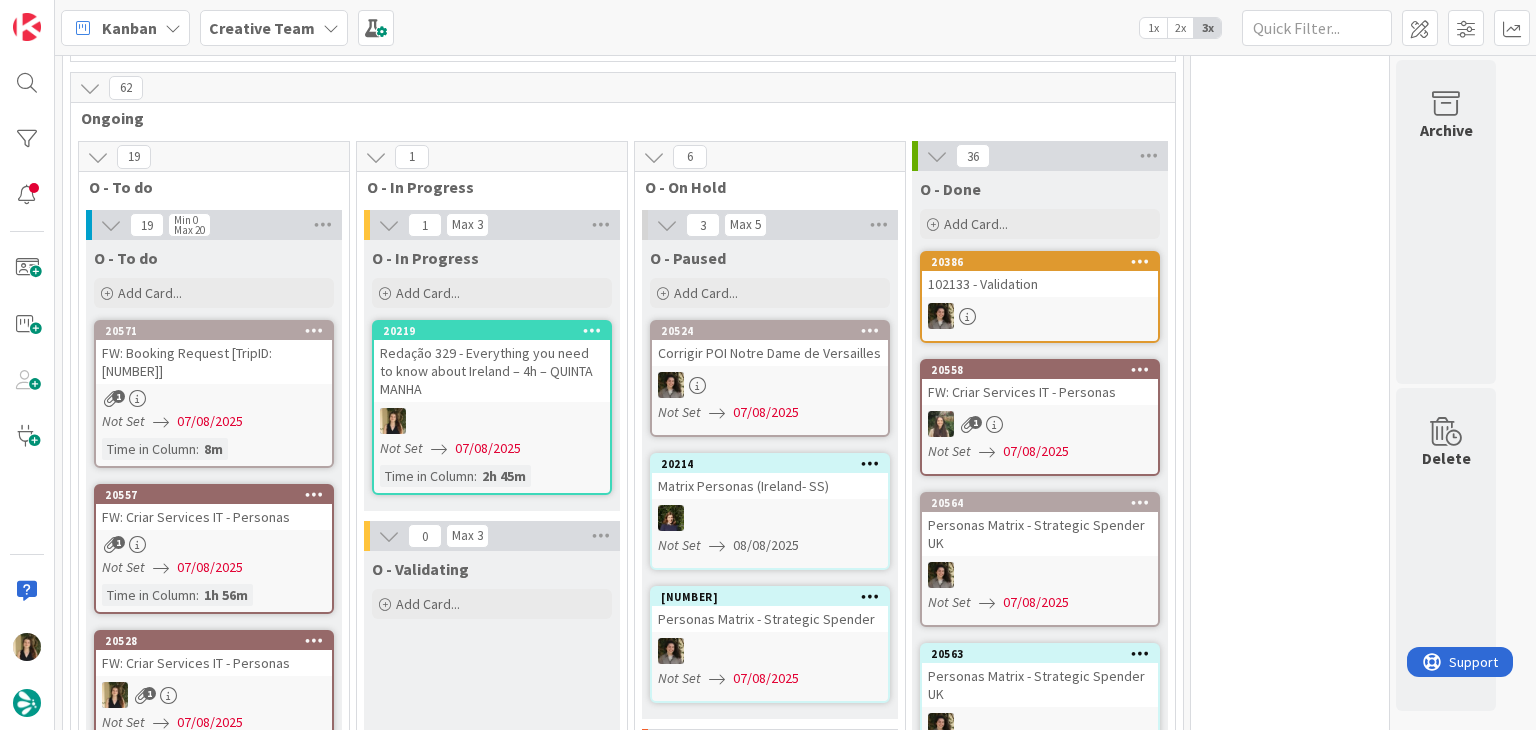 click on "20219 Redação 329 - Everything you need to know about Ireland  – 4h – QUINTA MANHA Not Set 07/08/2025 Time in Column : 2h 45m" at bounding box center (492, 407) 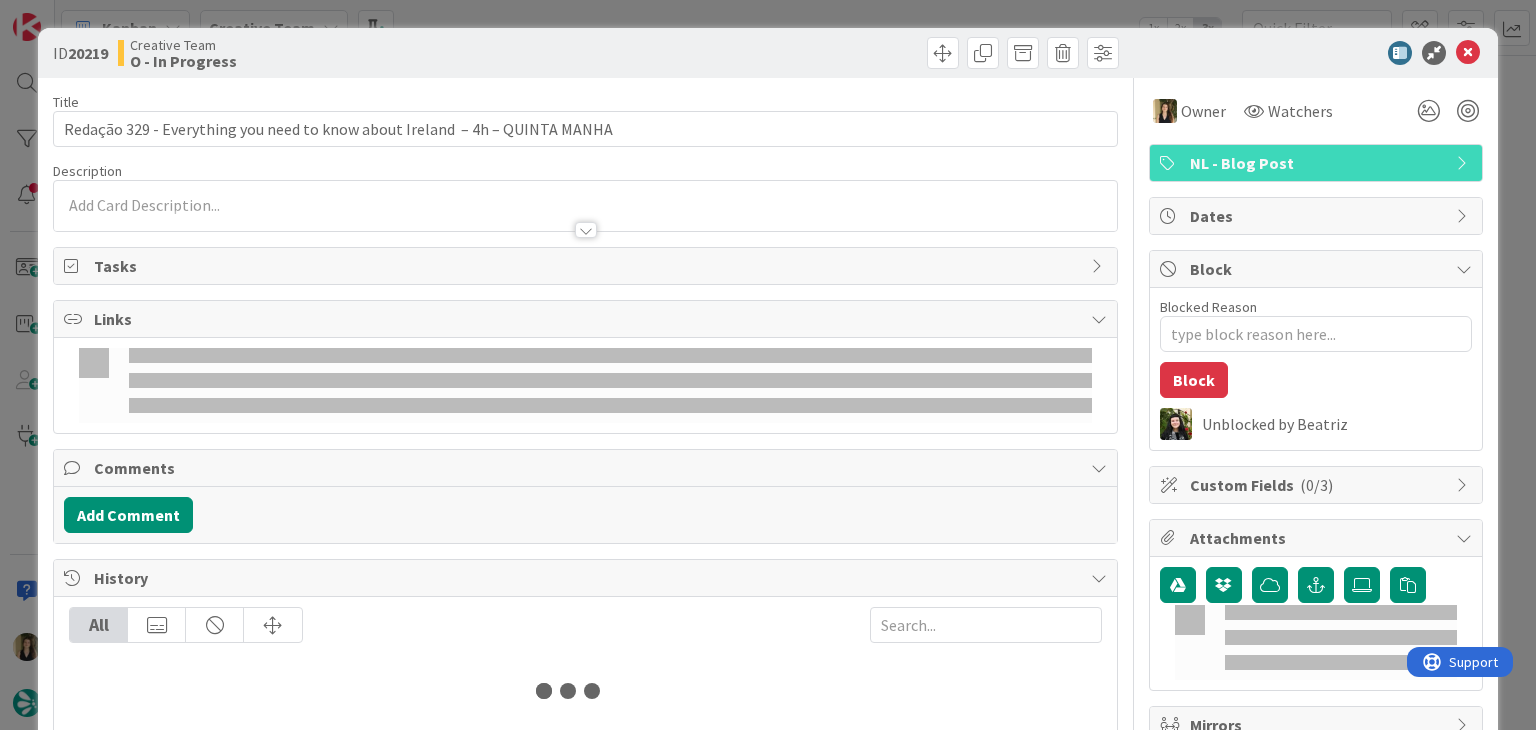 scroll, scrollTop: 0, scrollLeft: 0, axis: both 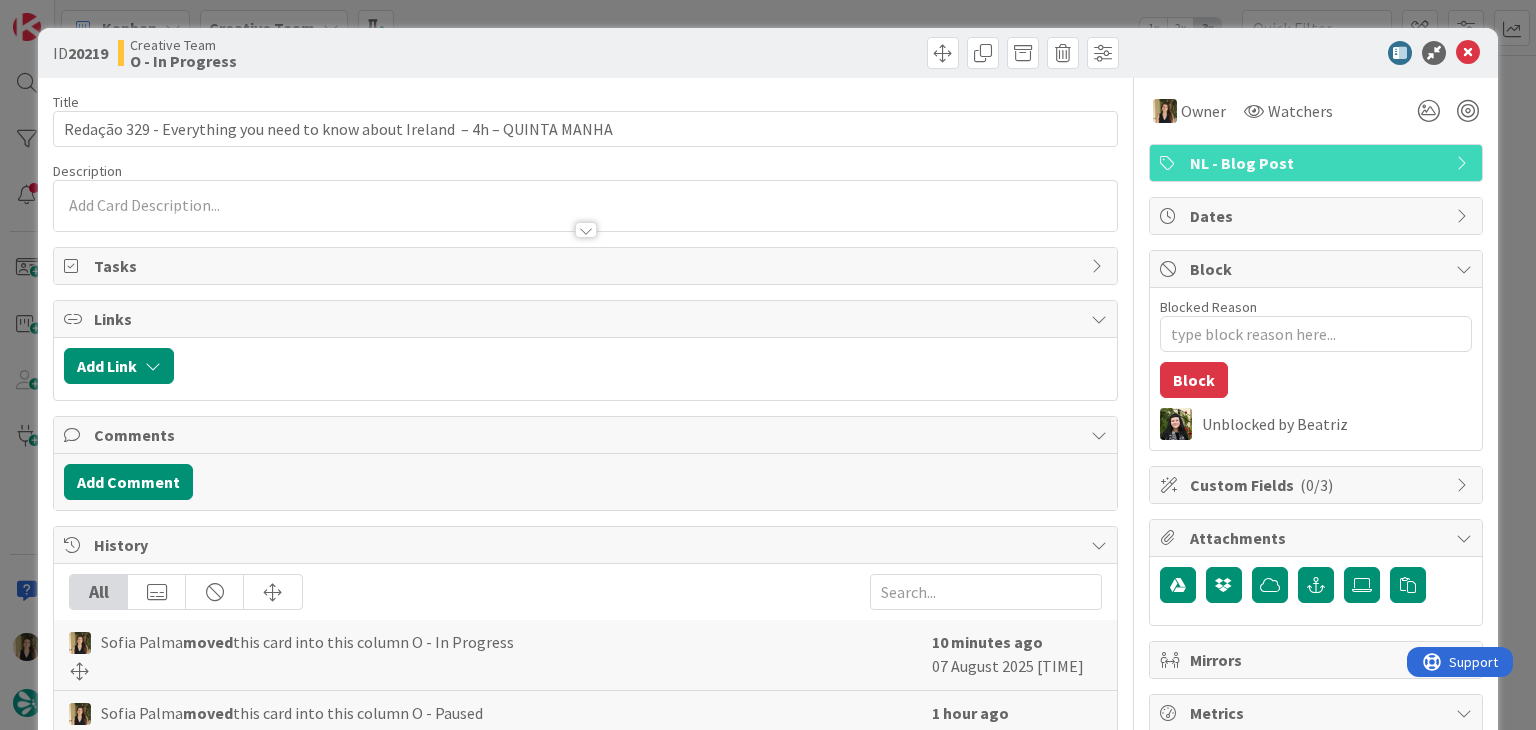 drag, startPoint x: 742, startPoint y: 62, endPoint x: 740, endPoint y: 40, distance: 22.090721 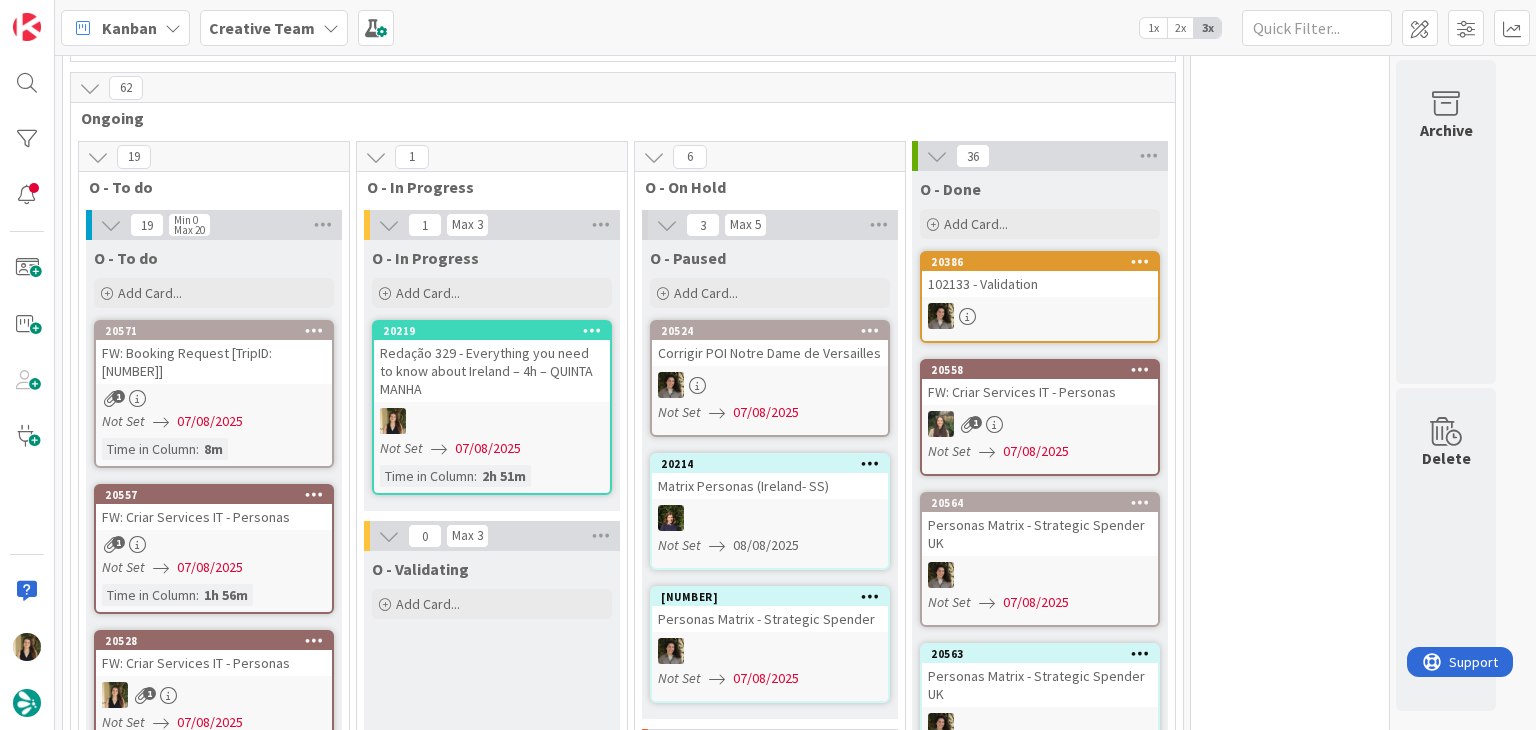 scroll, scrollTop: 0, scrollLeft: 0, axis: both 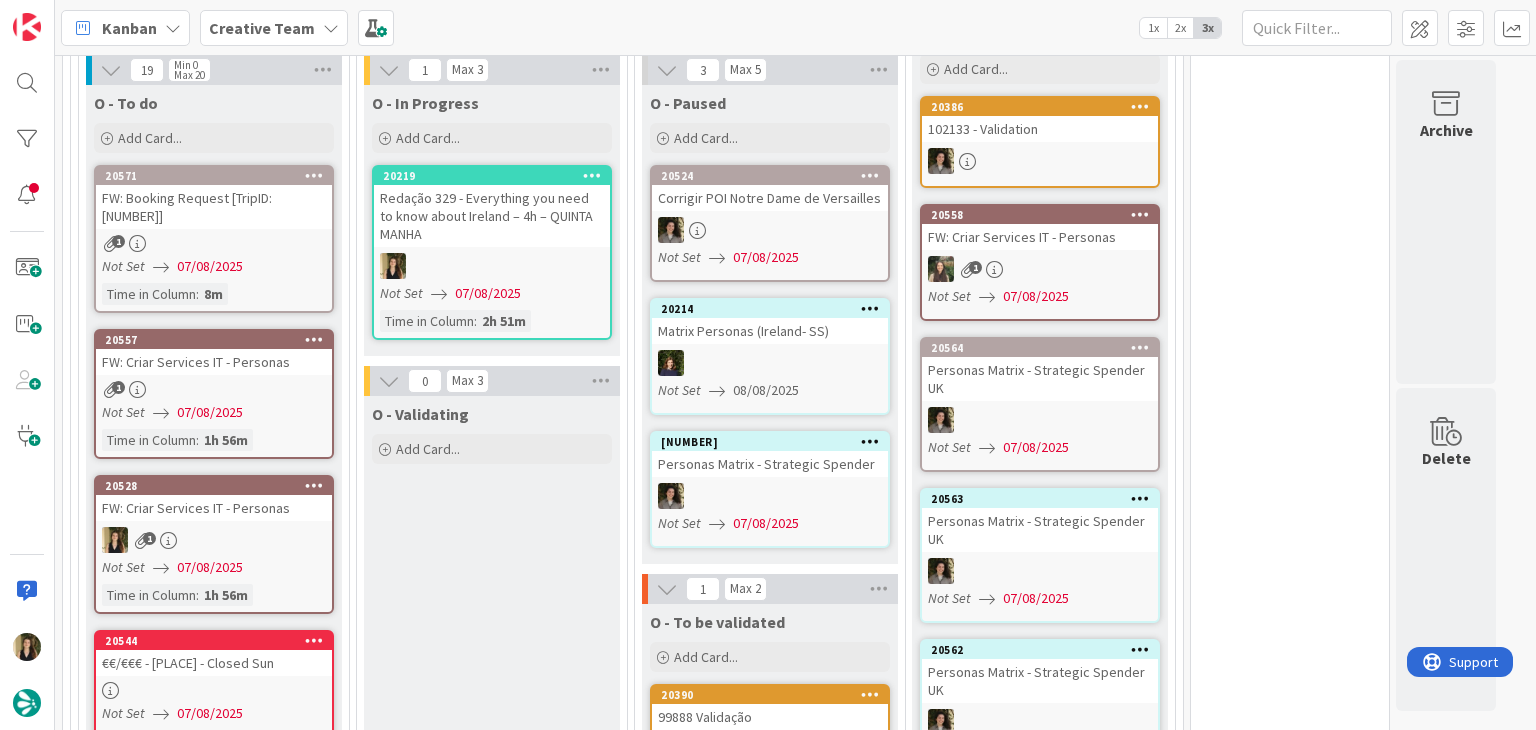 click on "Not Set [DATE]" at bounding box center (217, 412) 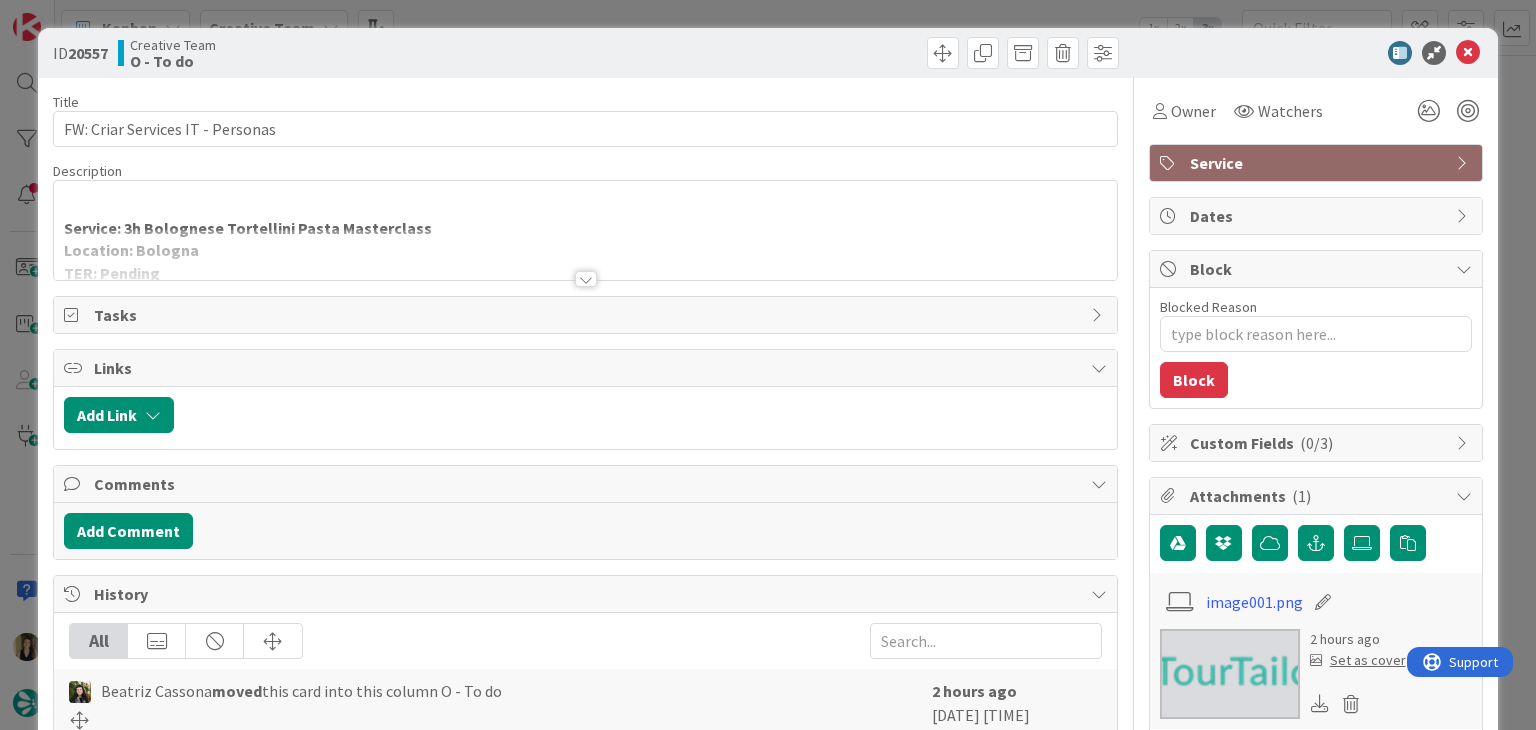 scroll, scrollTop: 0, scrollLeft: 0, axis: both 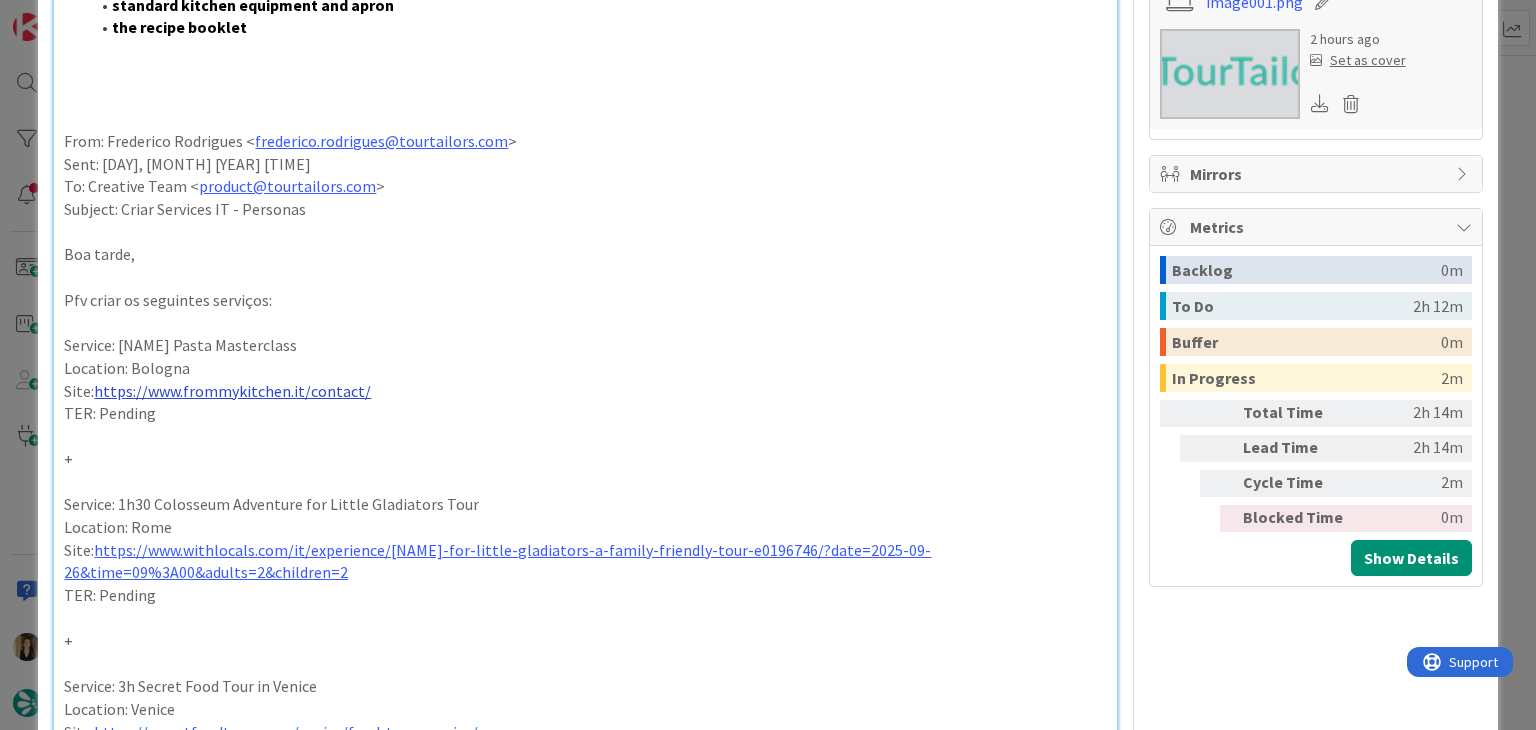click on "https://www.frommykitchen.it/contact/" at bounding box center (232, 391) 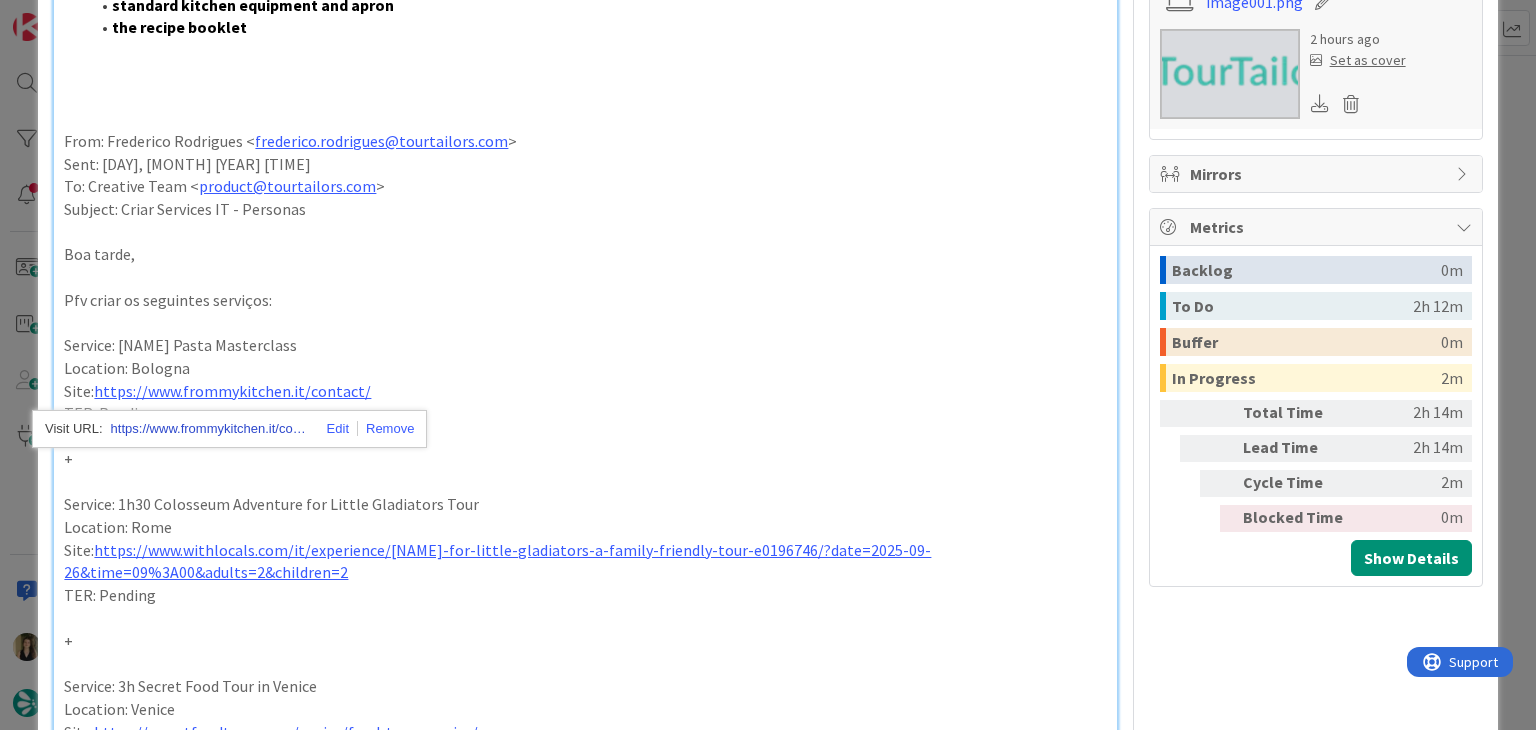 click on "https://www.frommykitchen.it/contact/" at bounding box center [211, 429] 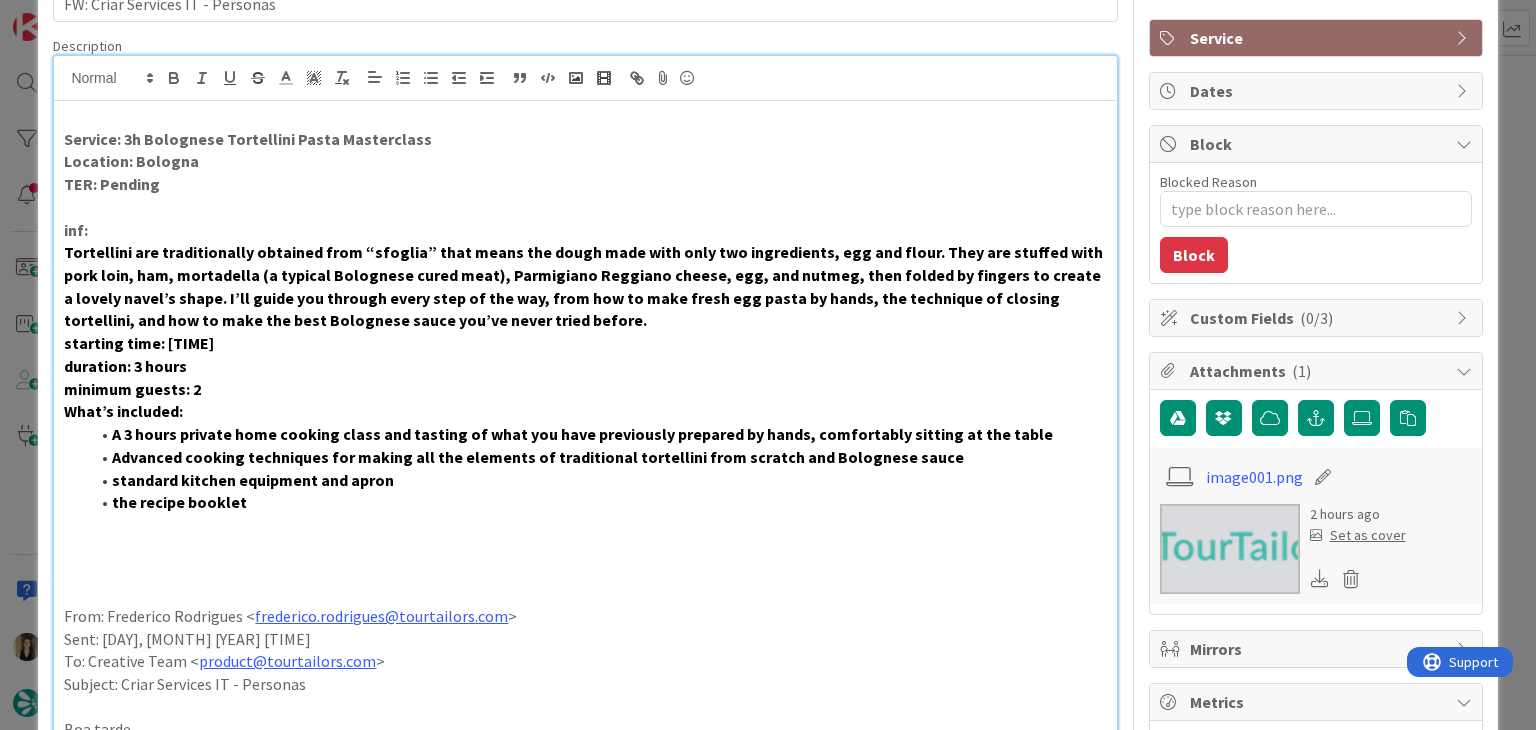 scroll, scrollTop: 0, scrollLeft: 0, axis: both 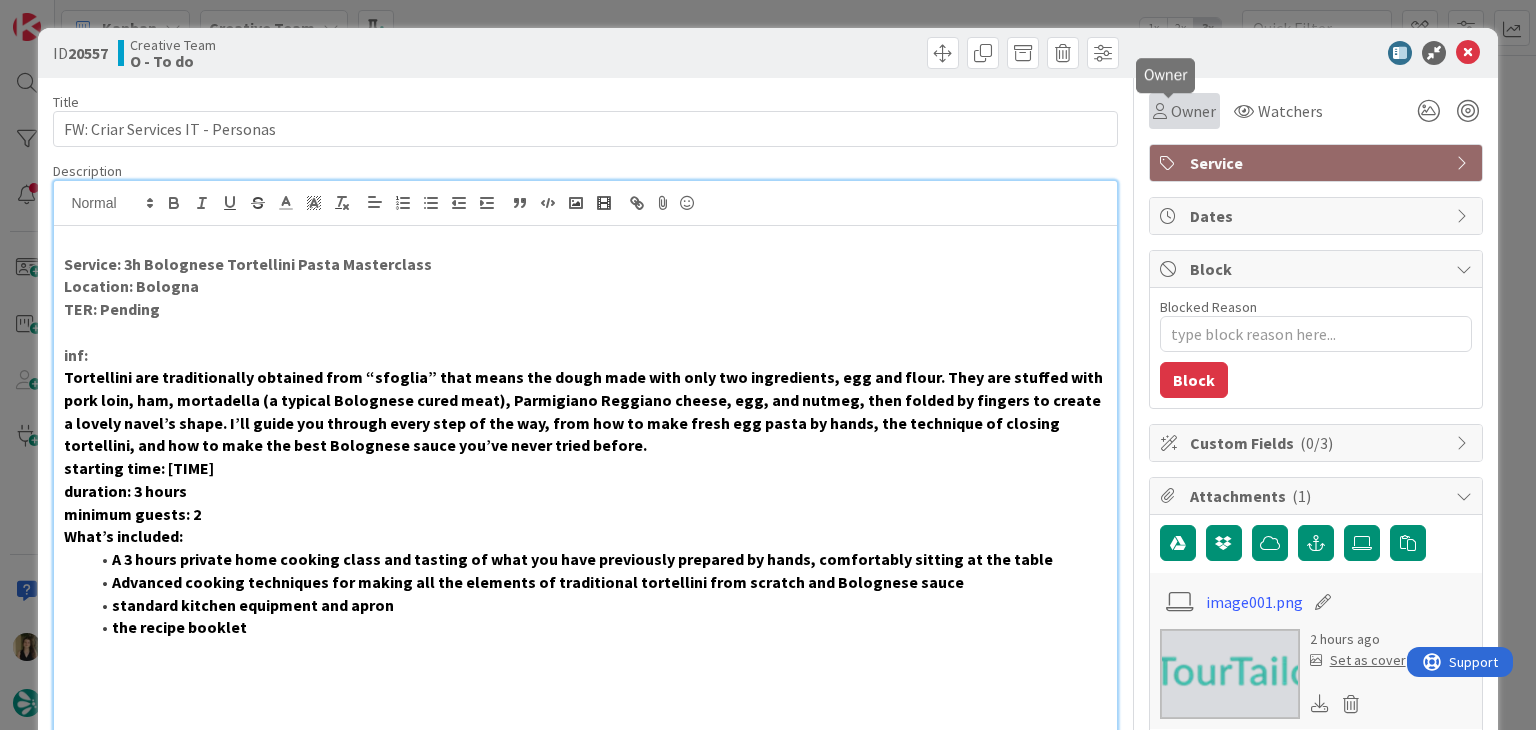 click on "Owner" at bounding box center [1193, 111] 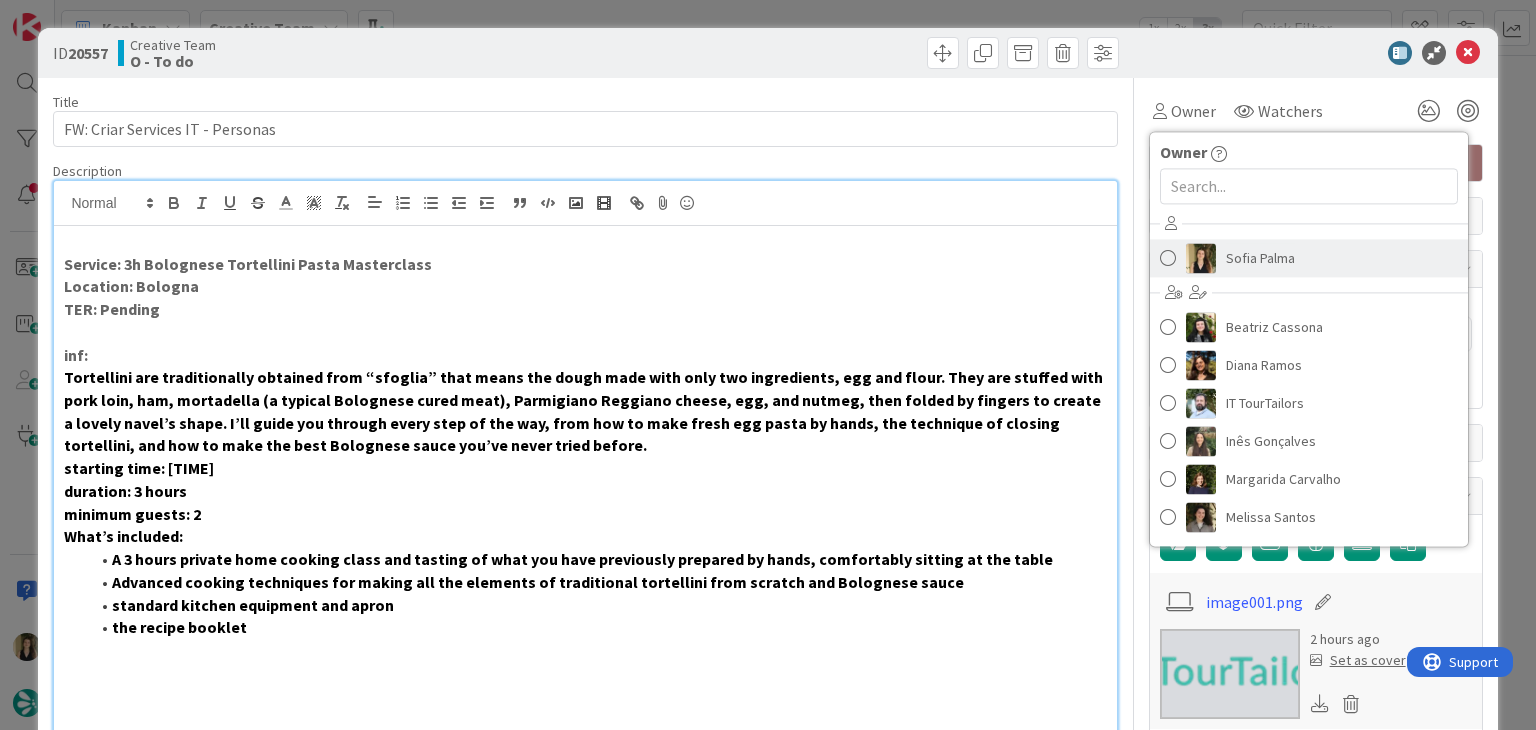 click on "Sofia Palma" at bounding box center [1260, 258] 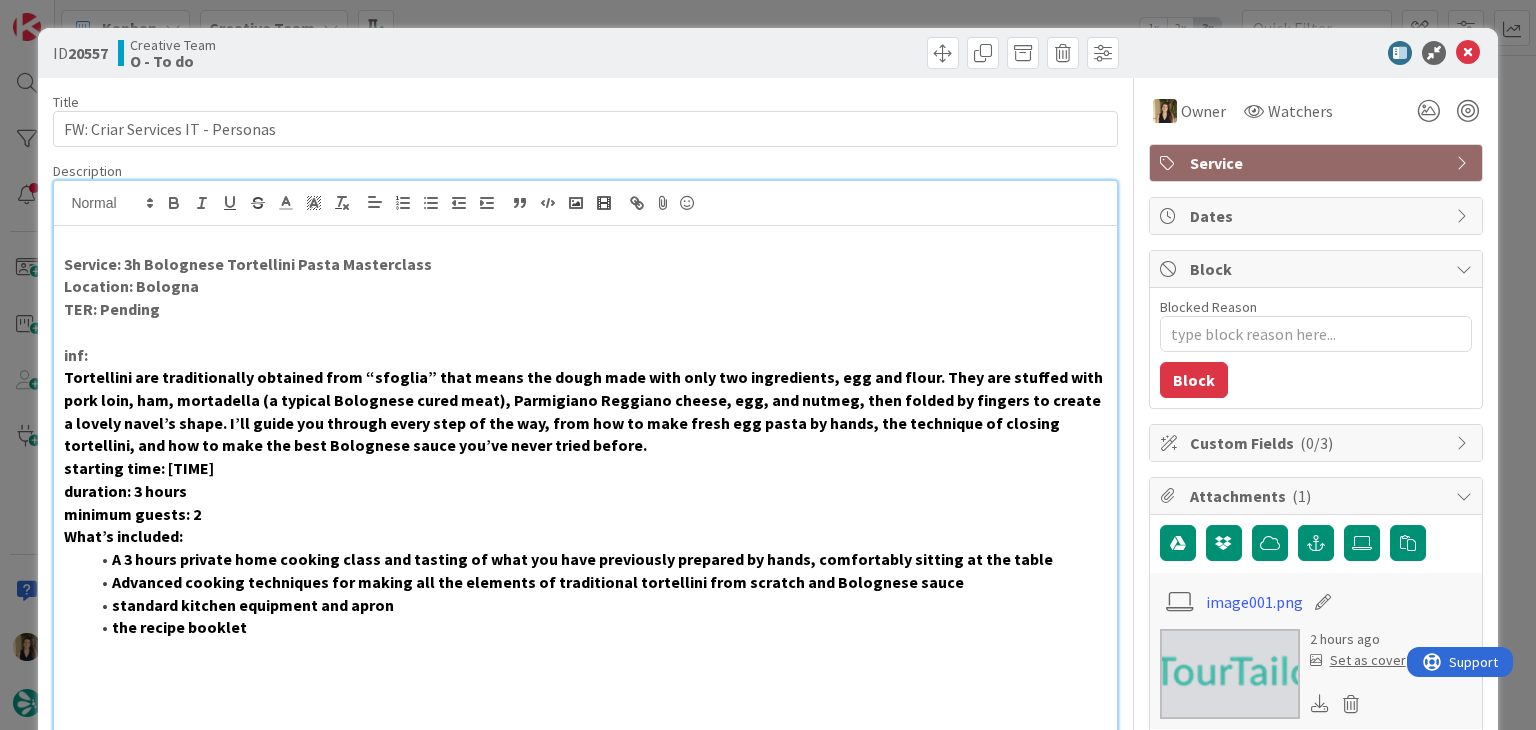 click at bounding box center (855, 53) 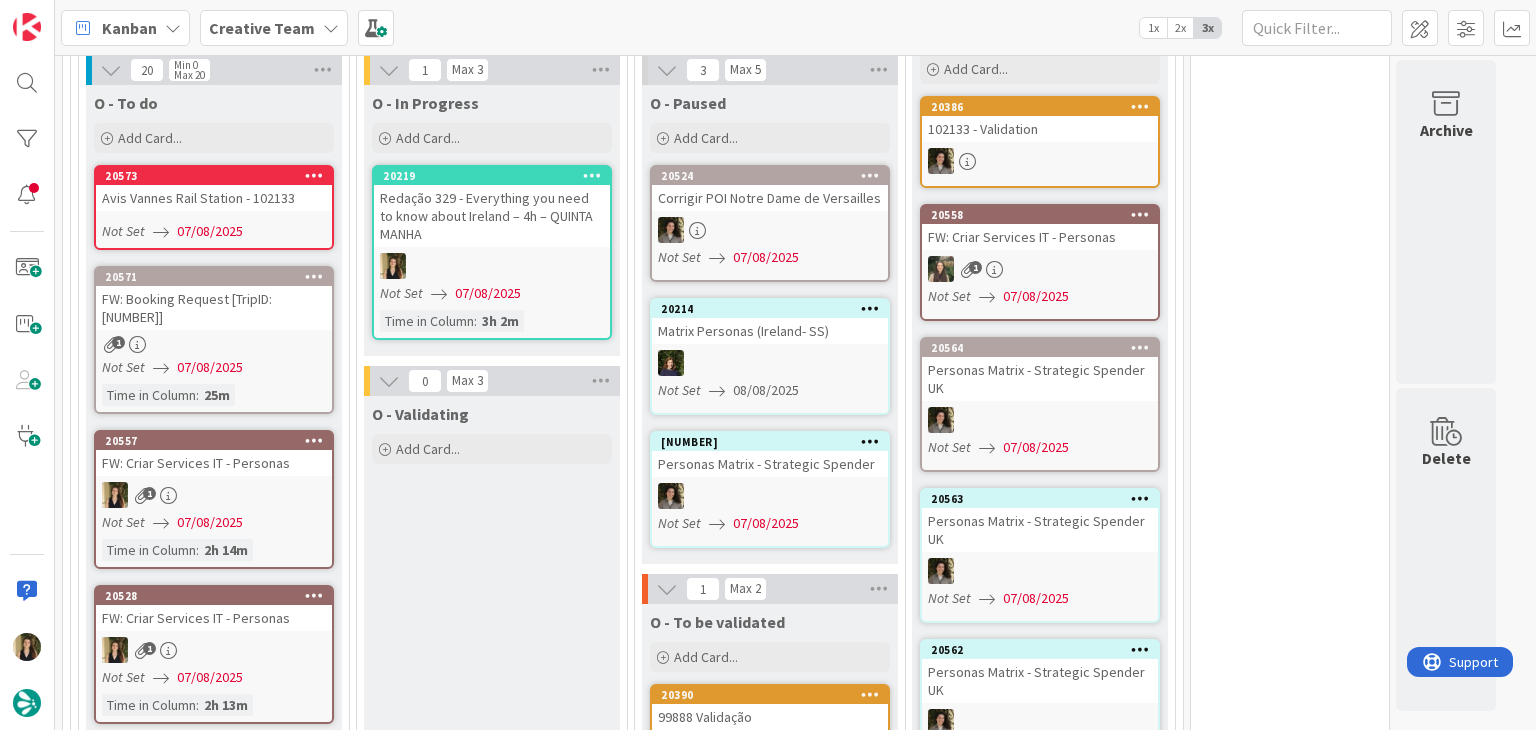 scroll, scrollTop: 0, scrollLeft: 0, axis: both 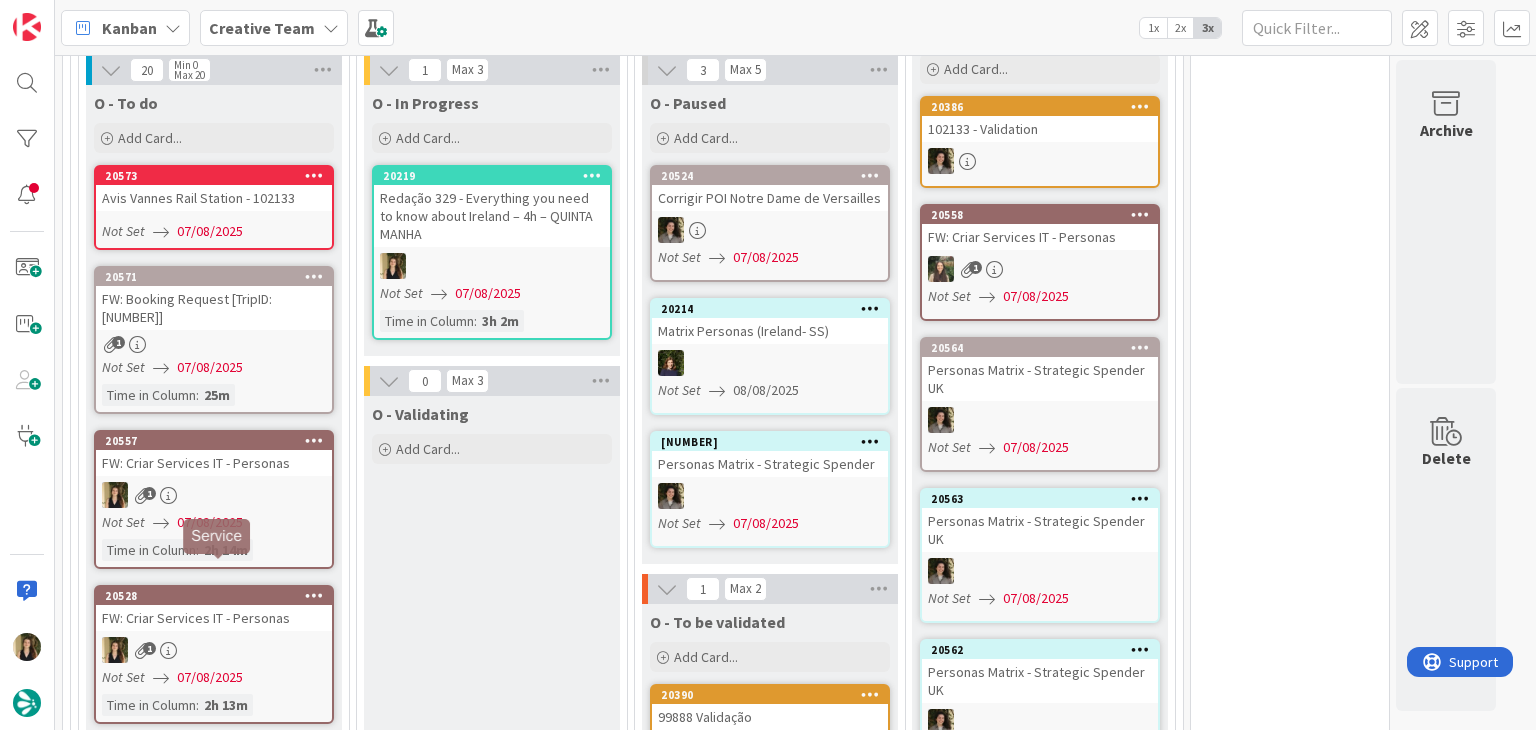click on "FW: Criar Services IT - Personas" at bounding box center [214, 618] 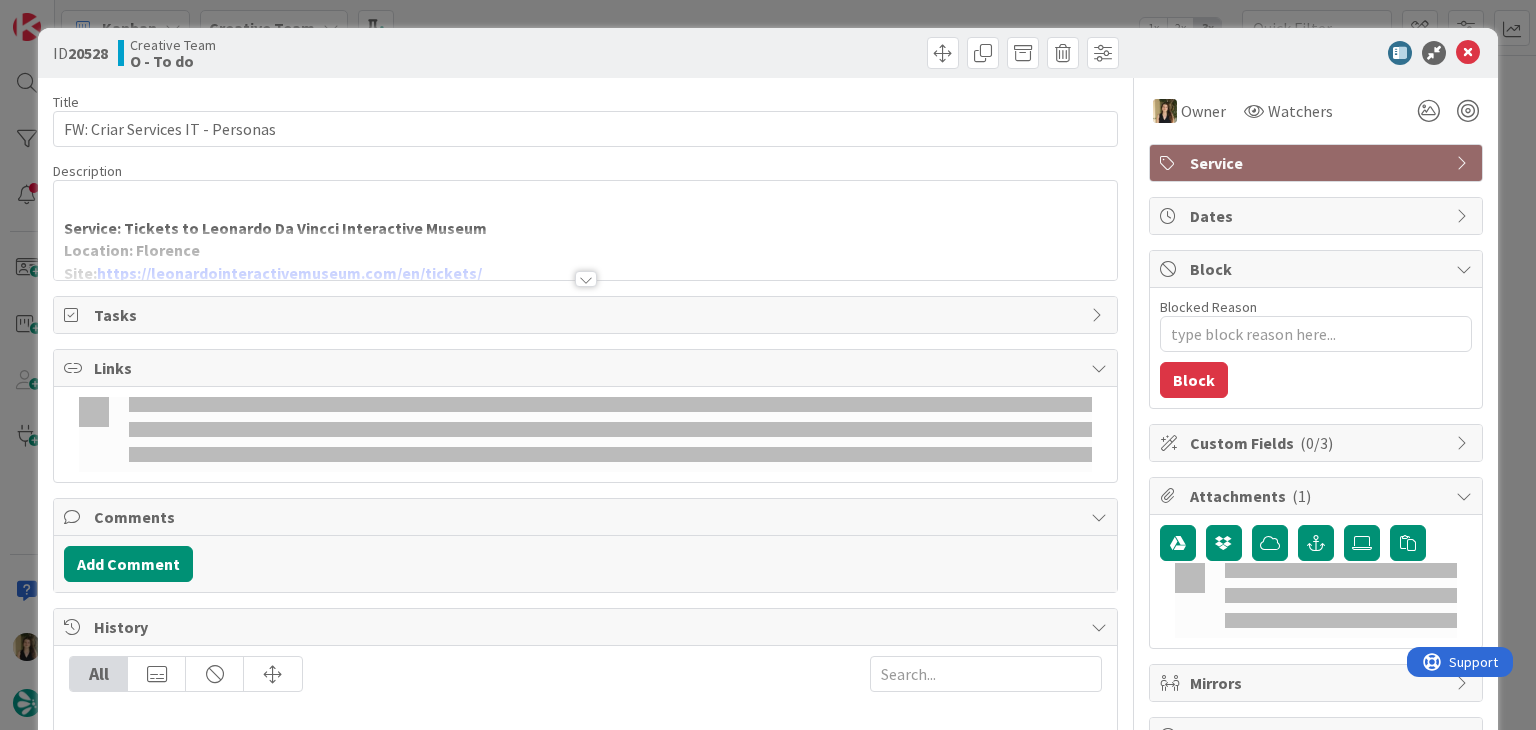 scroll, scrollTop: 0, scrollLeft: 0, axis: both 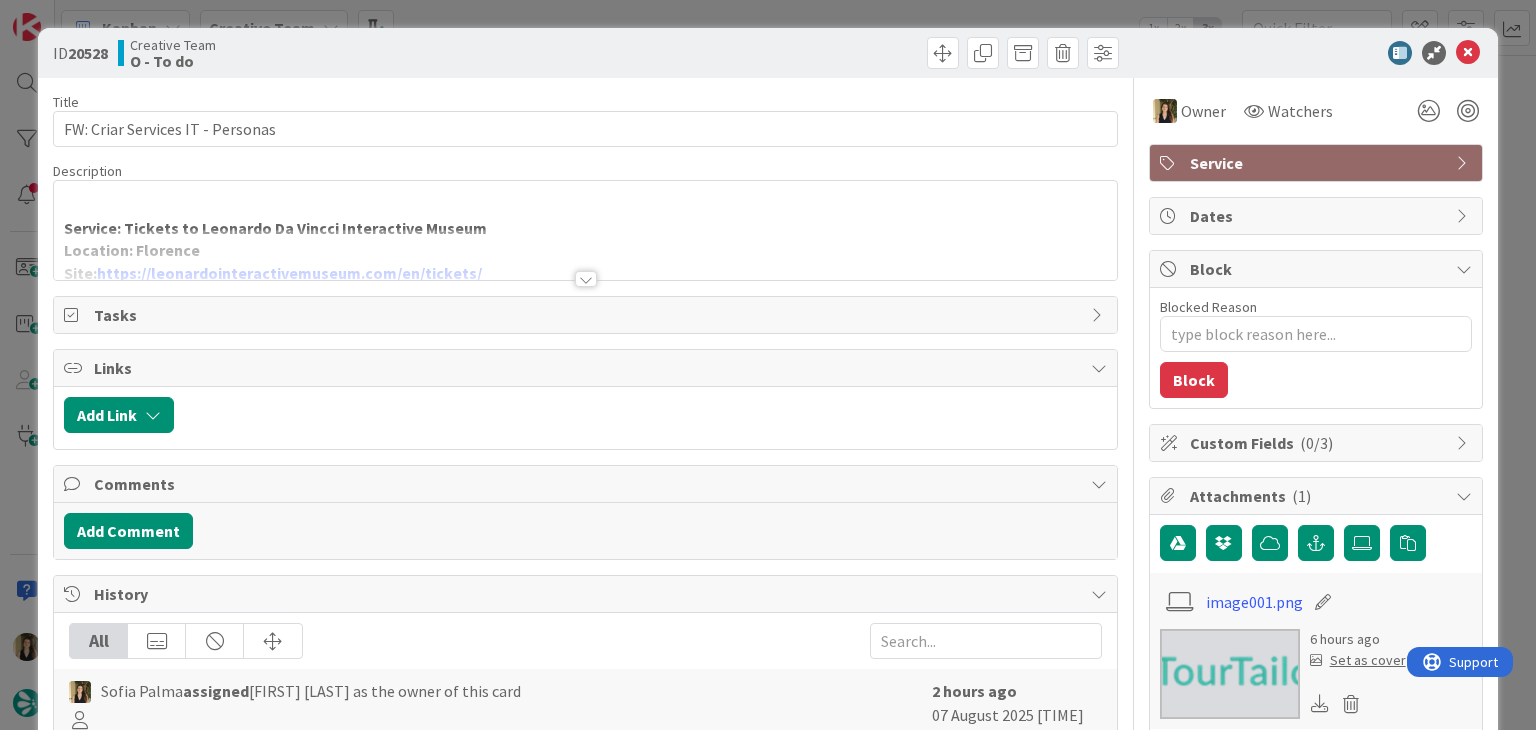 click at bounding box center [585, 254] 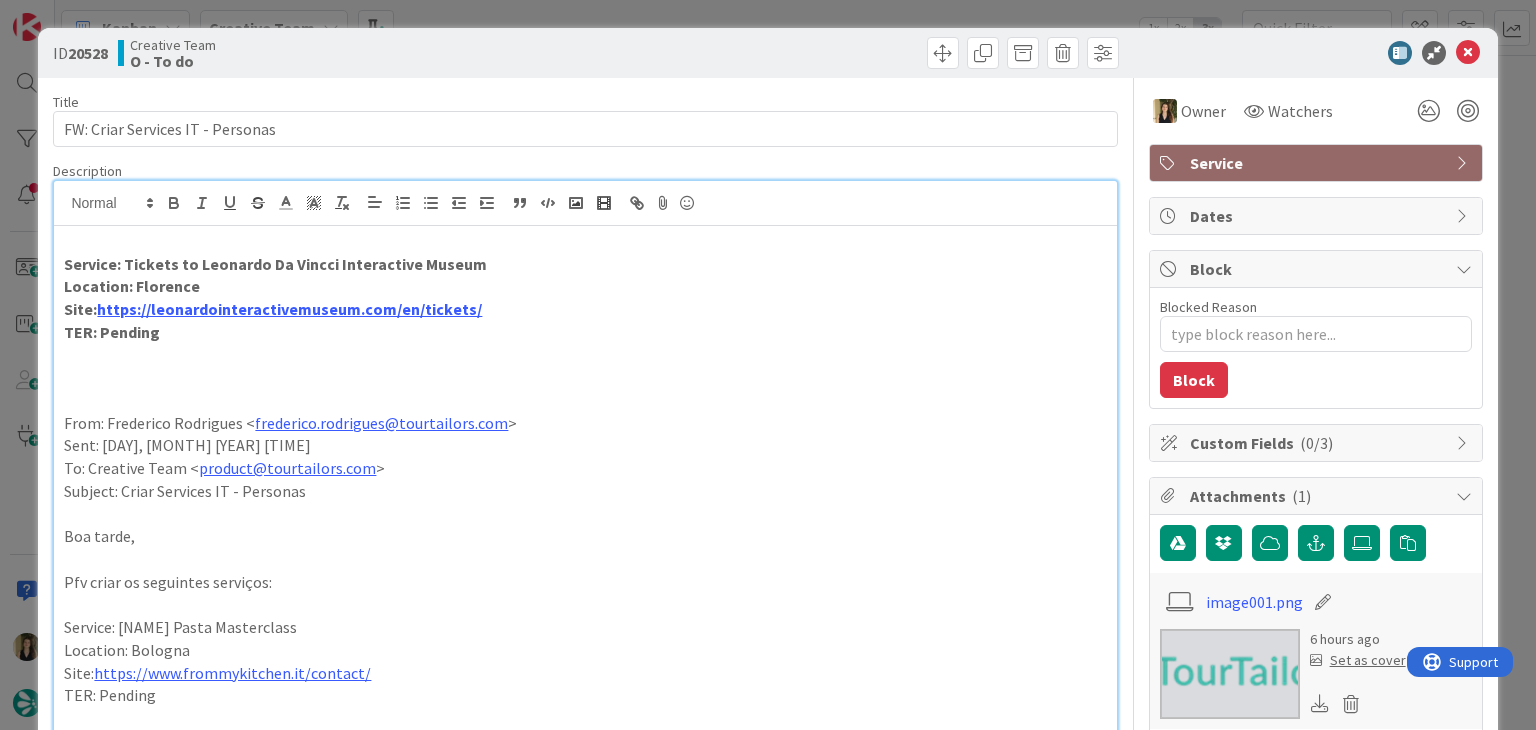 scroll, scrollTop: 0, scrollLeft: 0, axis: both 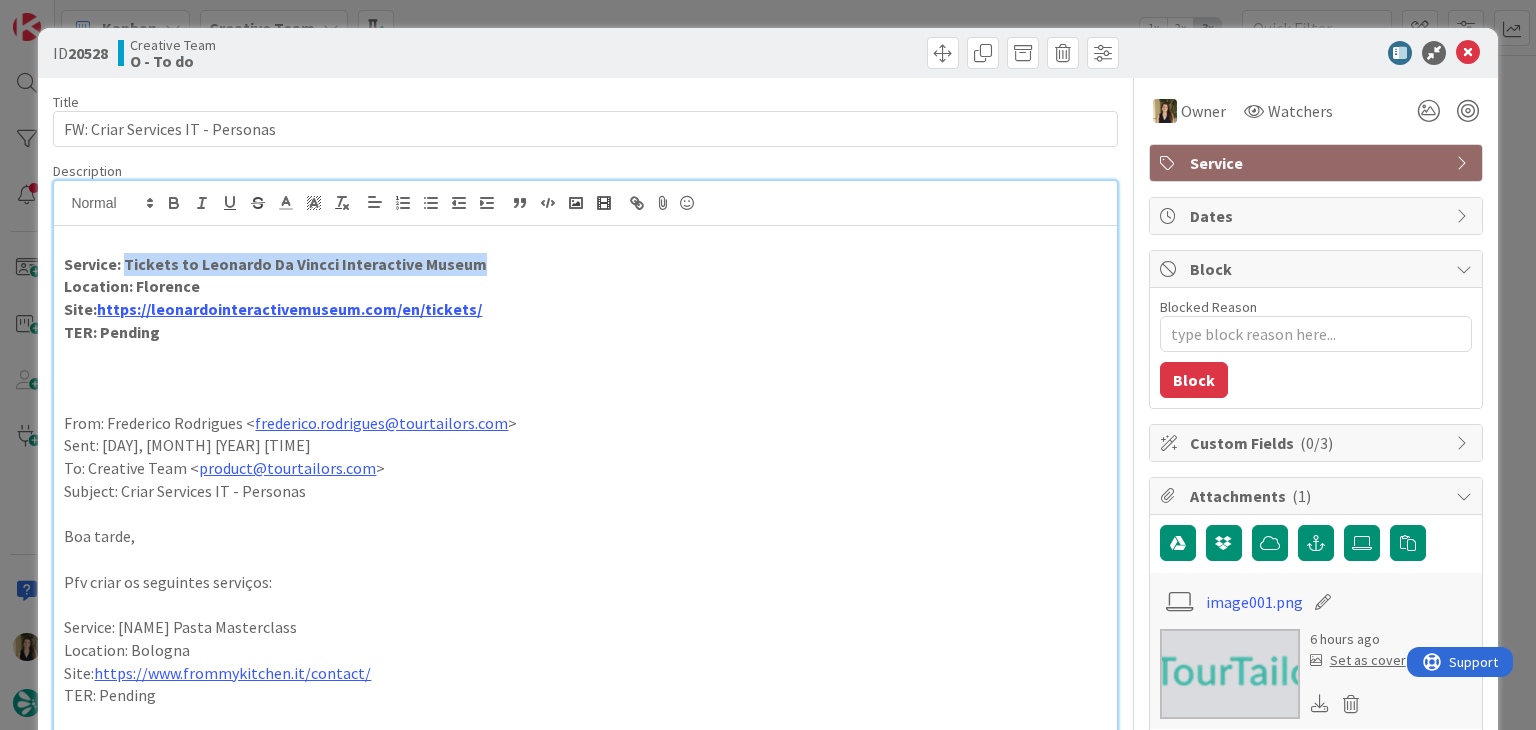 drag, startPoint x: 480, startPoint y: 261, endPoint x: 124, endPoint y: 265, distance: 356.02246 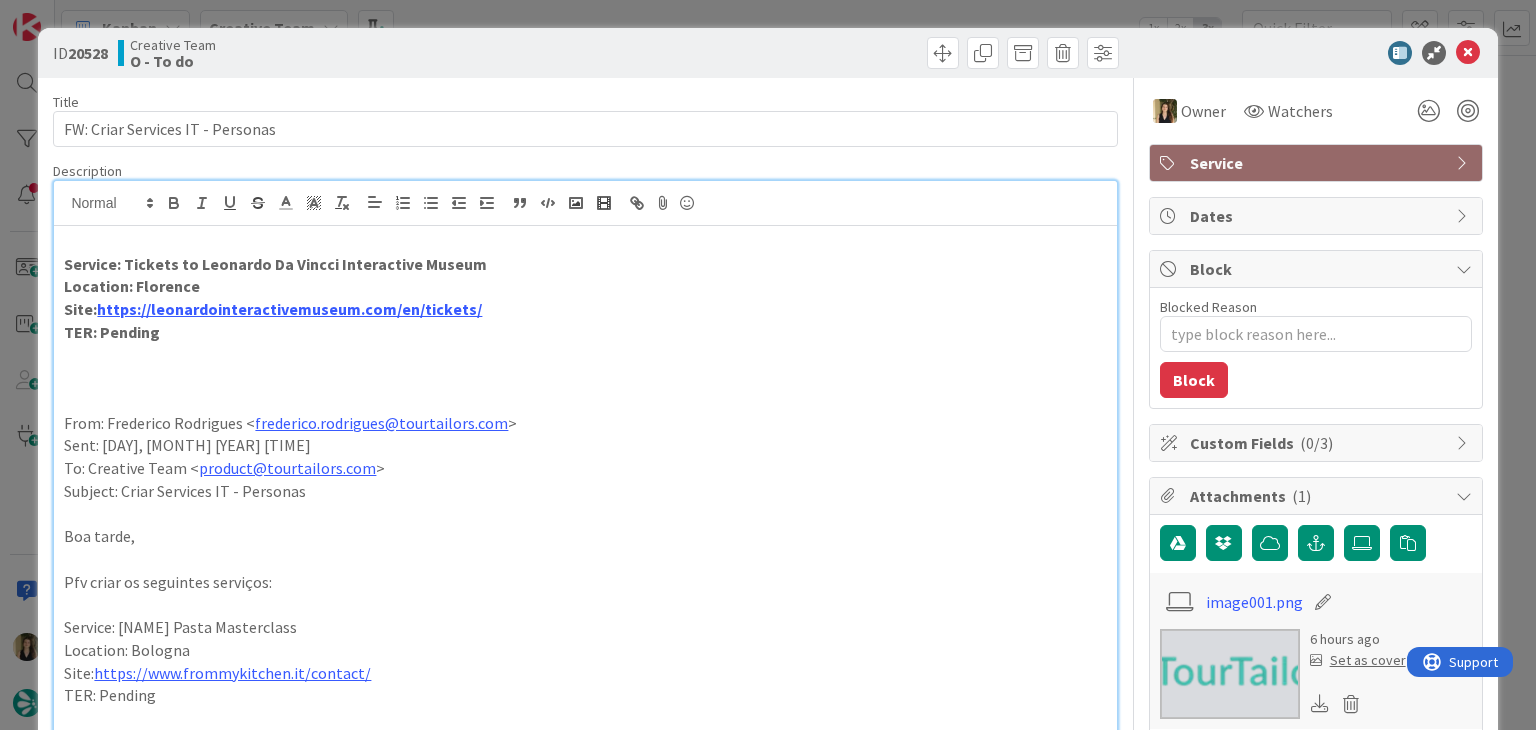 click on "ID  20528 Creative Team O - To do Title 32 / 128 FW: Criar Services IT - Personas Description Sofia Palma joined  13 m ago Service: Tickets to Leonardo Da Vincci Interactive Museum Location: Florence Site:  https://leonardointeractivemuseum.com/en/tickets/ TER: Pending From: Frederico Rodrigues < frederico.rodrigues@tourtailors.com > Sent: Wednesday, August 6, 2025 17:55 To: Creative Team < product@tourtailors.com > Subject: Criar Services IT - Personas Boa tarde, Pfv criar os seguintes serviços: Service: Bolognese Tortellini Pasta Masterclass Location: Bologna Site:  https://www.frommykitchen.it/contact/ TER: Pending + Service: 1h30 Colosseum Adventure for Little Gladiators Tour Location: Rome Site:  https://www.withlocals.com/it/experience/colosseum-adventure-for-little-gladiators-a-family-friendly-tour-e0196746/?date=2025-09-26&time=09%3A00&adults=2&children=2 TER: Pending + Service: 3h Secret Food Tour in Venice Location: Venice Site:  https://secretfoodtours.com/venice/food-tours-venice/ TER:  + Site:" at bounding box center (768, 365) 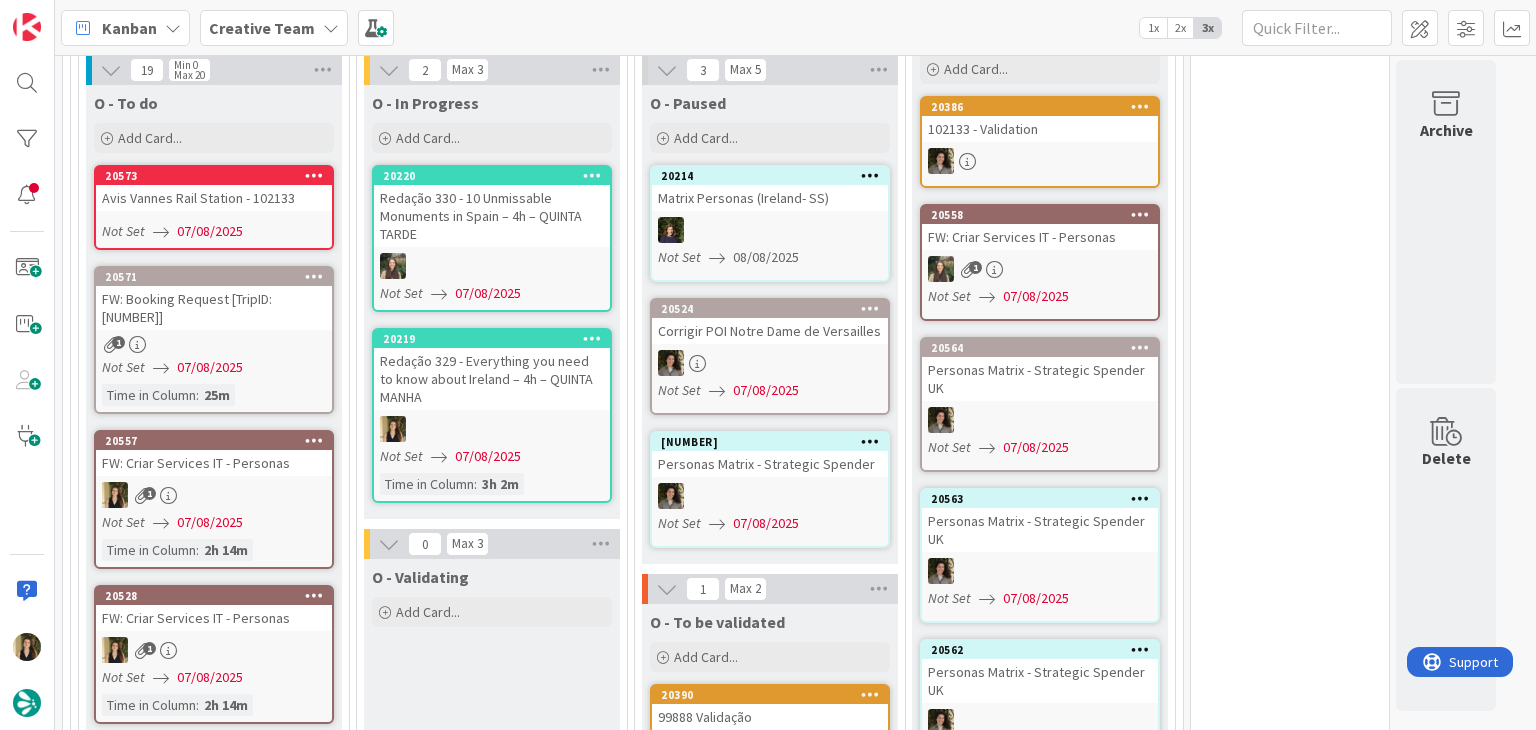scroll, scrollTop: 0, scrollLeft: 0, axis: both 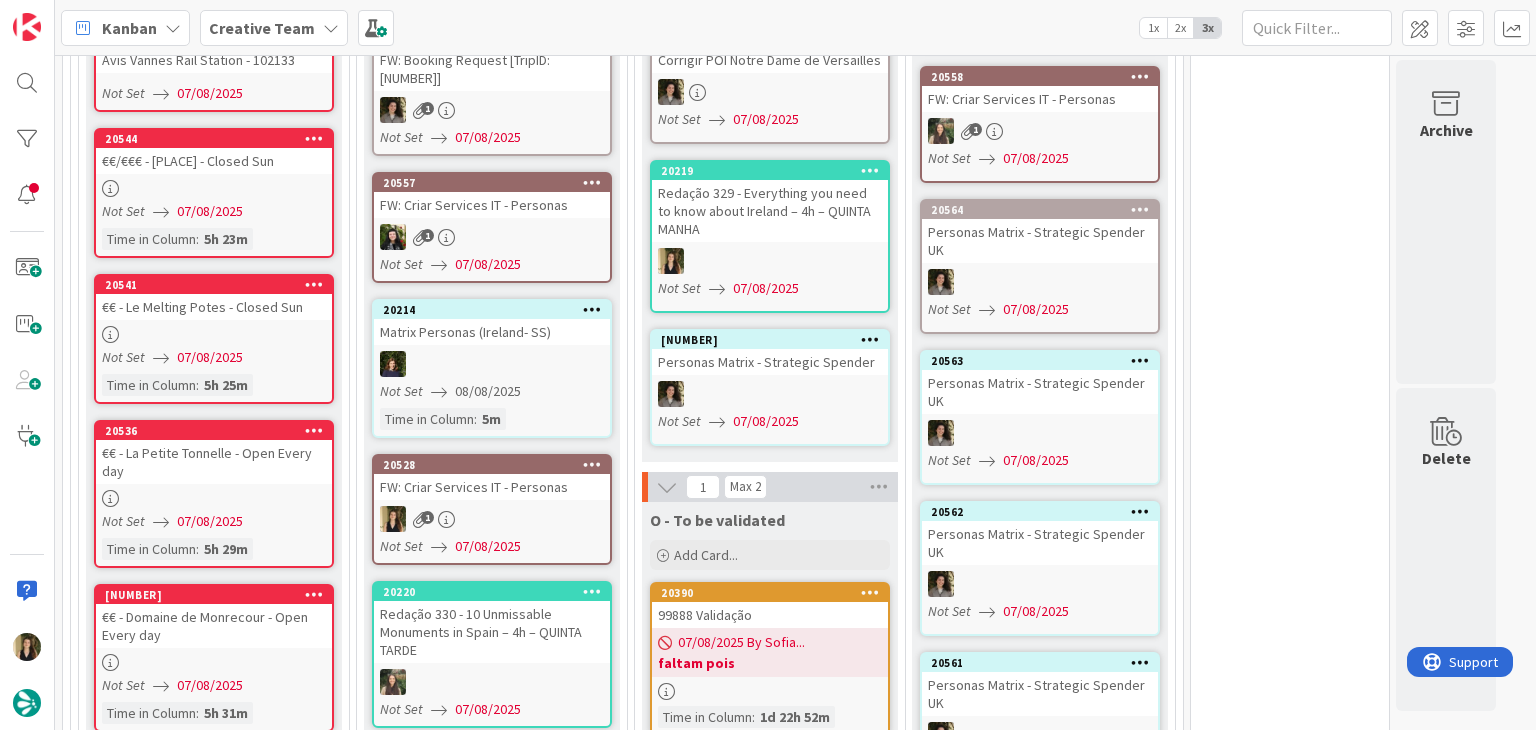 click on "FW: Criar Services IT - Personas" at bounding box center [492, 487] 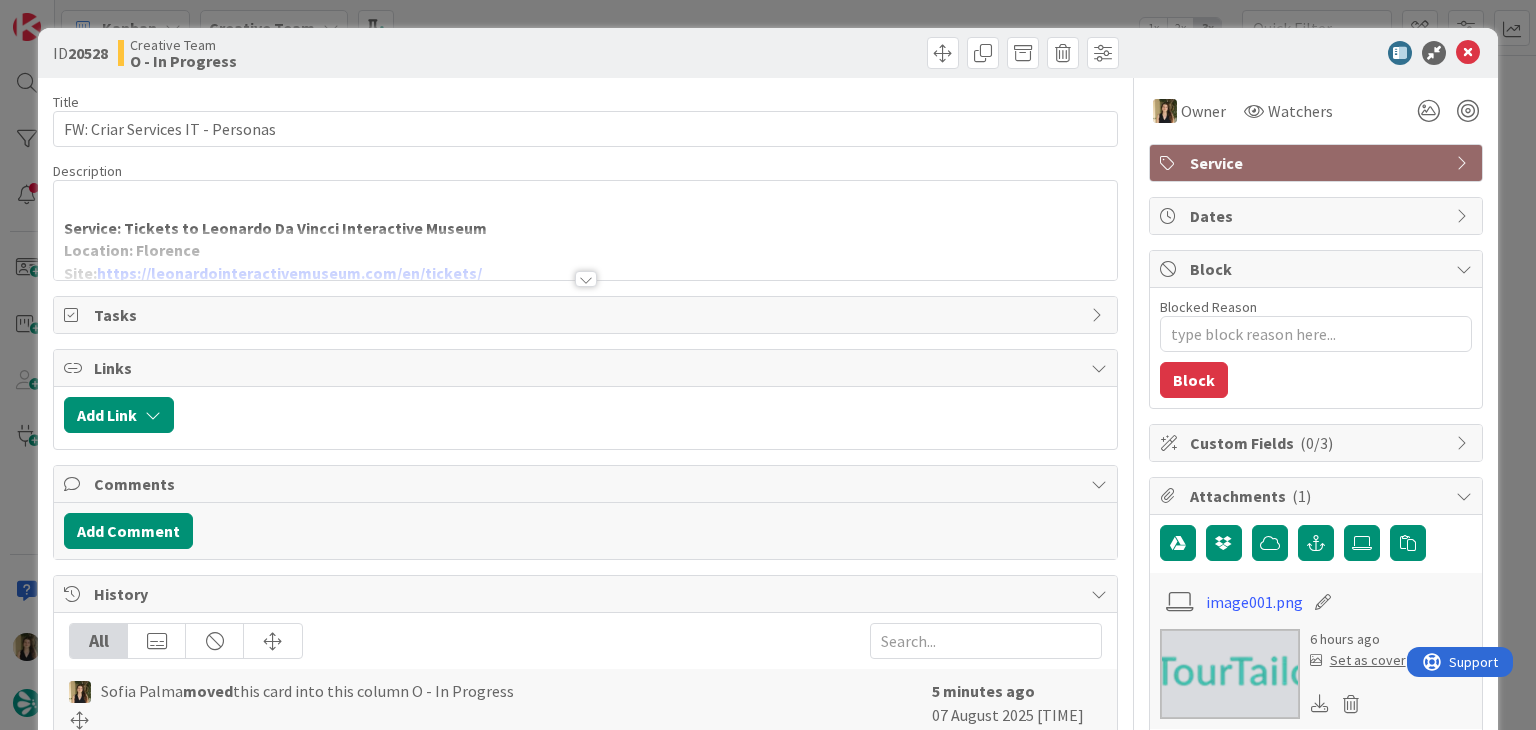 scroll, scrollTop: 0, scrollLeft: 0, axis: both 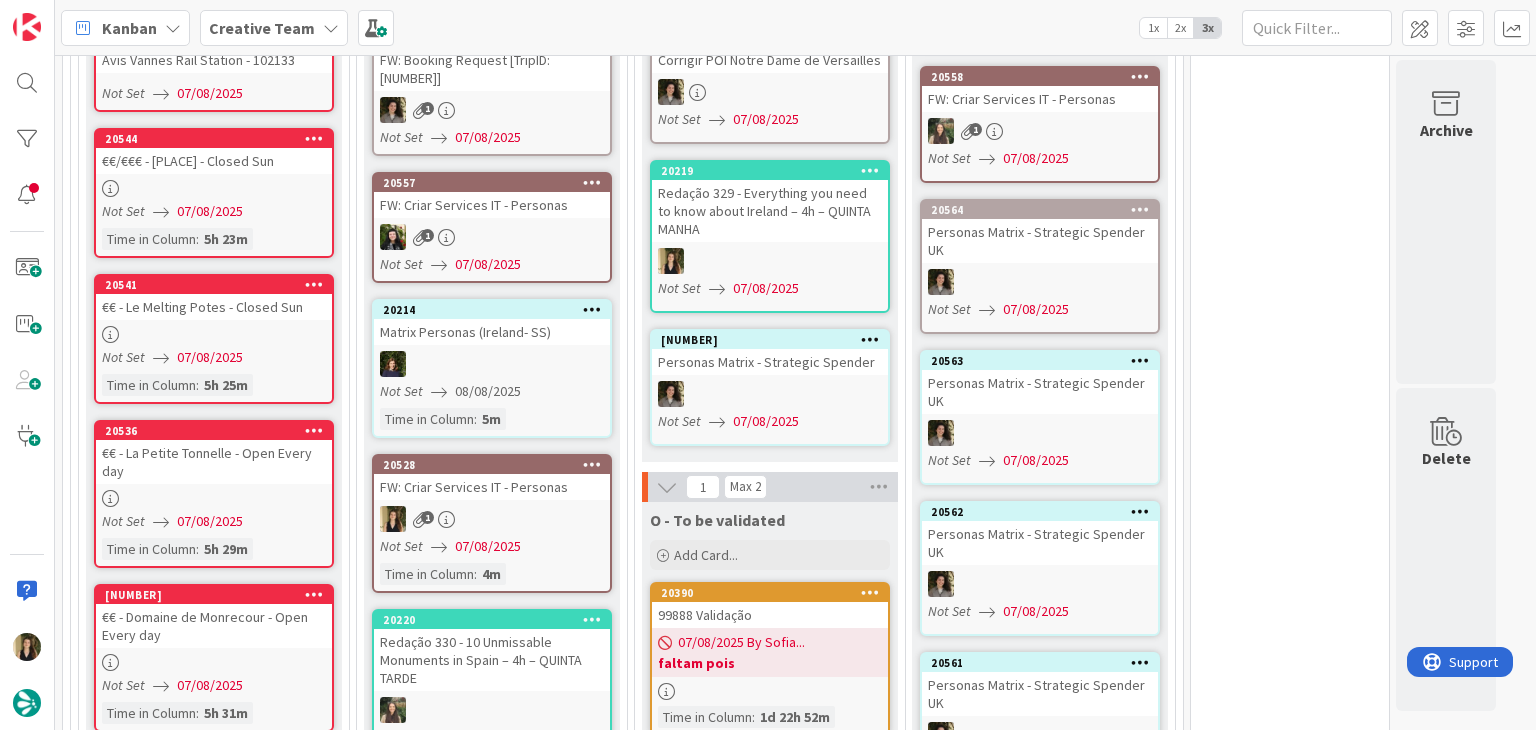 click on "FW: Criar Services IT - Personas" at bounding box center [492, 205] 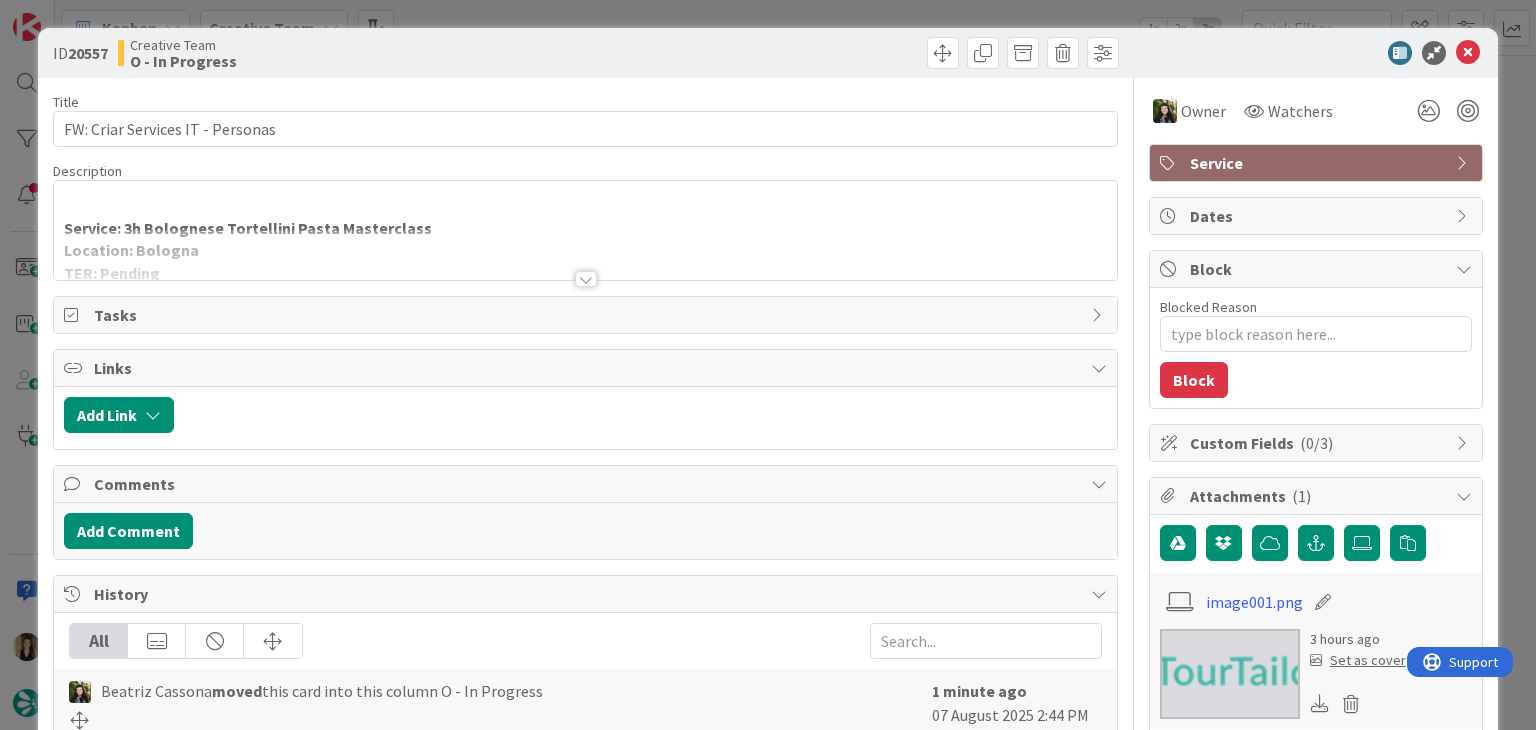 scroll, scrollTop: 0, scrollLeft: 0, axis: both 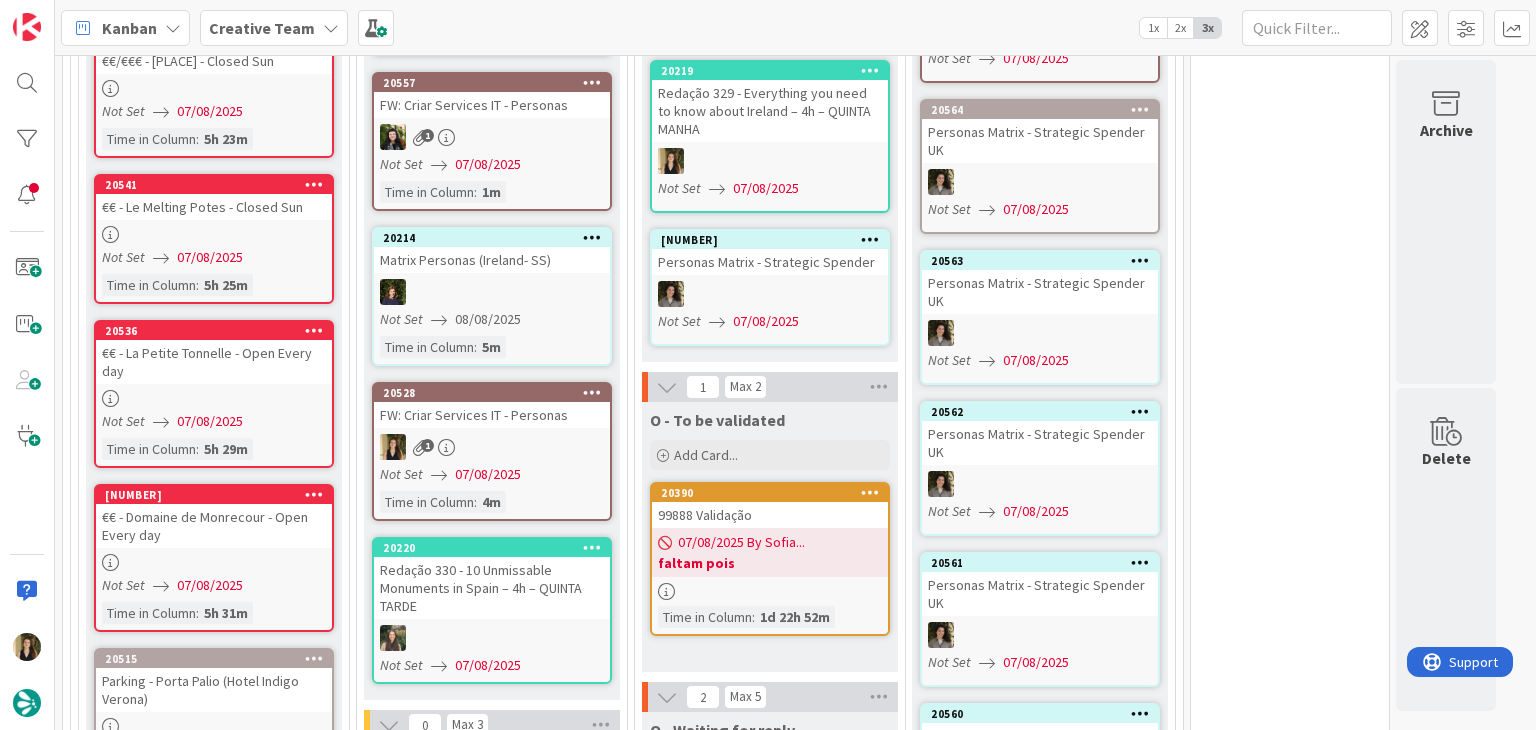 click on "FW: Criar Services IT - Personas" at bounding box center (492, 415) 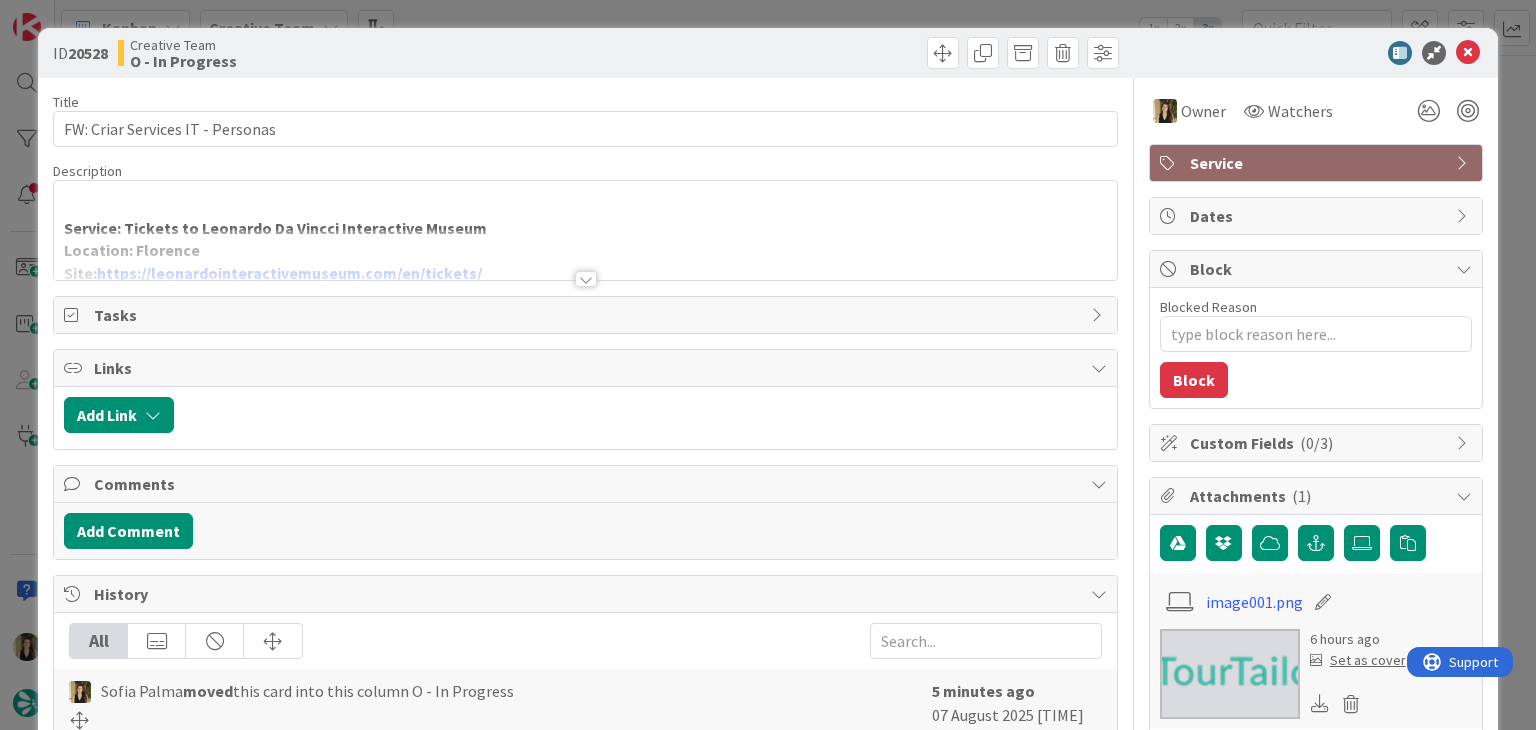 scroll, scrollTop: 0, scrollLeft: 0, axis: both 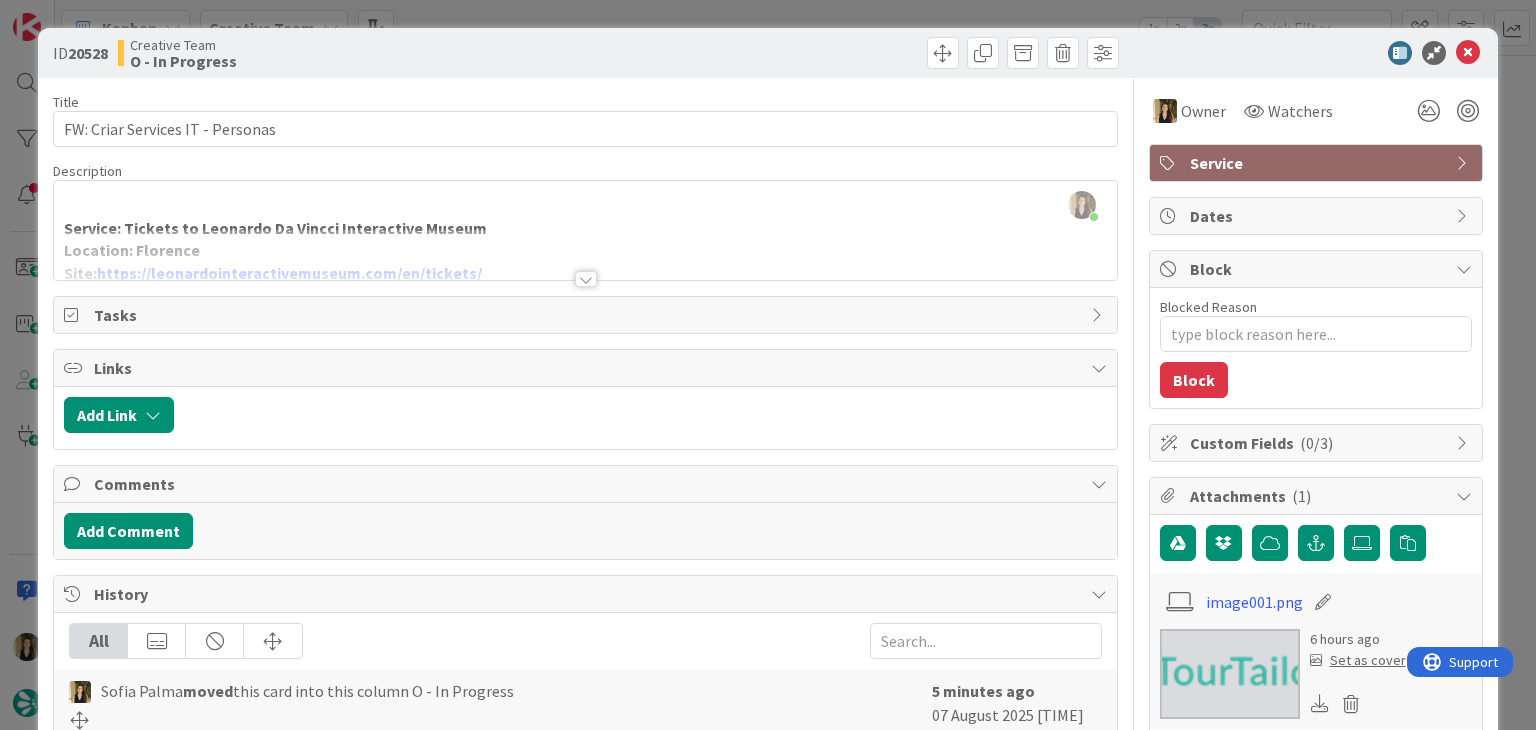 click on "History" at bounding box center [587, 594] 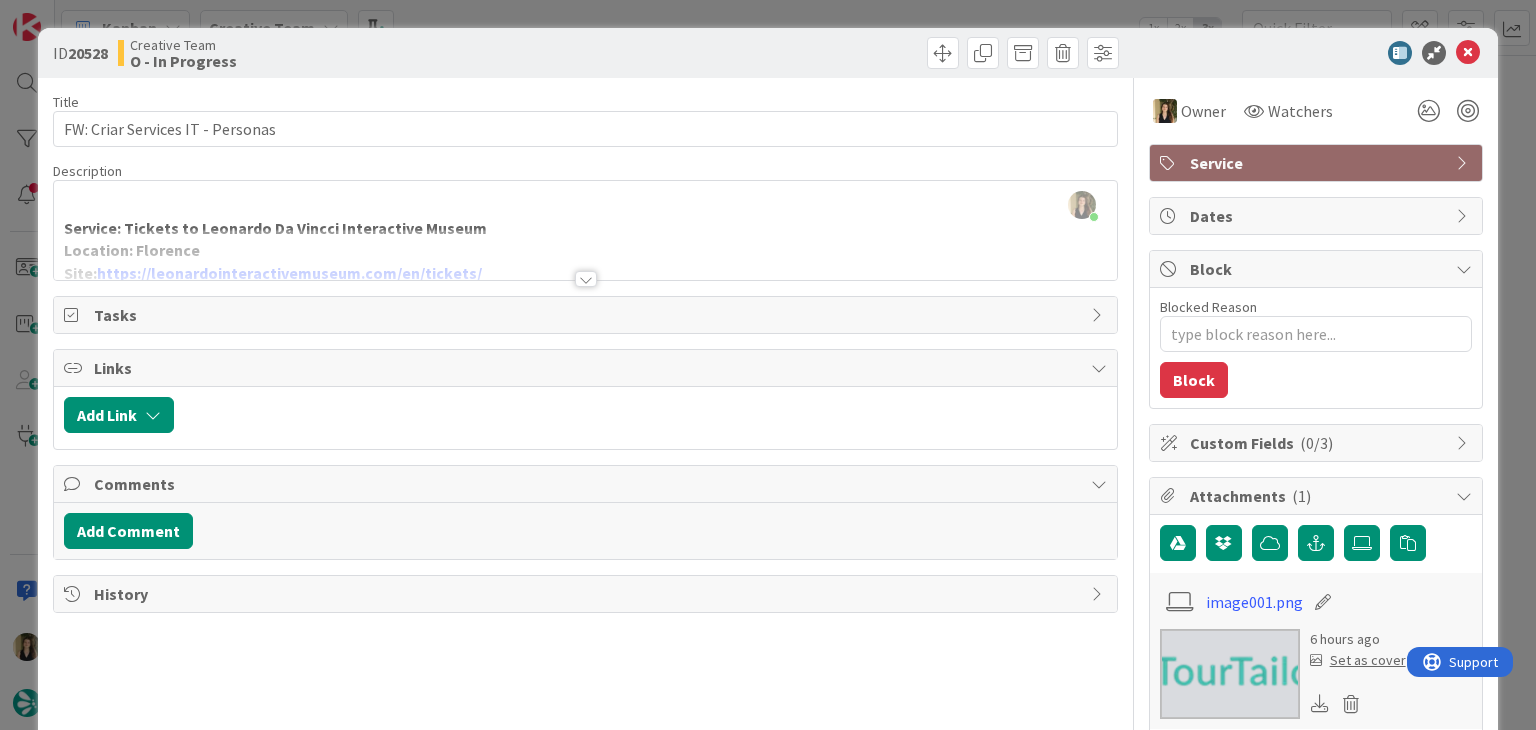 click at bounding box center [586, 279] 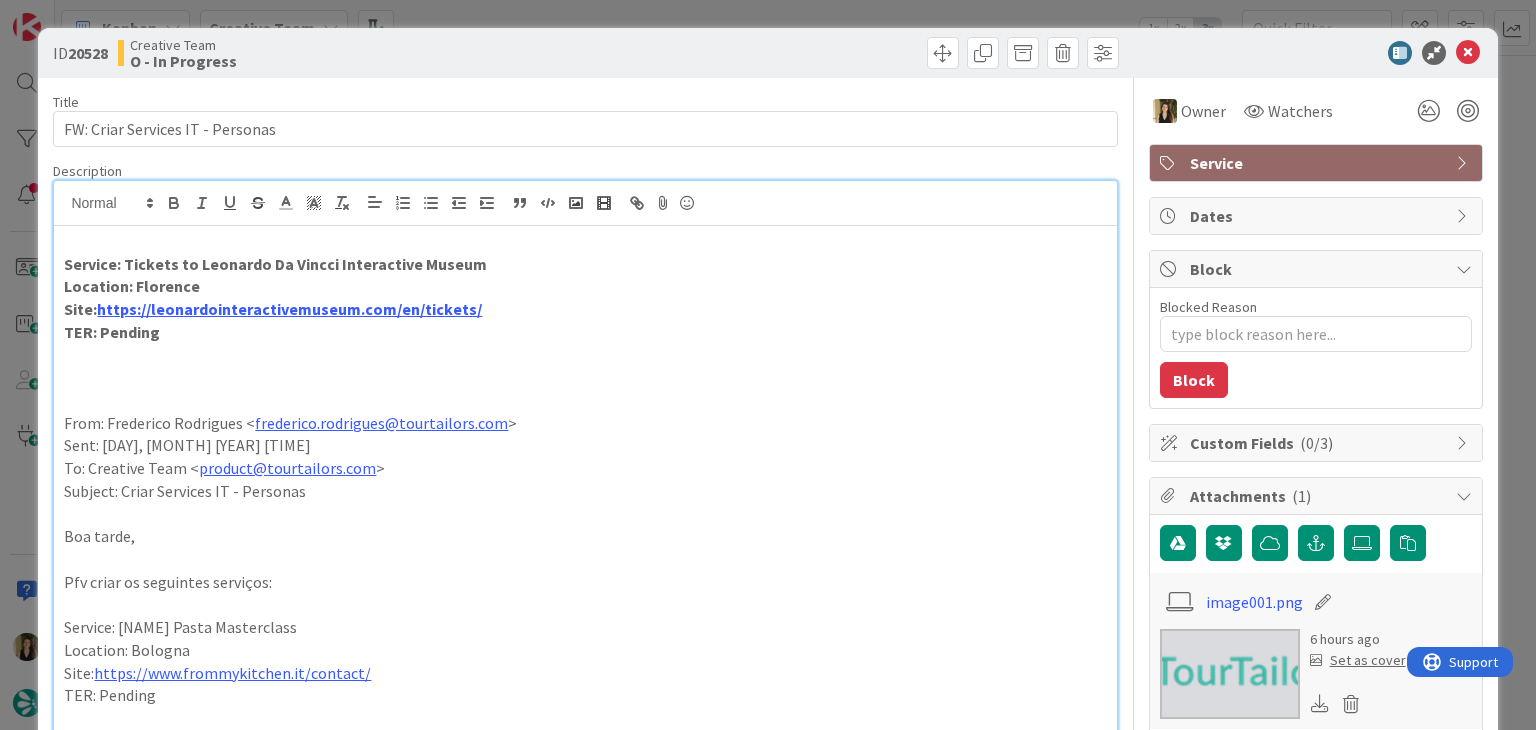 drag, startPoint x: 392, startPoint y: 60, endPoint x: 479, endPoint y: 1, distance: 105.11898 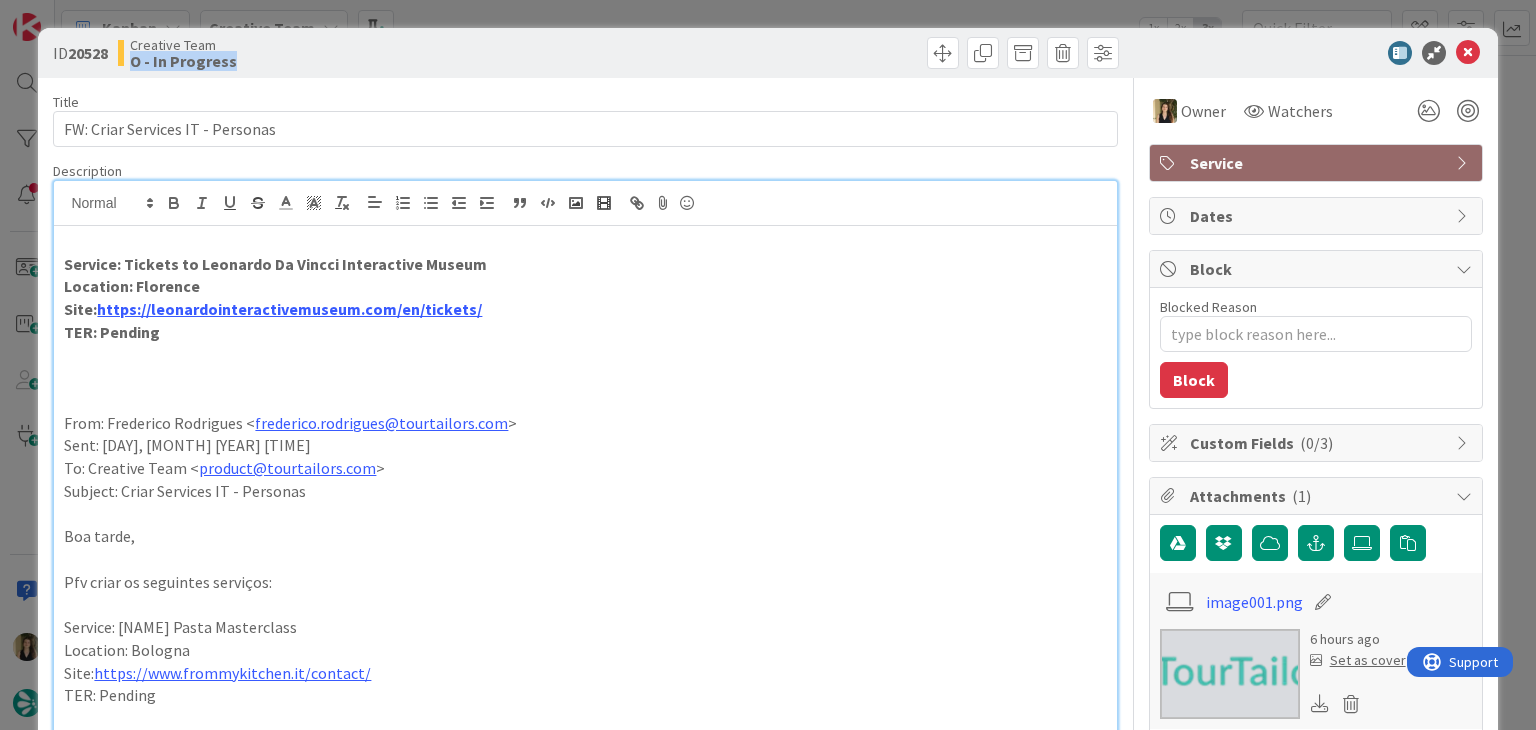 click on "ID  20528 Creative Team O - In Progress Title 32 / 128 FW: Criar Services IT - Personas Description Sofia Palma joined  2 m ago Service: Tickets to Leonardo Da Vincci Interactive Museum Location: Florence Site:  https://leonardointeractivemuseum.com/en/tickets/ TER: Pending From: Frederico Rodrigues < frederico.rodrigues@tourtailors.com > Sent: Wednesday, August 6, 2025 17:55 To: Creative Team < product@tourtailors.com > Subject: Criar Services IT - Personas Boa tarde, Pfv criar os seguintes serviços: Service: Bolognese Tortellini Pasta Masterclass Location: Bologna Site:  https://www.frommykitchen.it/contact/ TER: Pending + Service: 1h30 Colosseum Adventure for Little Gladiators Tour Location: Rome Site:  https://www.withlocals.com/it/experience/colosseum-adventure-for-little-gladiators-a-family-friendly-tour-e0196746/?date=2025-09-26&time=09%3A00&adults=2&children=2 TER: Pending + Service: 3h Secret Food Tour in Venice Location: Venice Site:  https://secretfoodtours.com/venice/food-tours-venice/ TER:  + ]" at bounding box center (768, 365) 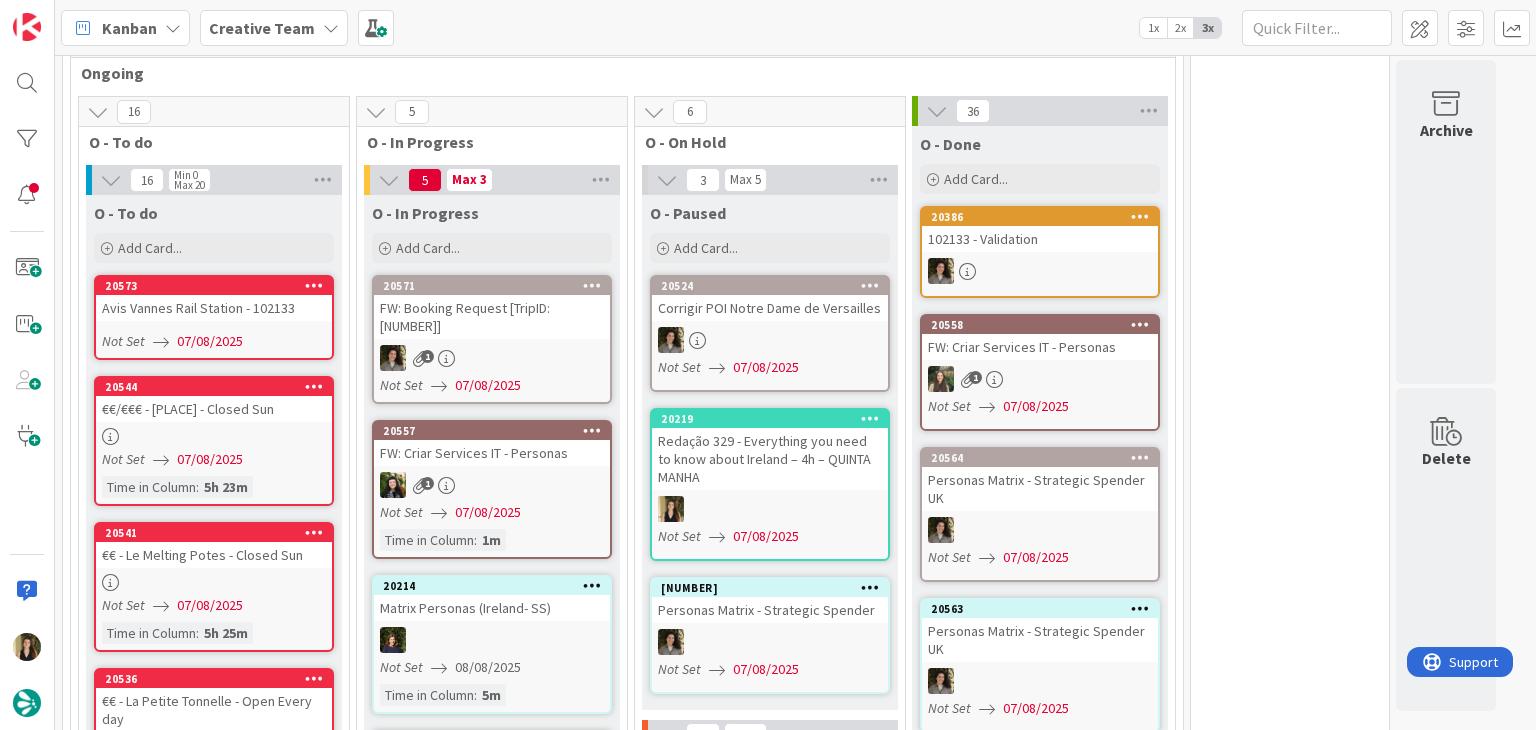 scroll, scrollTop: 1448, scrollLeft: 0, axis: vertical 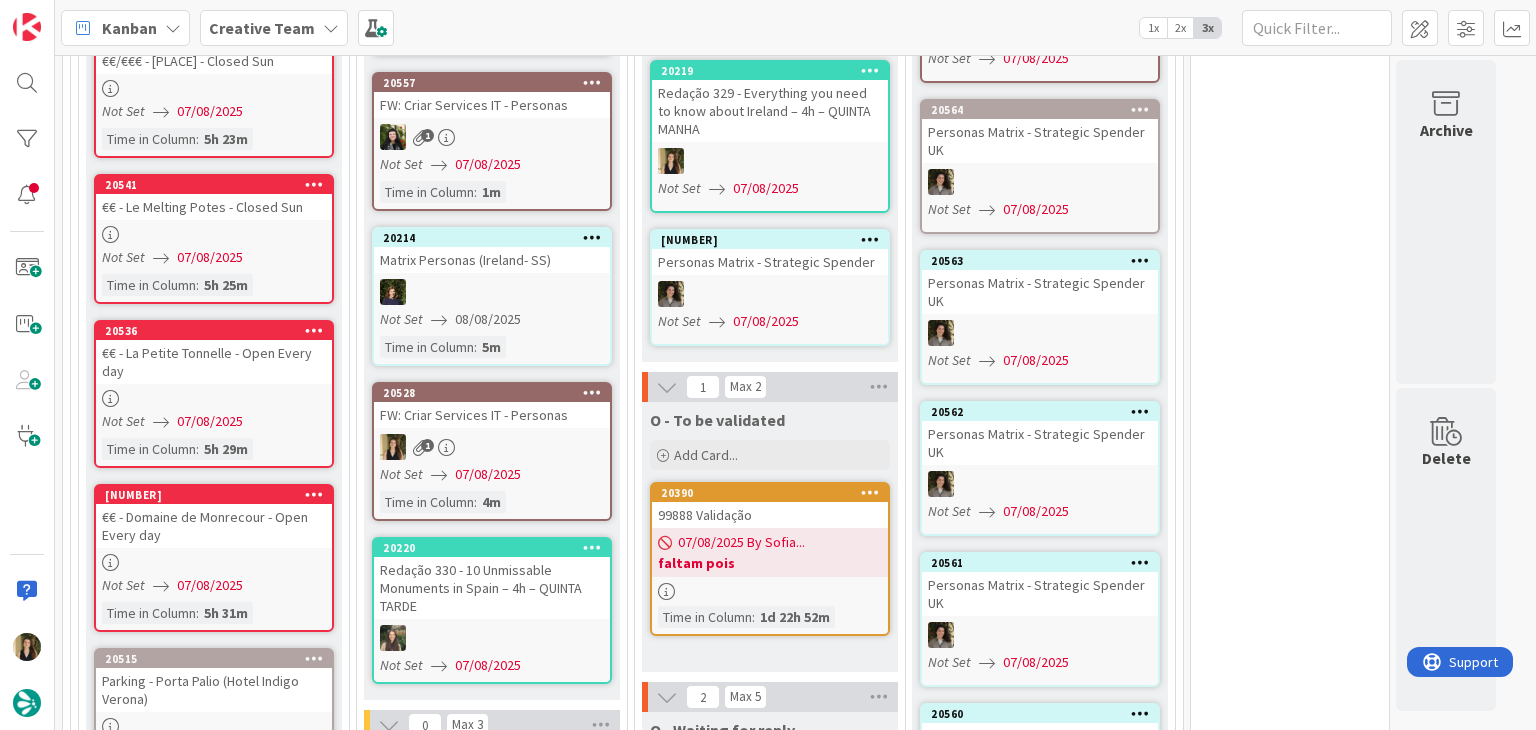 click on "Not Set [DATE]" at bounding box center (495, 474) 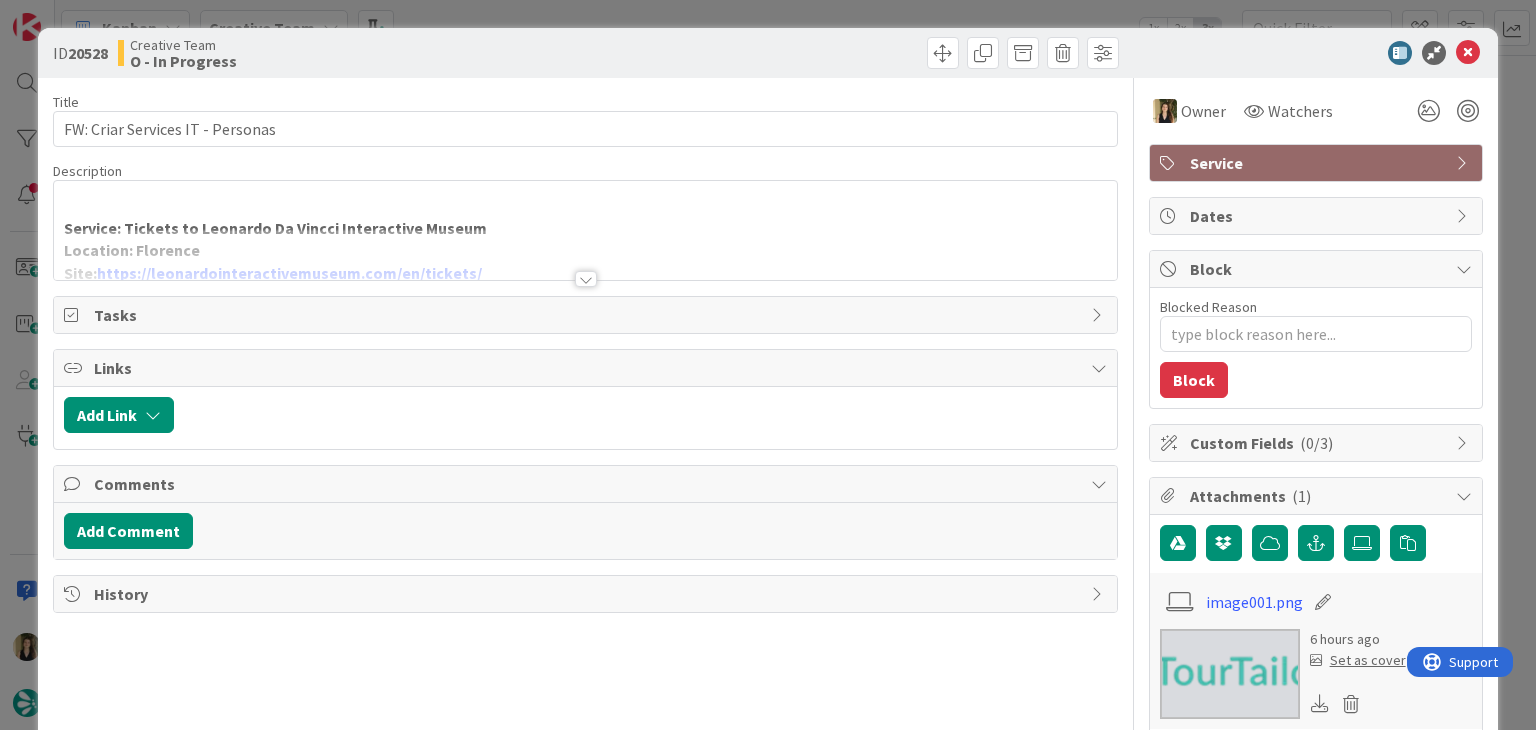 scroll, scrollTop: 0, scrollLeft: 0, axis: both 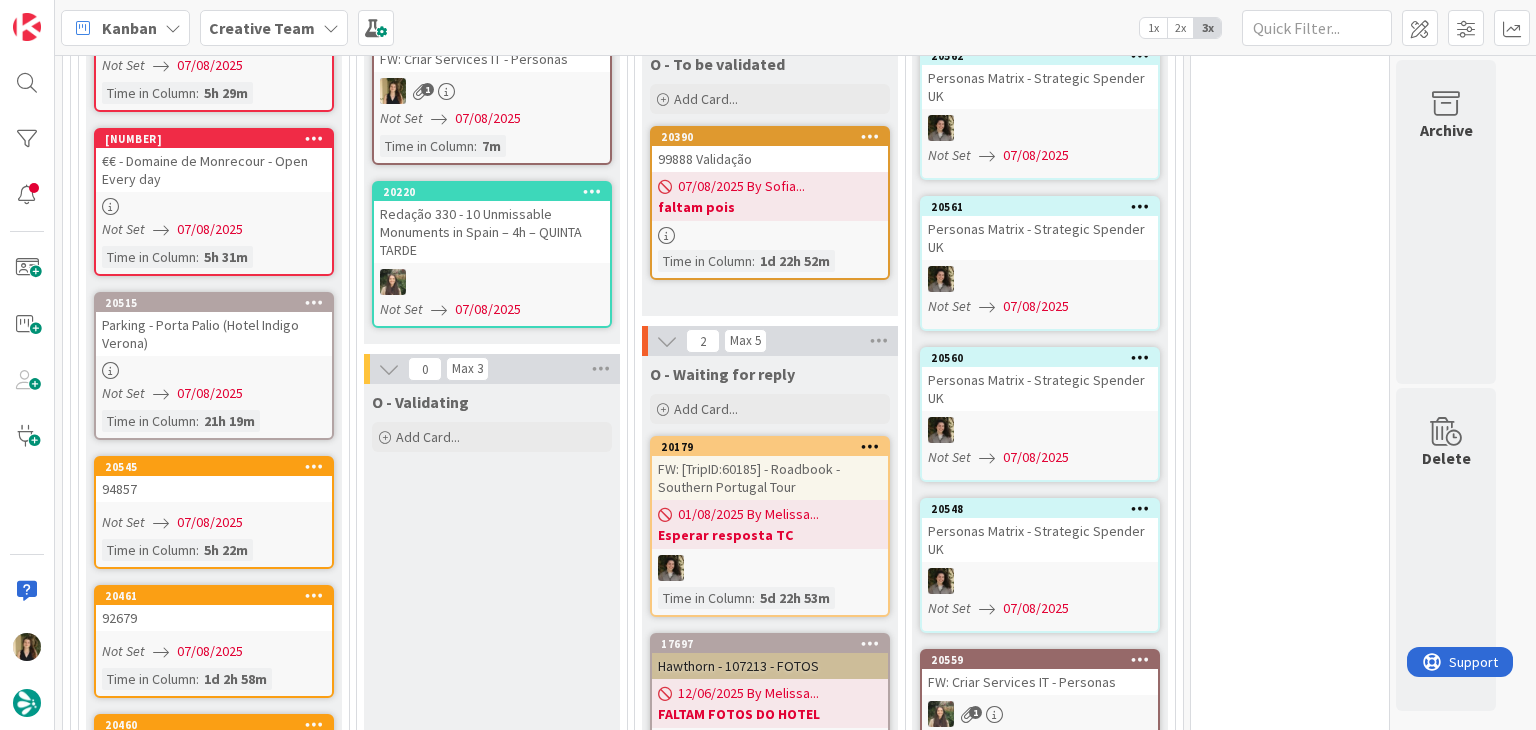 click on "O - Validating Add Card..." at bounding box center [492, 1118] 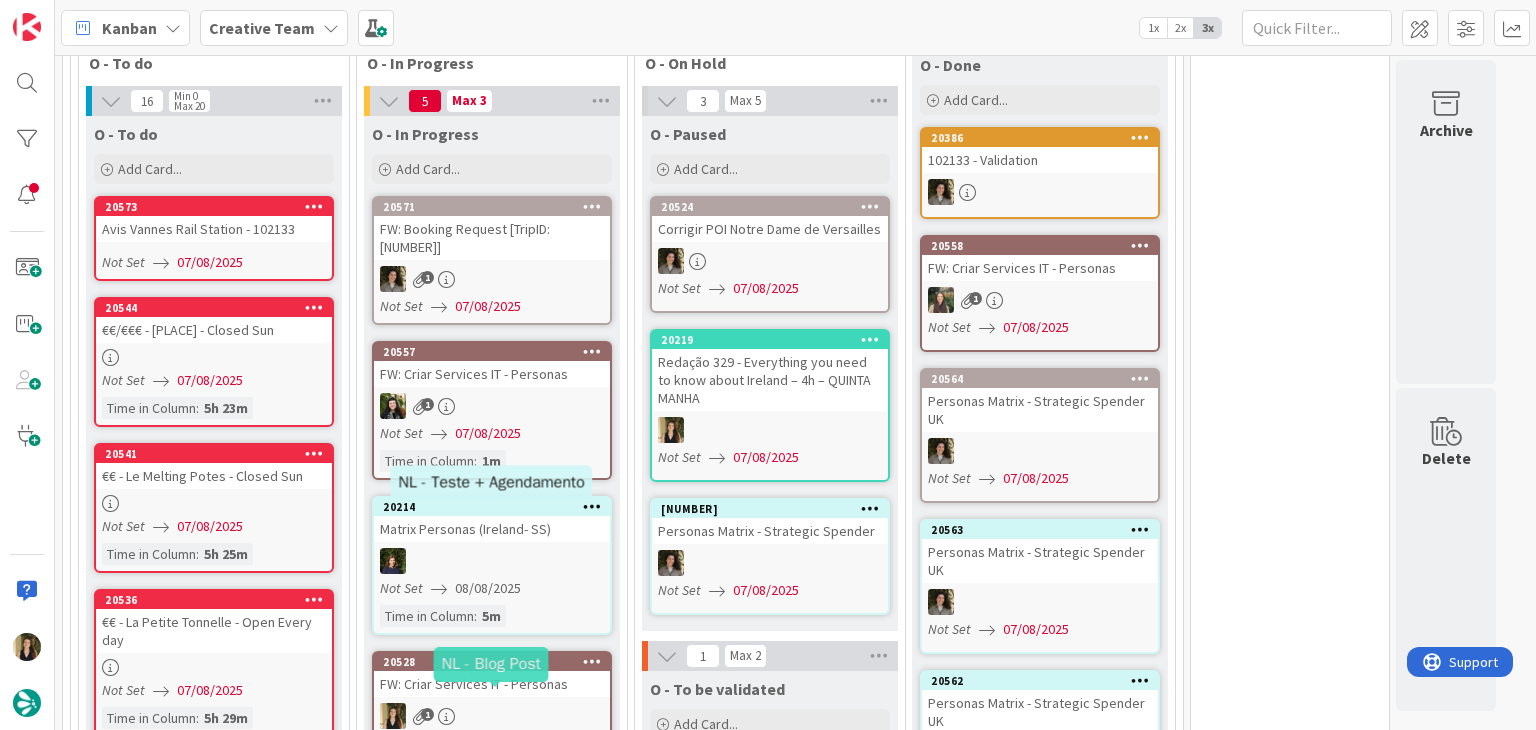 scroll, scrollTop: 1500, scrollLeft: 0, axis: vertical 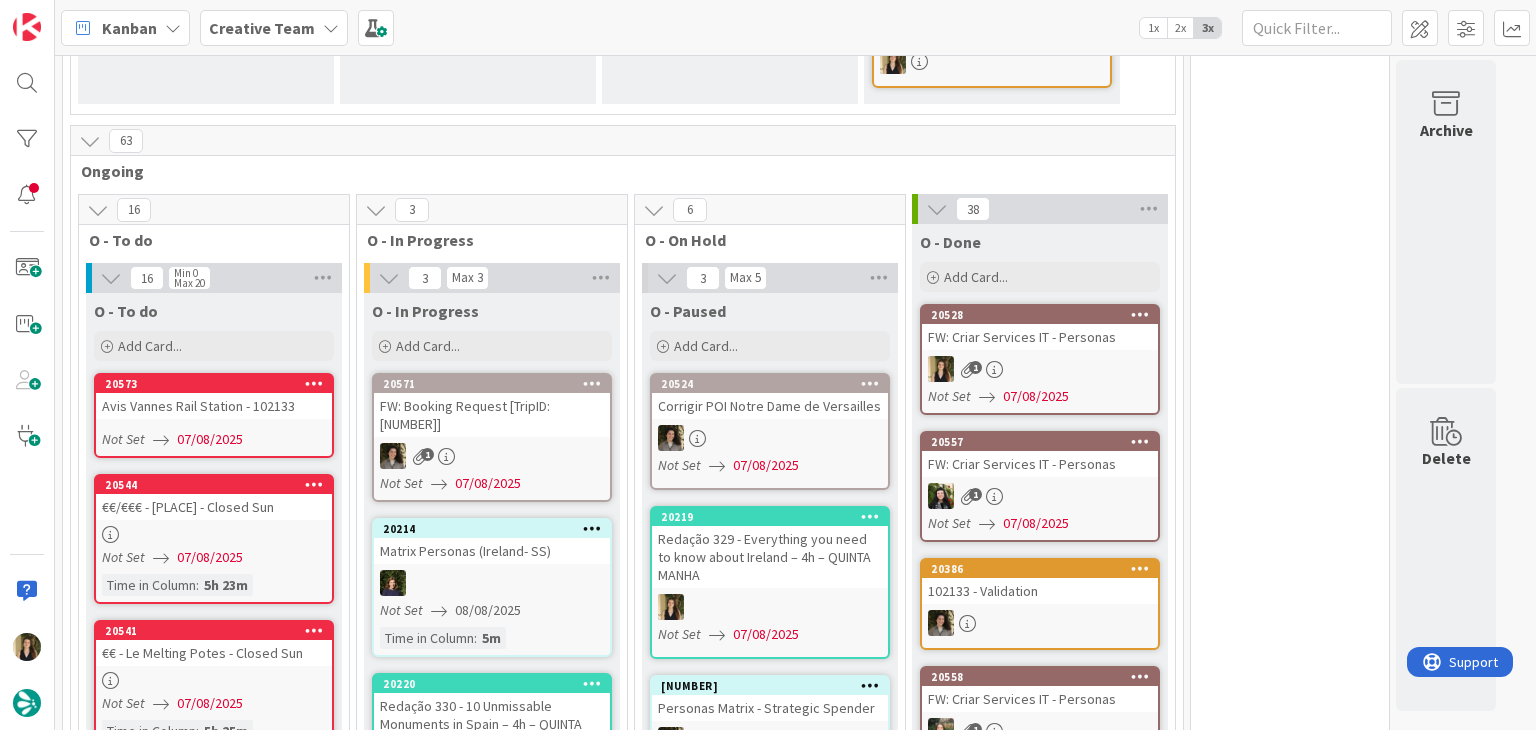 click on "1" at bounding box center (1040, 369) 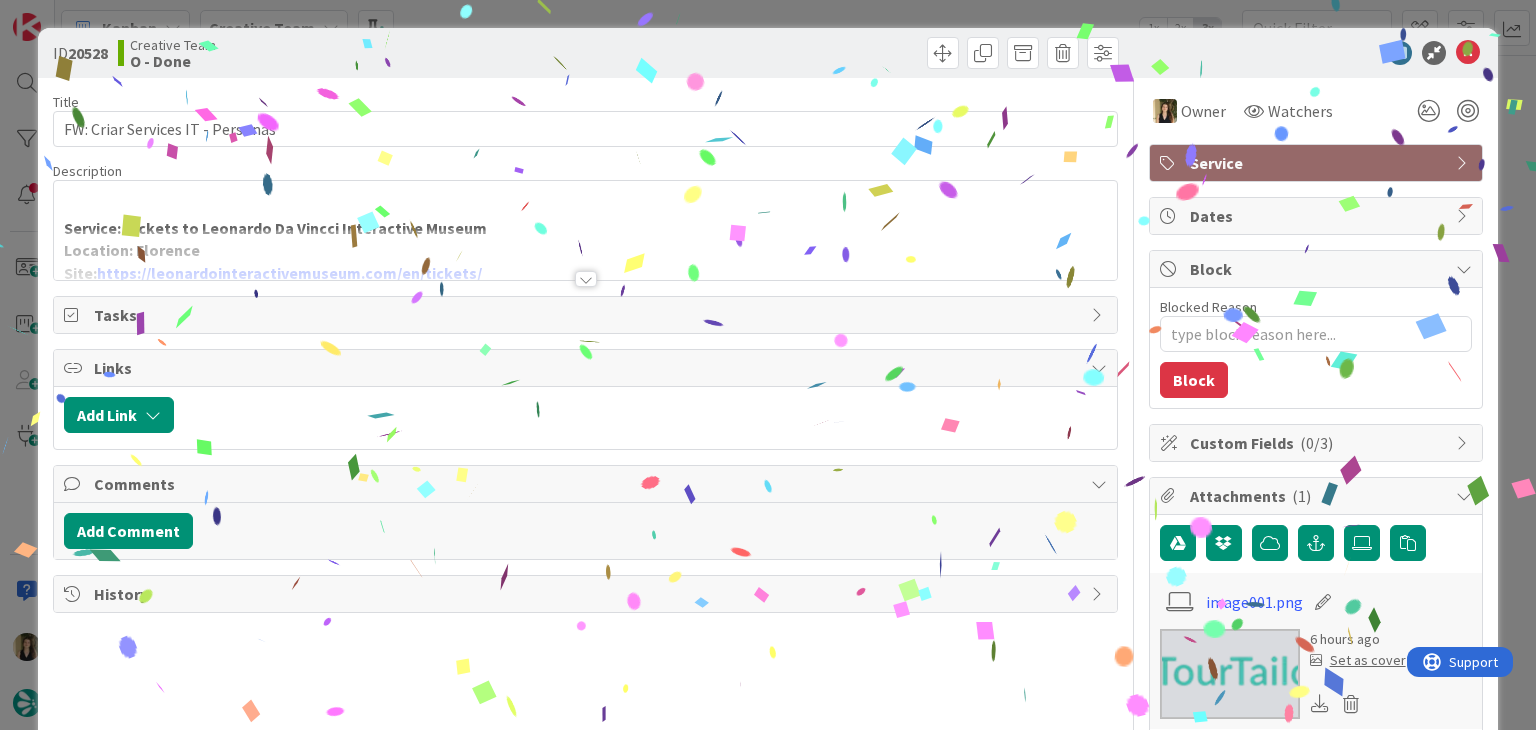 scroll, scrollTop: 0, scrollLeft: 0, axis: both 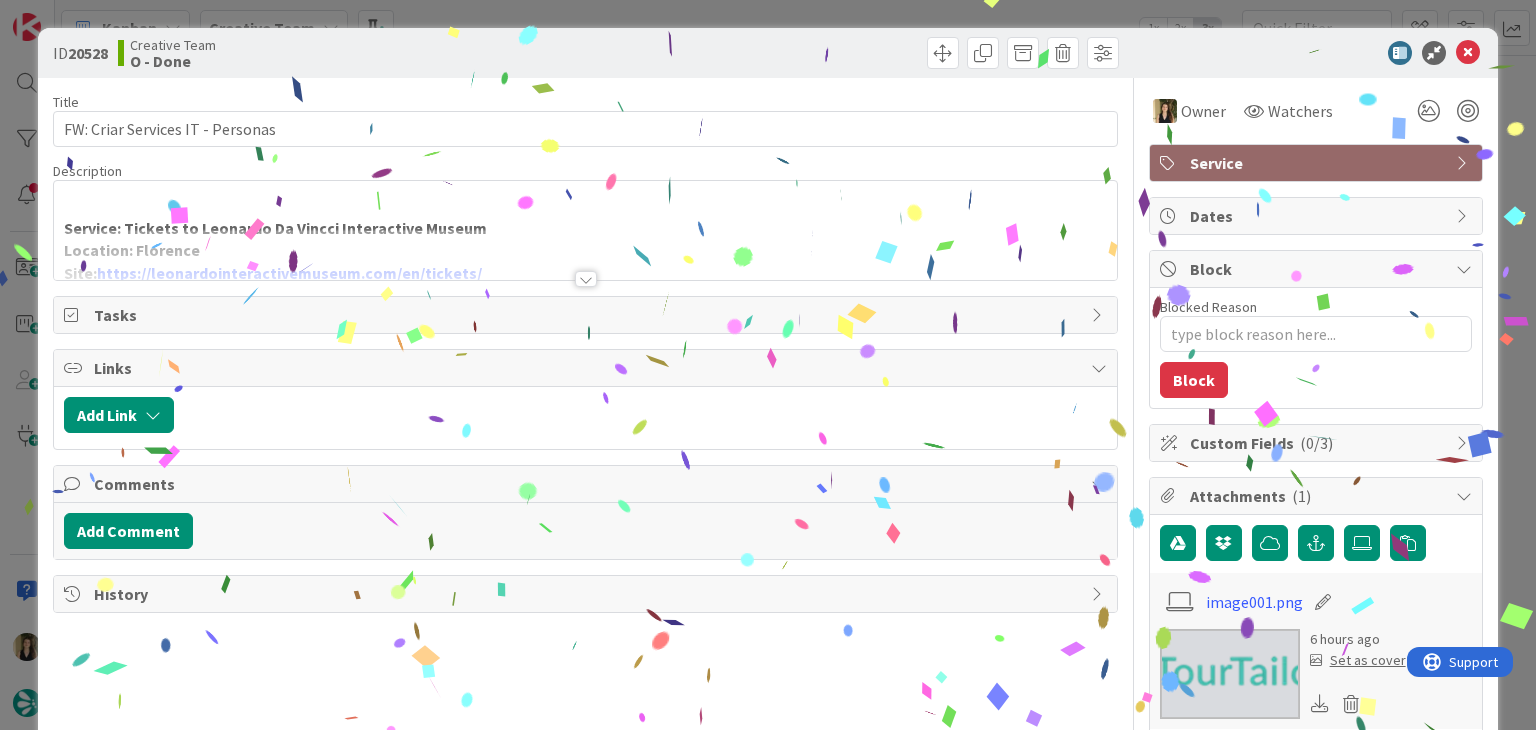 click at bounding box center (586, 279) 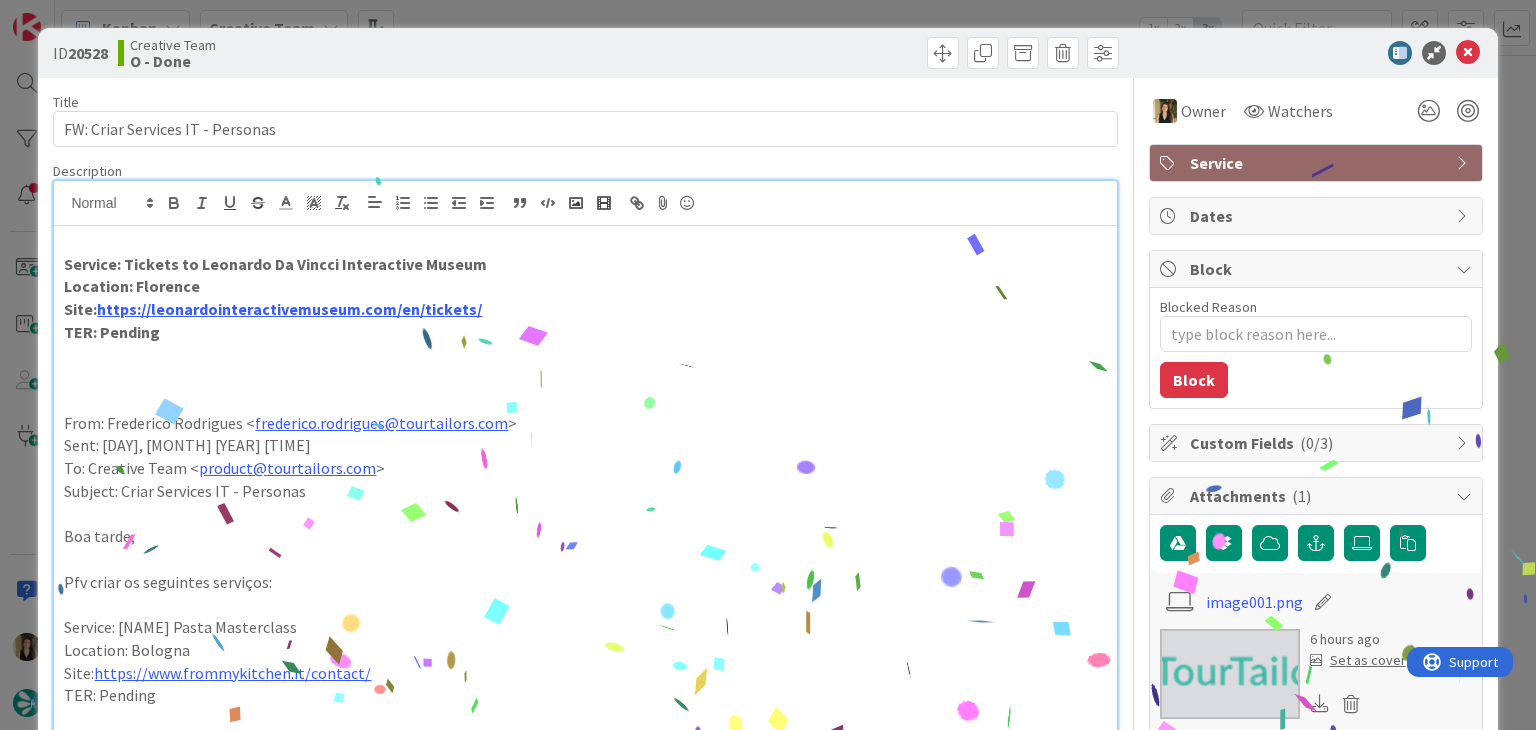 scroll, scrollTop: 0, scrollLeft: 0, axis: both 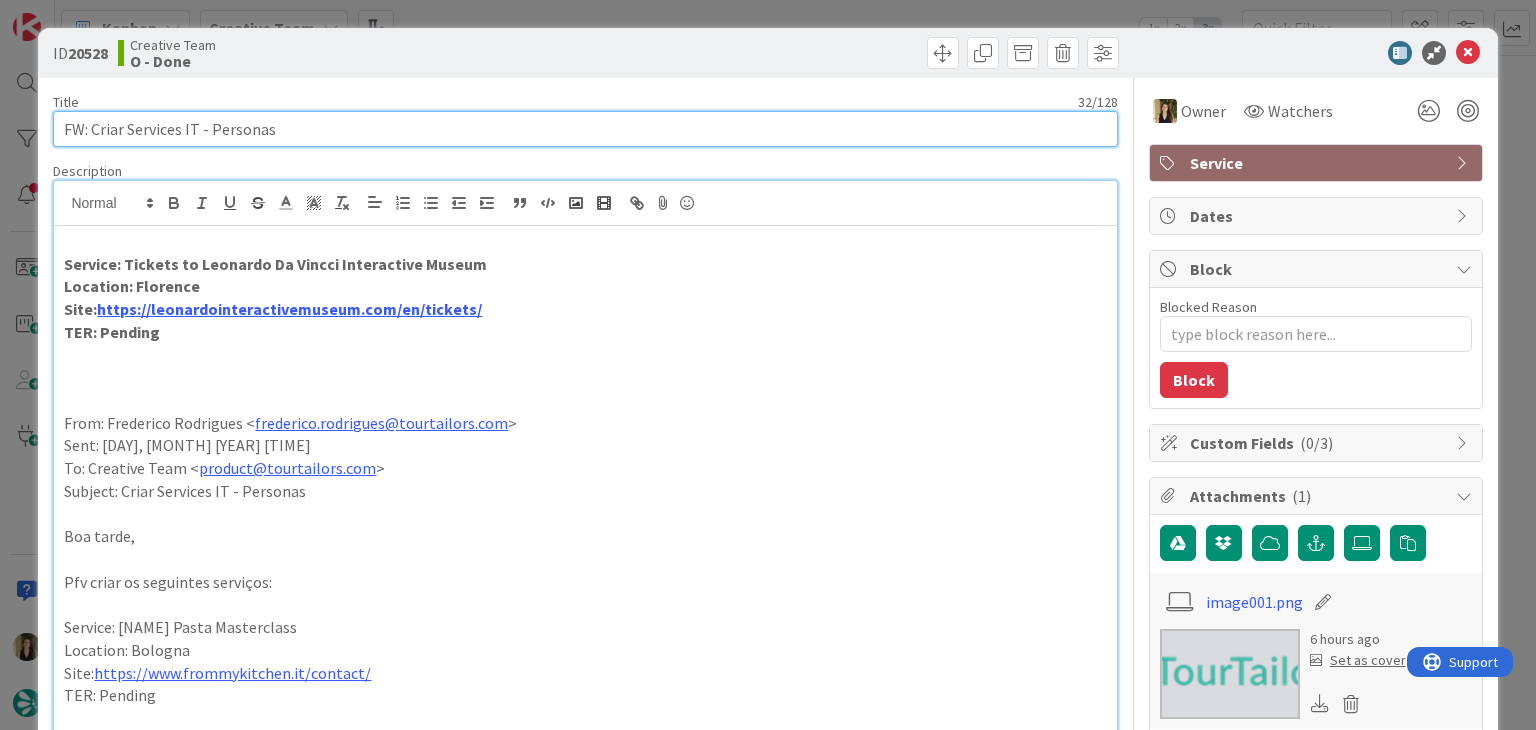 drag, startPoint x: 323, startPoint y: 131, endPoint x: 31, endPoint y: 125, distance: 292.06165 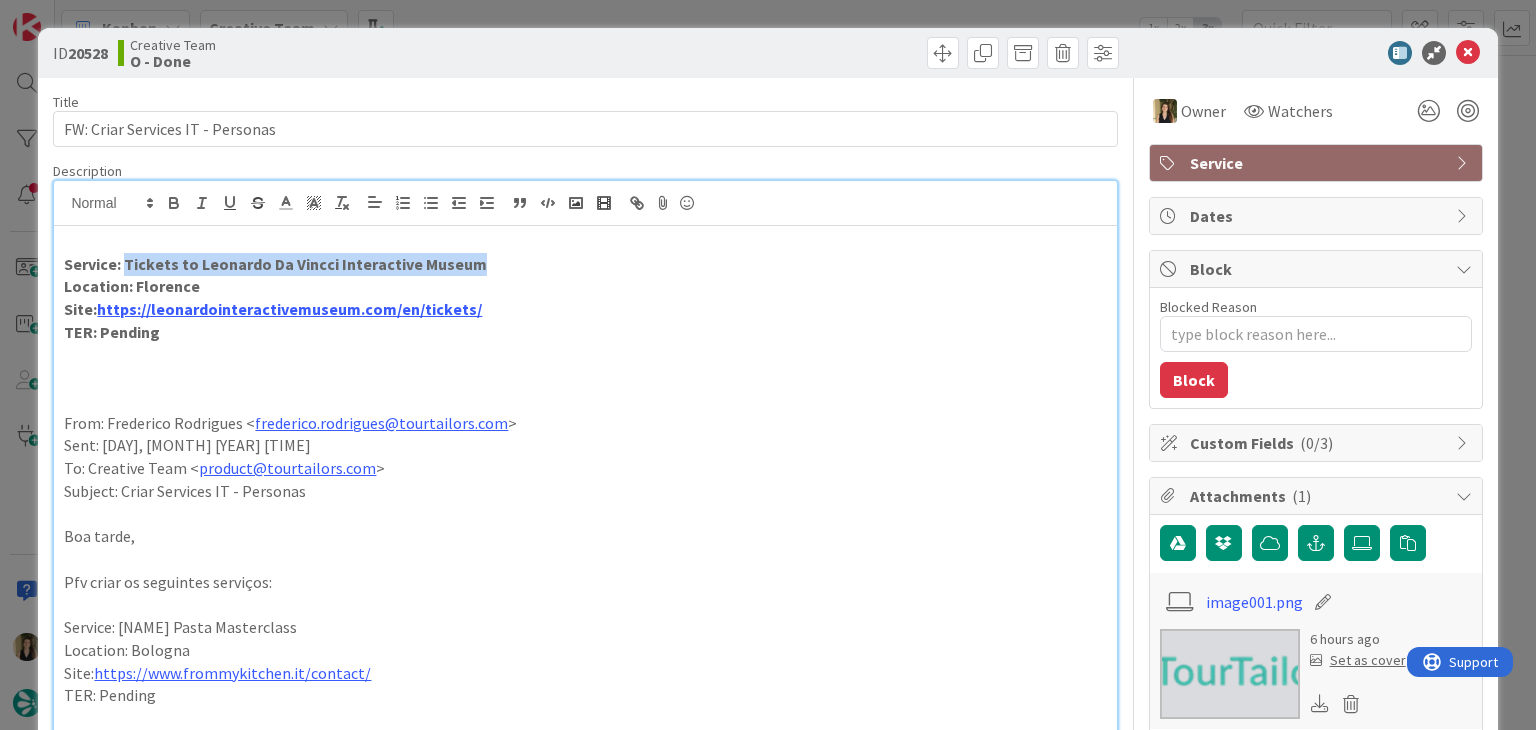 drag, startPoint x: 481, startPoint y: 263, endPoint x: 164, endPoint y: 254, distance: 317.12775 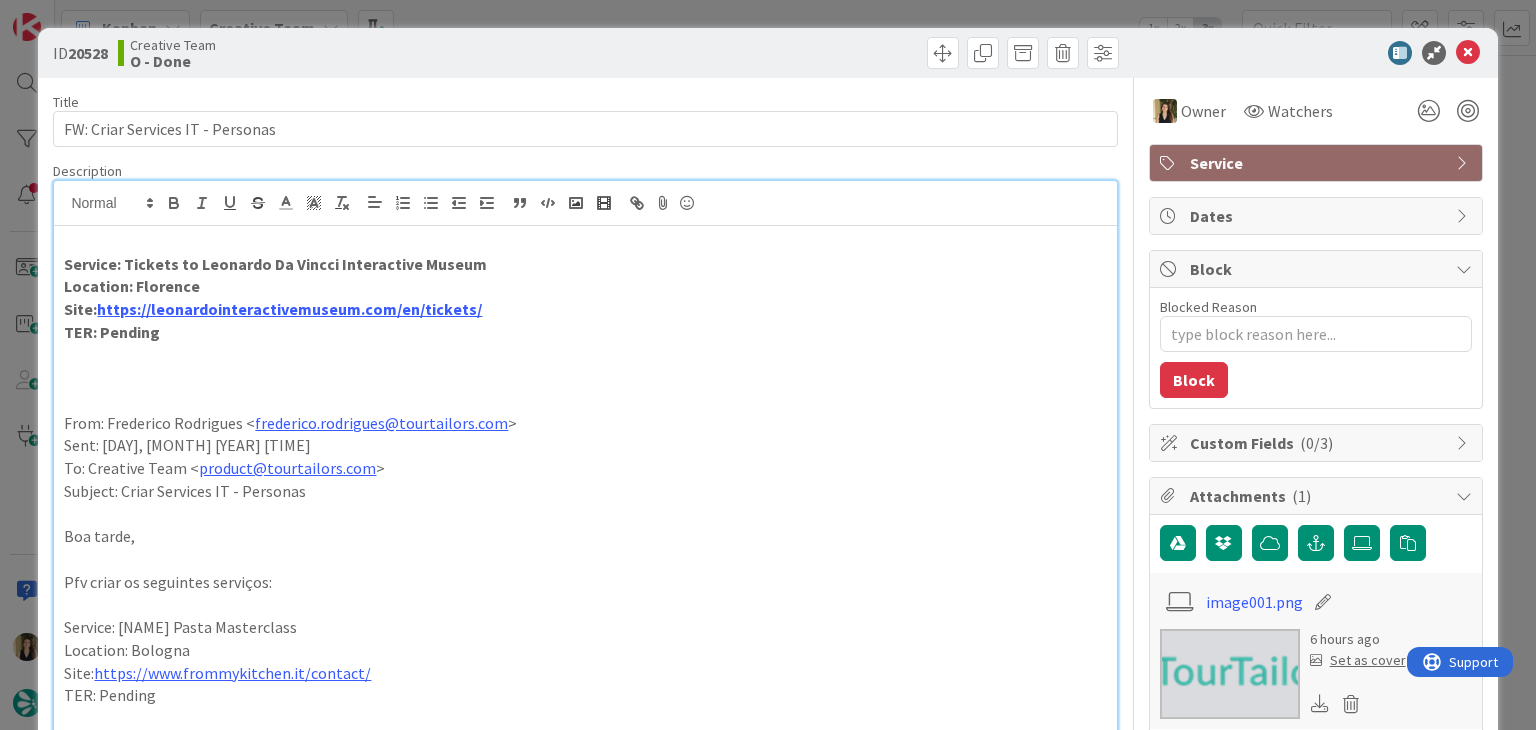 drag, startPoint x: 478, startPoint y: 30, endPoint x: 486, endPoint y: 11, distance: 20.615528 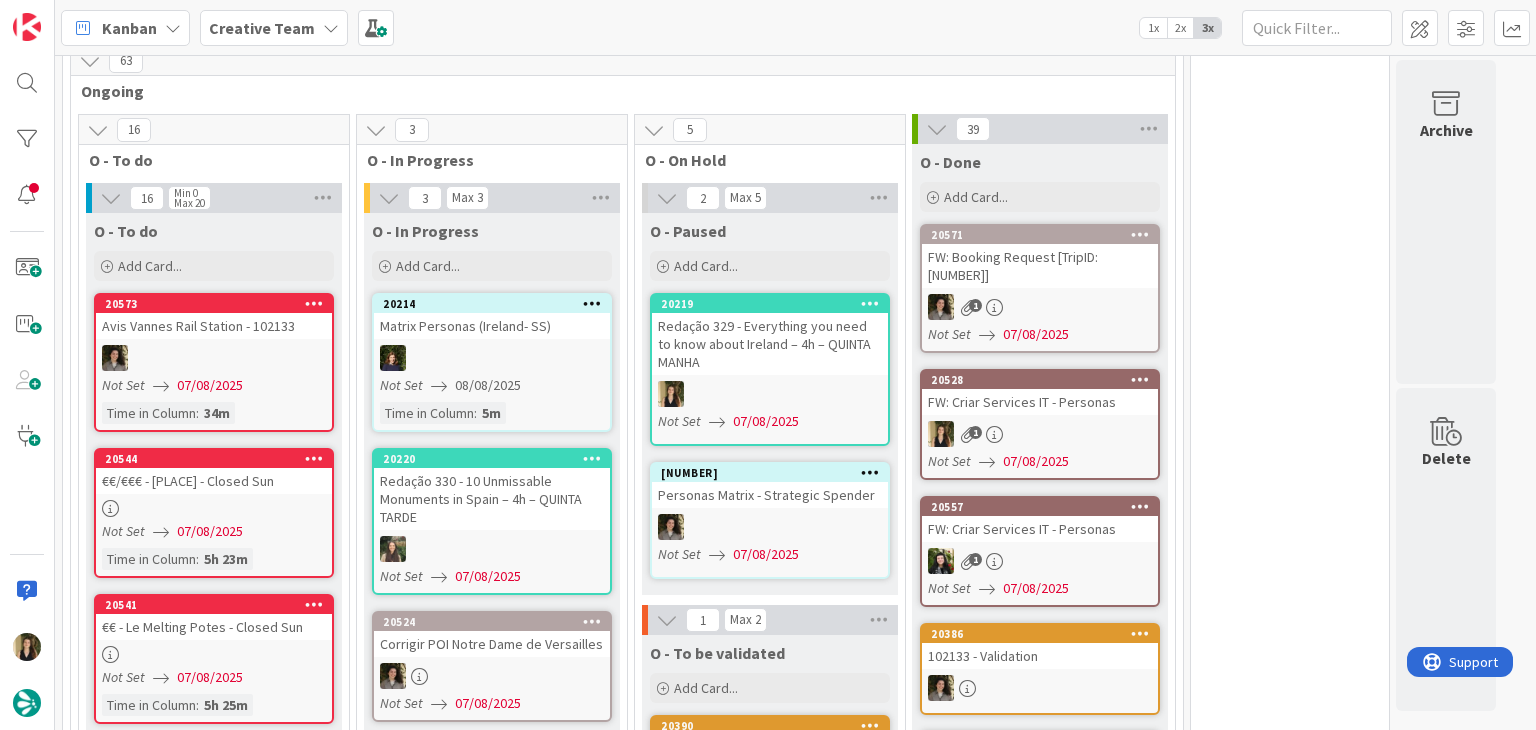 scroll, scrollTop: 1698, scrollLeft: 0, axis: vertical 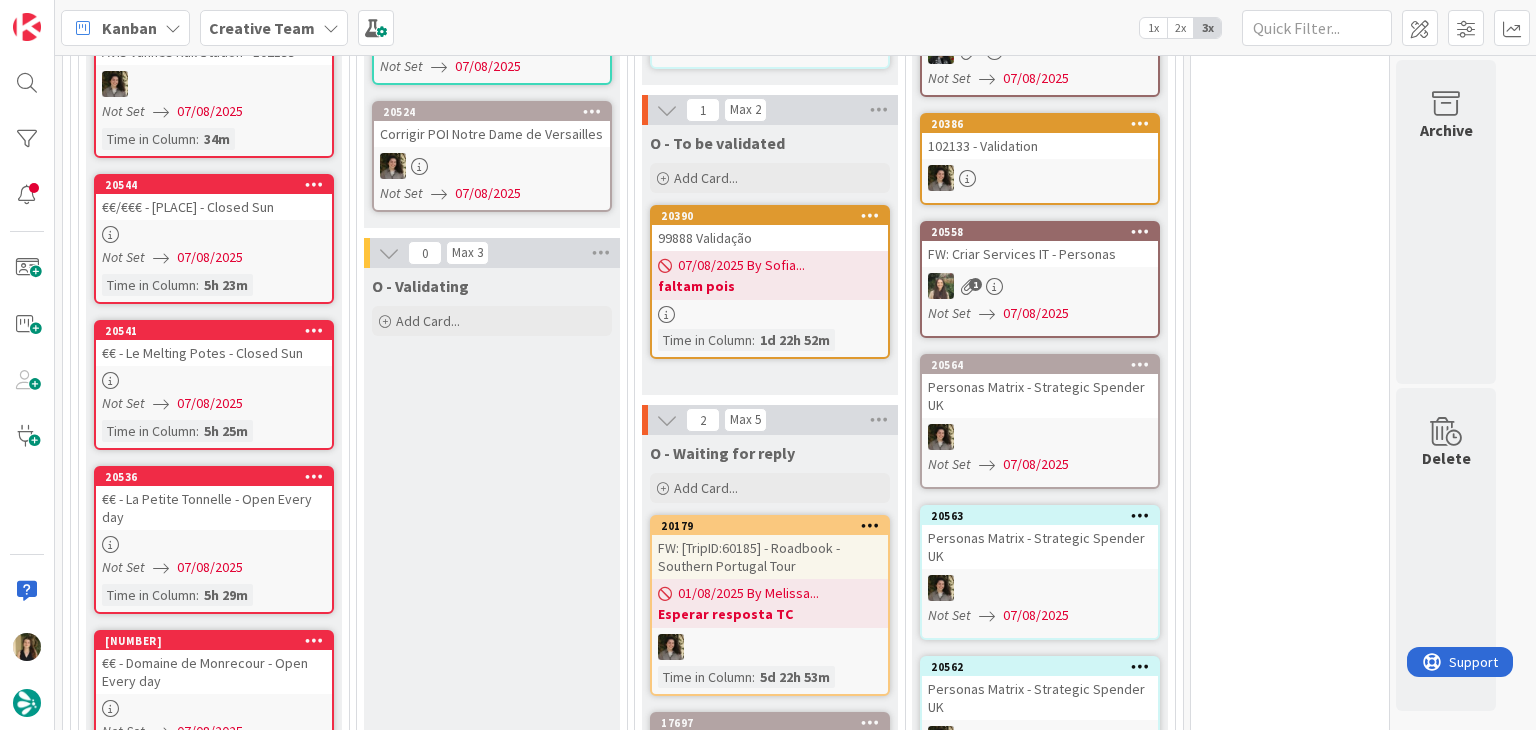 click on "O - Validating Add Card..." at bounding box center (492, 1311) 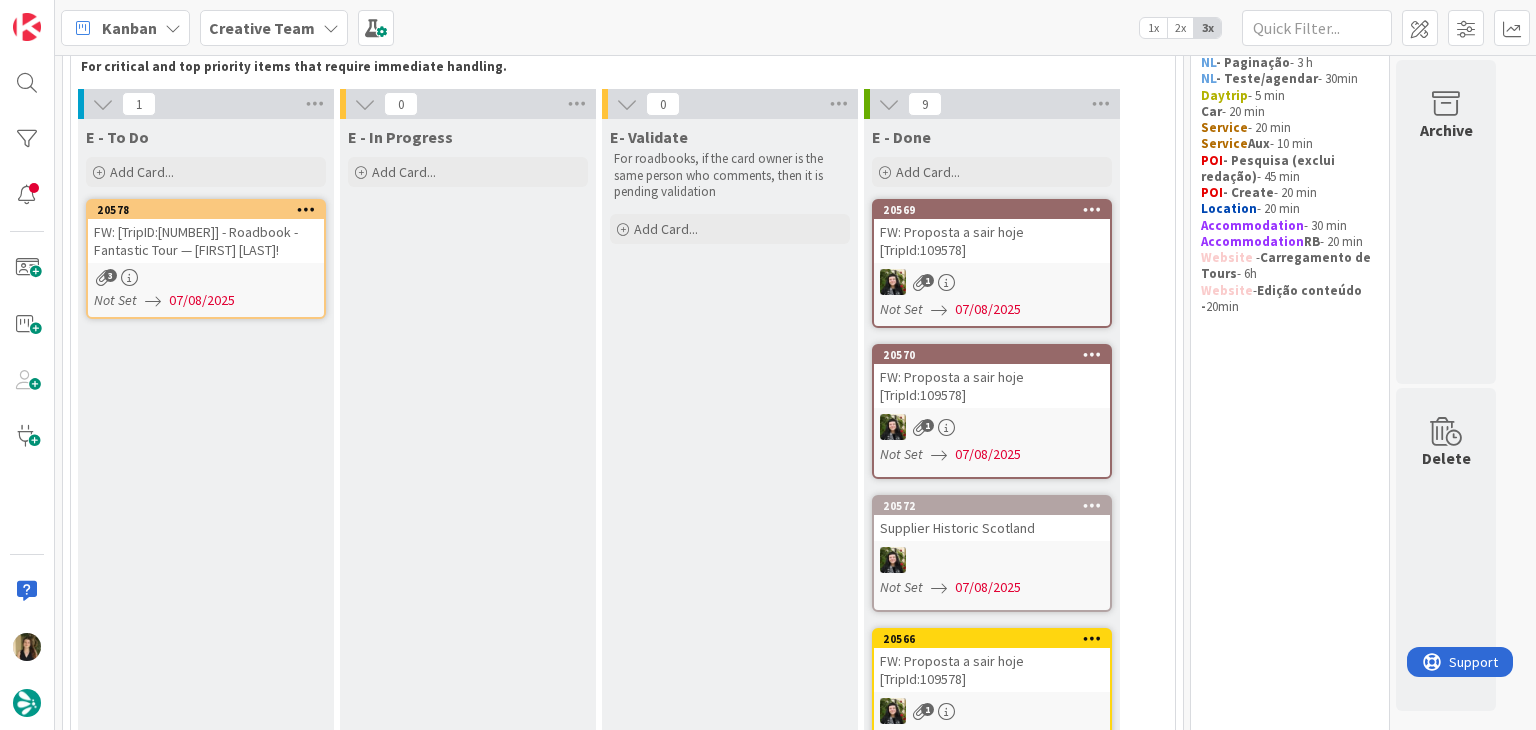 scroll, scrollTop: 0, scrollLeft: 0, axis: both 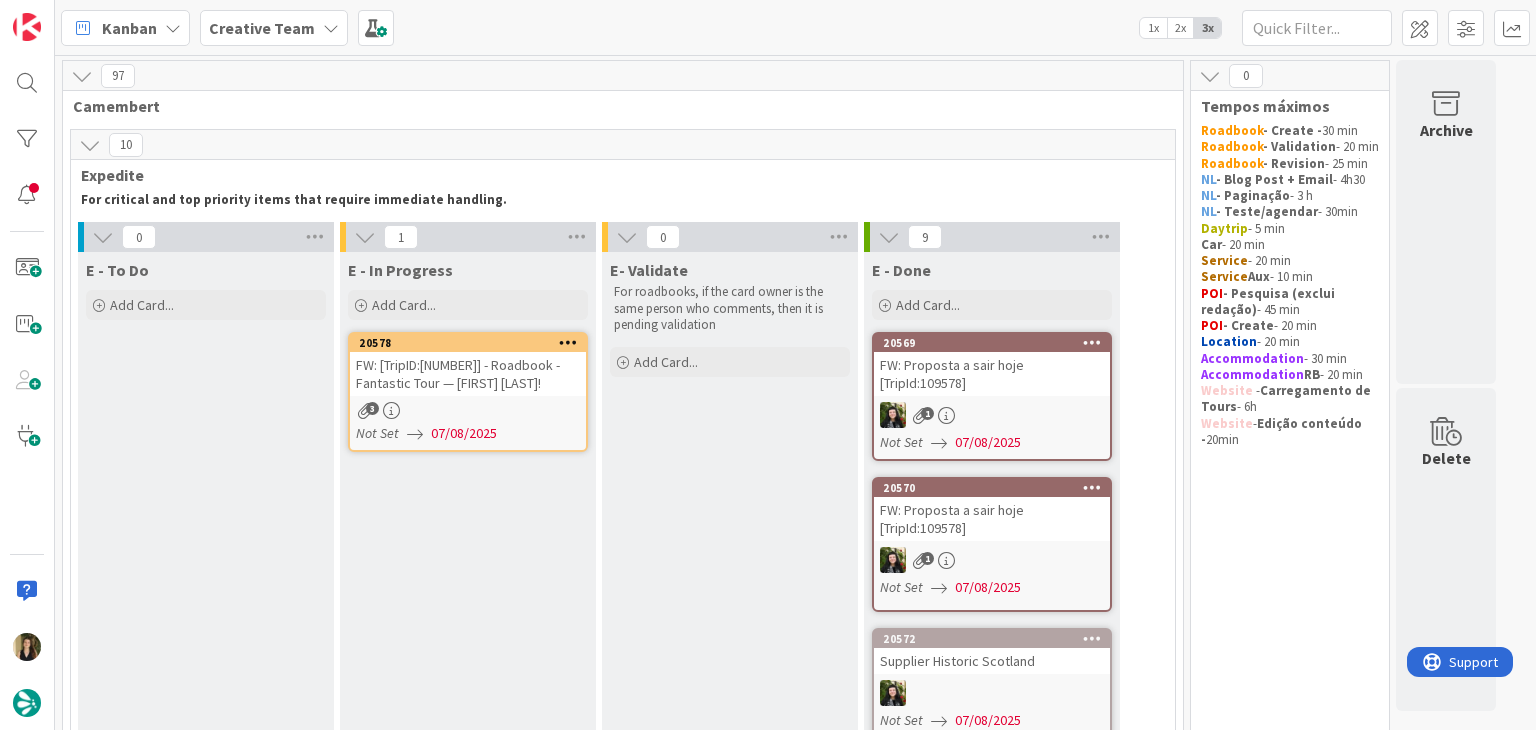 click on "Not Set [DATE]" at bounding box center [471, 433] 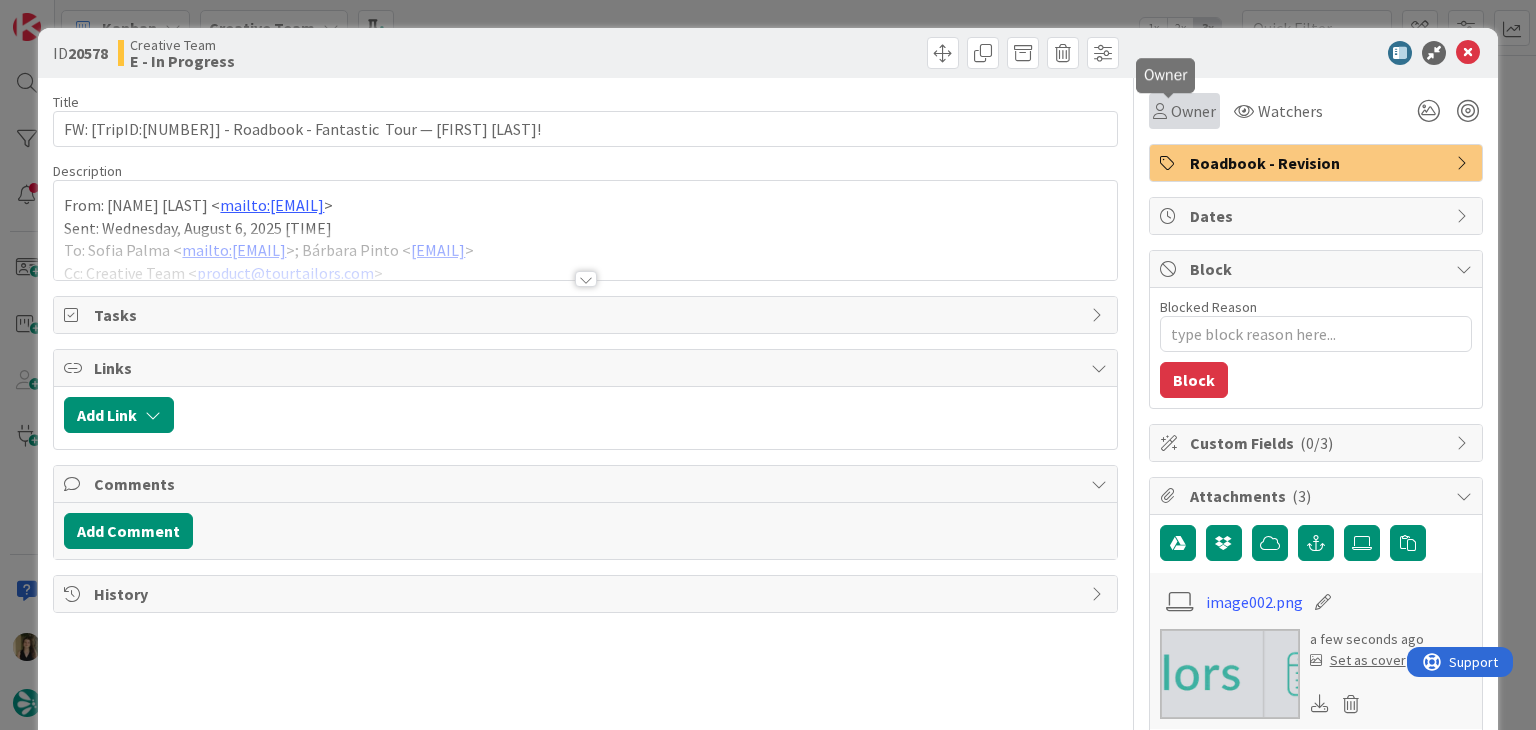 click on "Owner" at bounding box center (1184, 111) 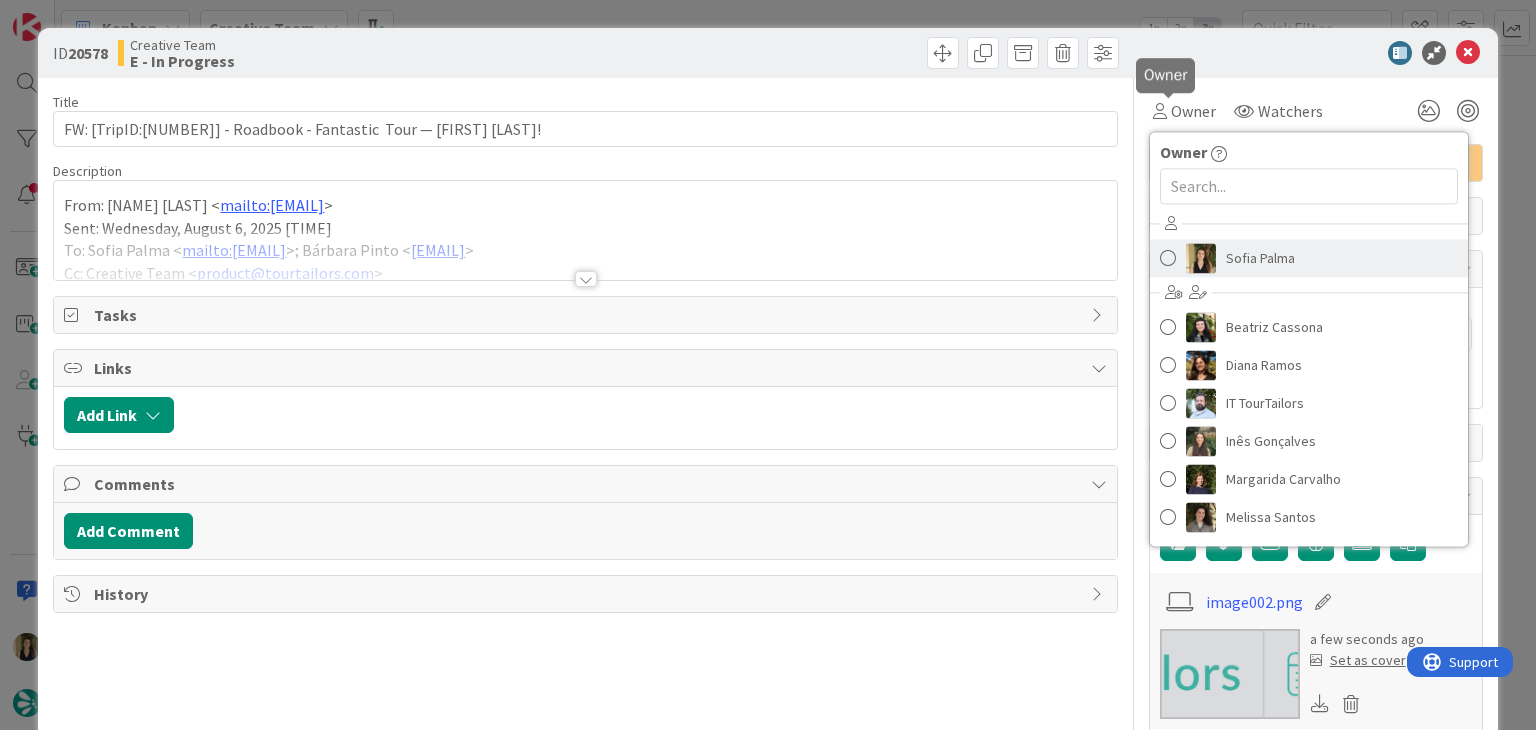 scroll, scrollTop: 0, scrollLeft: 0, axis: both 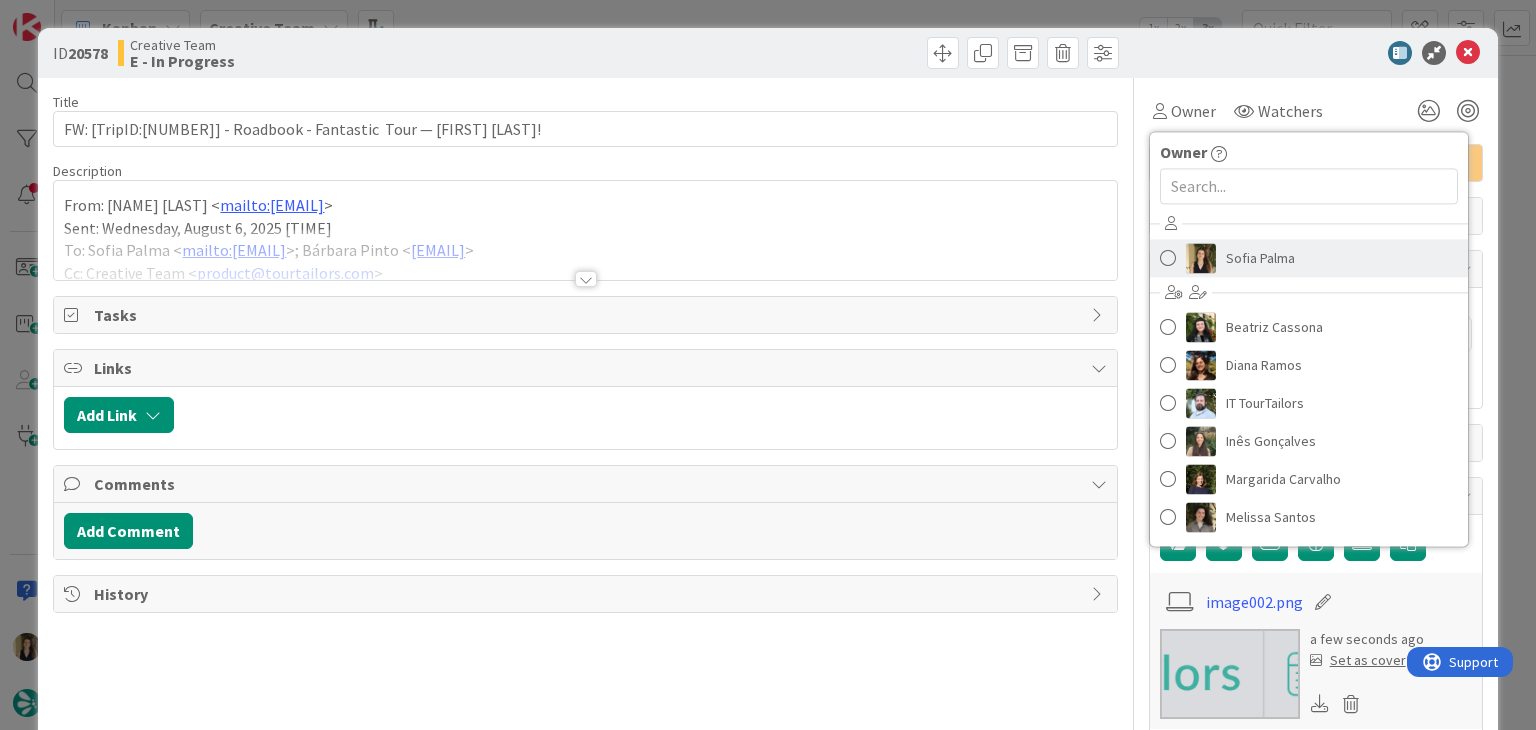 click on "Sofia Palma" at bounding box center [1260, 258] 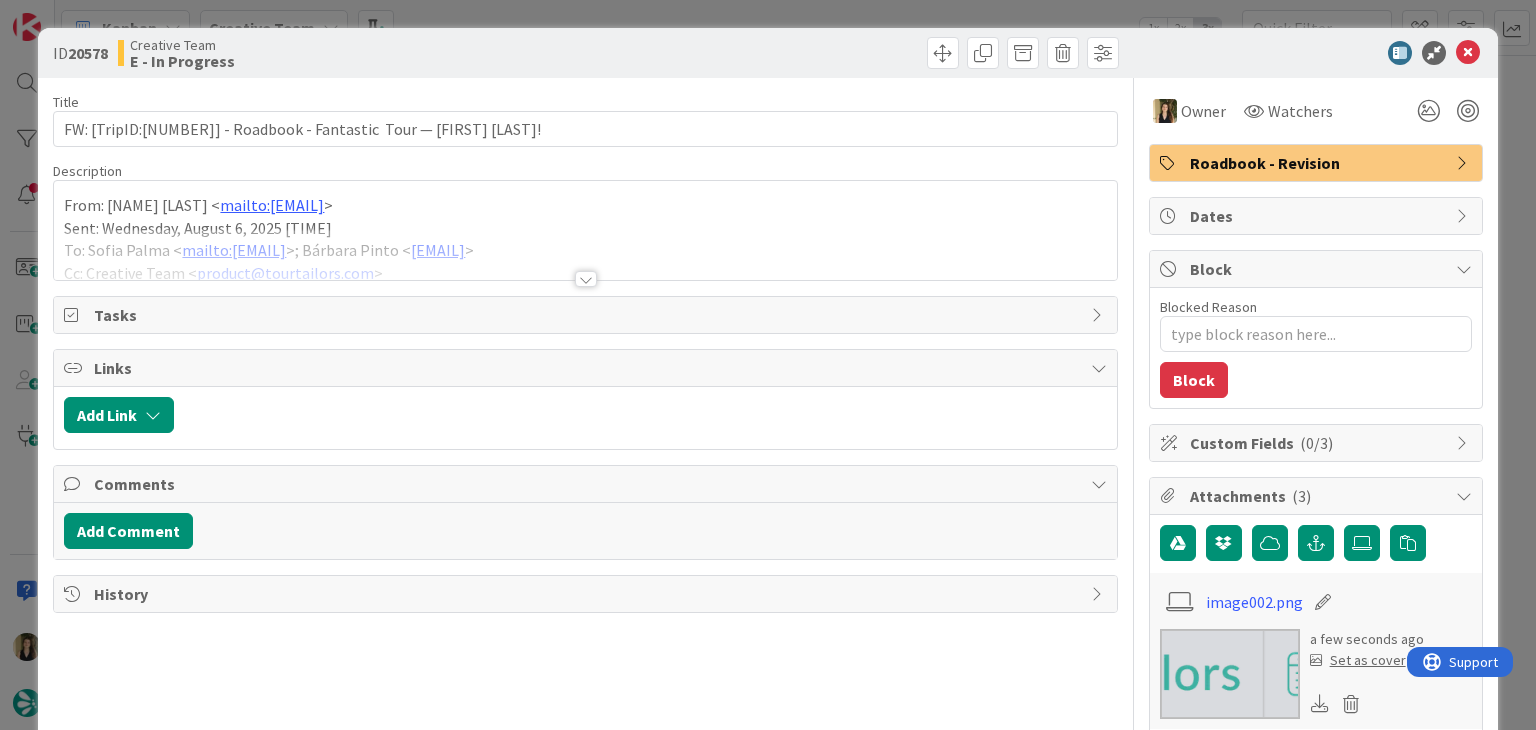 click at bounding box center [586, 279] 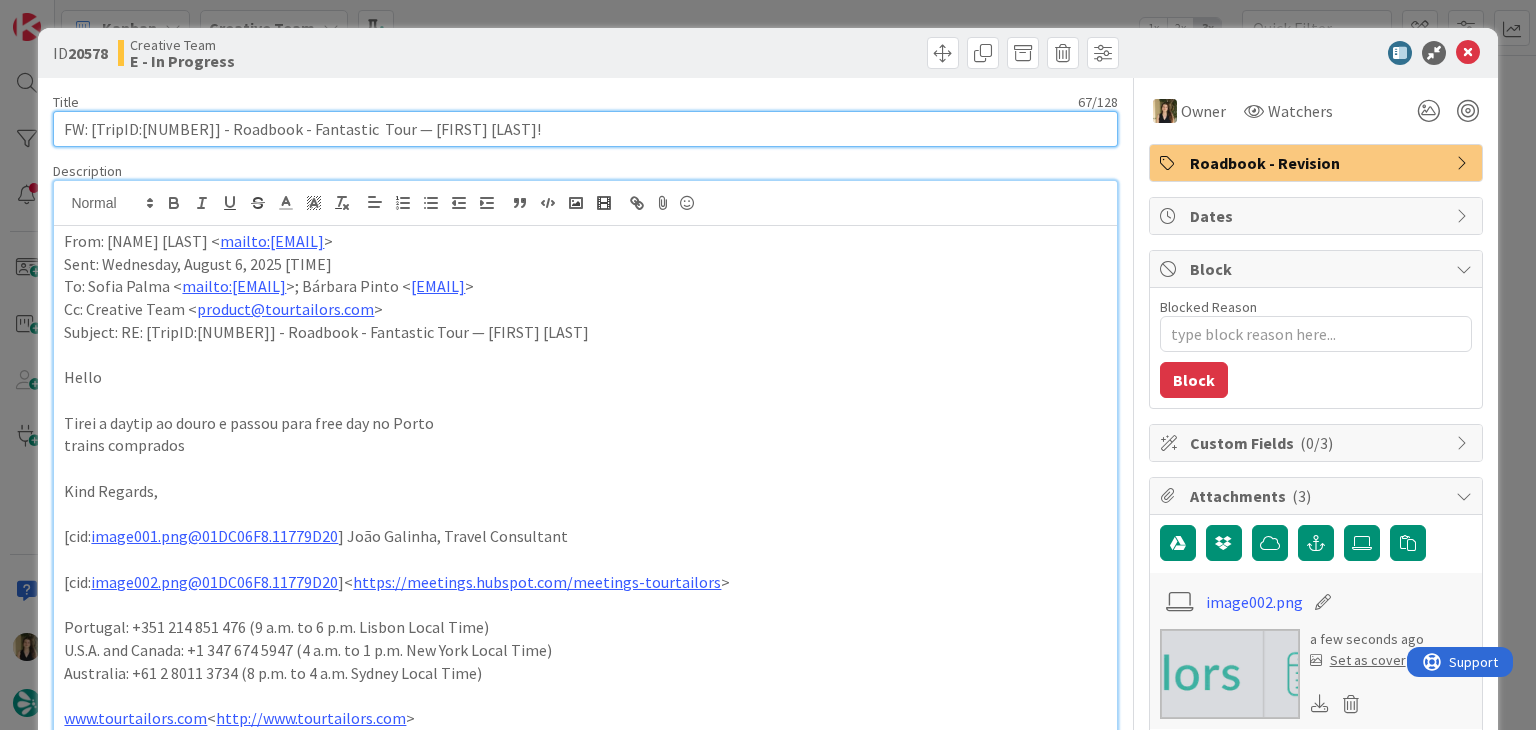 click on "FW: [TripID:[NUMBER]] - Roadbook - Fantastic  Tour — [PERSON]!" at bounding box center (585, 129) 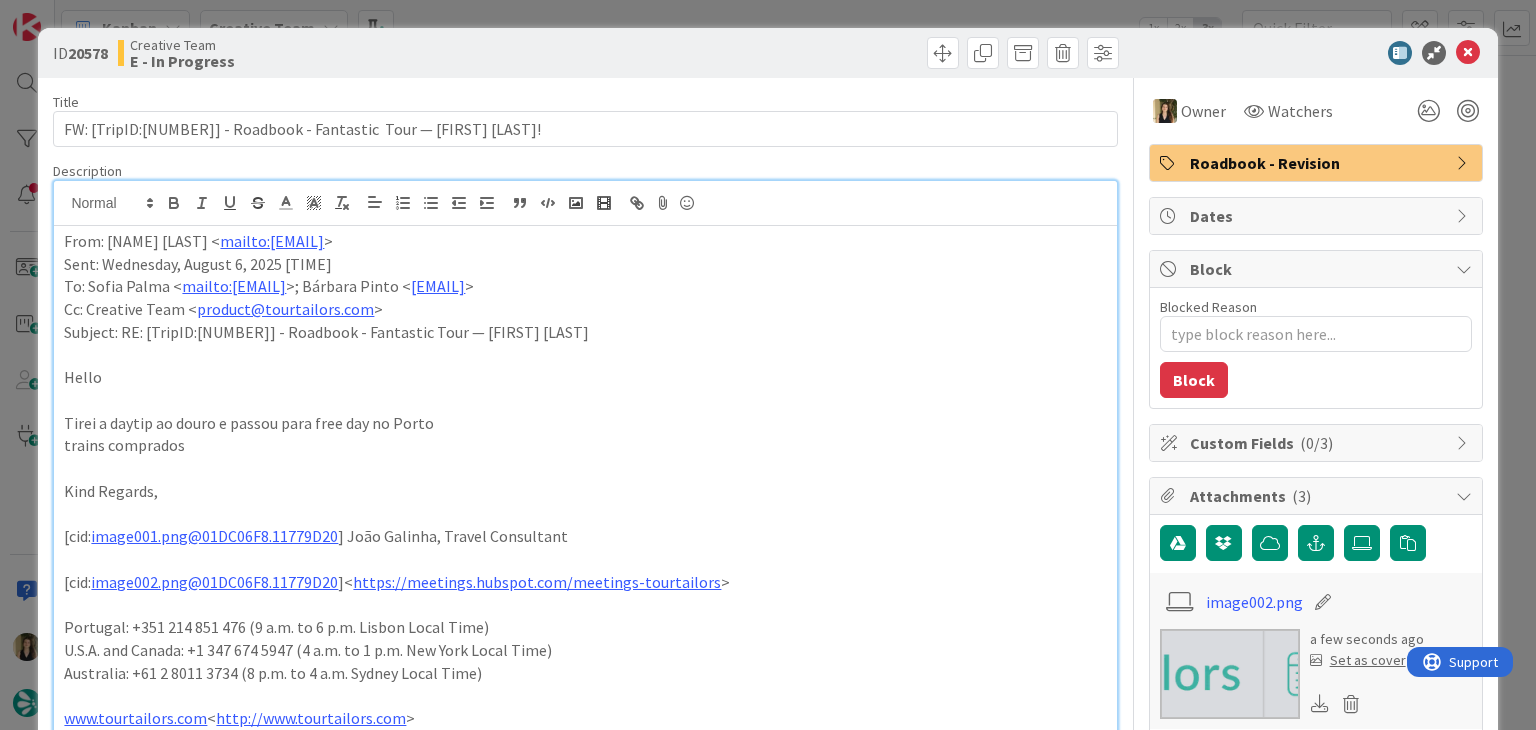 click on "Creative Team E - In Progress" at bounding box center (349, 53) 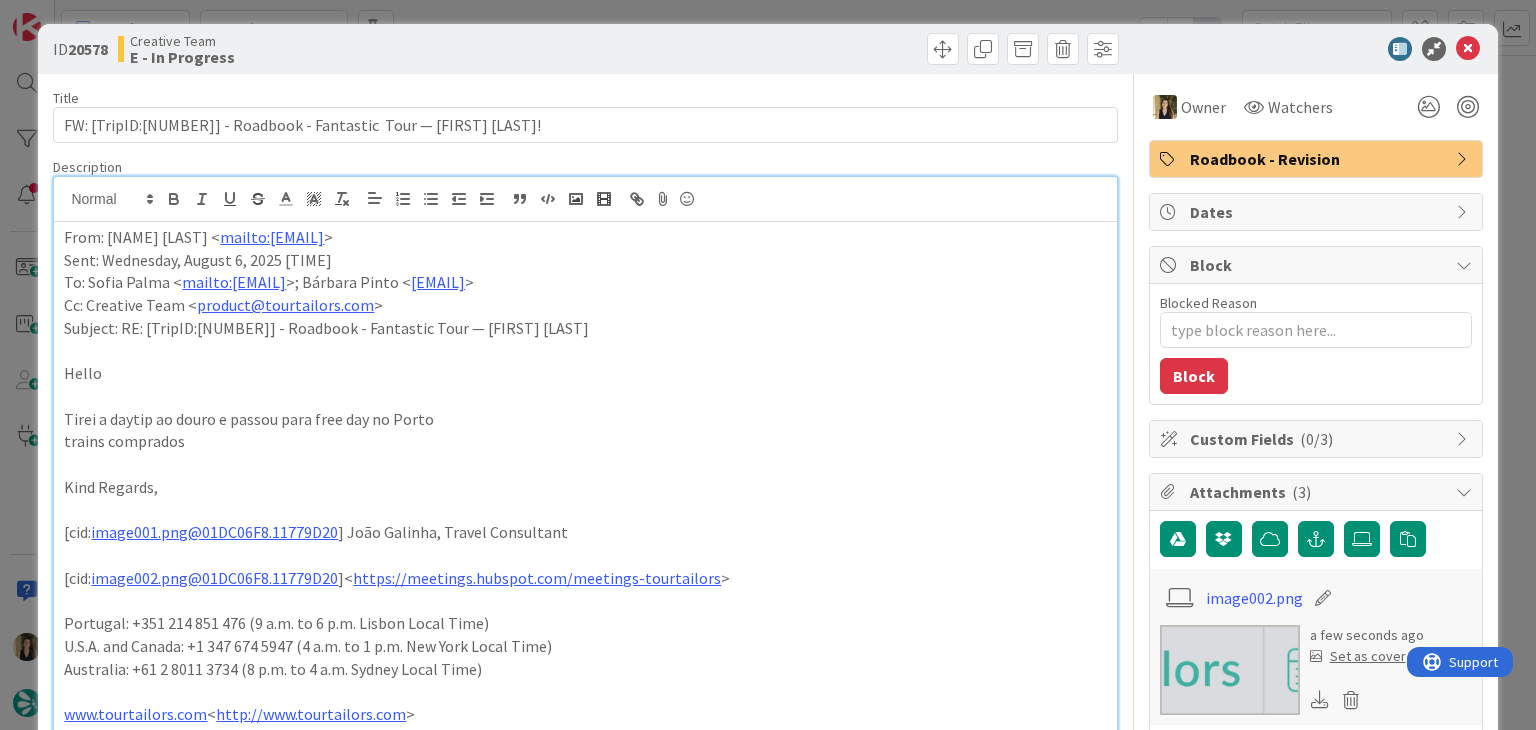 scroll, scrollTop: 0, scrollLeft: 0, axis: both 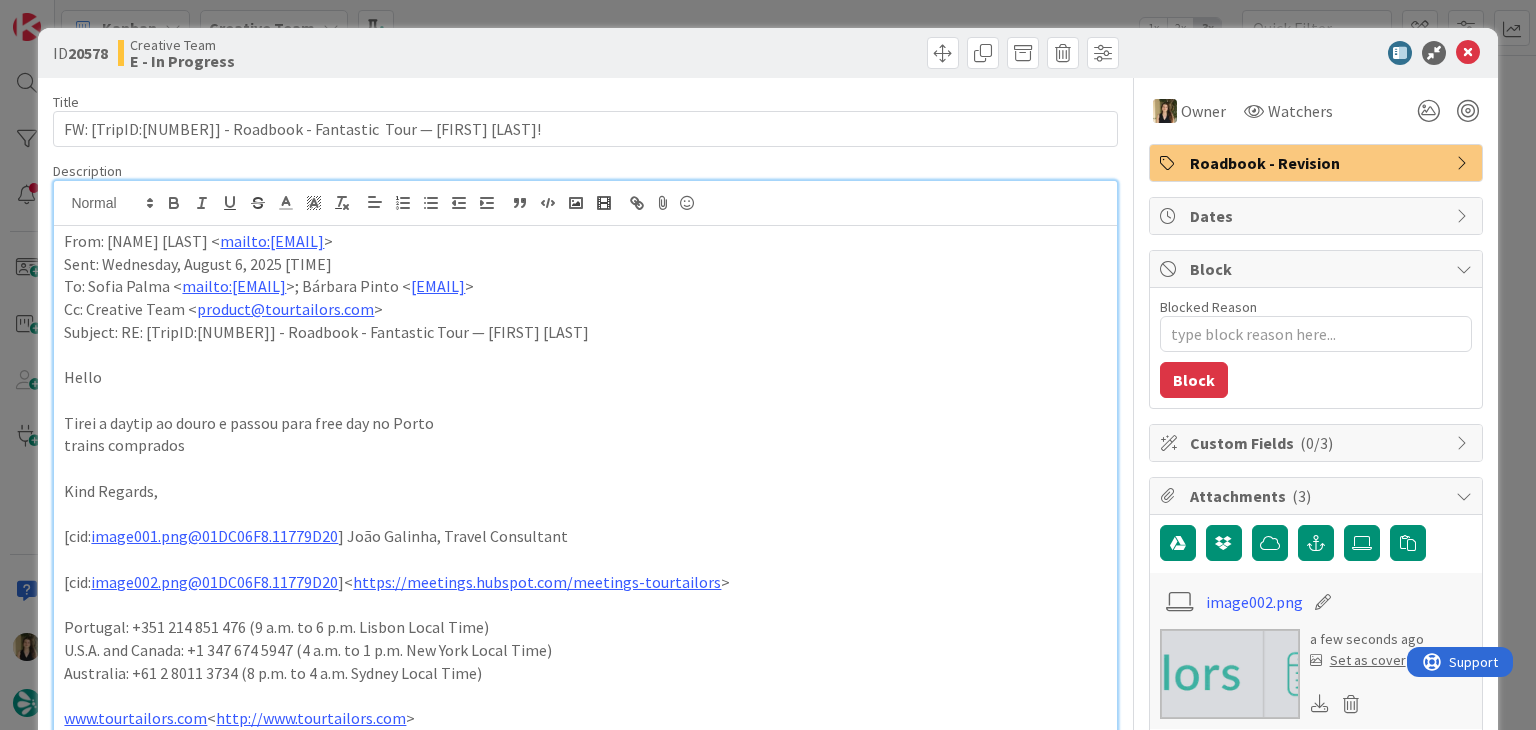 click on "ID  20578 Creative Team E - In Progress" at bounding box center [767, 53] 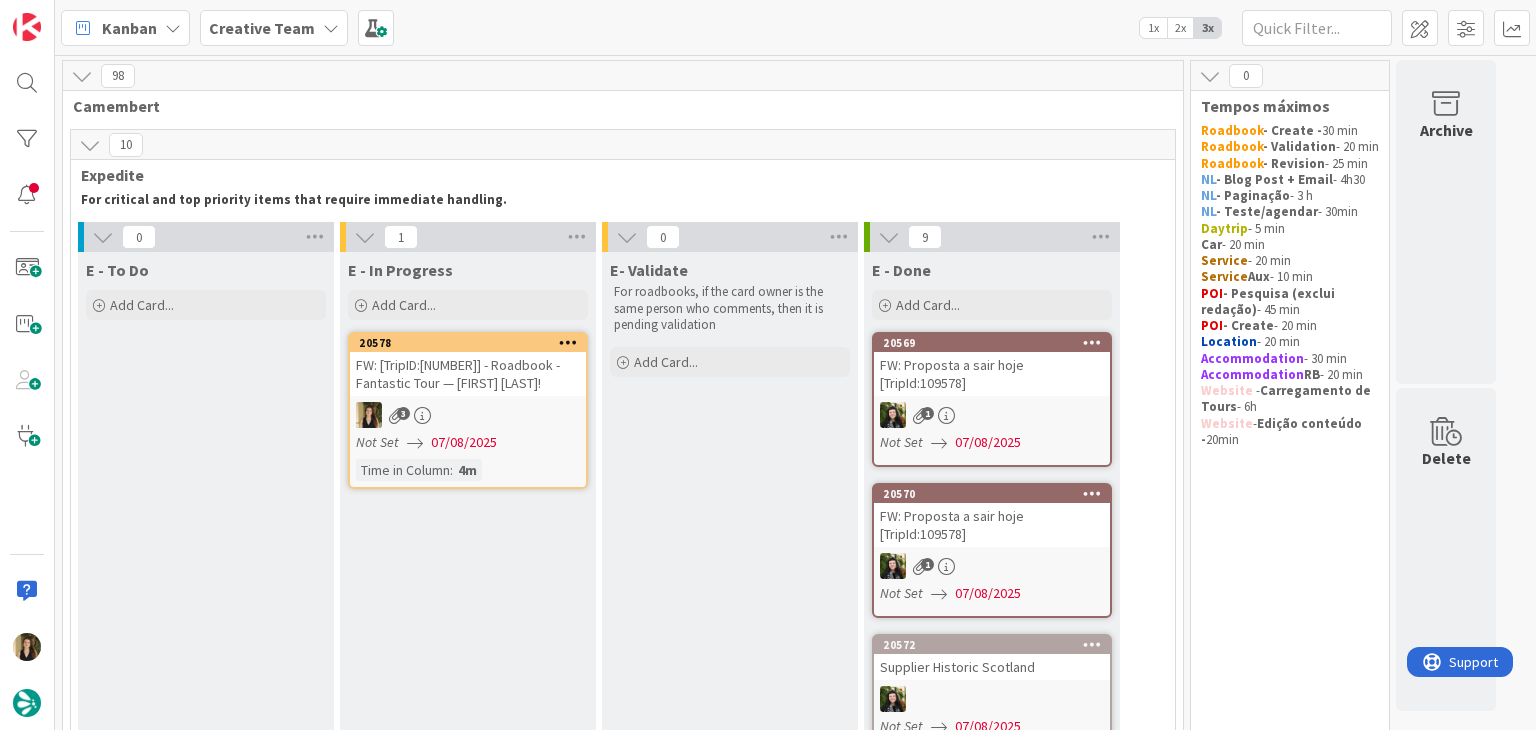 scroll, scrollTop: 0, scrollLeft: 0, axis: both 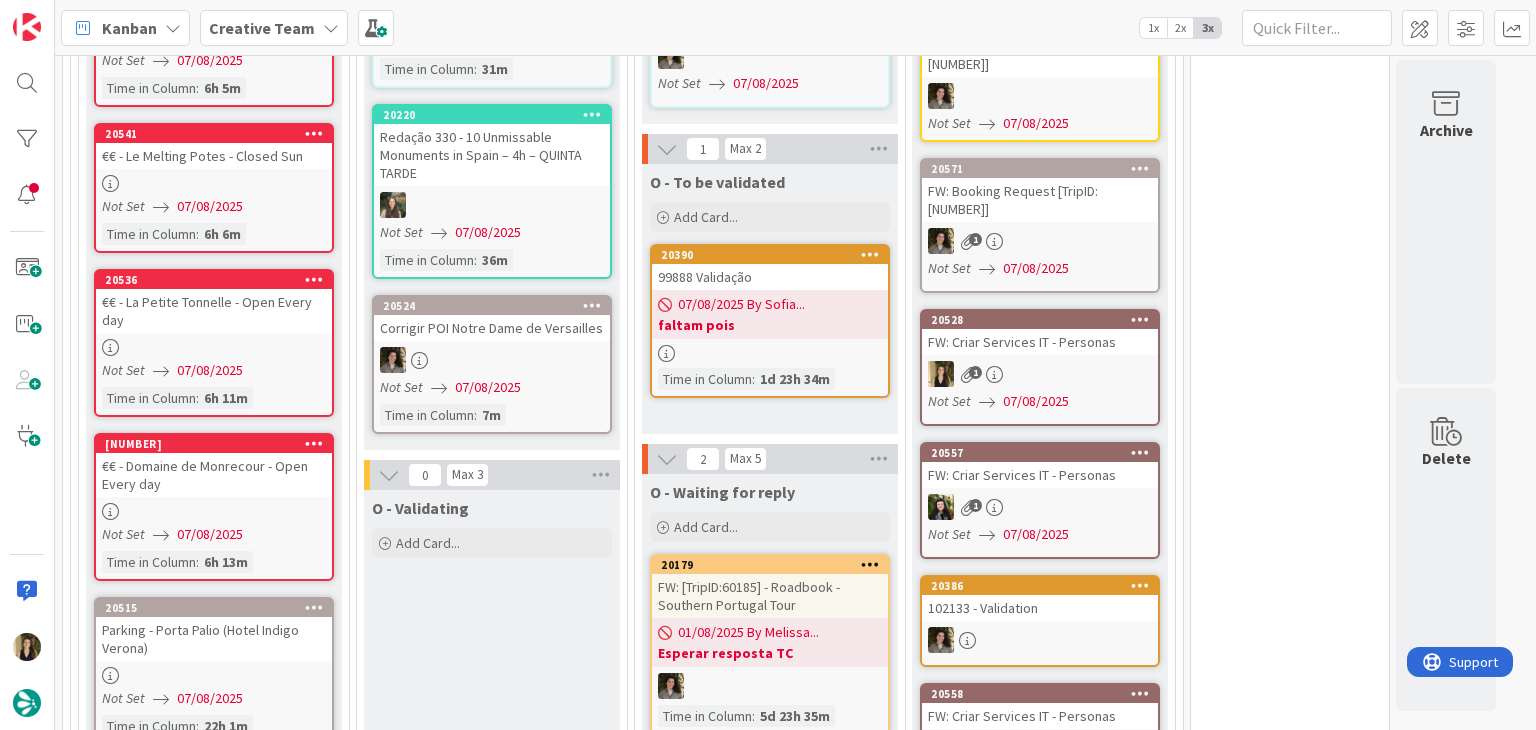 click on "O - Validating Add Card..." at bounding box center [492, 1323] 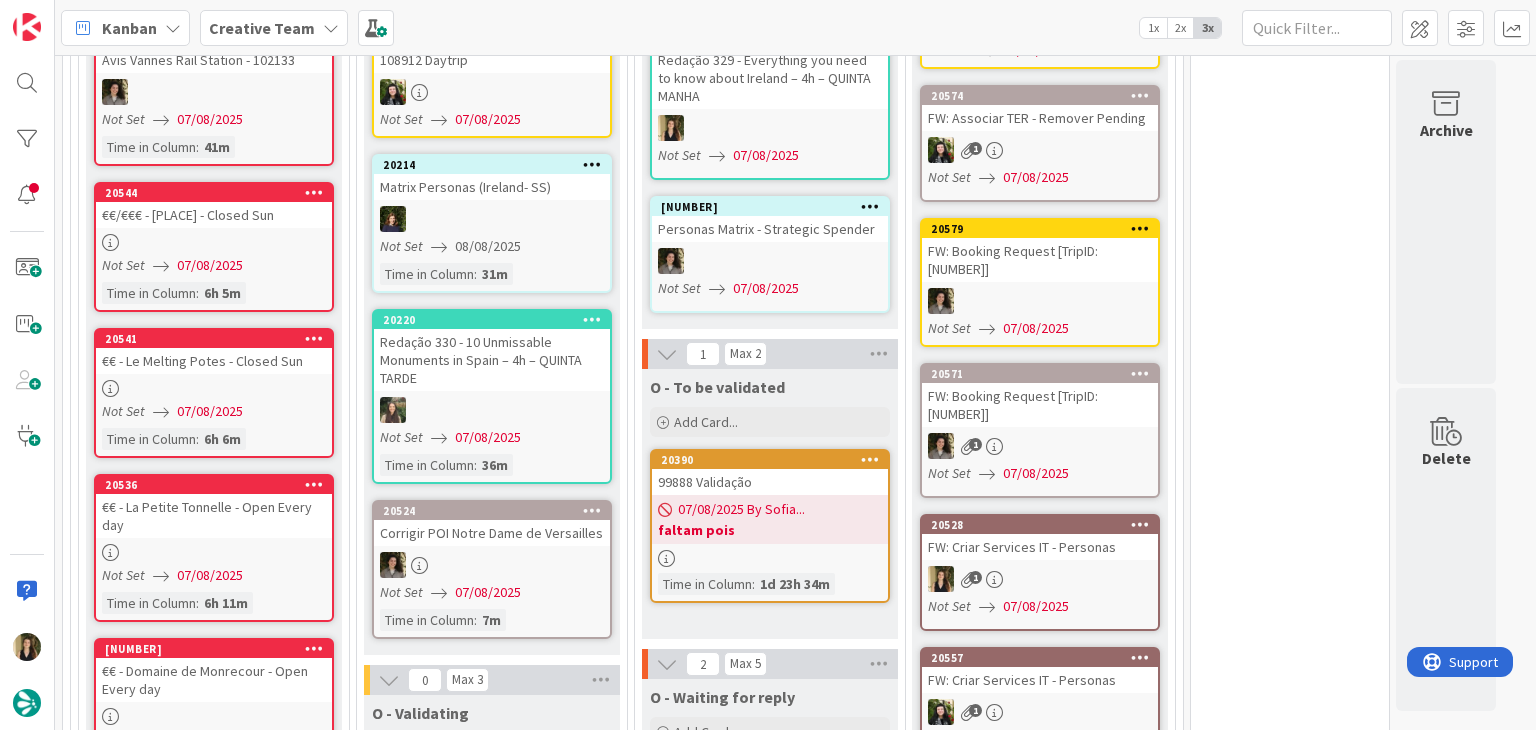 scroll, scrollTop: 1900, scrollLeft: 0, axis: vertical 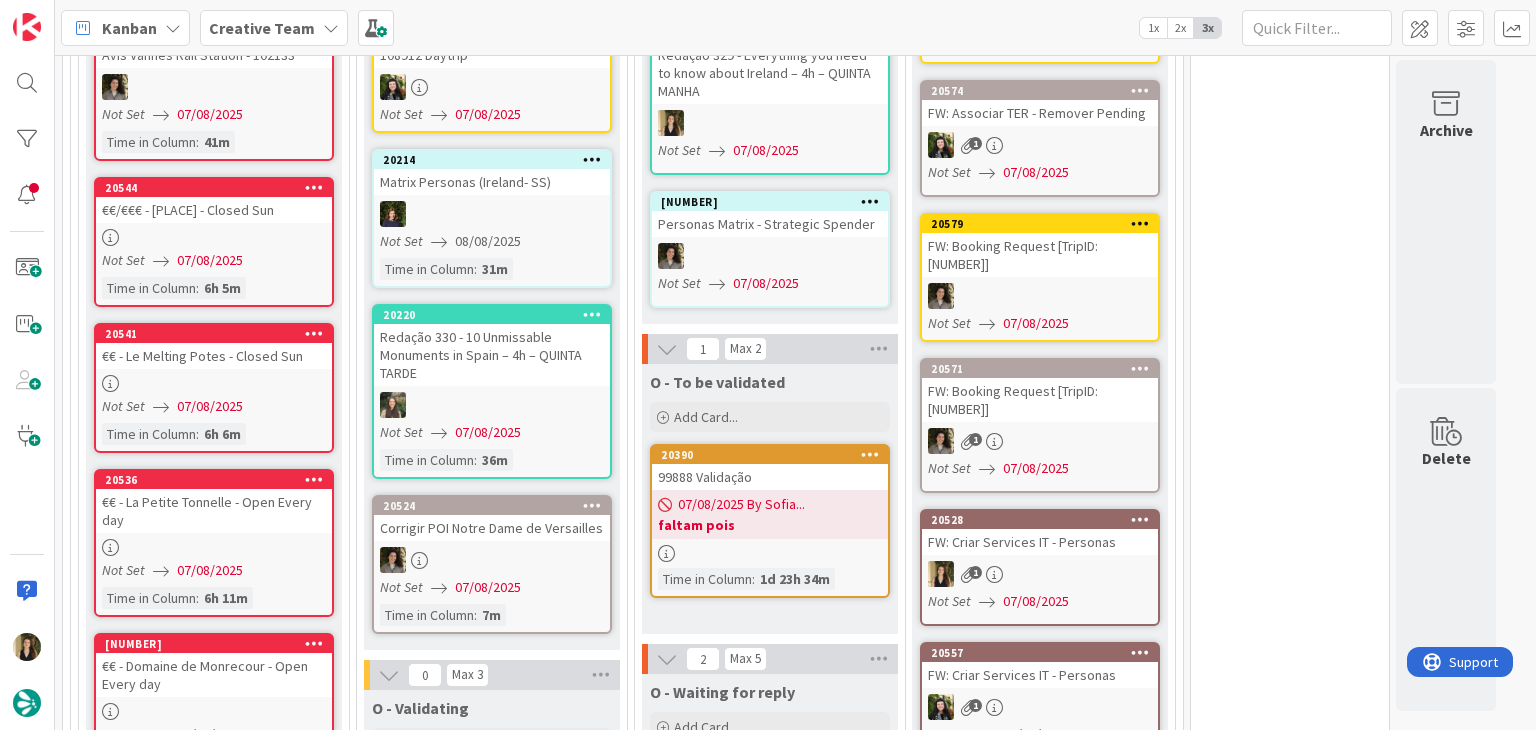 click on "20536 €€ - La Petite Tonnelle - Open Every day Not Set 07/08/2025 Time in Column : 6h 11m" at bounding box center (214, 543) 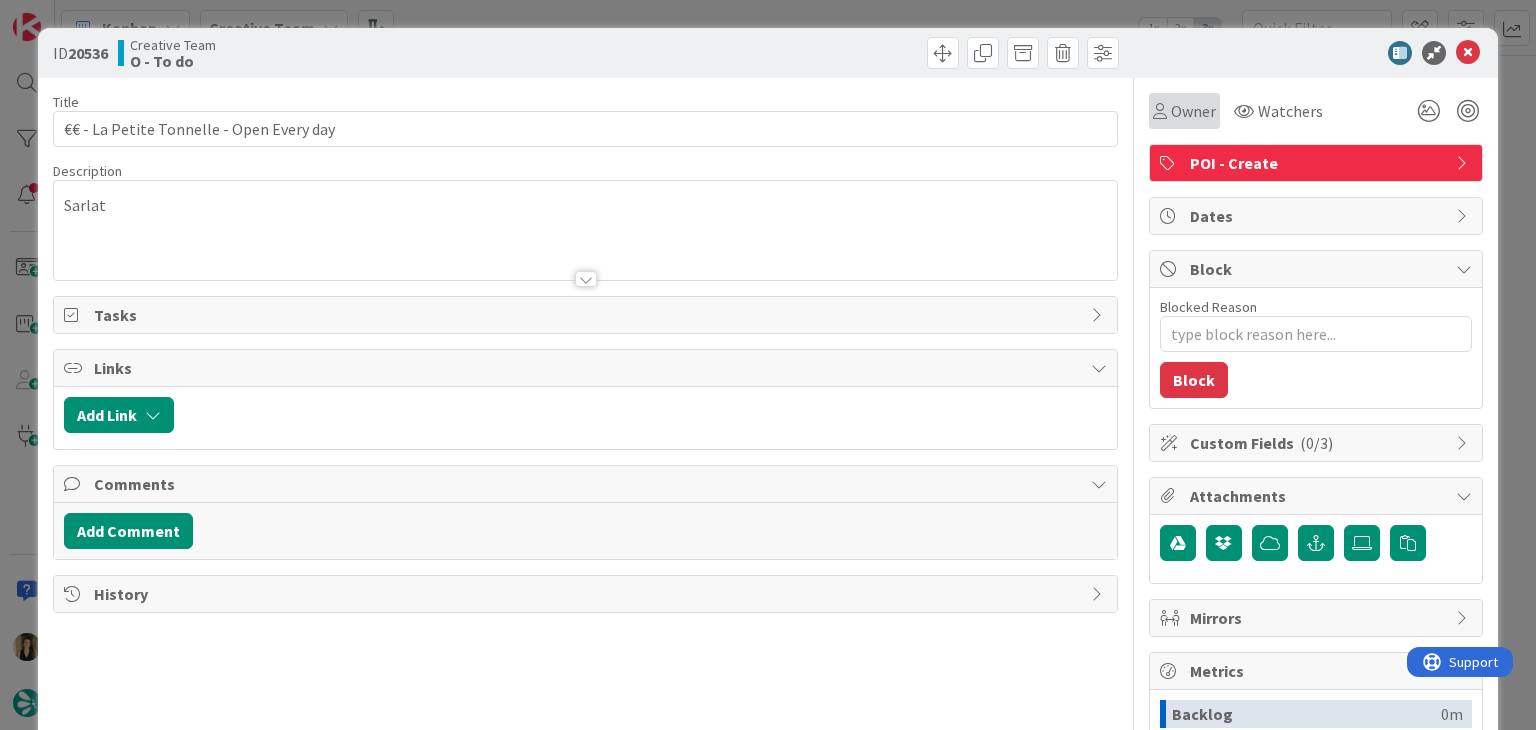 scroll, scrollTop: 0, scrollLeft: 0, axis: both 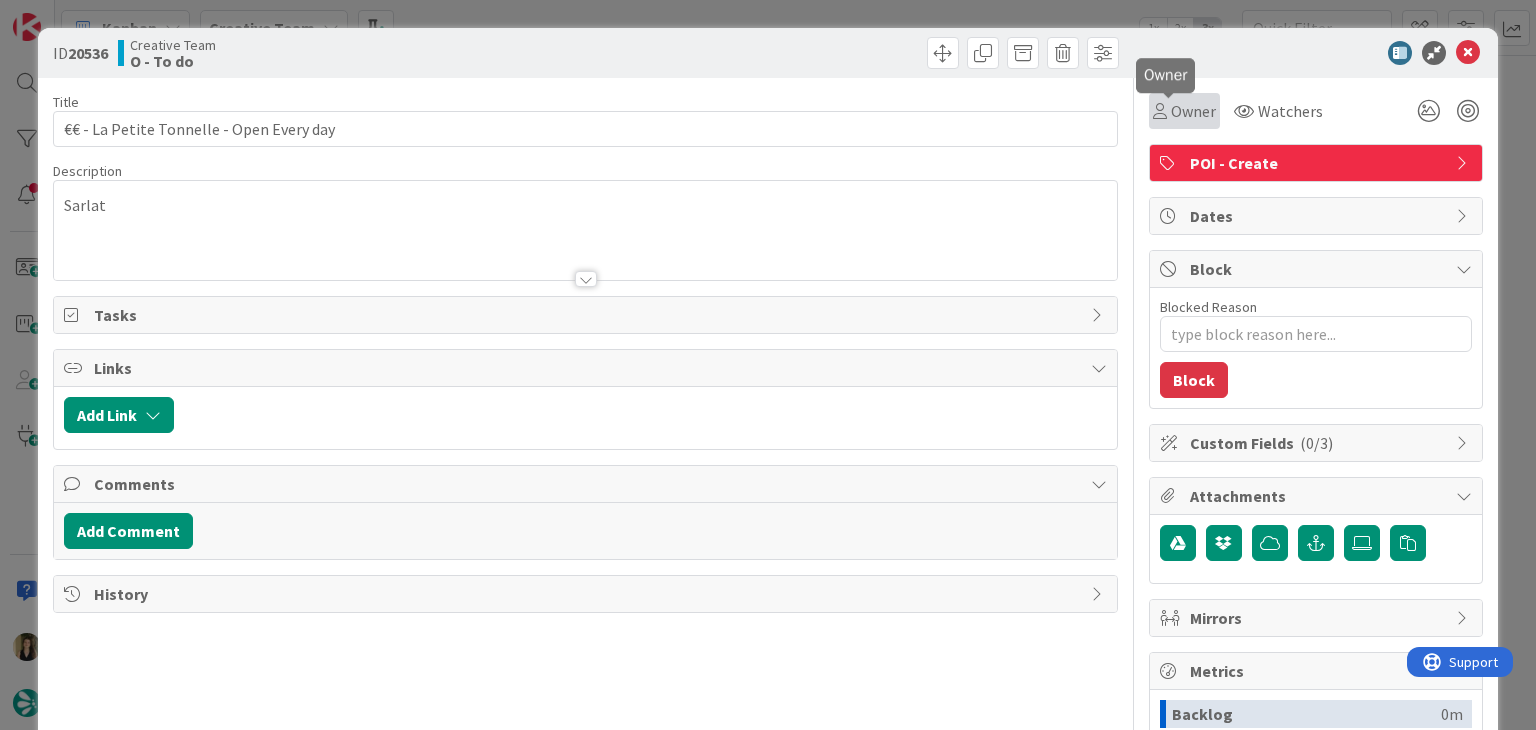 drag, startPoint x: 1196, startPoint y: 101, endPoint x: 1201, endPoint y: 125, distance: 24.5153 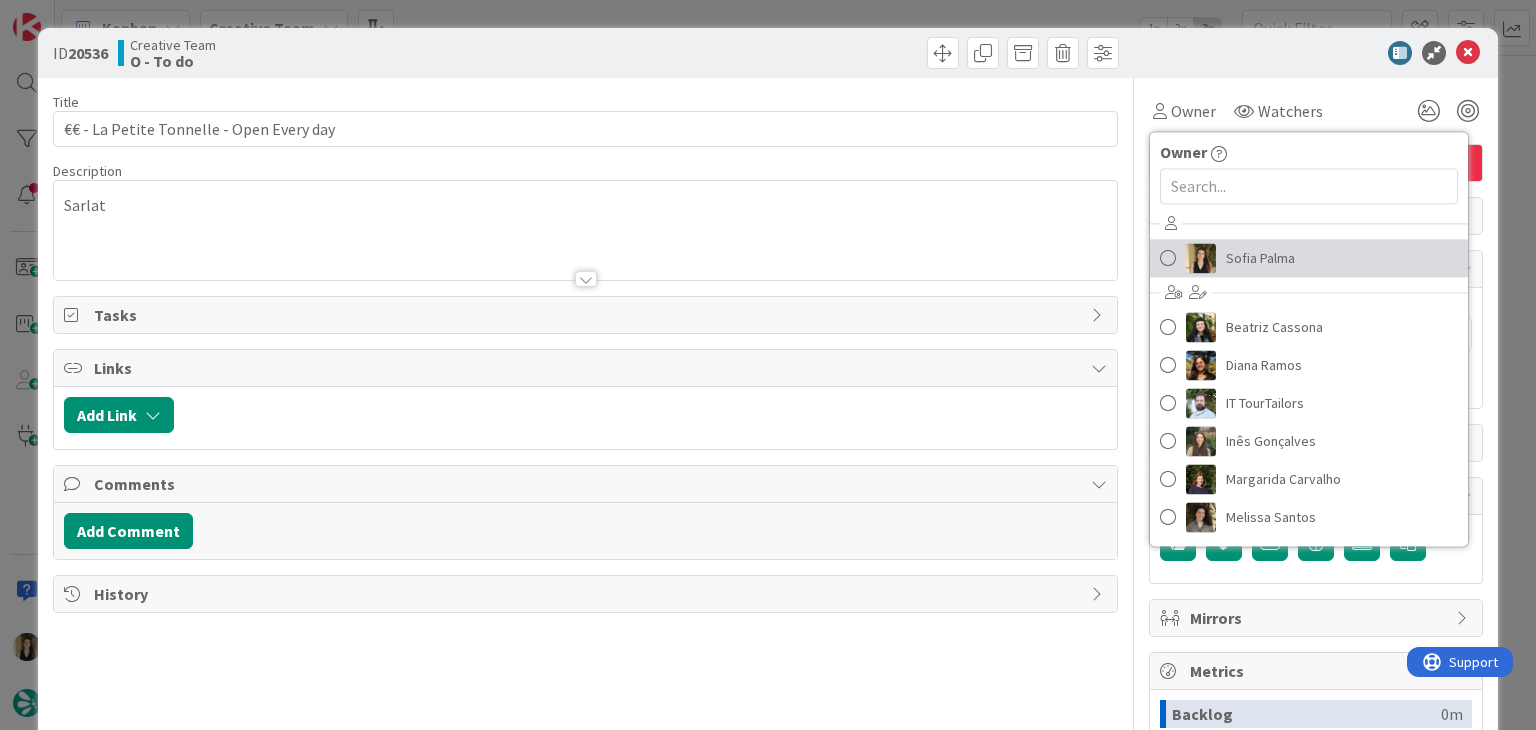 click on "Sofia Palma" at bounding box center [1260, 258] 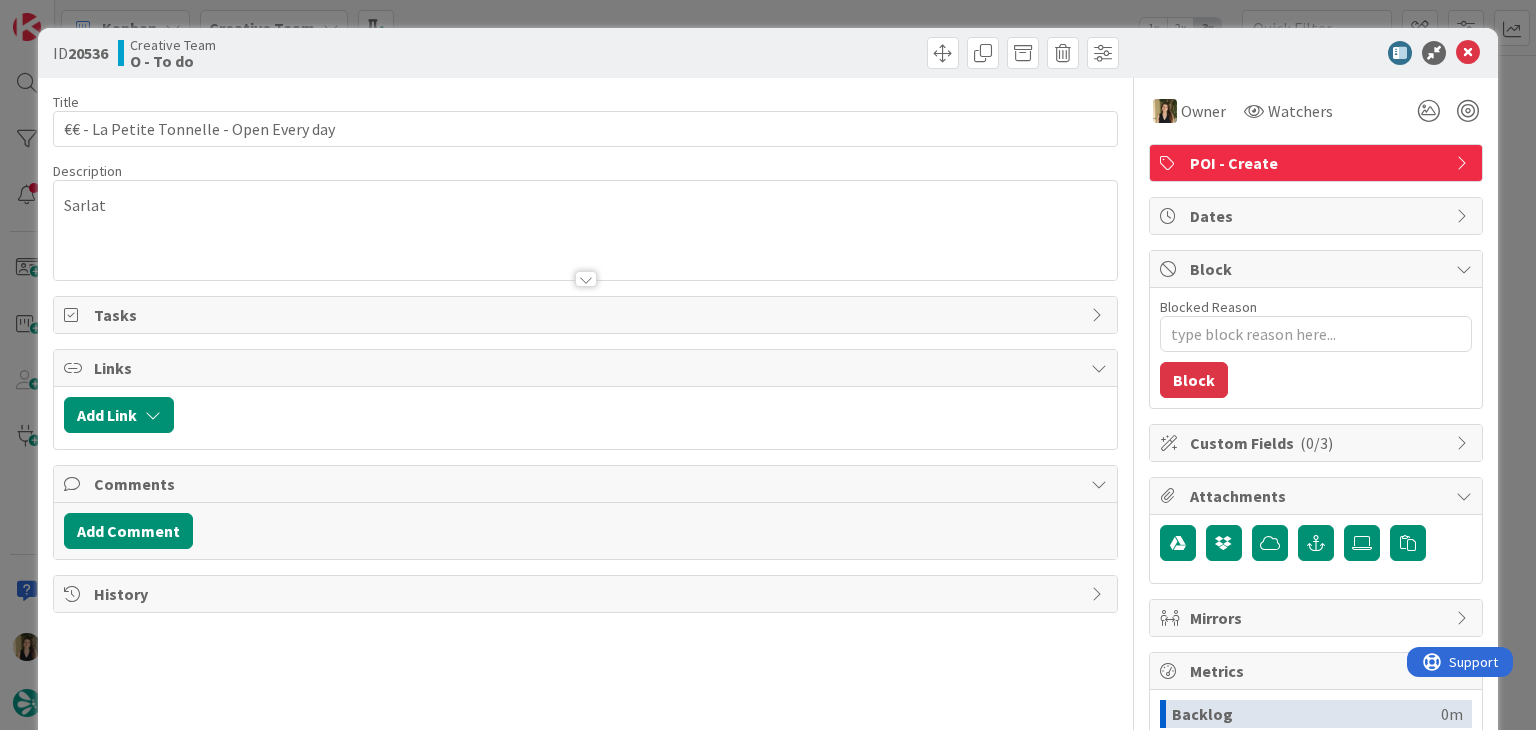 drag, startPoint x: 808, startPoint y: 40, endPoint x: 797, endPoint y: 12, distance: 30.083218 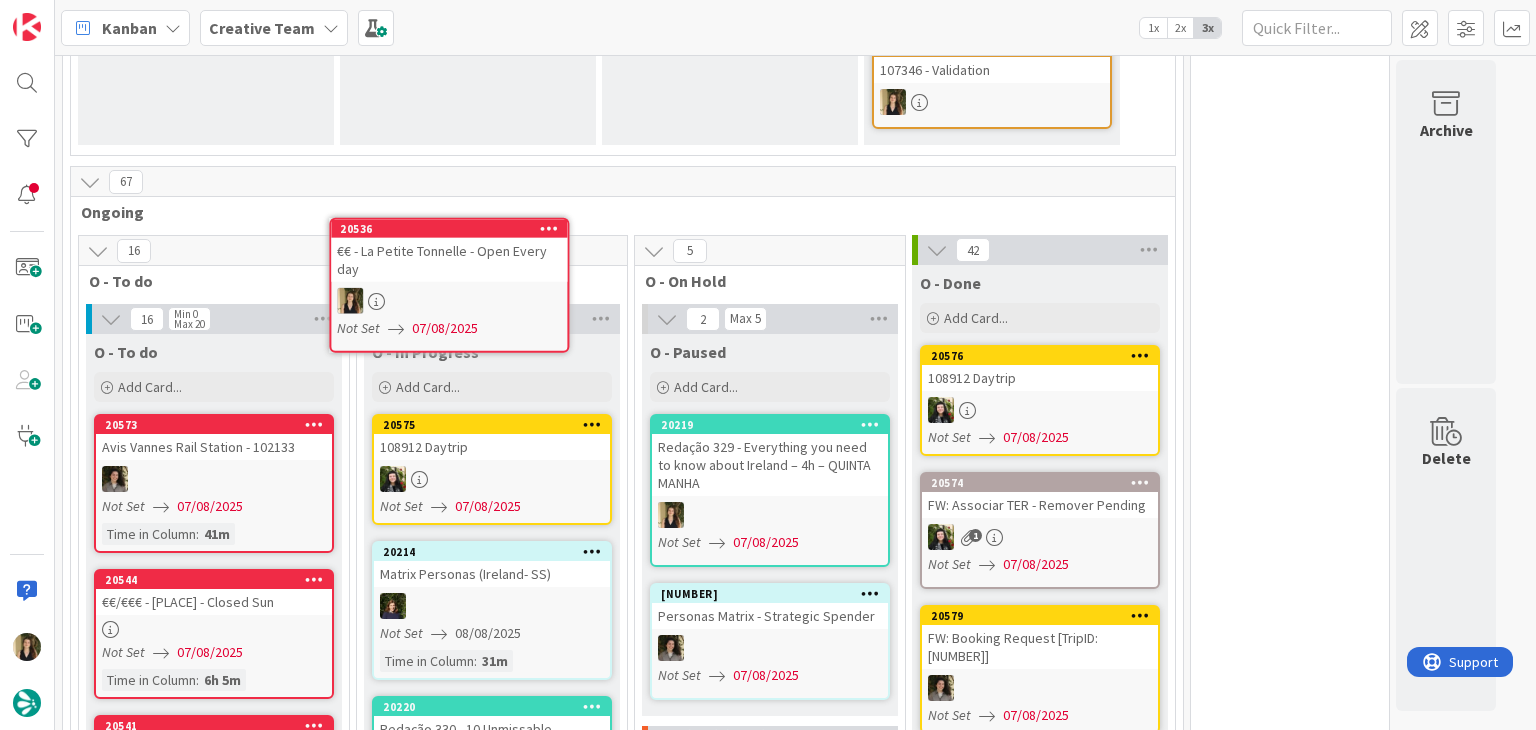 scroll, scrollTop: 1460, scrollLeft: 0, axis: vertical 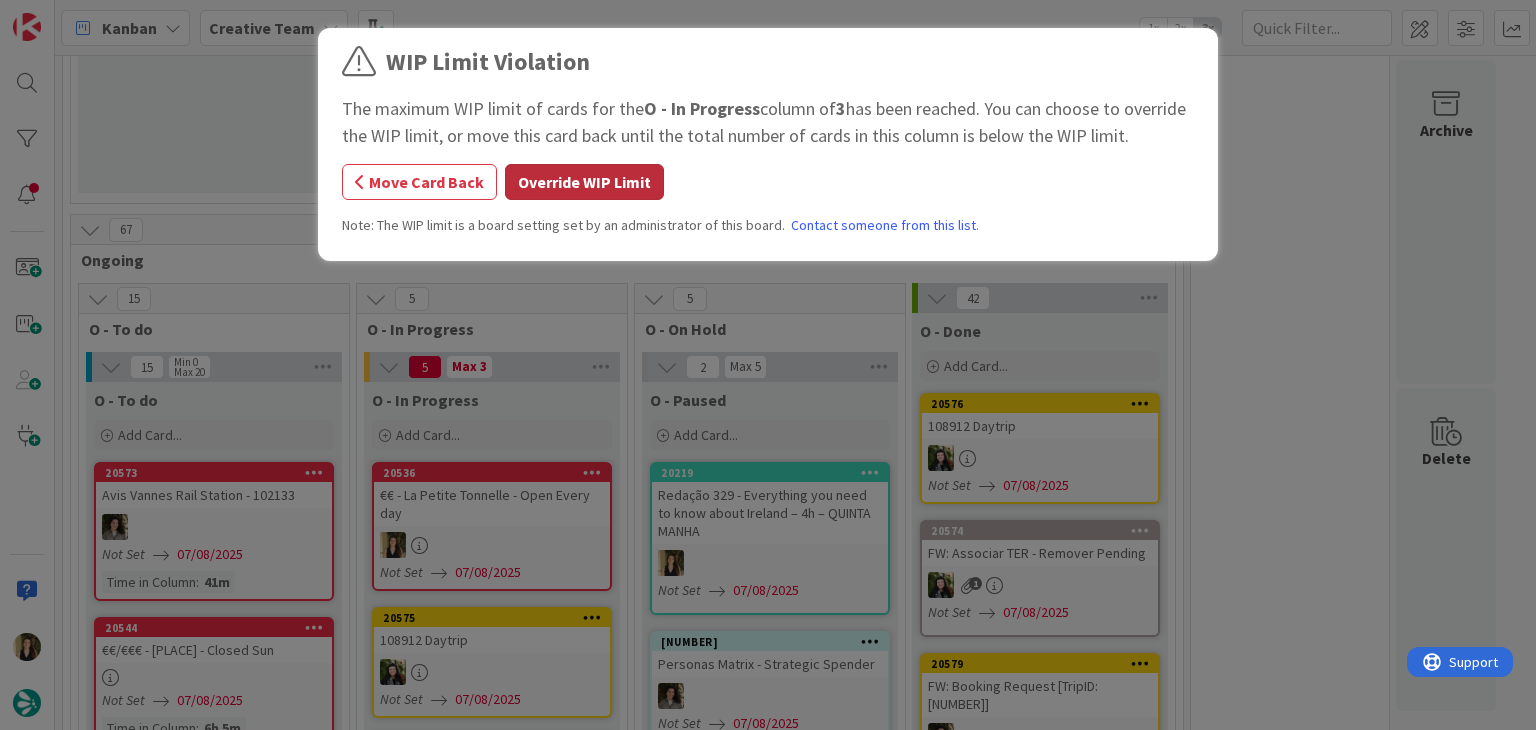 click on "Override WIP Limit" at bounding box center [584, 182] 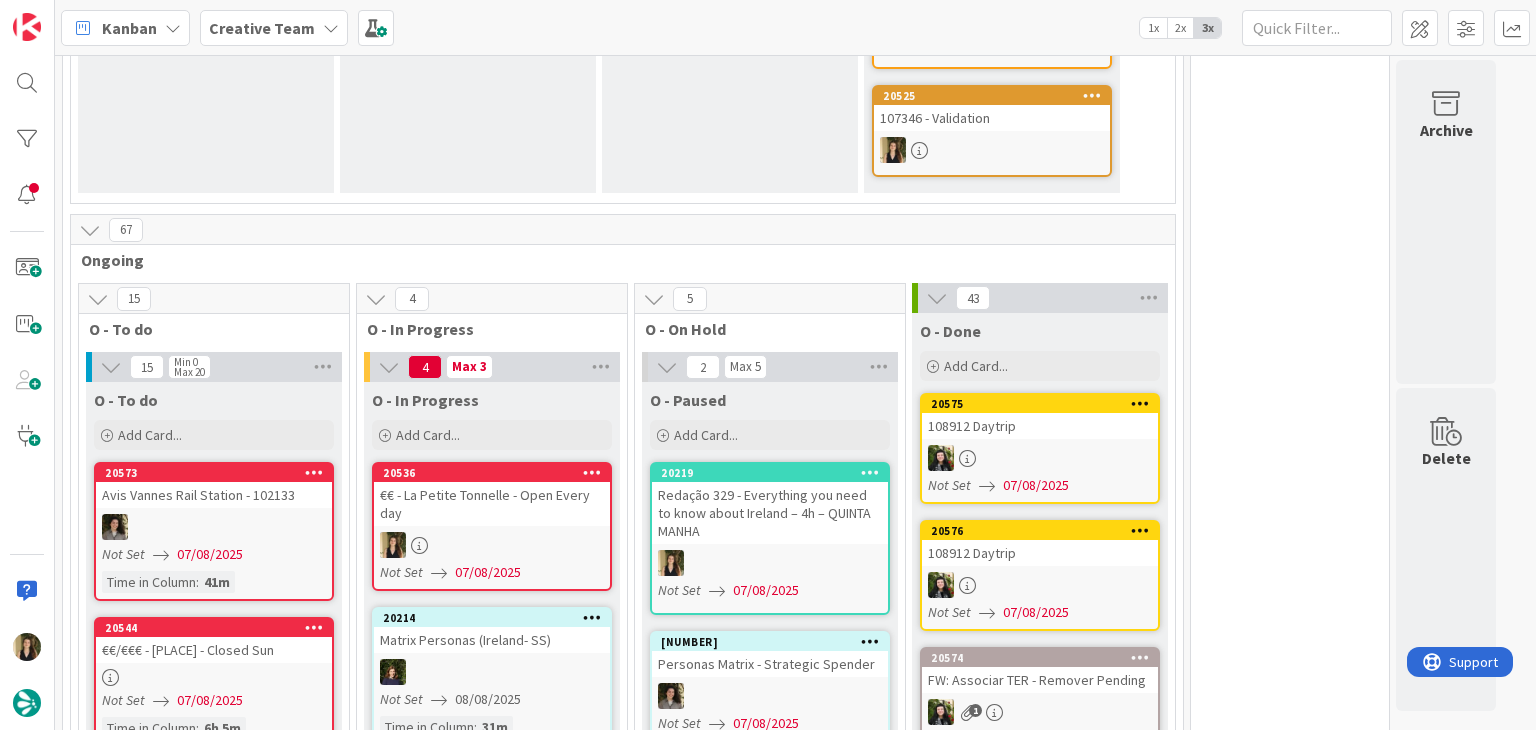 click on "€€ - La Petite Tonnelle - Open Every day" at bounding box center [492, 504] 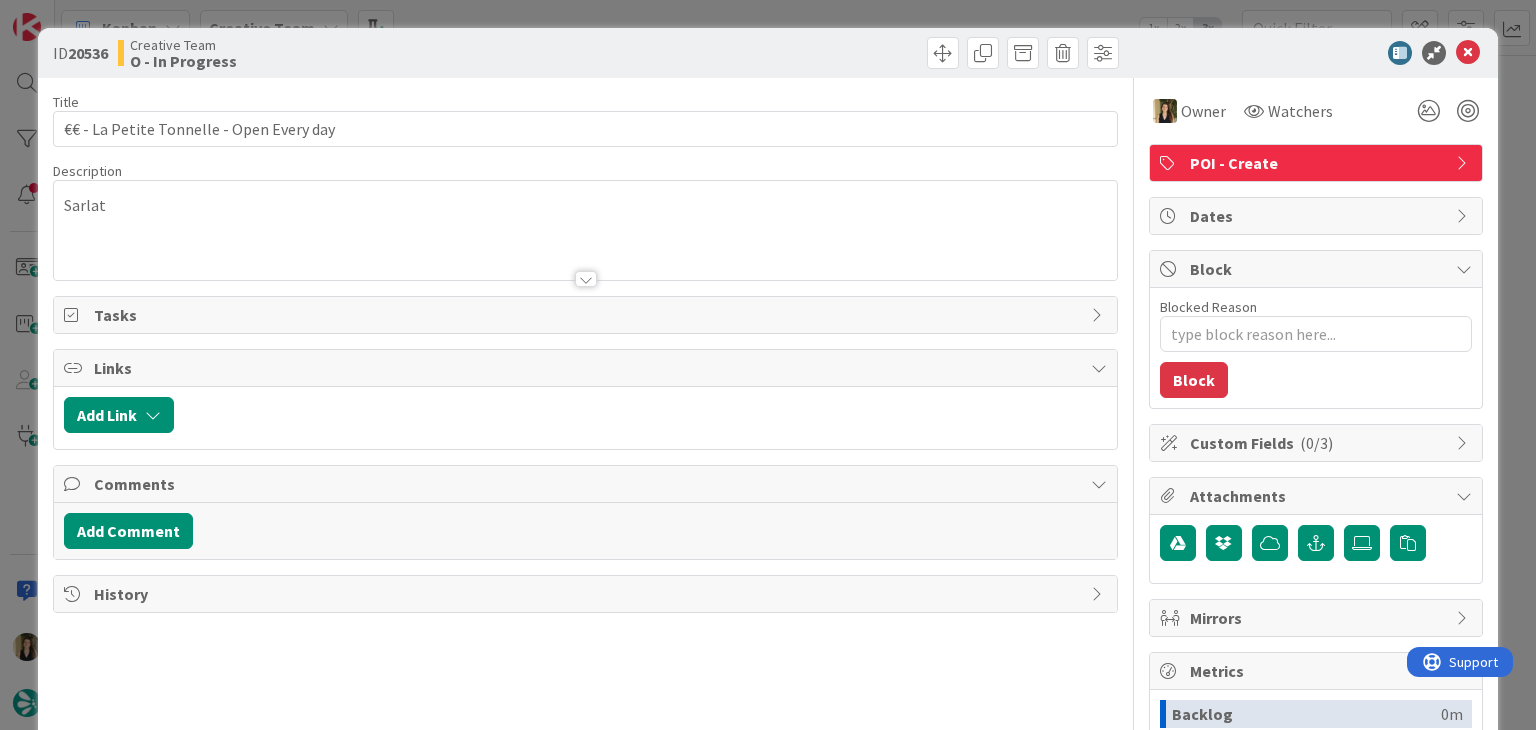 scroll, scrollTop: 0, scrollLeft: 0, axis: both 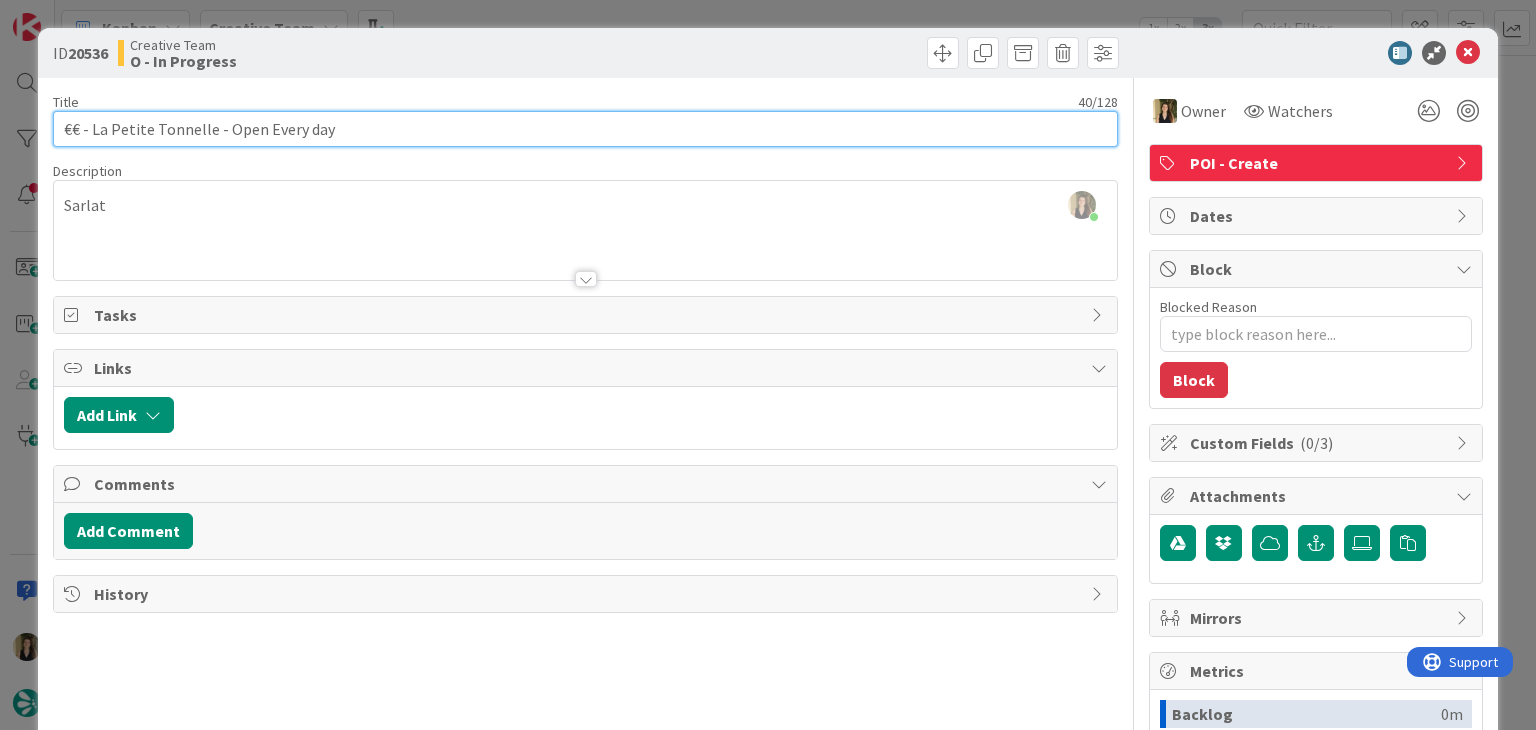 drag, startPoint x: 206, startPoint y: 127, endPoint x: 100, endPoint y: 127, distance: 106 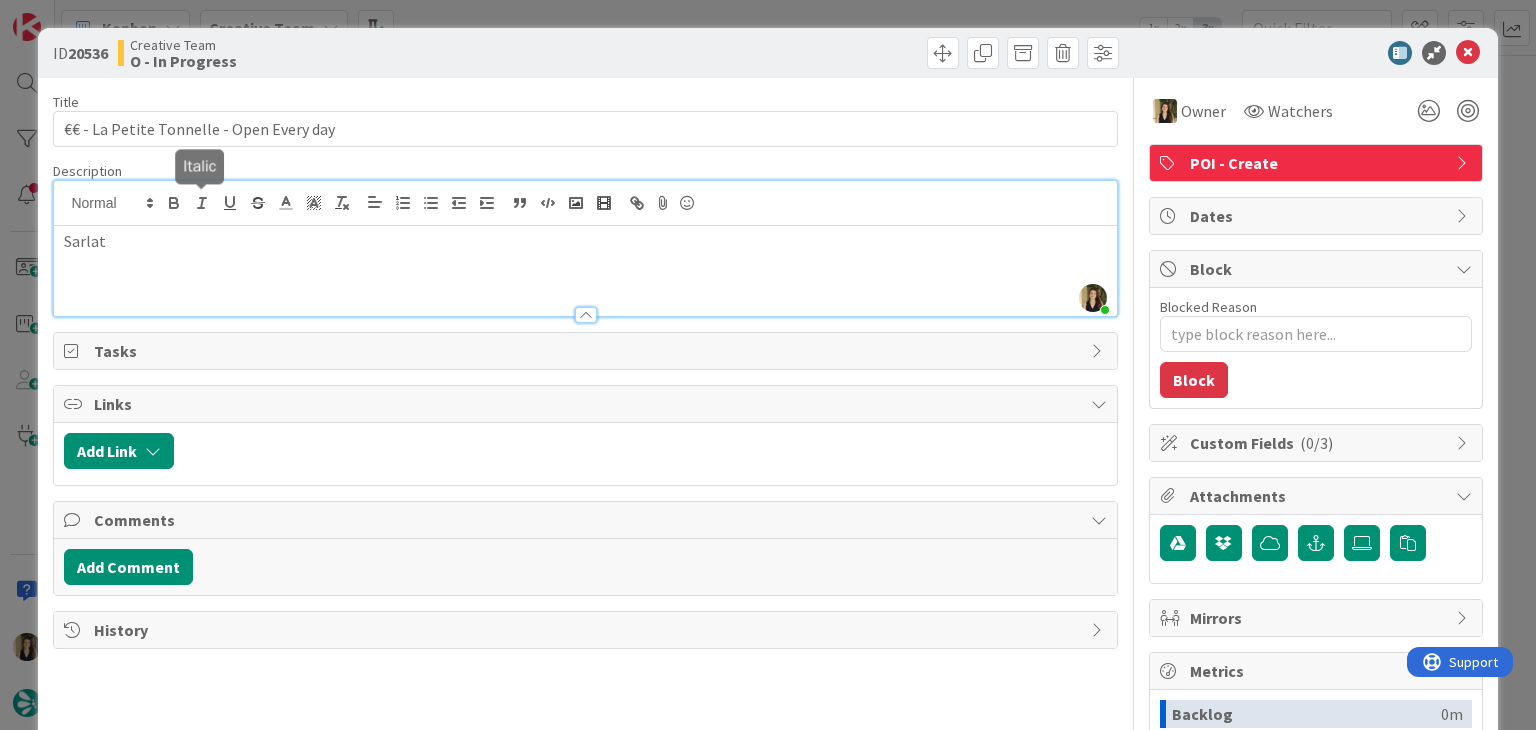 drag, startPoint x: 209, startPoint y: 208, endPoint x: 198, endPoint y: 190, distance: 21.095022 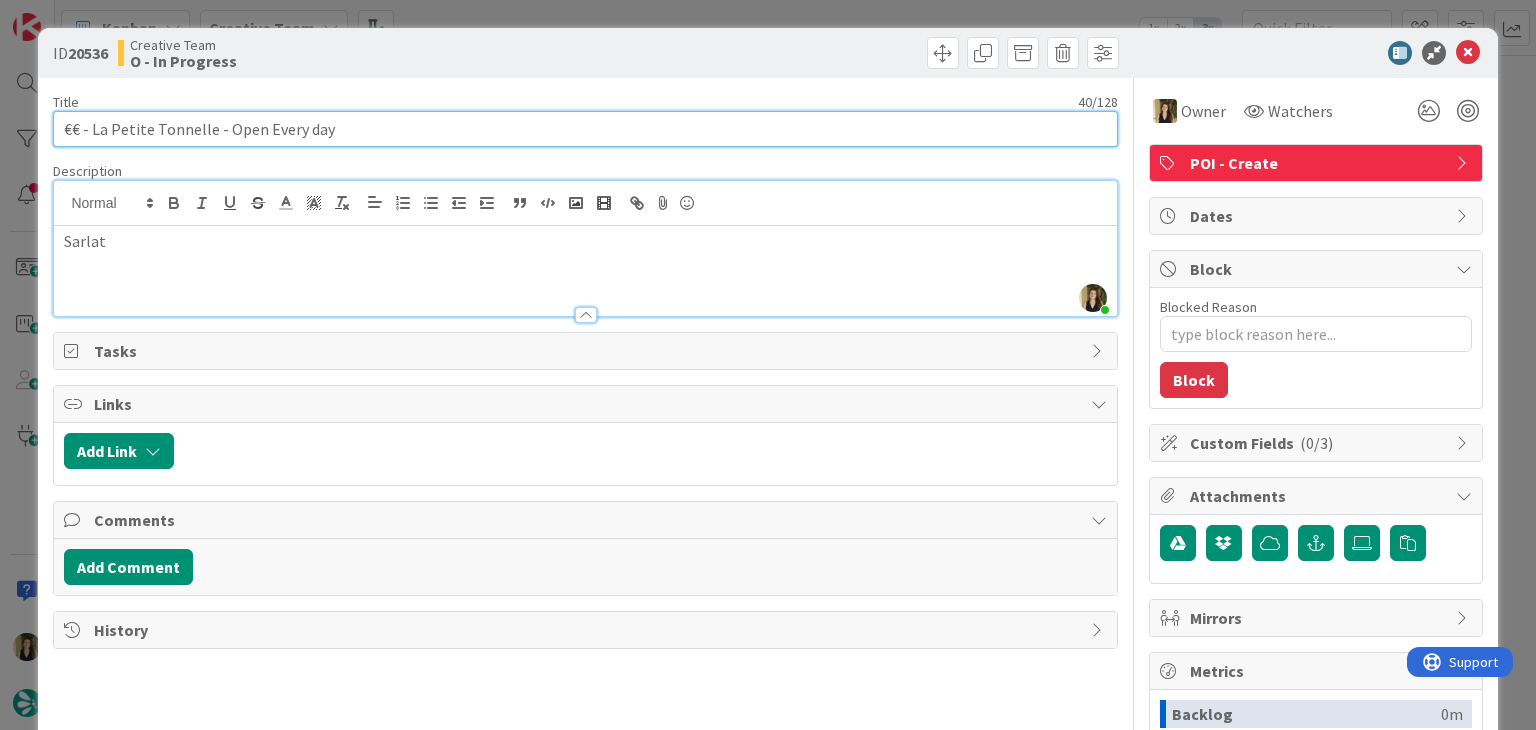 drag, startPoint x: 208, startPoint y: 135, endPoint x: 93, endPoint y: 121, distance: 115.84904 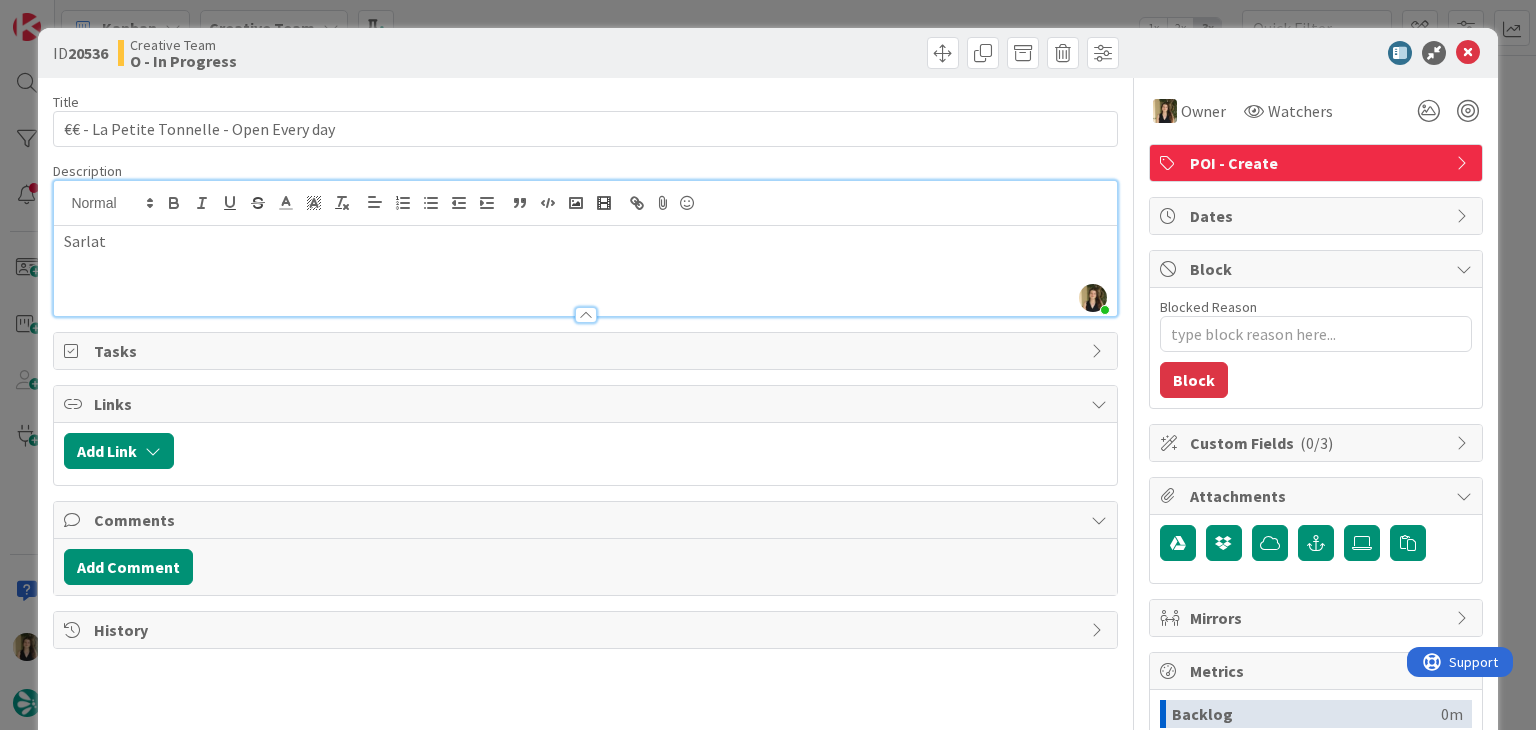 click on "Creative Team O - In Progress" at bounding box center [349, 53] 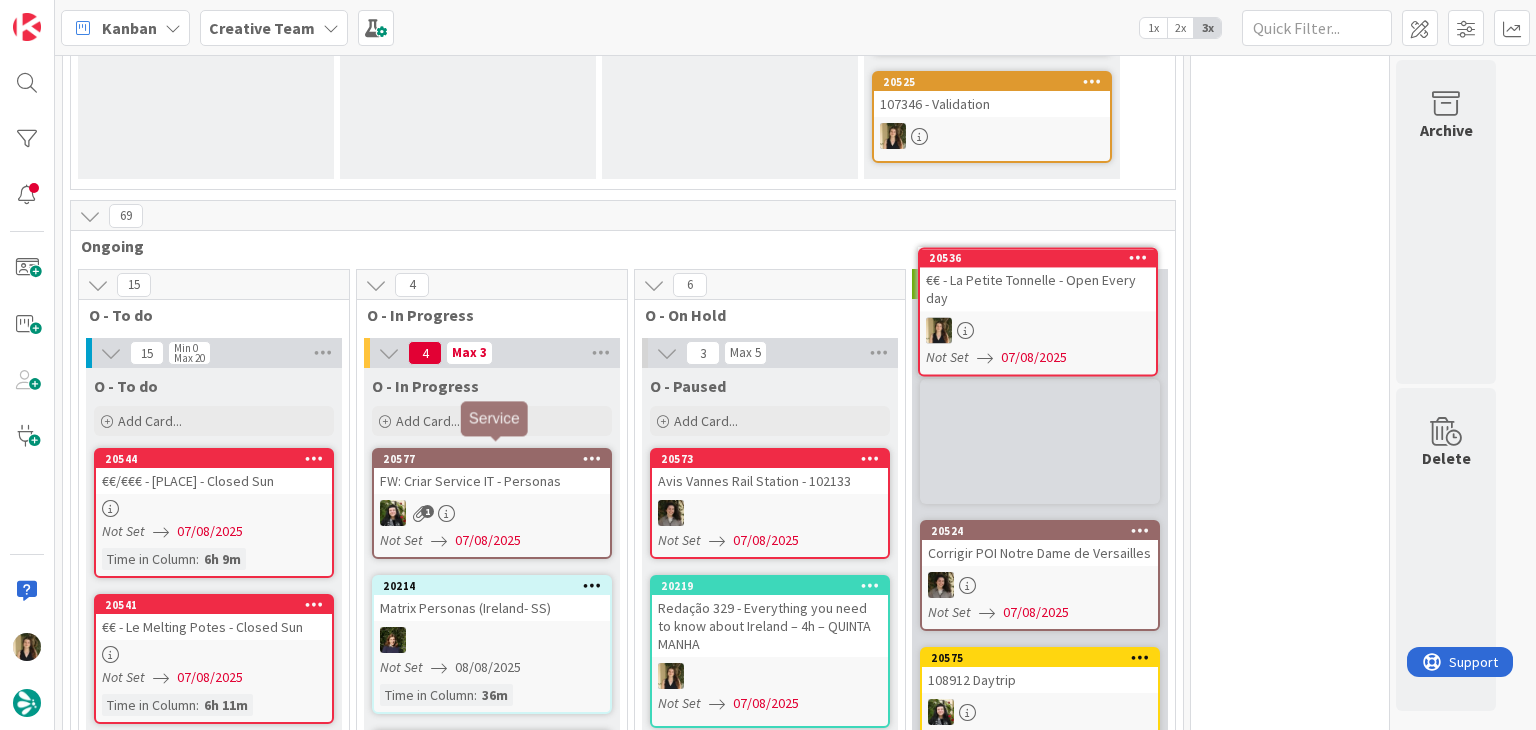 scroll, scrollTop: 0, scrollLeft: 0, axis: both 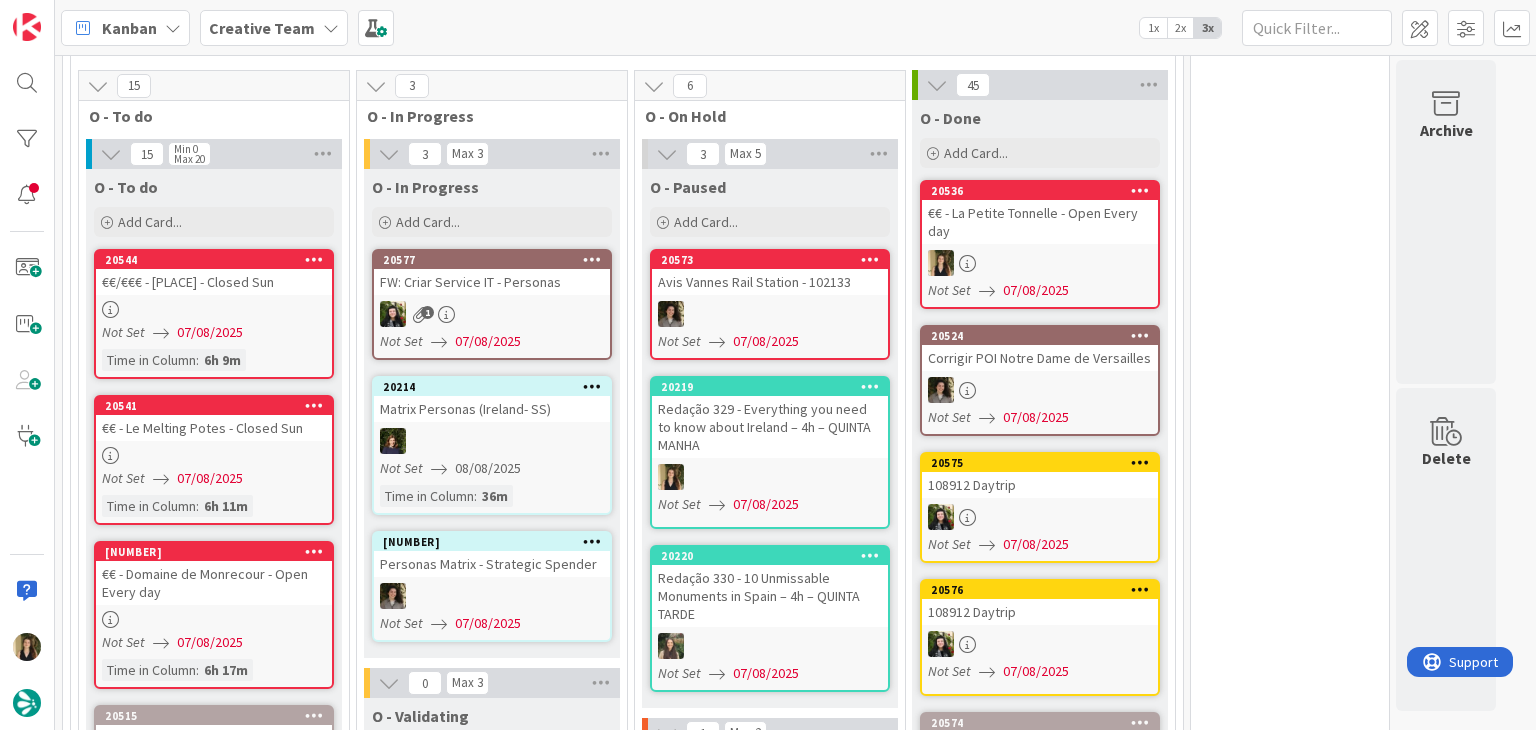 click on "0 Tempos máximos Roadbook  - Create -  30 min Roadbook  - Validation  - 20 min Roadbook  - Revision  - 25 min NL  - Blog Post + Email  - 4h30 NL  - Paginação  - 3 h NL  - Teste/agendar  - 30min Daytrip  - 5 min Car  - 20 min Service  - 20 min Service  Aux  - 10 min POI  - Pesquisa (exclui redação)  - 45 min POI  - Create  - 20 min Location  - 20 min Accommodation  - 30 min Accommodation  RB  - 20 min Website   -  Carregamento de Tours  - 6h Website  -  Edição conteúdo -  20min" at bounding box center [1290, 1604] 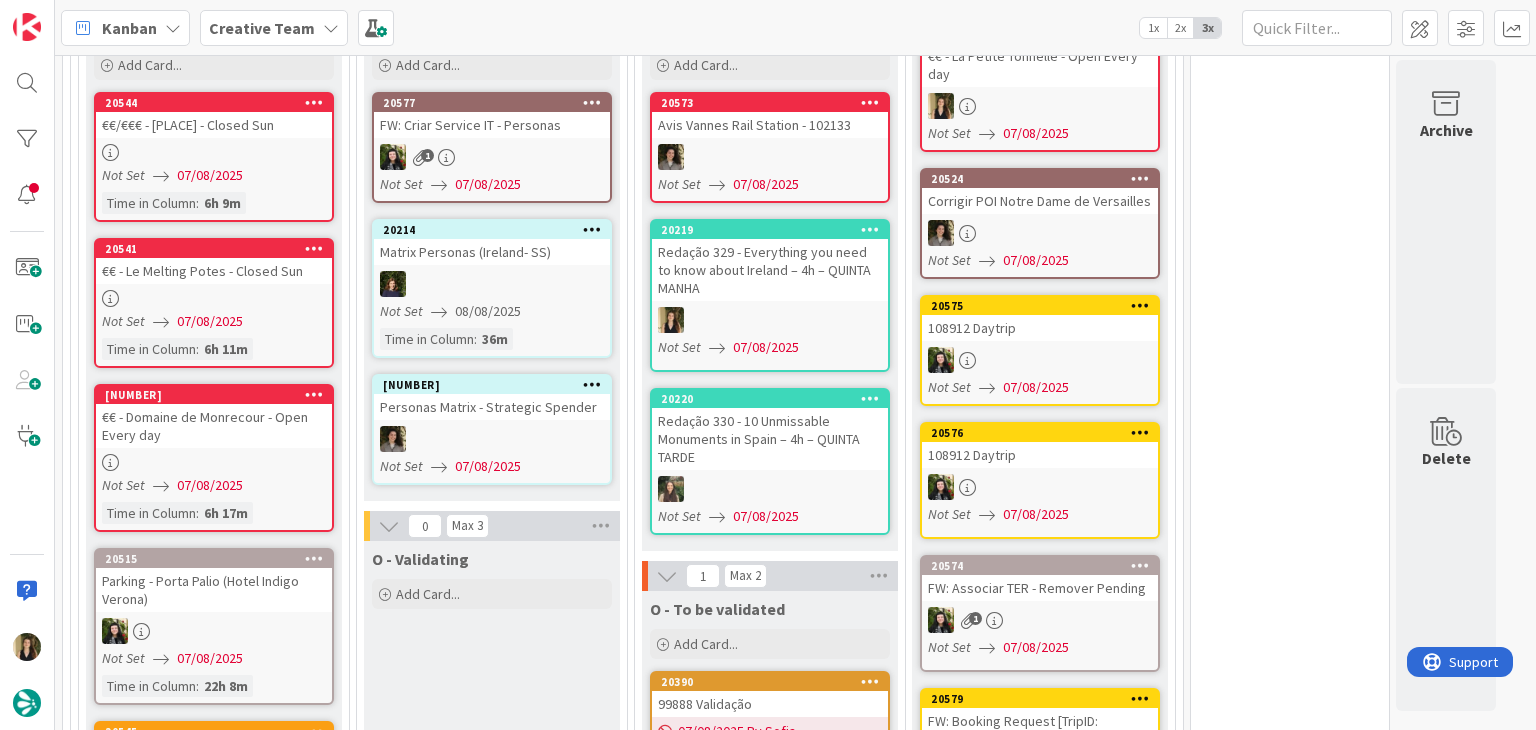 scroll, scrollTop: 1879, scrollLeft: 0, axis: vertical 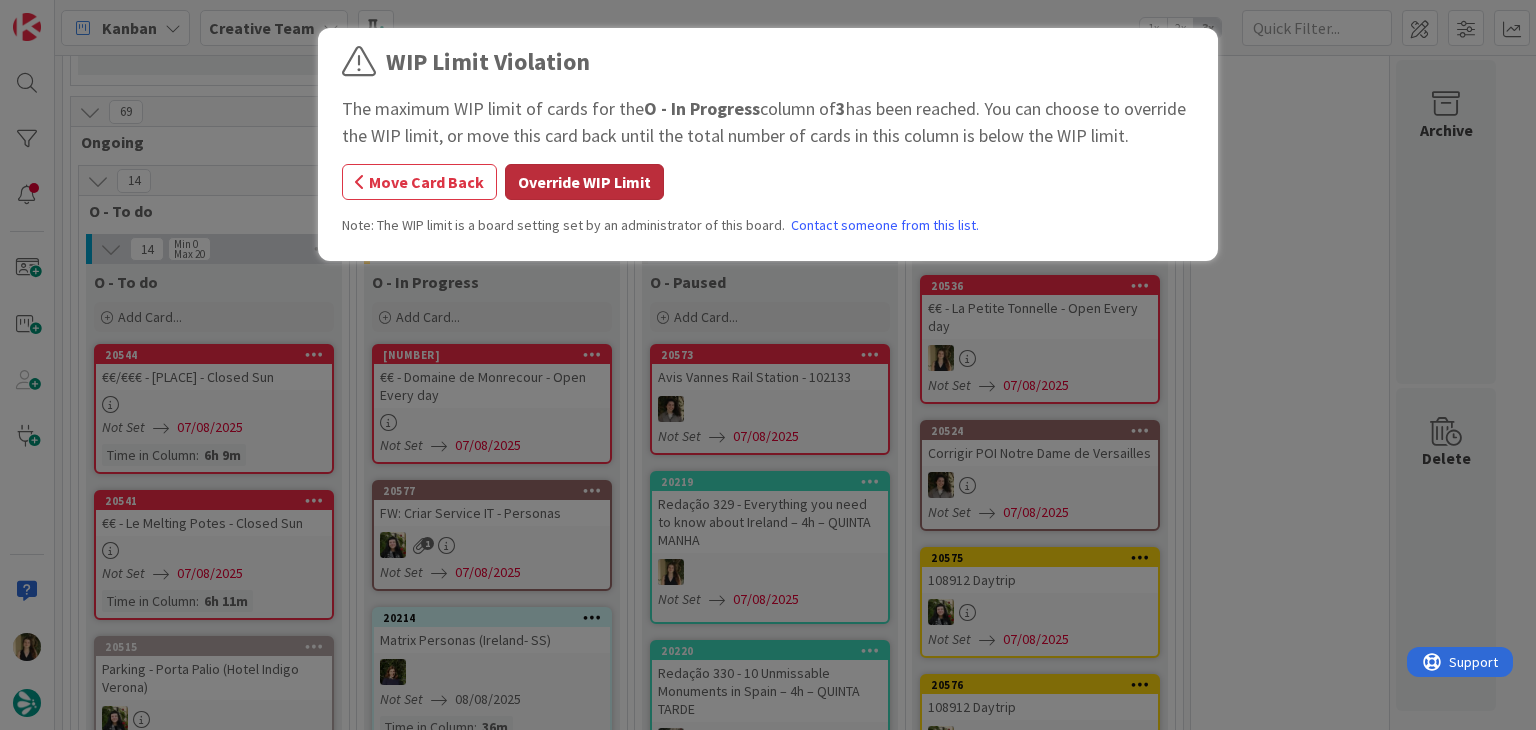 drag, startPoint x: 576, startPoint y: 202, endPoint x: 576, endPoint y: 189, distance: 13 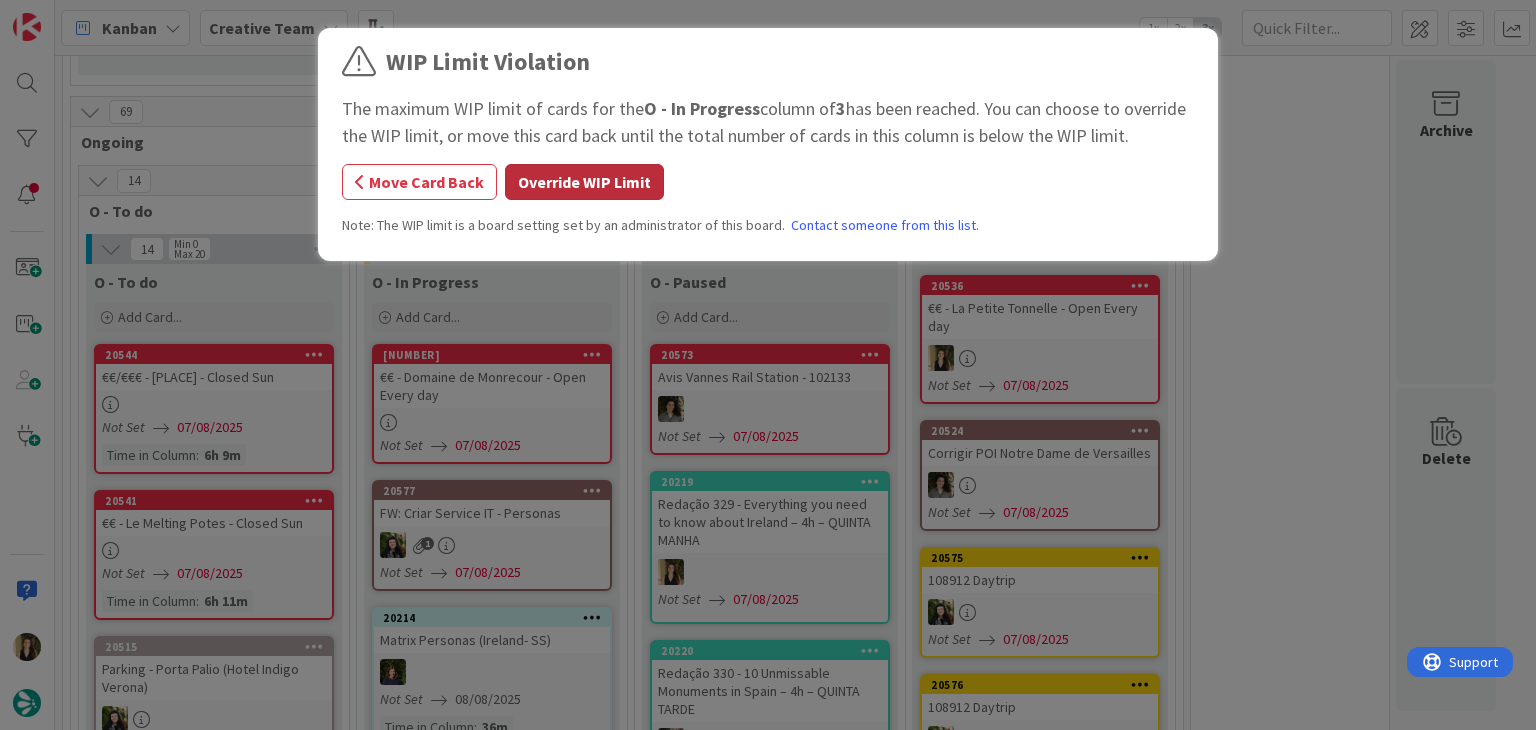 click on "Override WIP Limit" at bounding box center [584, 182] 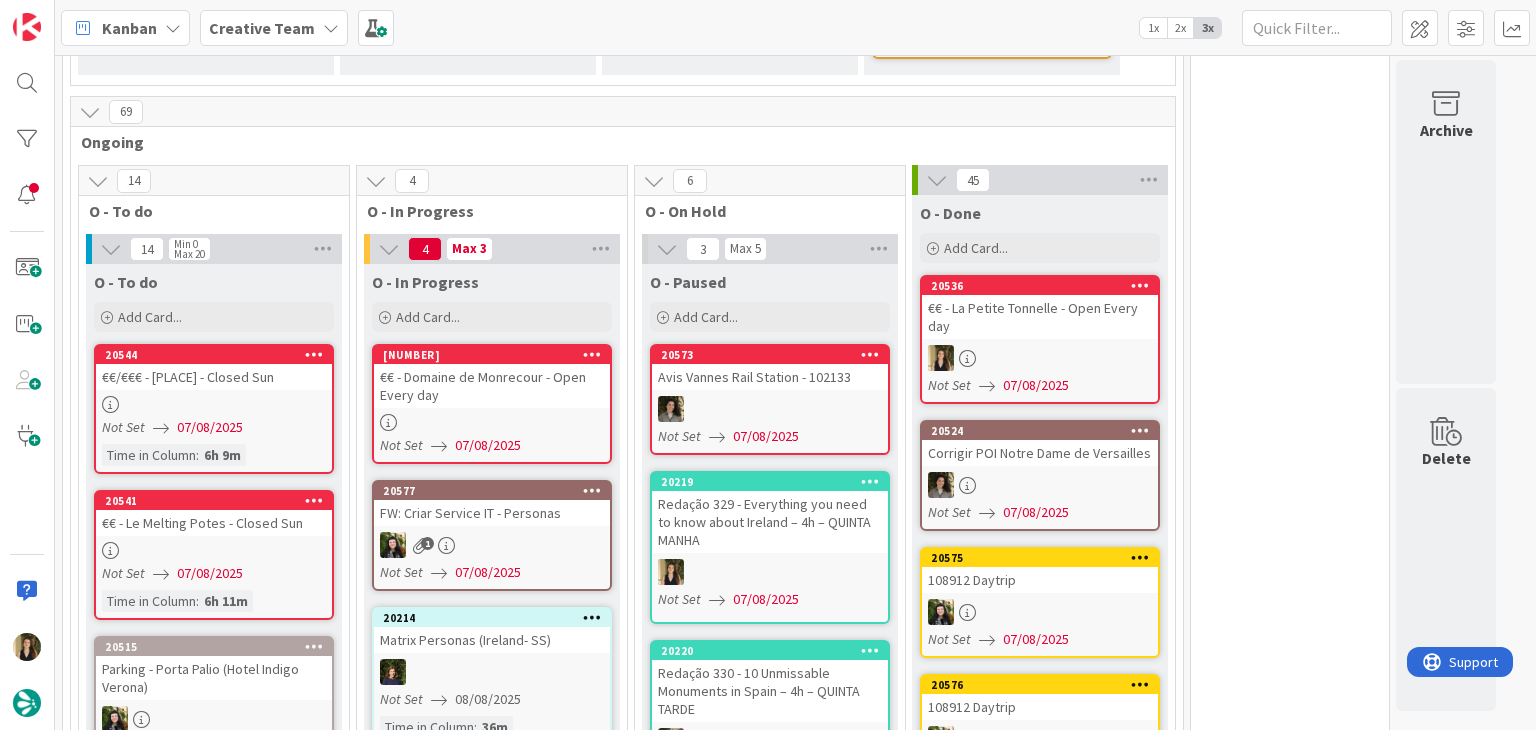 click on "€€ - Domaine de Monrecour - Open Every day" at bounding box center (492, 386) 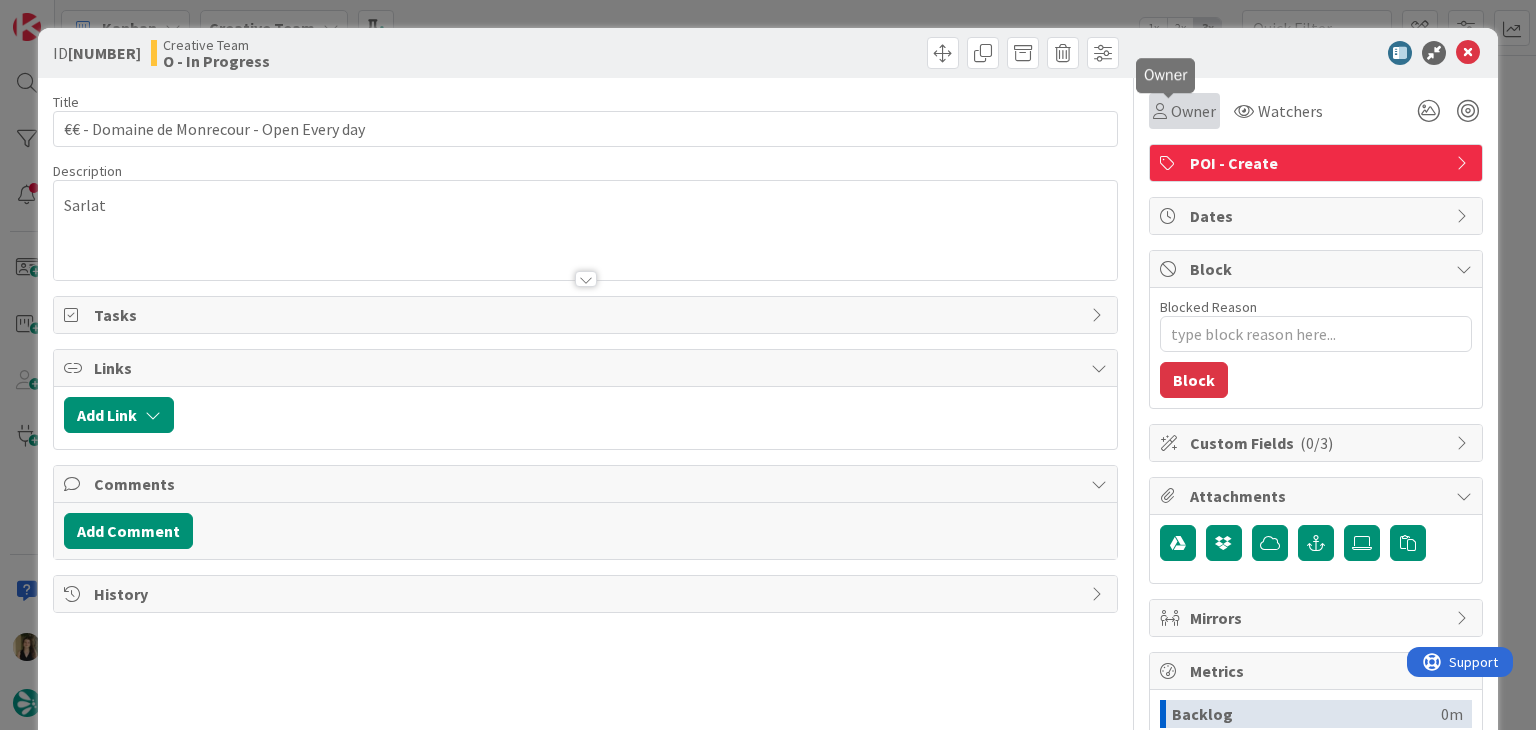 click on "Owner" at bounding box center [1193, 111] 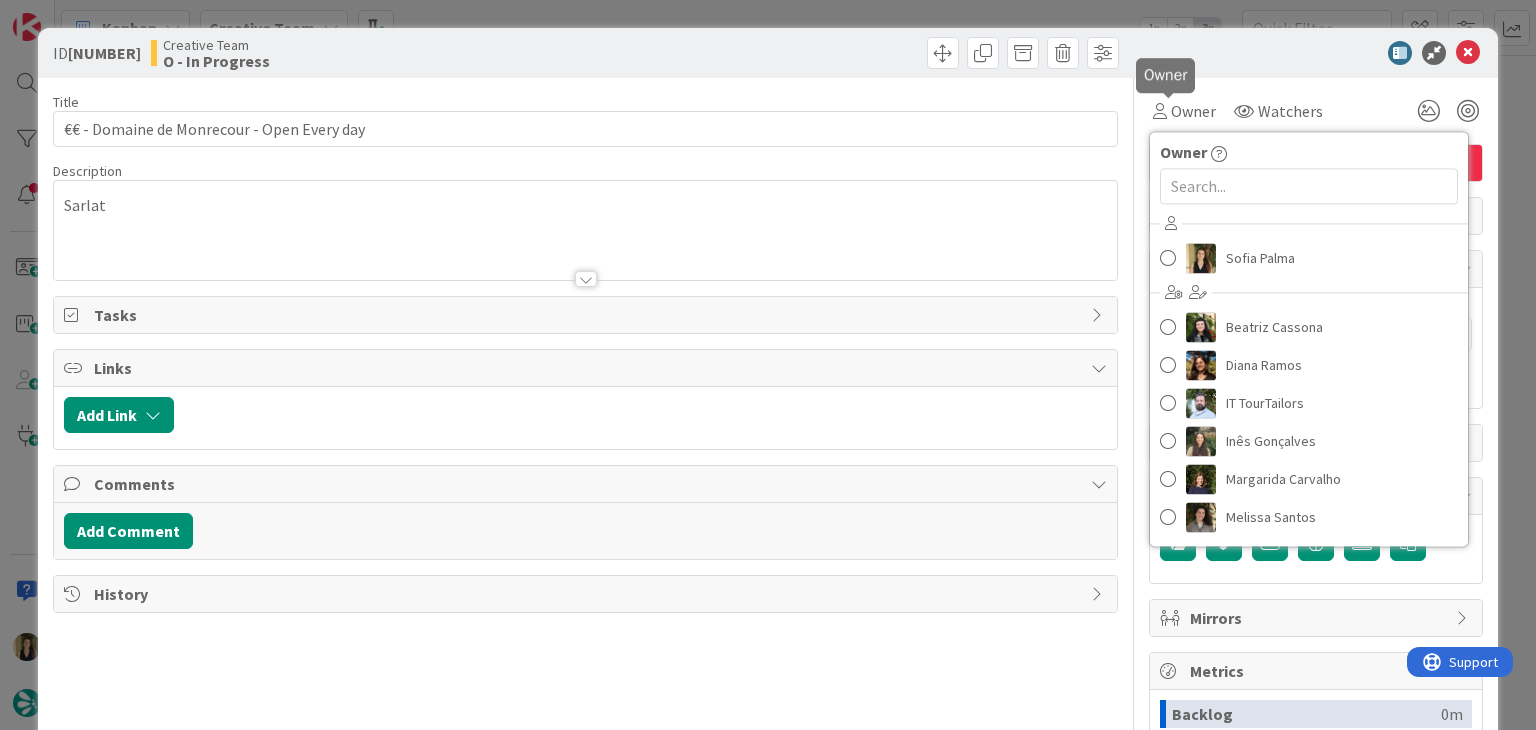 scroll, scrollTop: 0, scrollLeft: 0, axis: both 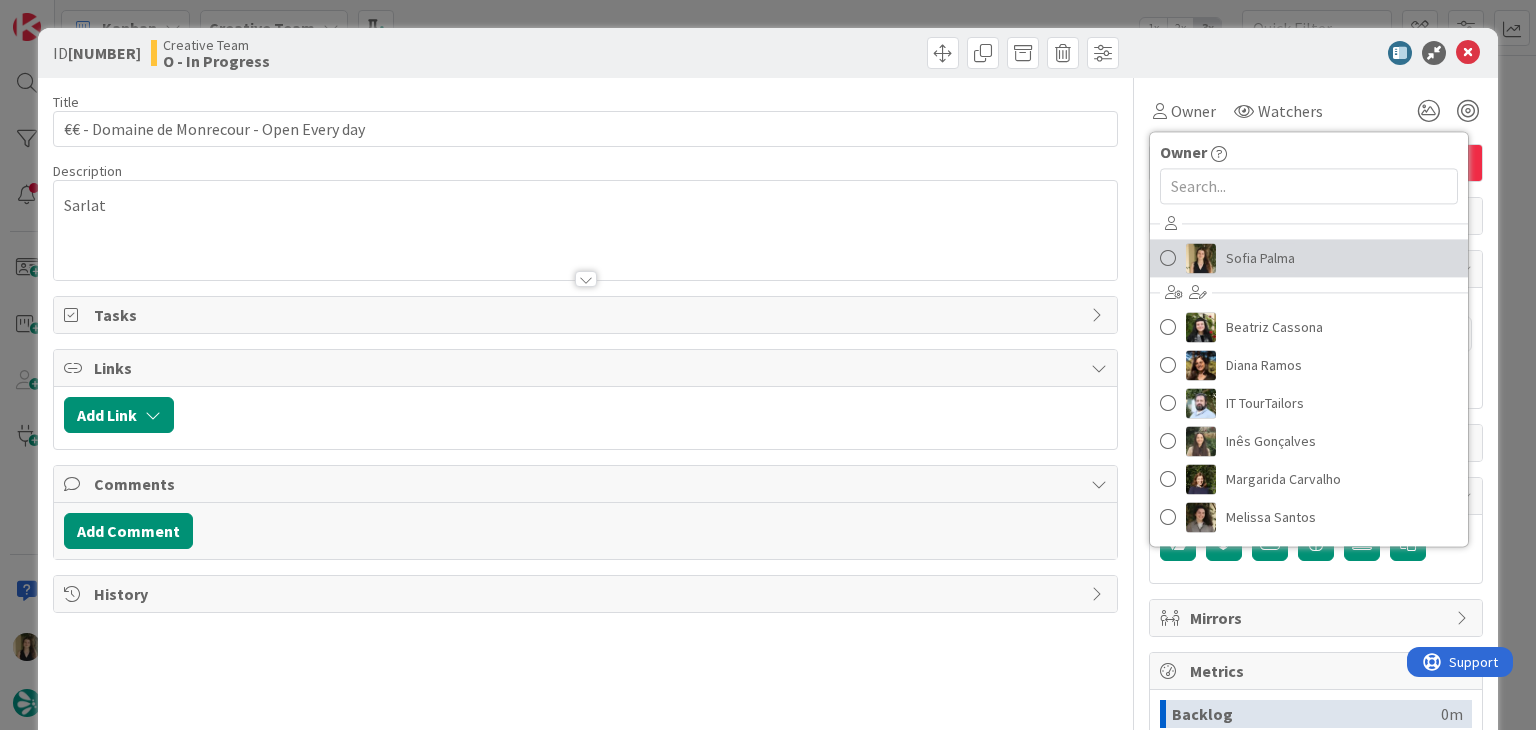 drag, startPoint x: 1231, startPoint y: 252, endPoint x: 1204, endPoint y: 253, distance: 27.018513 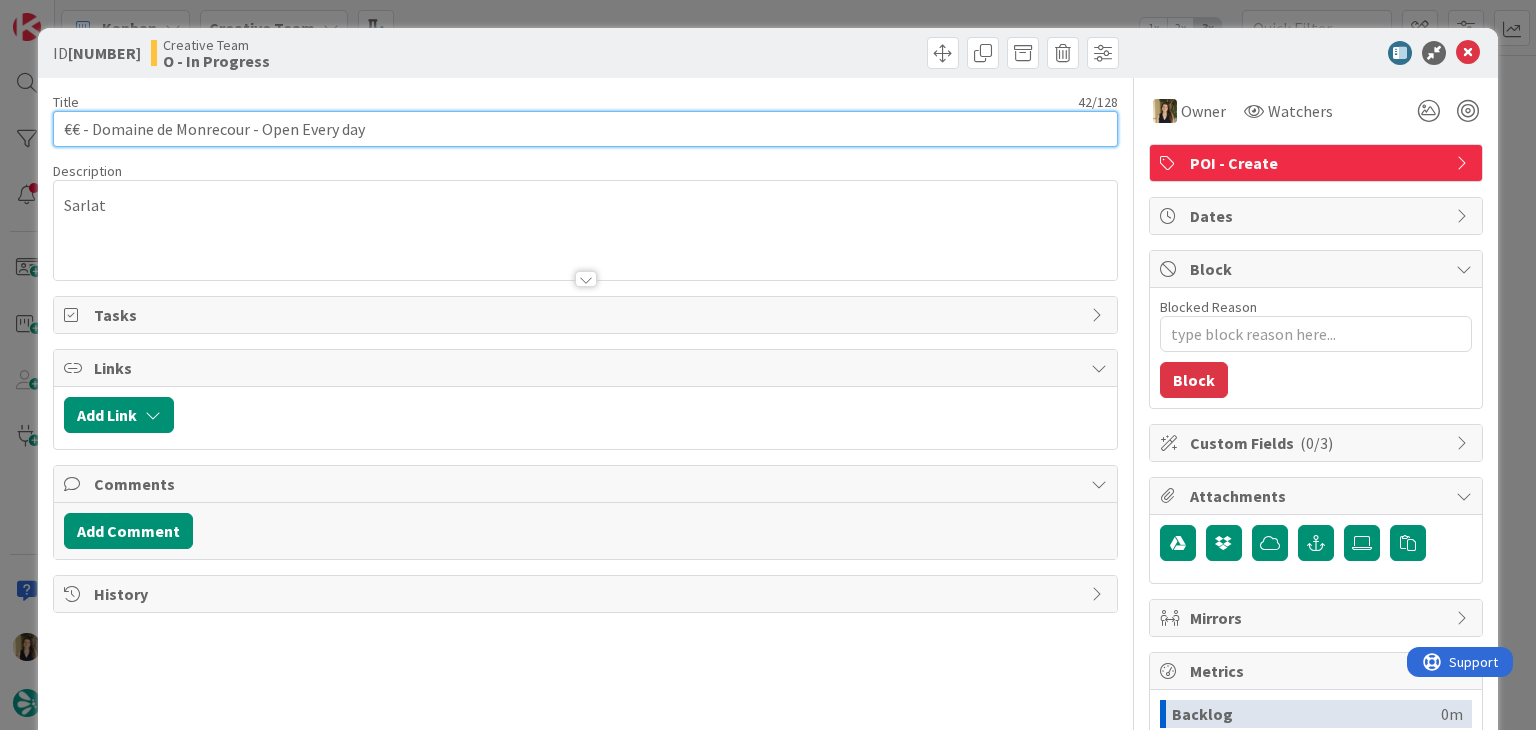 drag, startPoint x: 404, startPoint y: 125, endPoint x: 55, endPoint y: 125, distance: 349 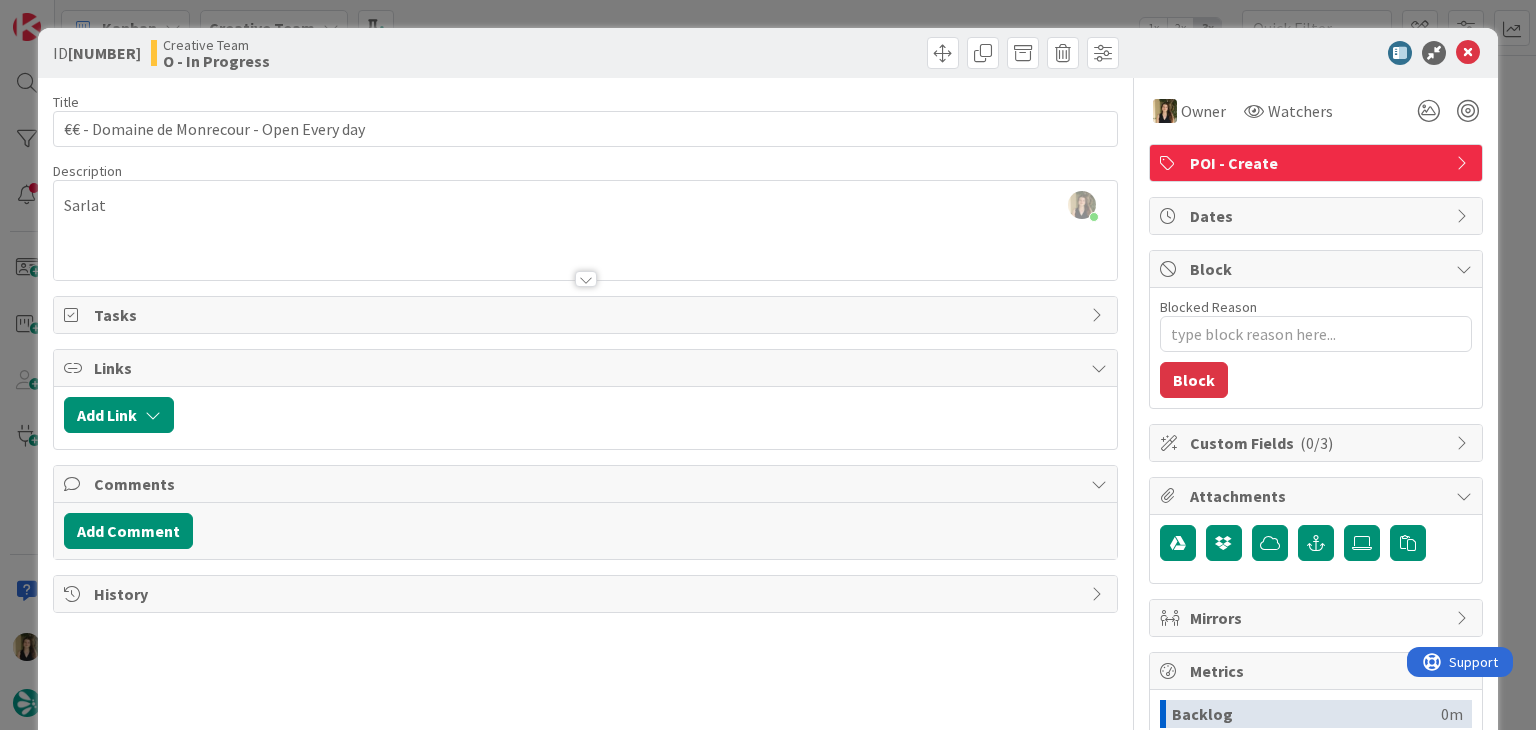 drag, startPoint x: 244, startPoint y: 217, endPoint x: 247, endPoint y: 141, distance: 76.05919 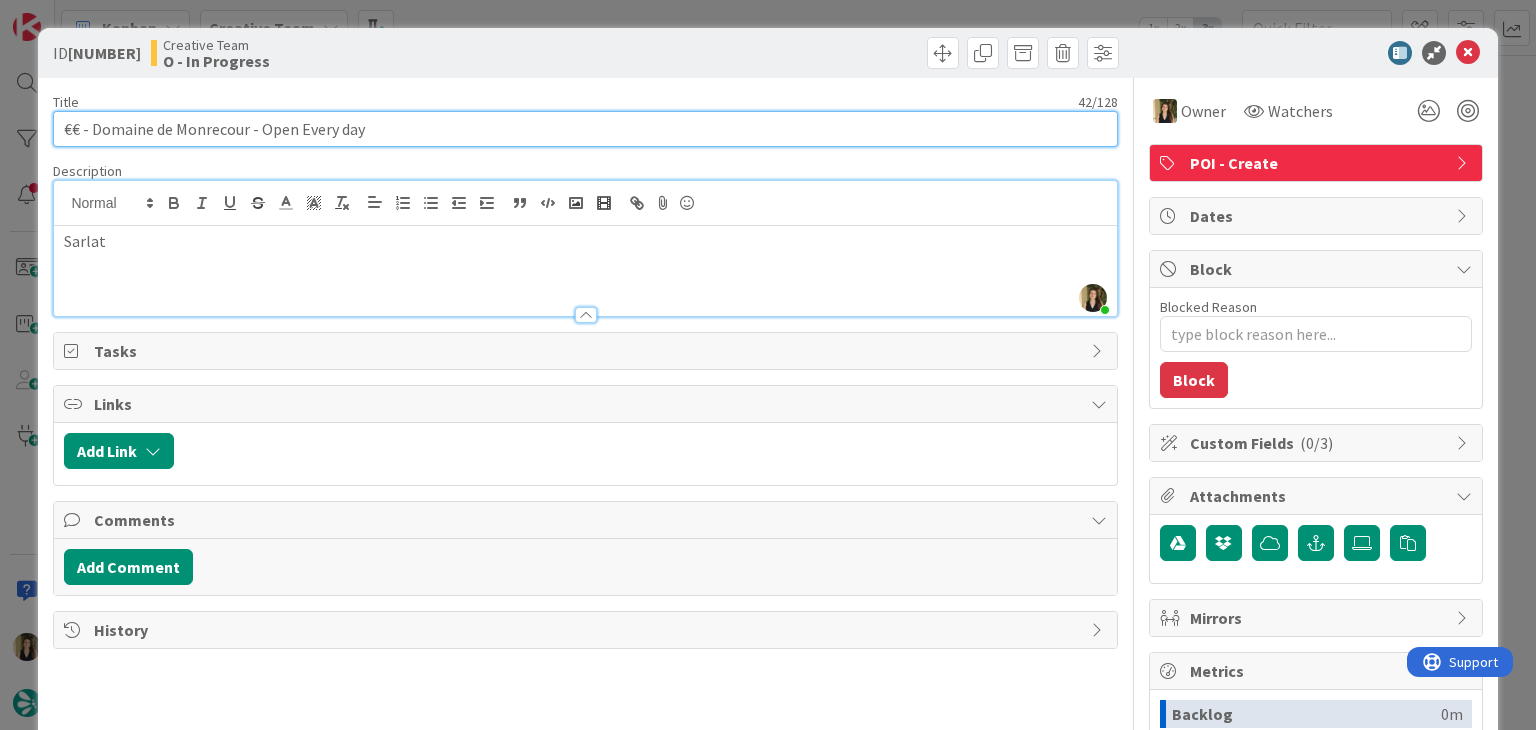 drag, startPoint x: 245, startPoint y: 130, endPoint x: 92, endPoint y: 125, distance: 153.08168 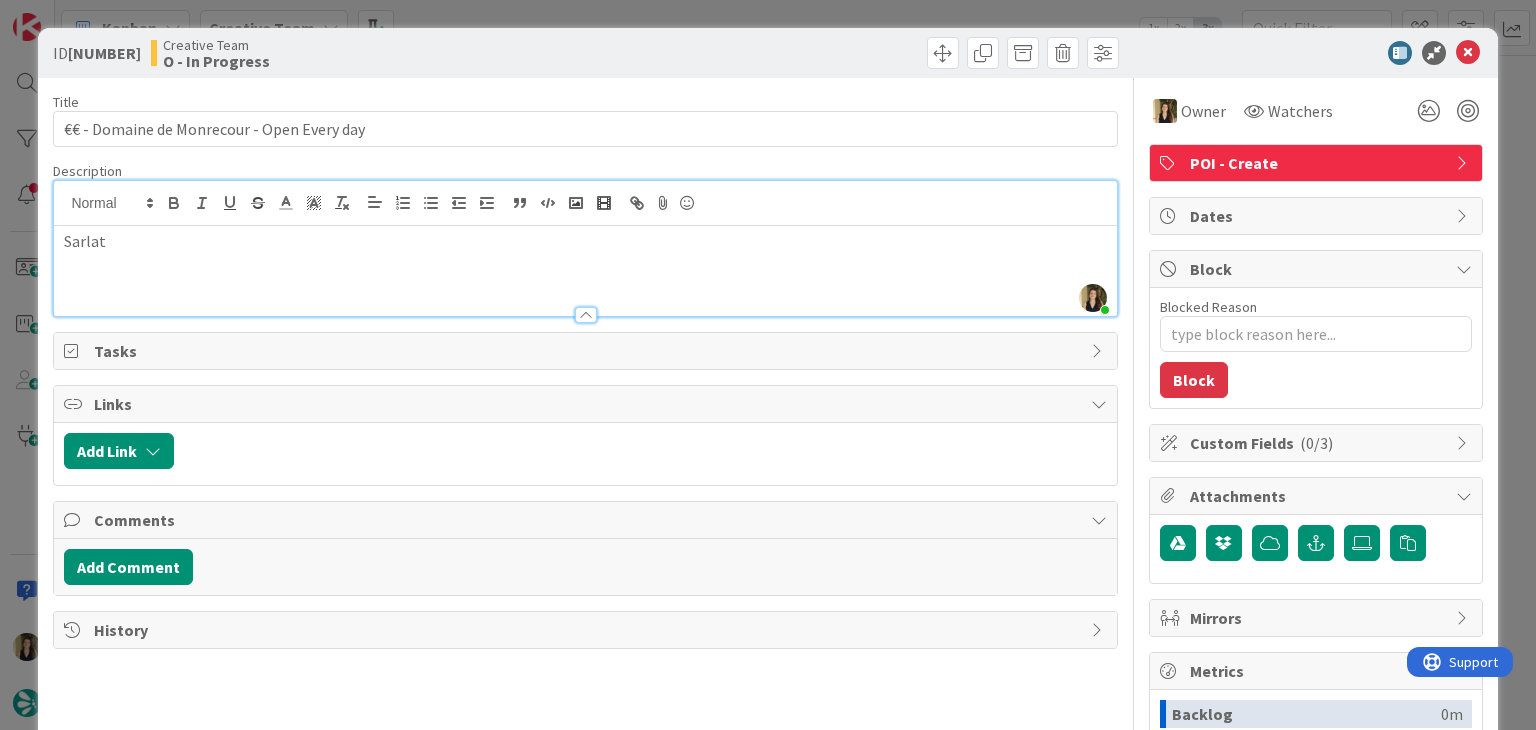 click on "Creative Team O - In Progress" at bounding box center [366, 53] 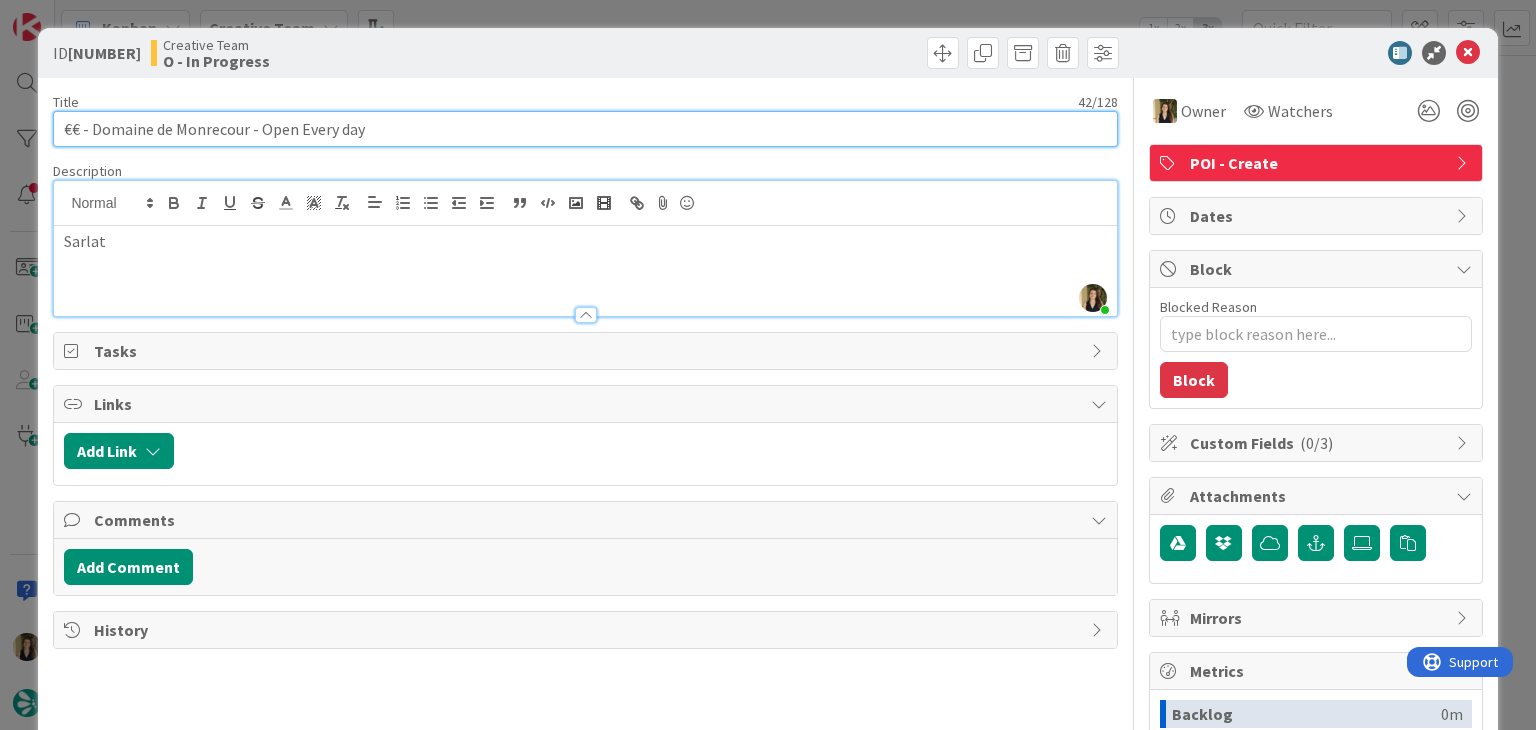 drag, startPoint x: 250, startPoint y: 129, endPoint x: 162, endPoint y: 126, distance: 88.051125 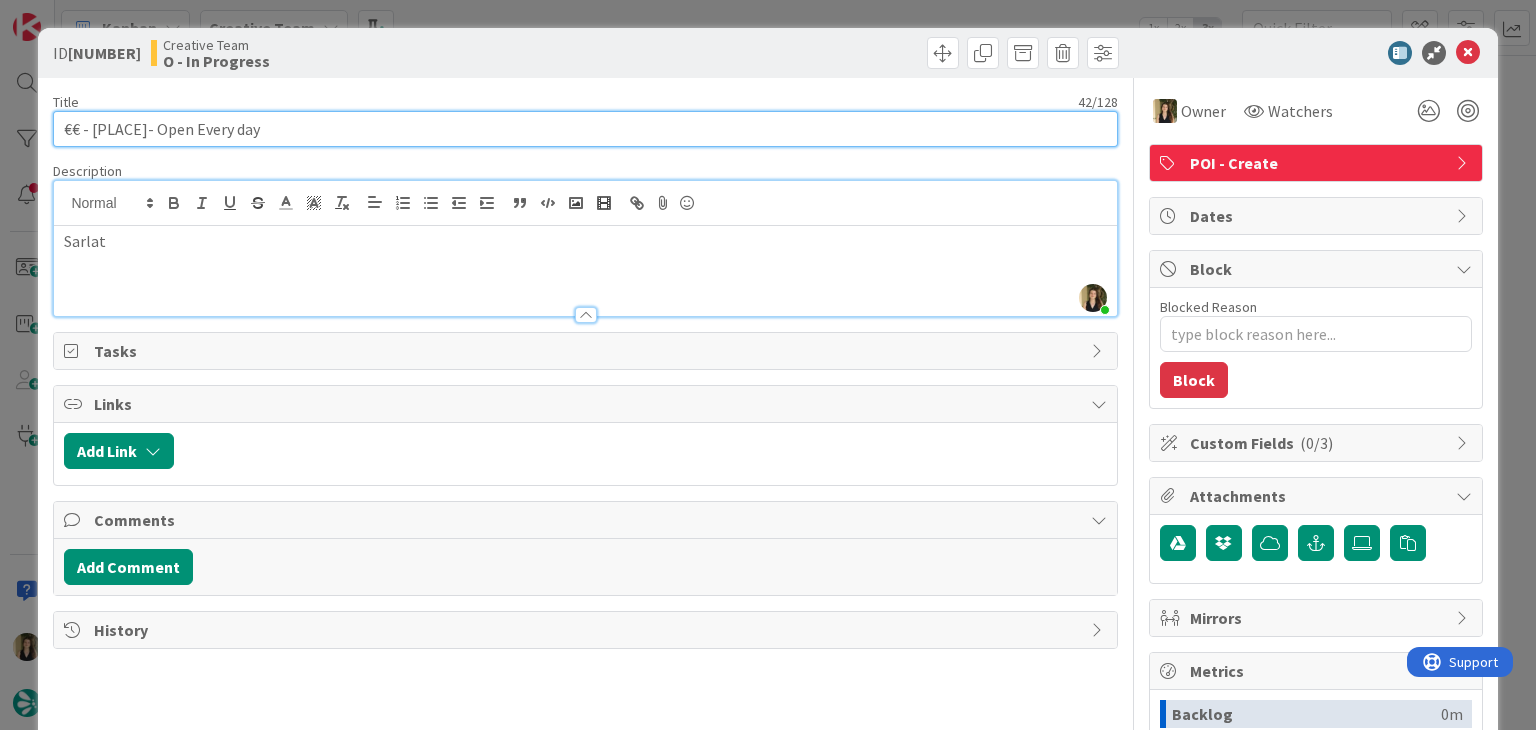 type on "x" 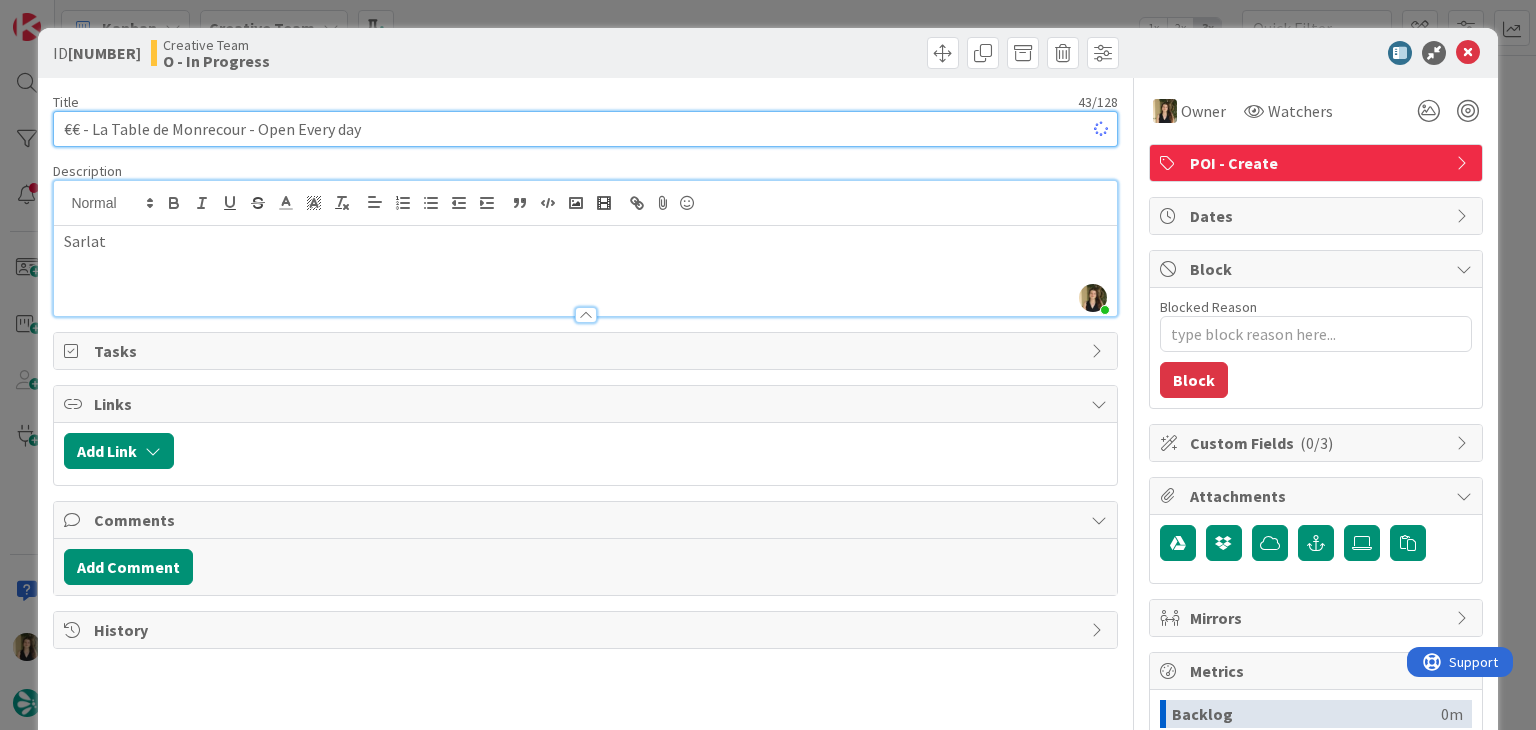 type on "x" 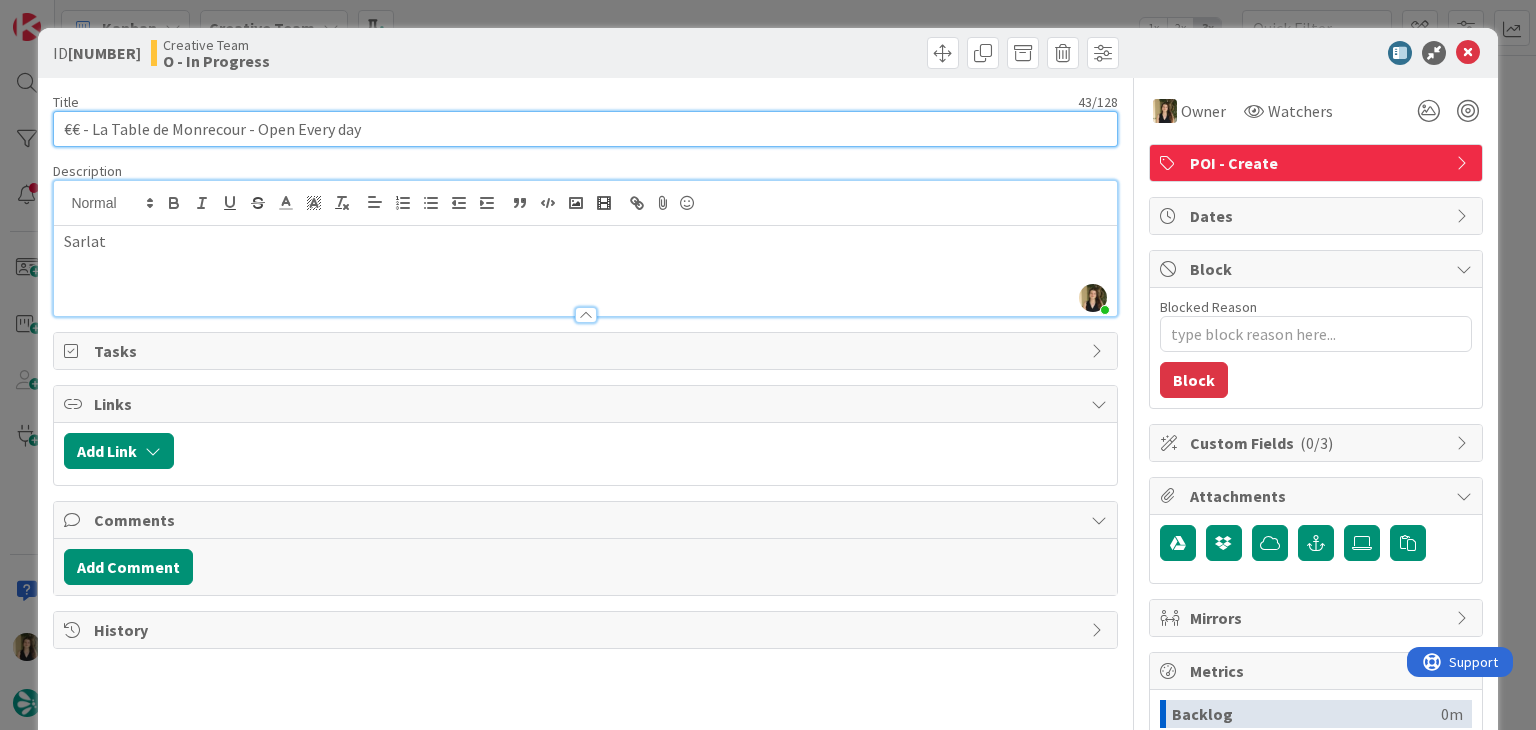 type on "€€ - La Table de Monrecour - Open Every day" 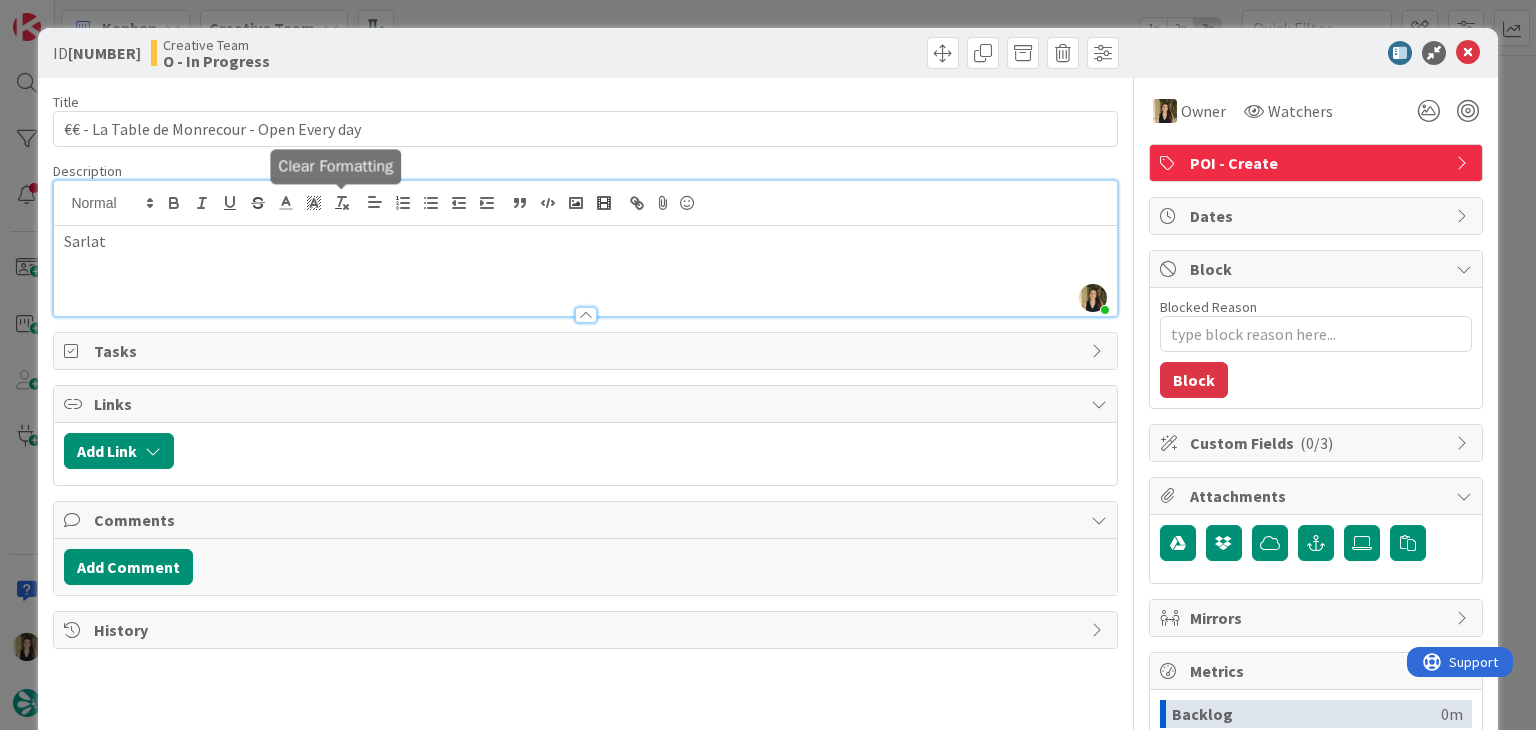 click on "[PERSON]" at bounding box center (585, 271) 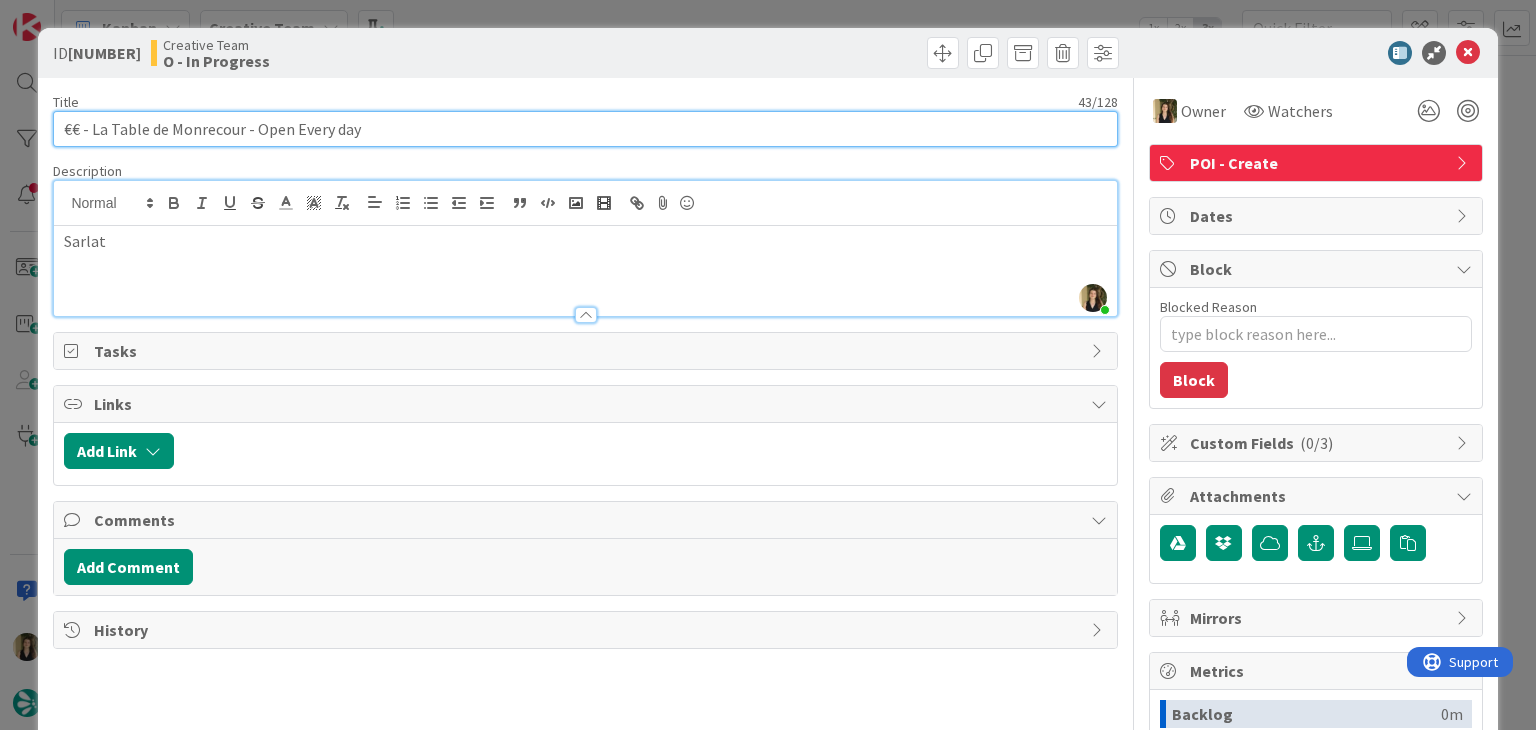 drag, startPoint x: 244, startPoint y: 125, endPoint x: 92, endPoint y: 122, distance: 152.0296 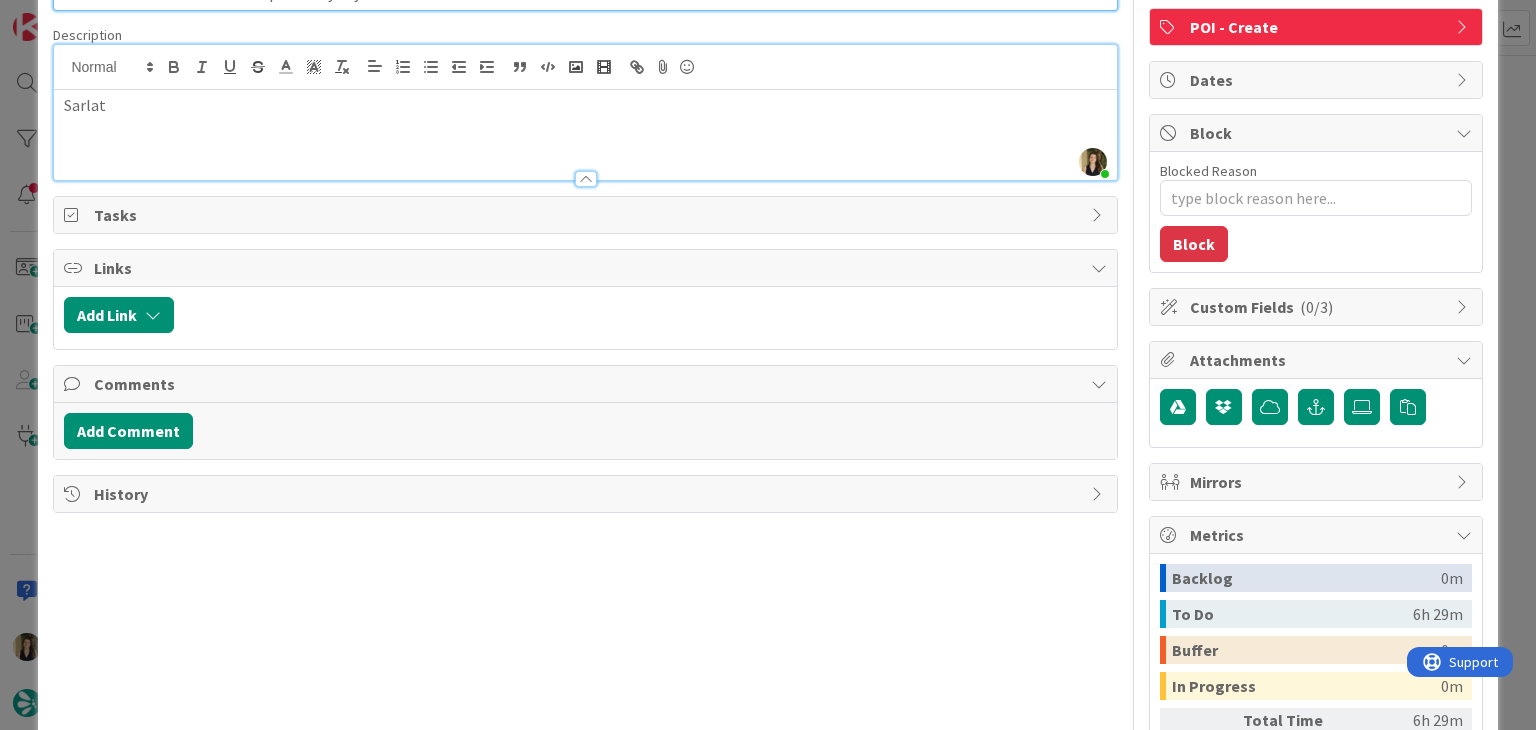 scroll, scrollTop: 340, scrollLeft: 0, axis: vertical 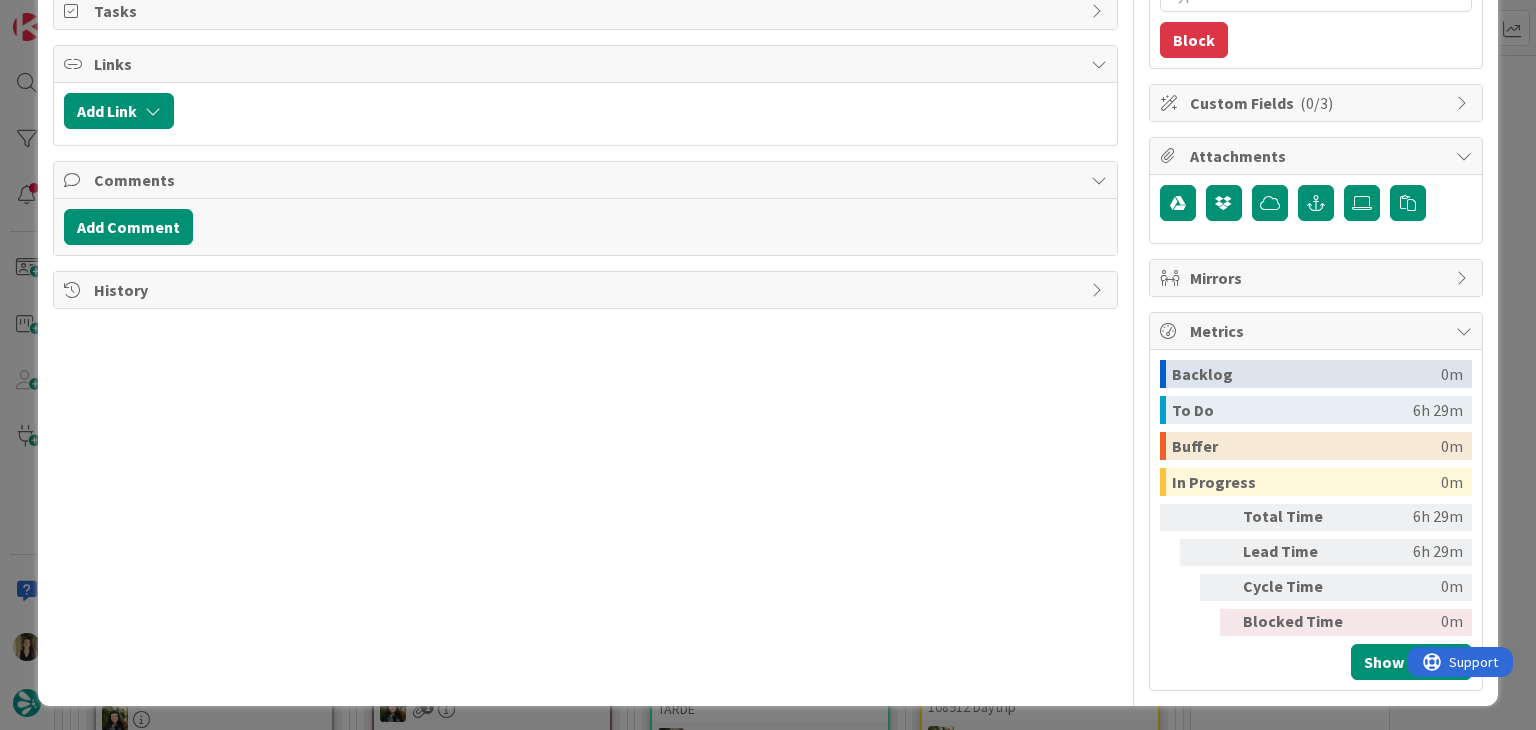 click on "History" at bounding box center [585, 290] 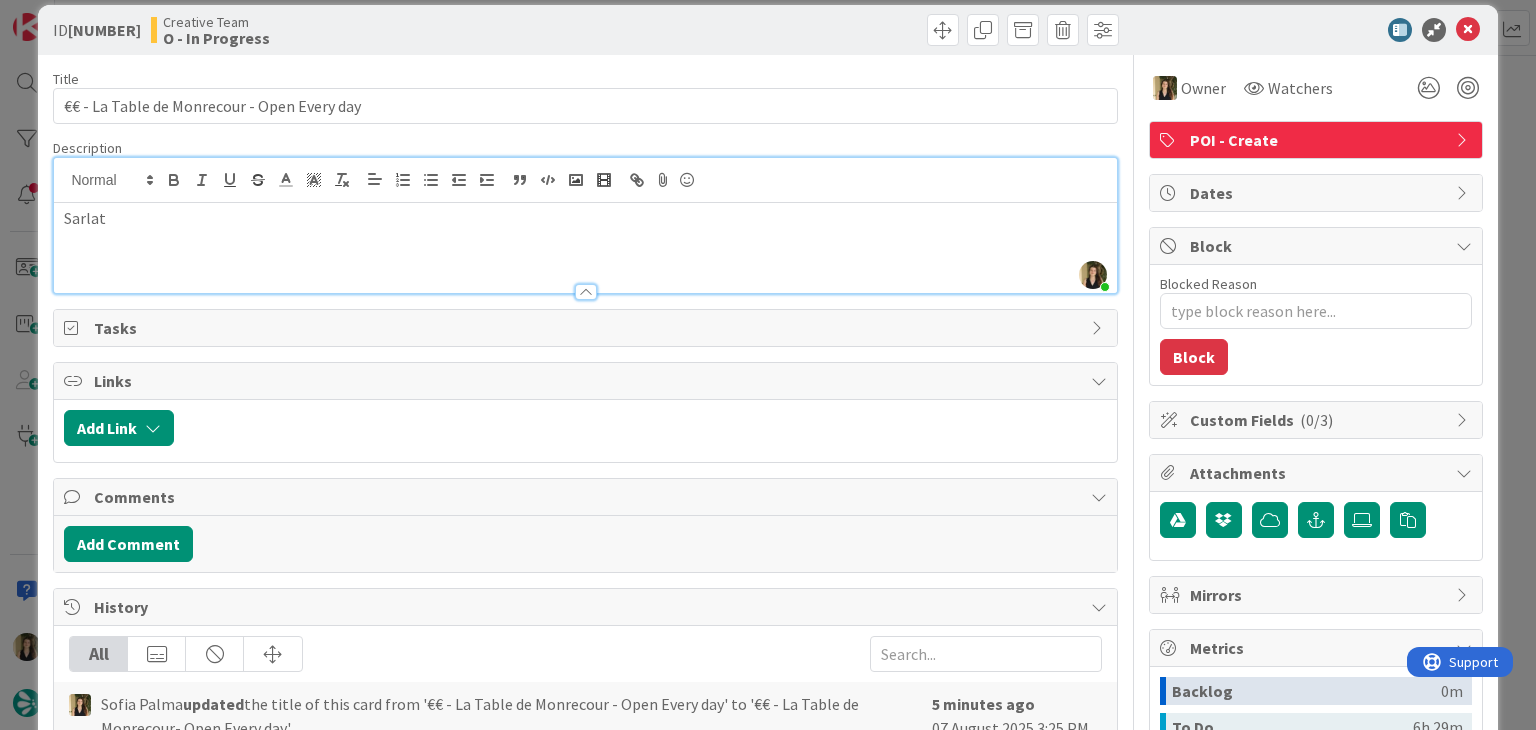 scroll, scrollTop: 0, scrollLeft: 0, axis: both 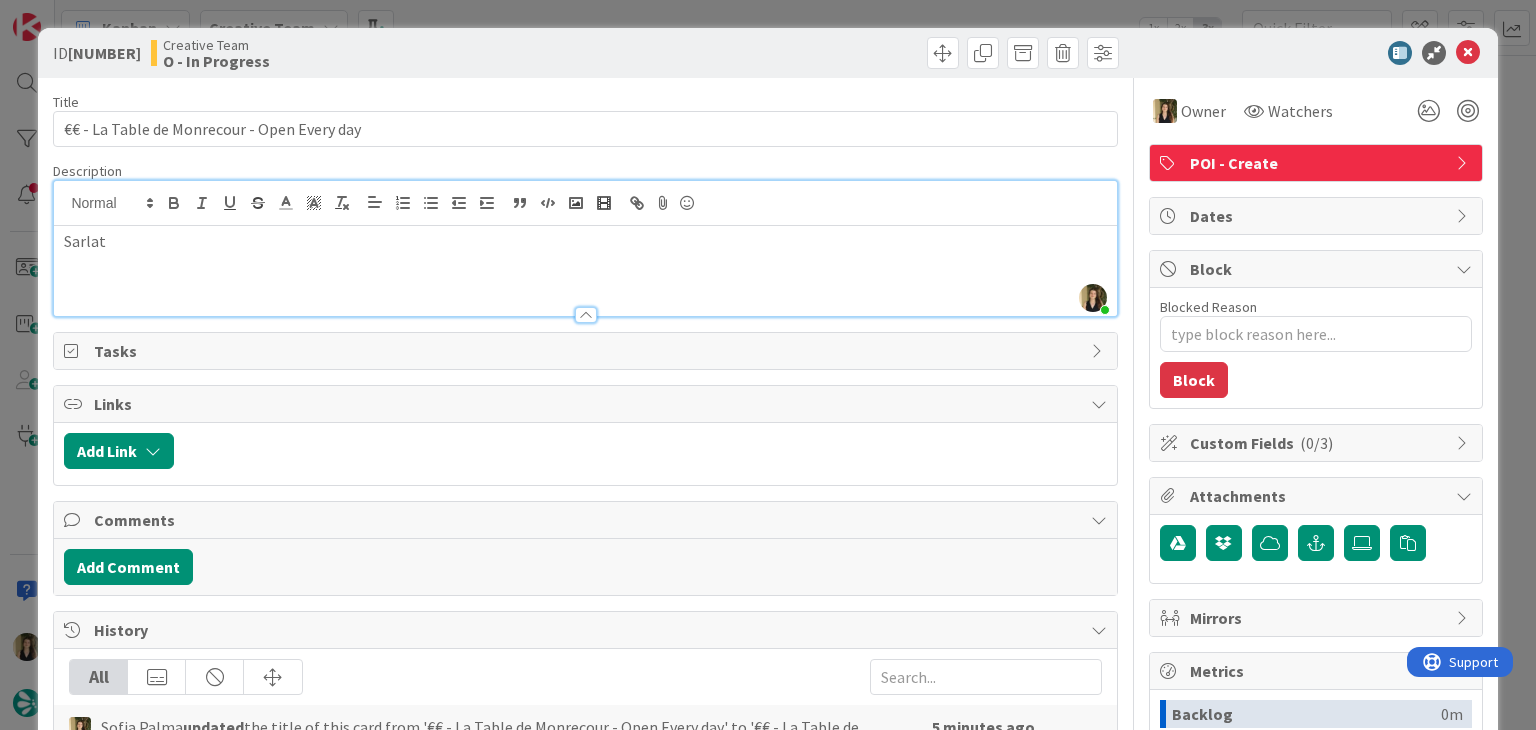drag, startPoint x: 640, startPoint y: 68, endPoint x: 640, endPoint y: 57, distance: 11 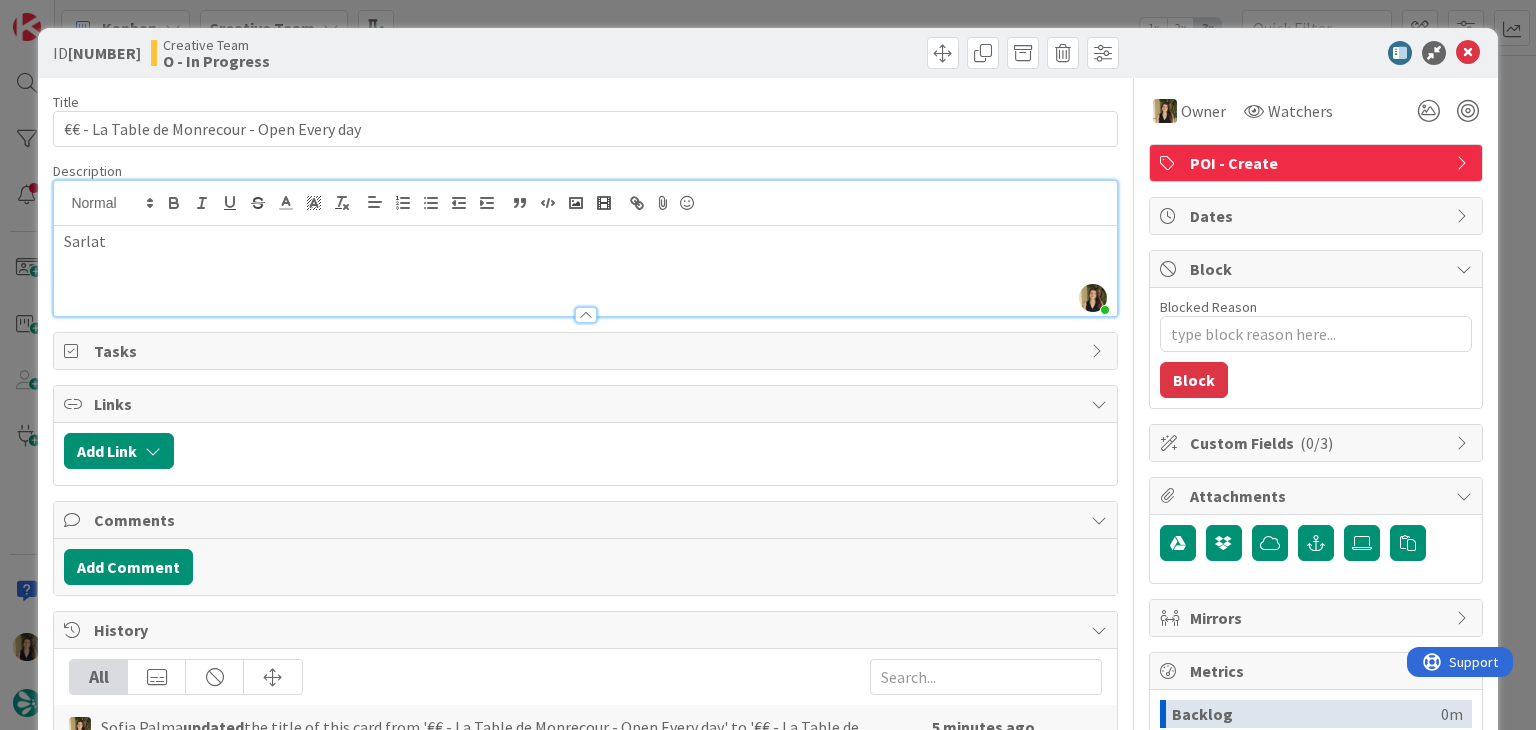 click on "ID  20531 Creative Team O - In Progress Title 43 / 128 €€ - La Table de Monrecour - Open Every day Description Sofia Palma joined  6 m ago Sarlat Owner Watchers POI - Create  Tasks Links Add Link Comments Add Comment History All Sofia Palma  updated  the title of this card from '€€ - La Table de Monrecour - Open Every day' to '€€ - La Table de Monrecour- Open Every day' 5 minutes ago 07 August 2025 3:25 PM Sofia Palma  assigned  Sofia Palma as the owner of this card 6 minutes ago 07 August 2025 3:24 PM Sofia Palma  moved  this card into this column O - In Progress 7 minutes ago 07 August 2025 3:24 PM Sofia Palma  removed assigned  Sofia Palma as the owner of this card 5 hours ago 07 August 2025 10:06 AM Beatriz Cassona  created  a due date of 8/07/2025 6 hours ago 07 August 2025 9:43 AM Show More... Owner Owner Remove Set as Watcher Sofia Palma Beatriz Cassona Diana Ramos  IT TourTailors Inês Gonçalves Margarida Carvalho Melissa Santos Rita Bernardo Watchers POI - Create  Dates Block 0 / 256 ( )" at bounding box center [768, 365] 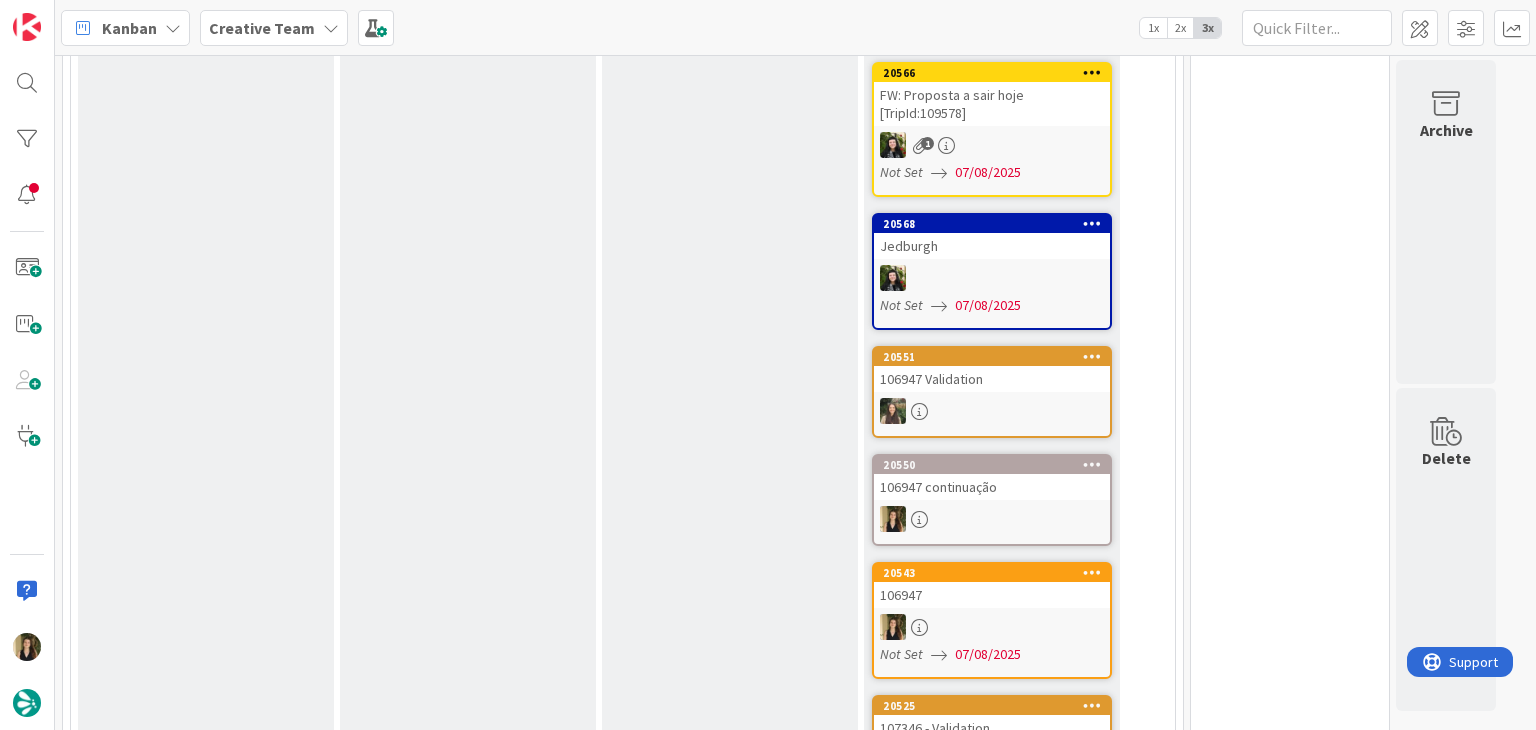 scroll, scrollTop: 384, scrollLeft: 0, axis: vertical 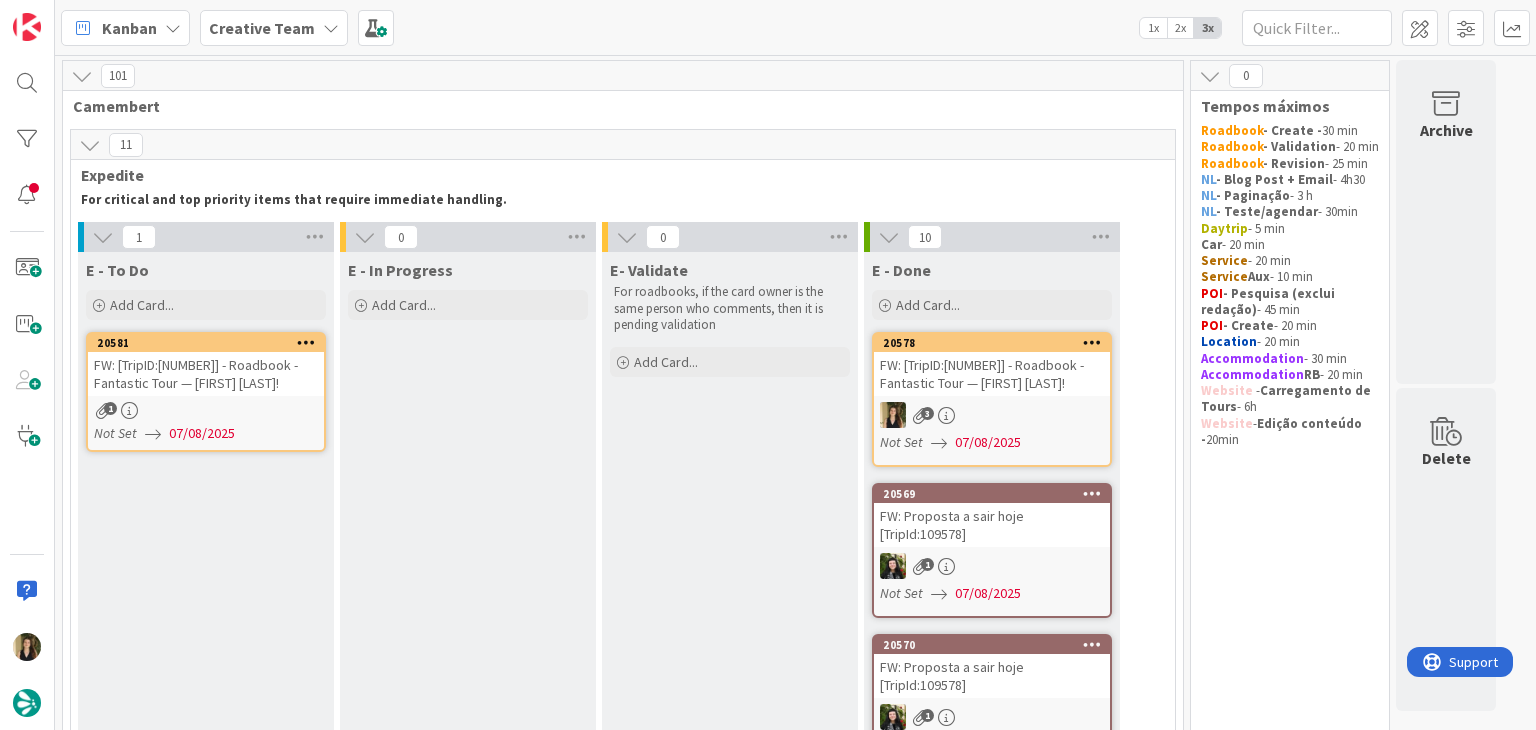 click on "Not Set [DATE]" at bounding box center [209, 433] 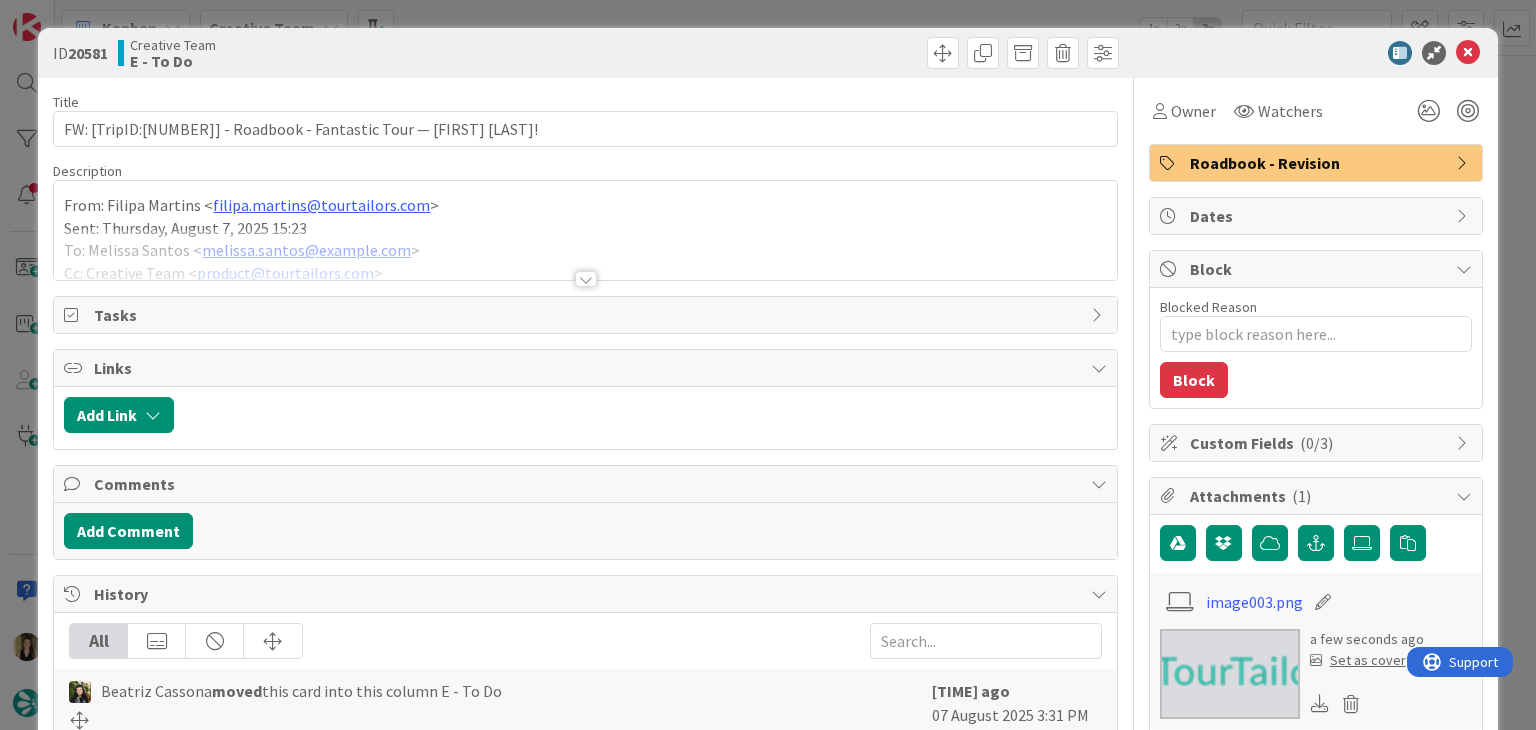scroll, scrollTop: 0, scrollLeft: 0, axis: both 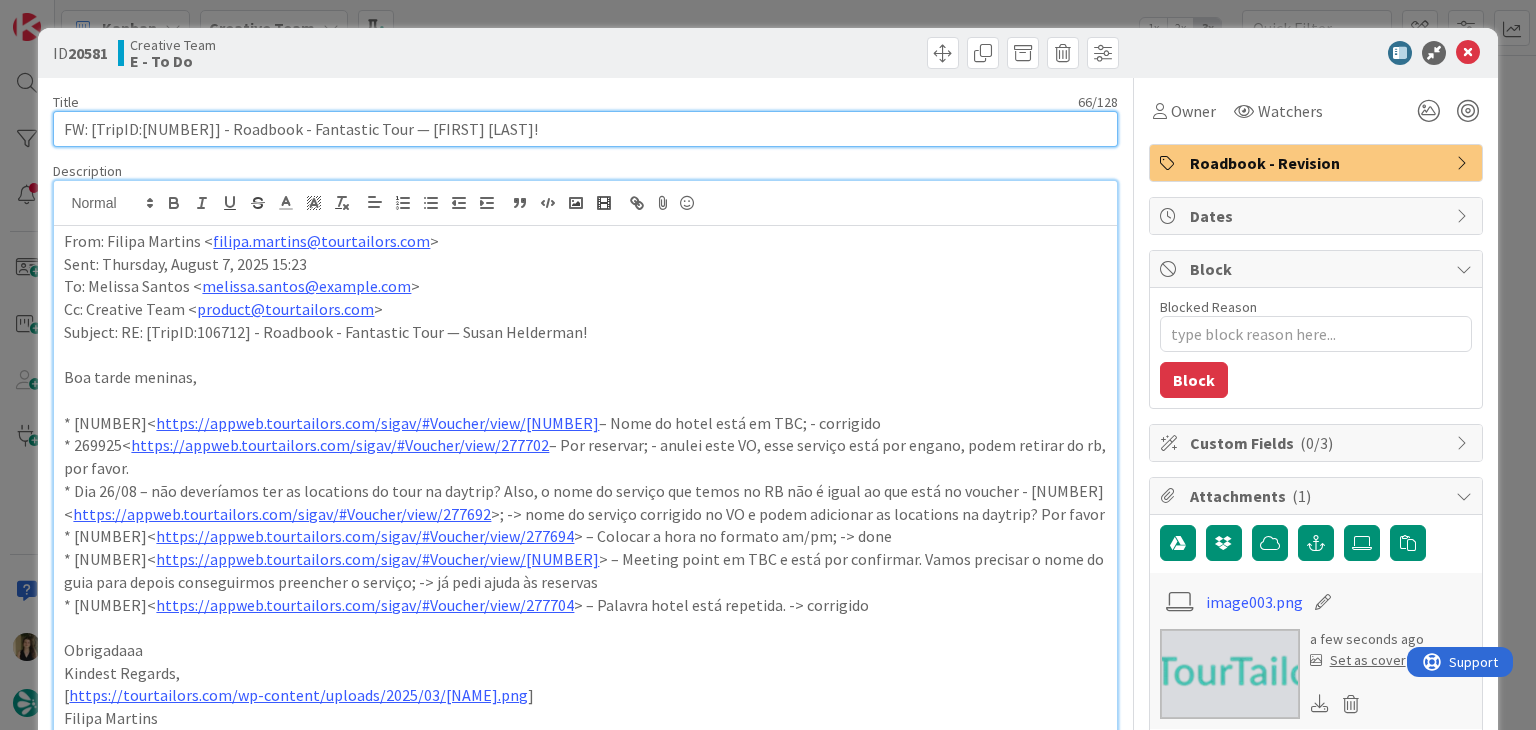 click on "FW: [TripID:[NUMBER]] - Roadbook - Fantastic Tour — [PERSON]!" at bounding box center [585, 129] 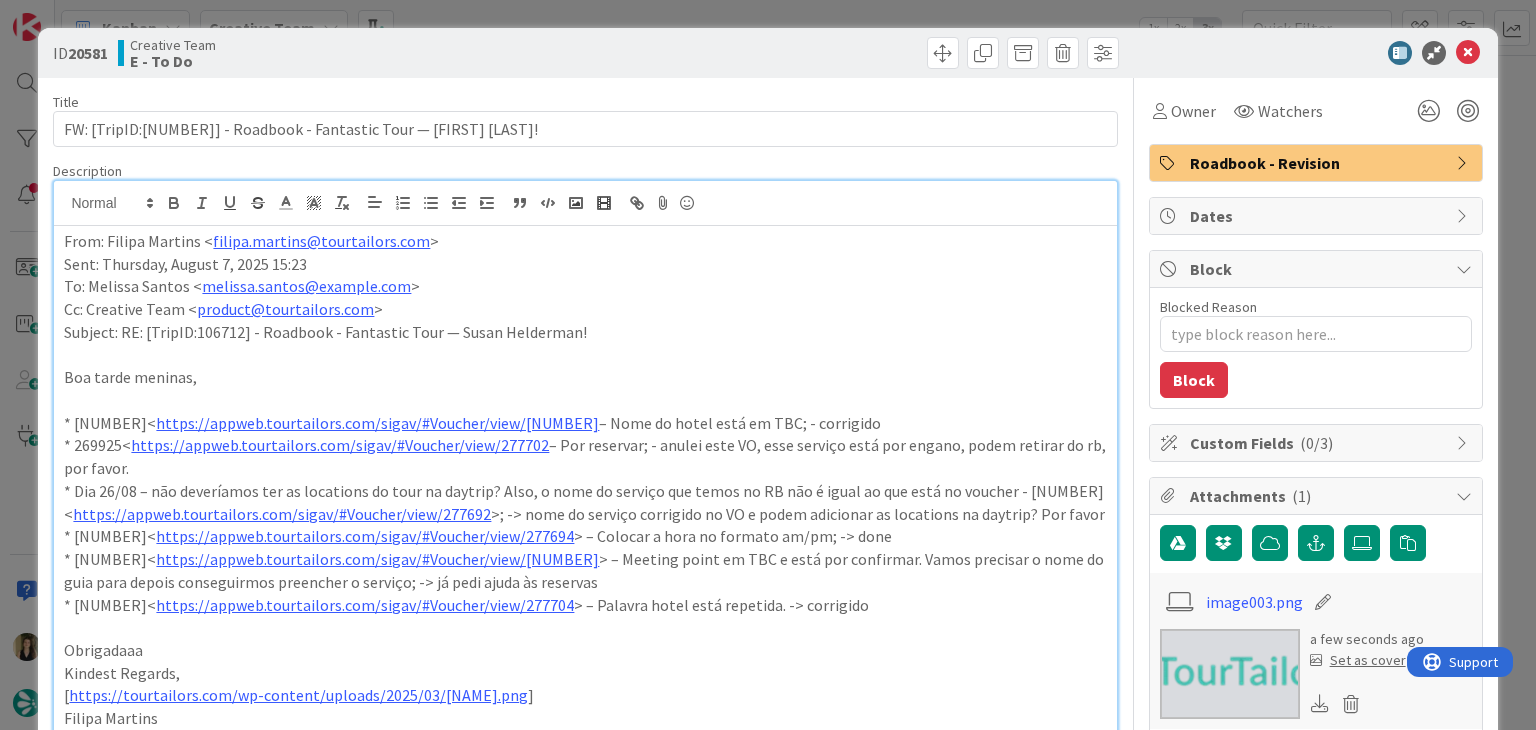 click on "ID  20581 Creative Team E - To Do Title 66 / 128 FW: [TripID:106712] - Roadbook - Fantastic Tour — Susan Helderman! Description Sofia Palma just joined From: Filipa Martins < filipa.martins@tourtailors.com > Sent: Thursday, August 7, 2025 15:23 To: Melissa Santos < melissa.santos@tourtailors.com > Cc: Creative Team < product@tourtailors.com > Subject: RE: [TripID:106712] - Roadbook - Fantastic Tour — Susan Helderman! Boa tarde meninas, * 269909< https://appweb.tourtailors.com/sigav/#Voucher/view/277686 > – Nome do hotel está em TBC; -> corrigido  * 269925< https://appweb.tourtailors.com/sigav/#Voucher/view/277702 > – Por reservar; -> anulei este VO, esse serviço está por engano, podem retirar do rb, por favor.  * Dia 26/08 – não deveríamos ter as locations do tour na daytrip? Also, o nome do serviço que temos no RB não é igual ao que está no voucher - 269915< https://appweb.tourtailors.com/sigav/#Voucher/view/277692  * 269917< https://appweb.tourtailors.com/sigav/#Voucher/view/277694 [ ] [" at bounding box center [768, 365] 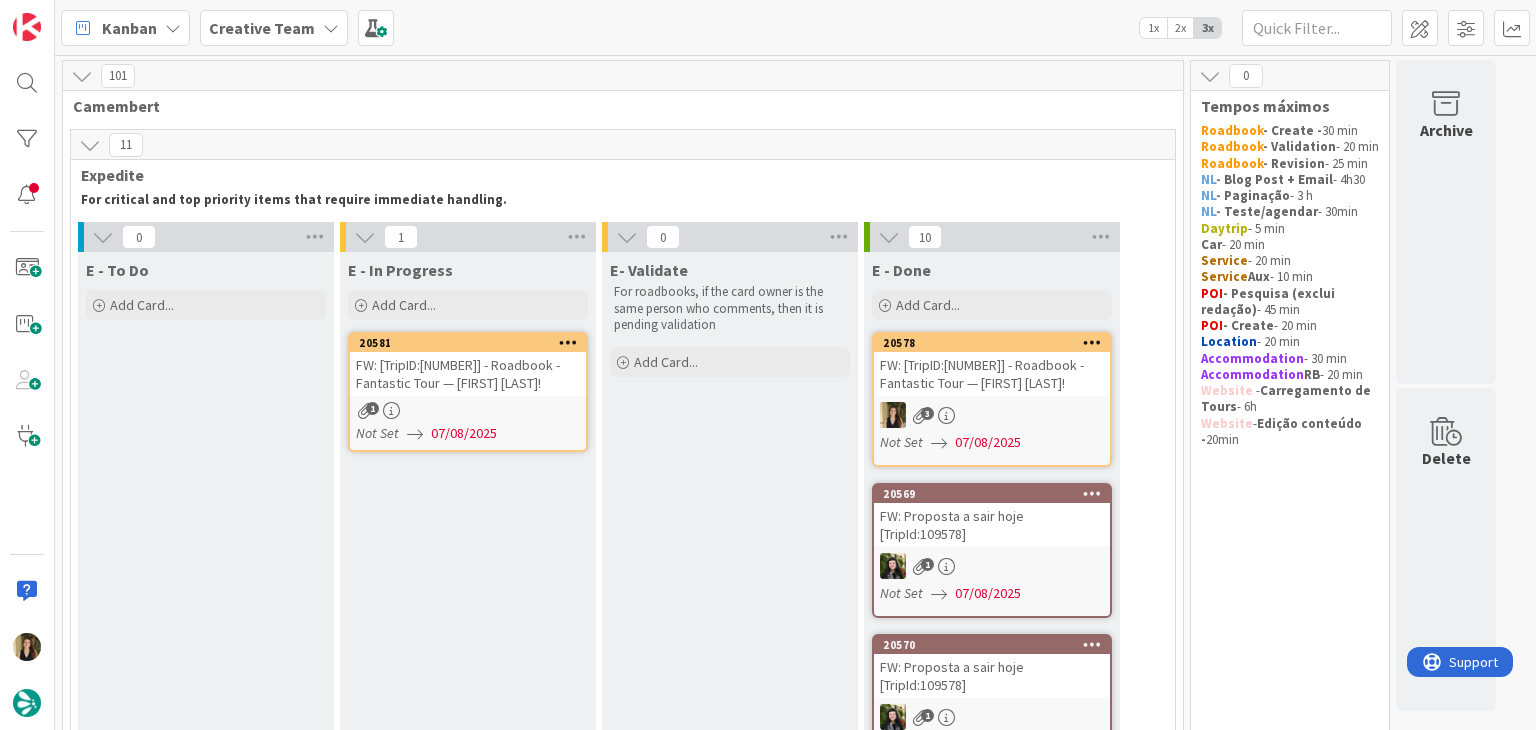 scroll, scrollTop: 0, scrollLeft: 0, axis: both 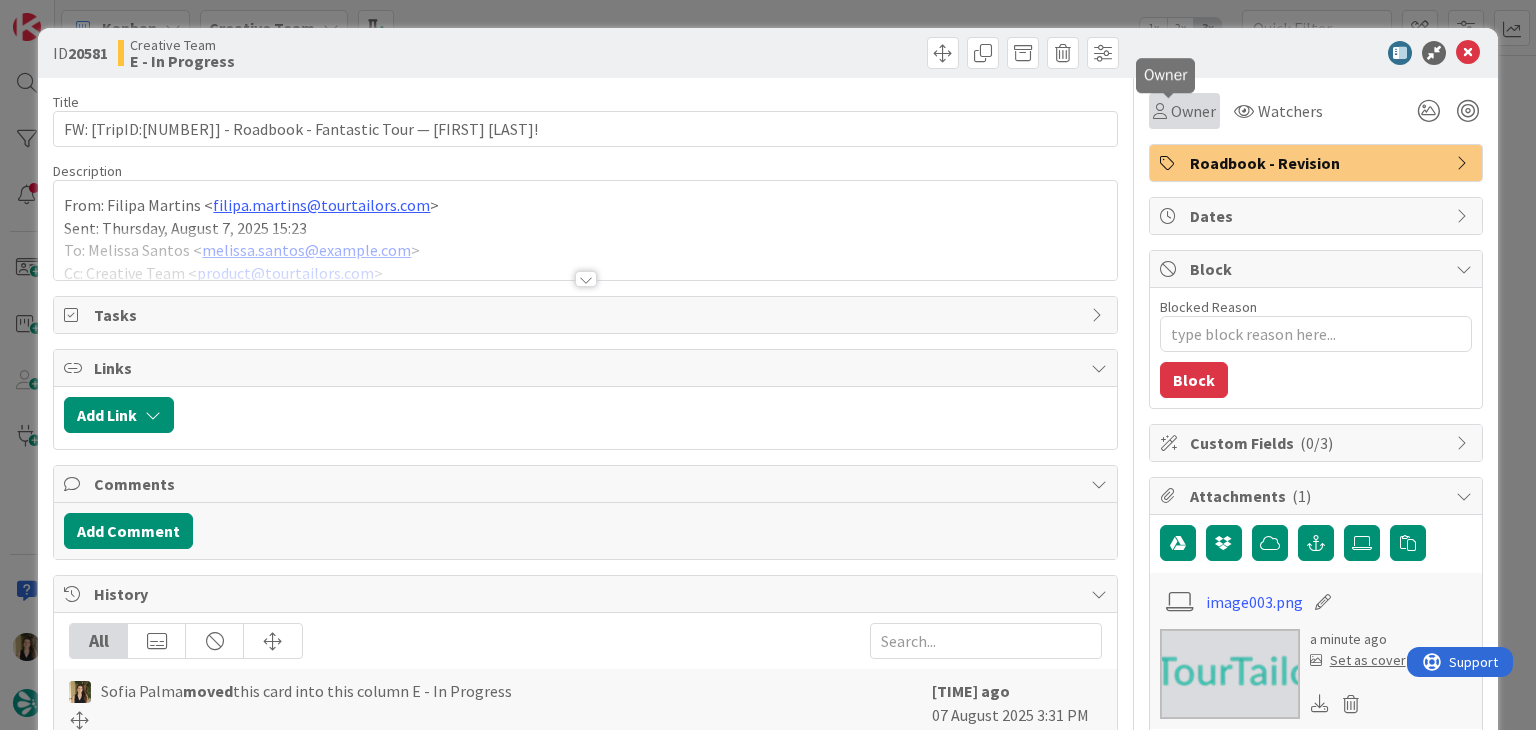 click on "Owner" at bounding box center [1193, 111] 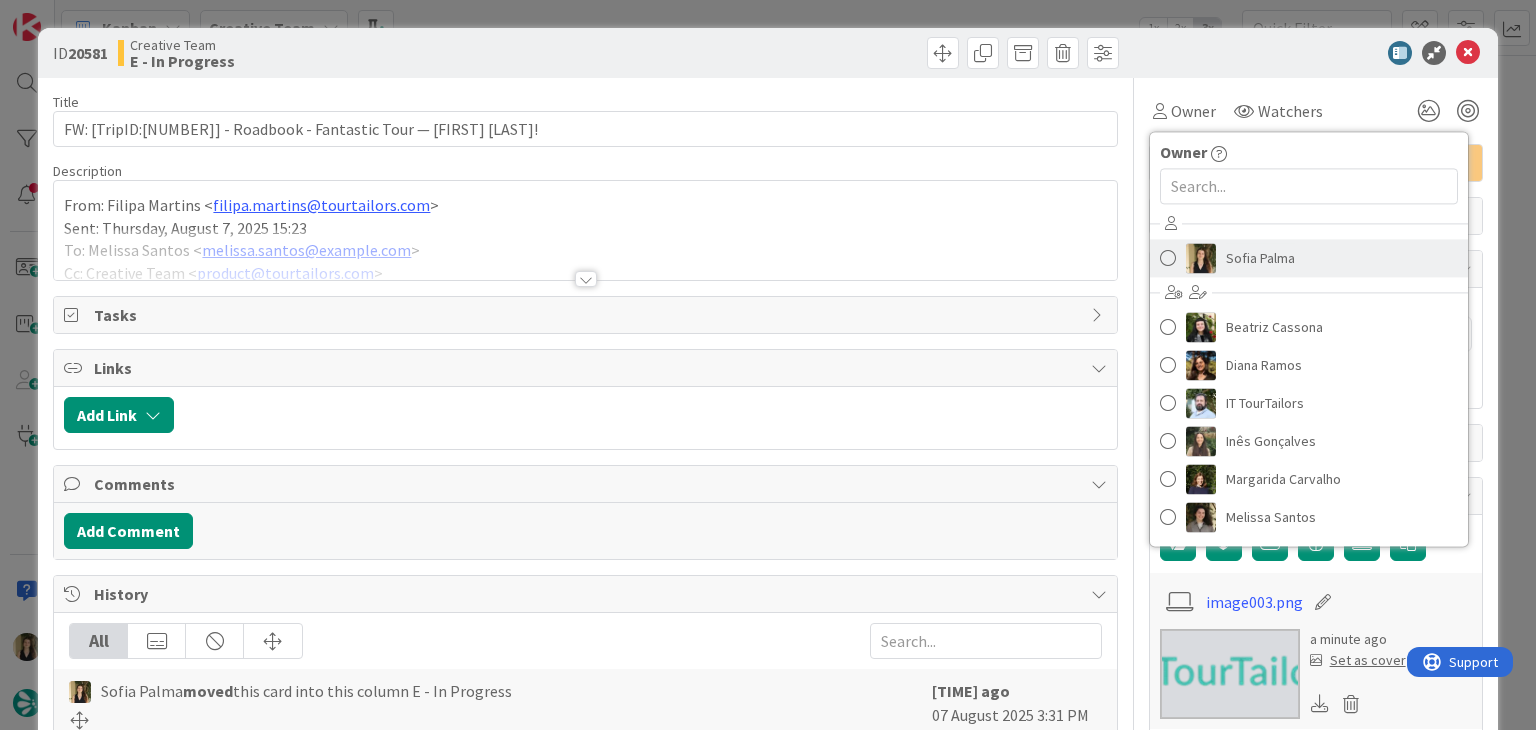 click on "Sofia Palma" at bounding box center [1260, 258] 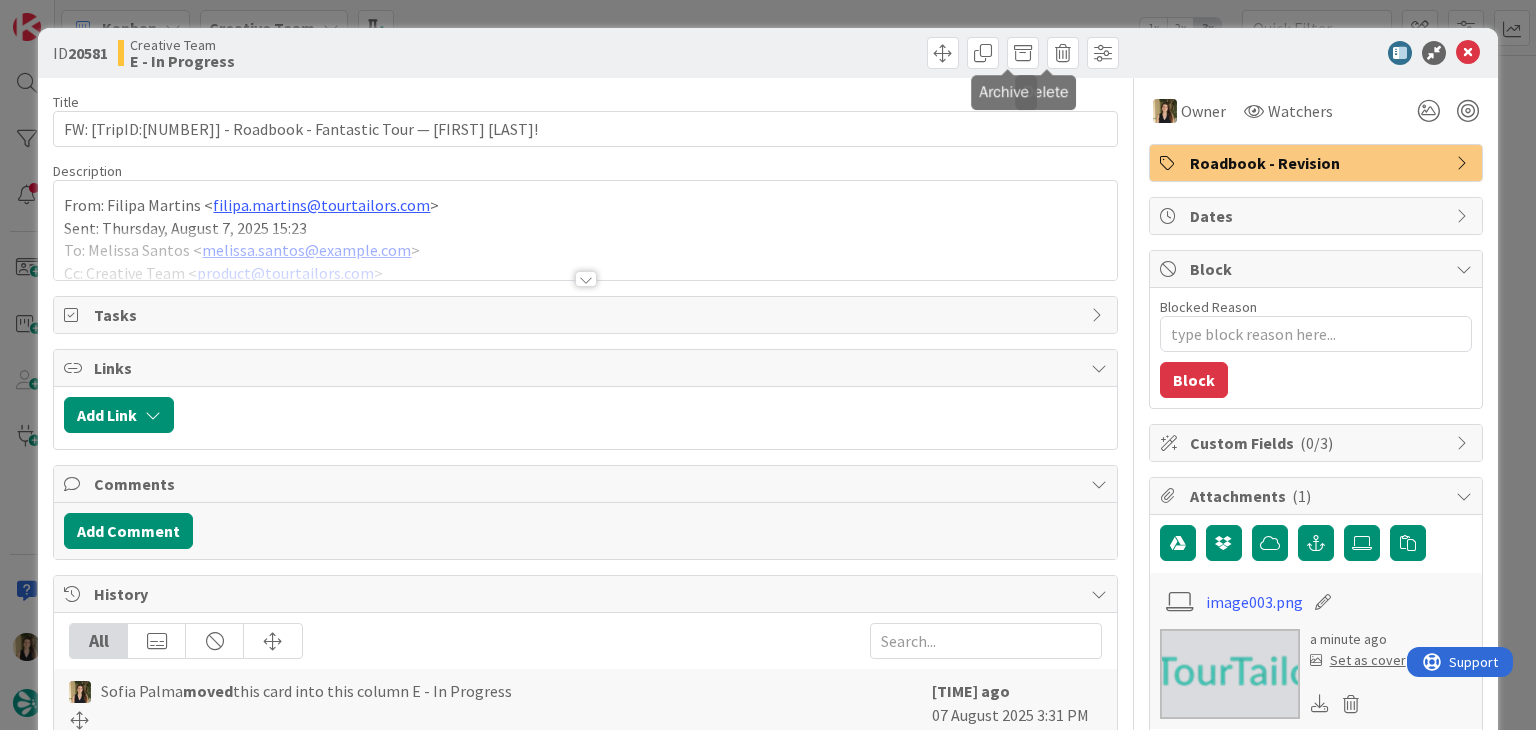 type on "x" 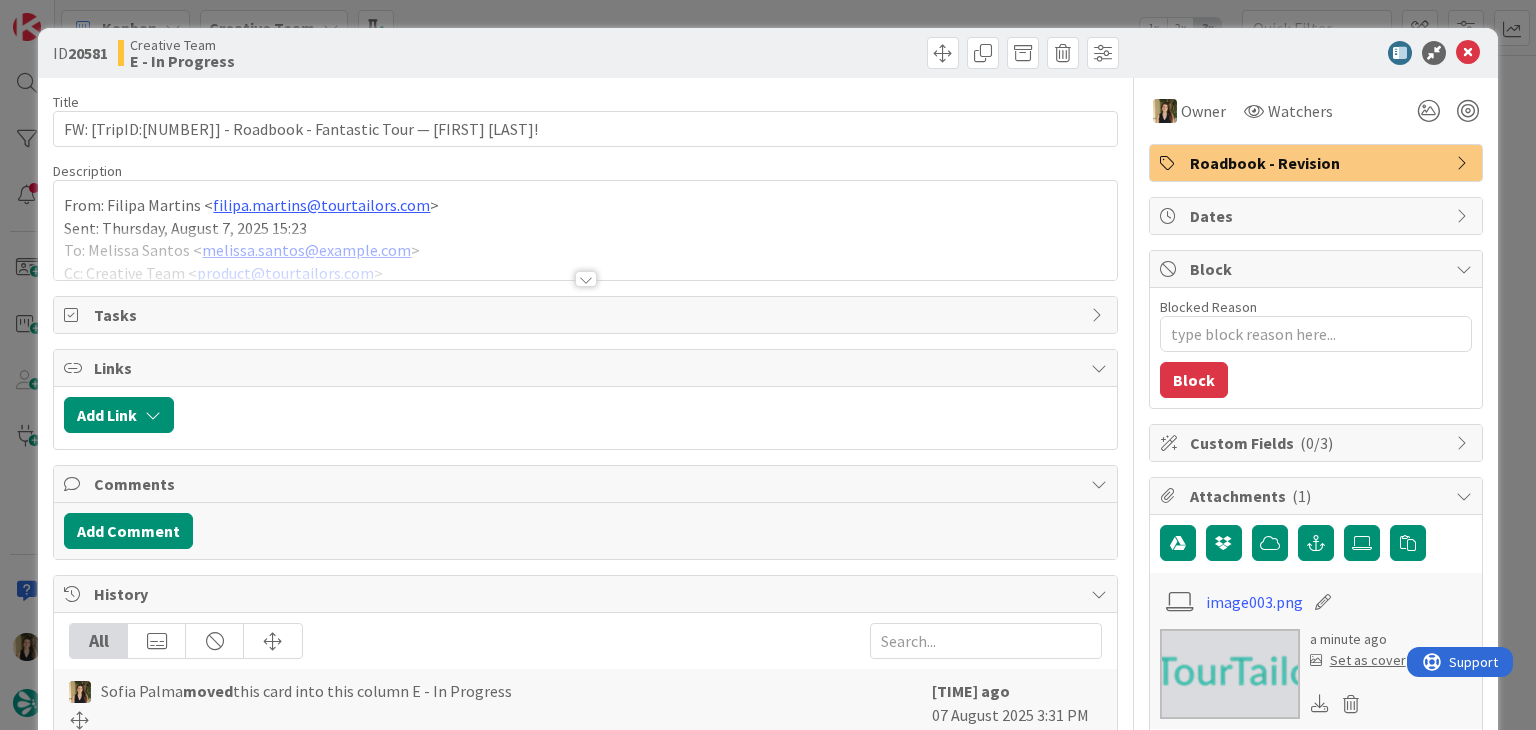 drag, startPoint x: 958, startPoint y: 17, endPoint x: 944, endPoint y: 0, distance: 22.022715 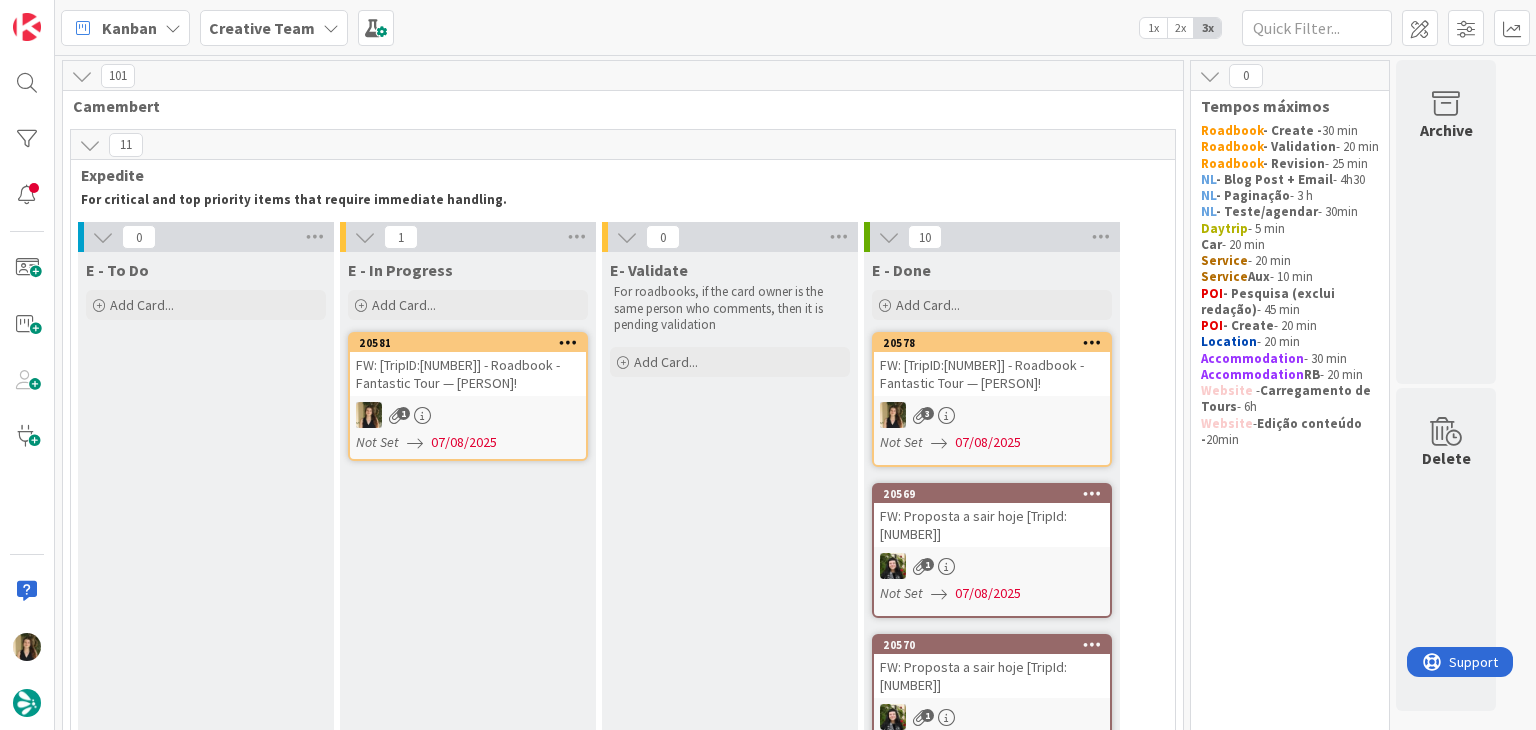 scroll, scrollTop: 0, scrollLeft: 0, axis: both 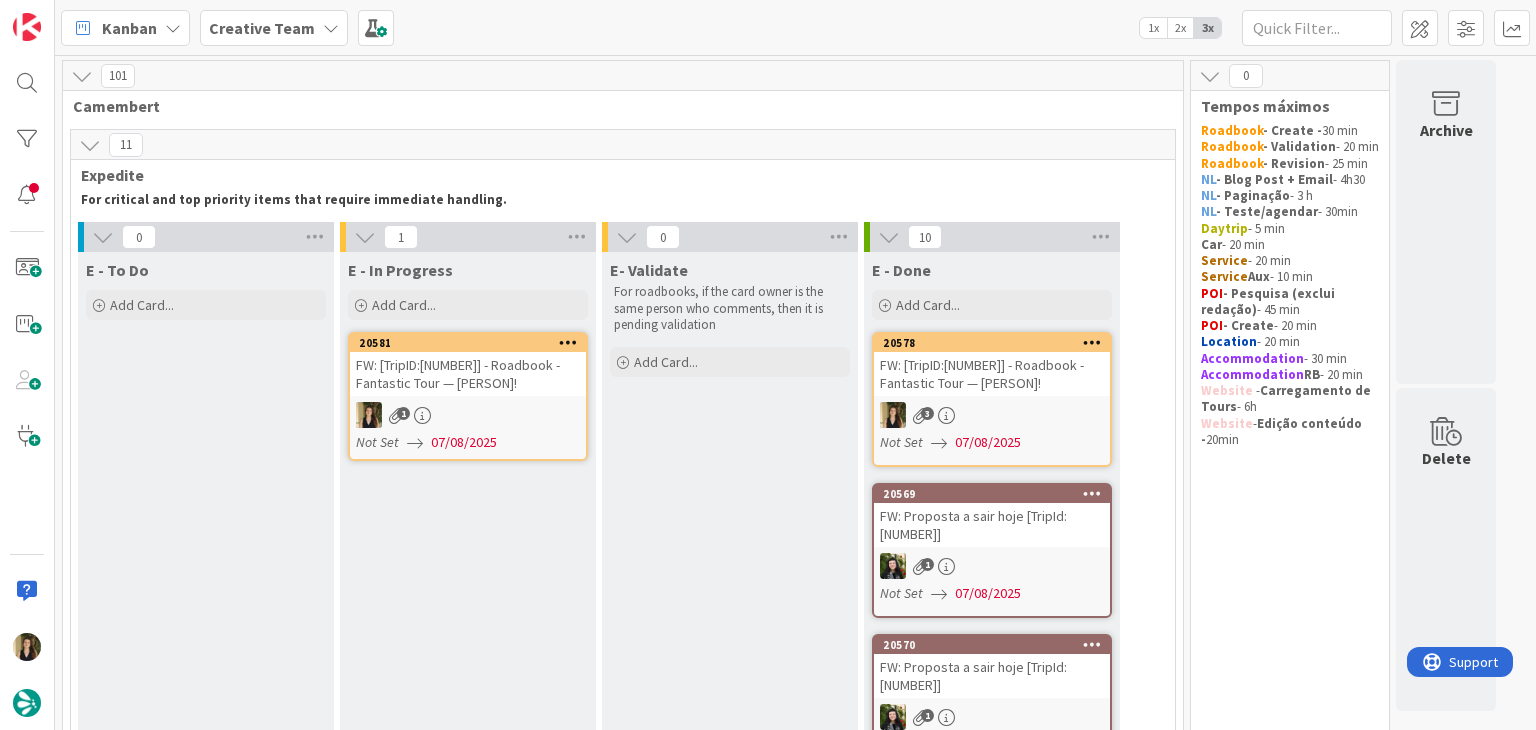 click on "FW: [TripID:[NUMBER]] - Roadbook - Fantastic Tour — [PERSON]!" at bounding box center [468, 374] 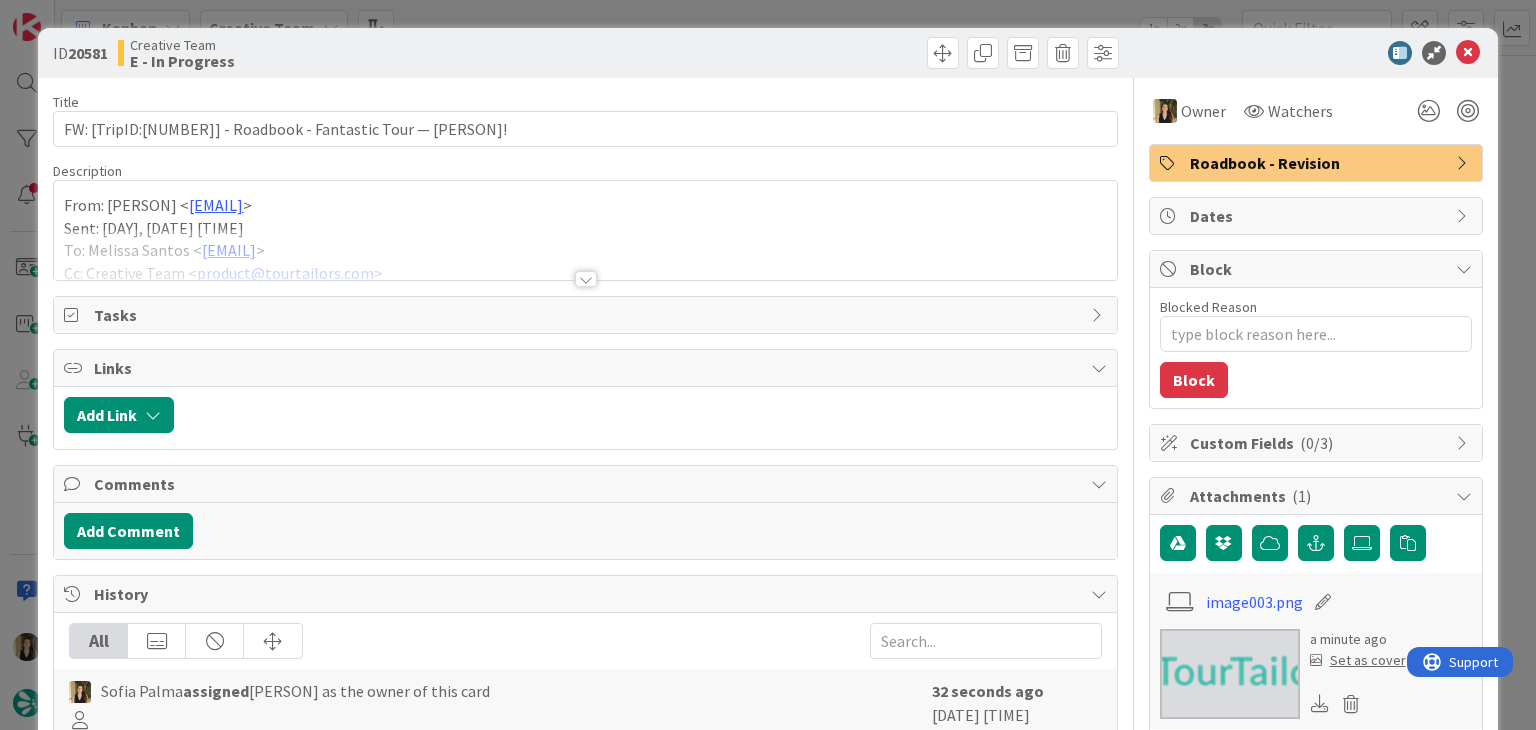 scroll, scrollTop: 0, scrollLeft: 0, axis: both 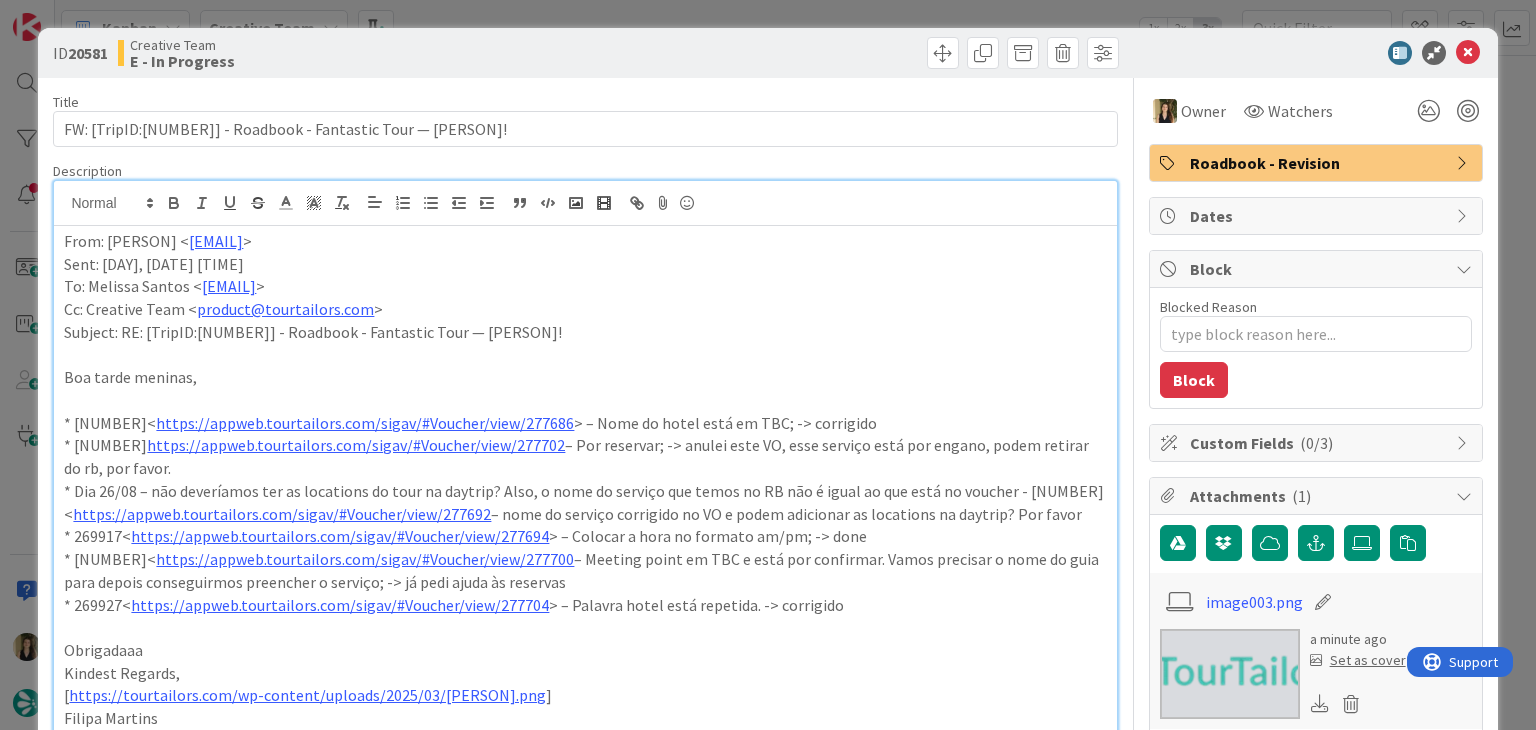 drag, startPoint x: 531, startPoint y: 41, endPoint x: 531, endPoint y: 28, distance: 13 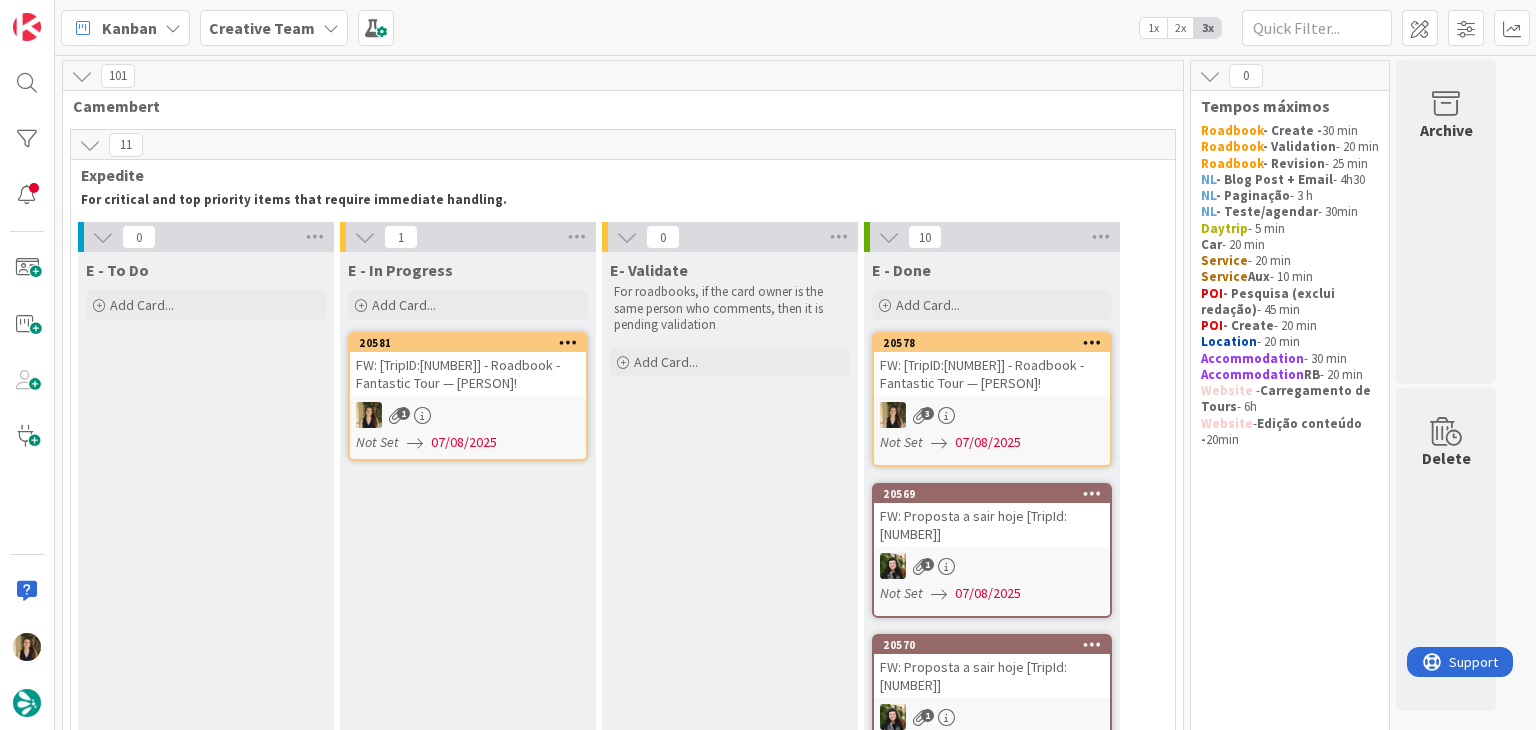 scroll, scrollTop: 0, scrollLeft: 0, axis: both 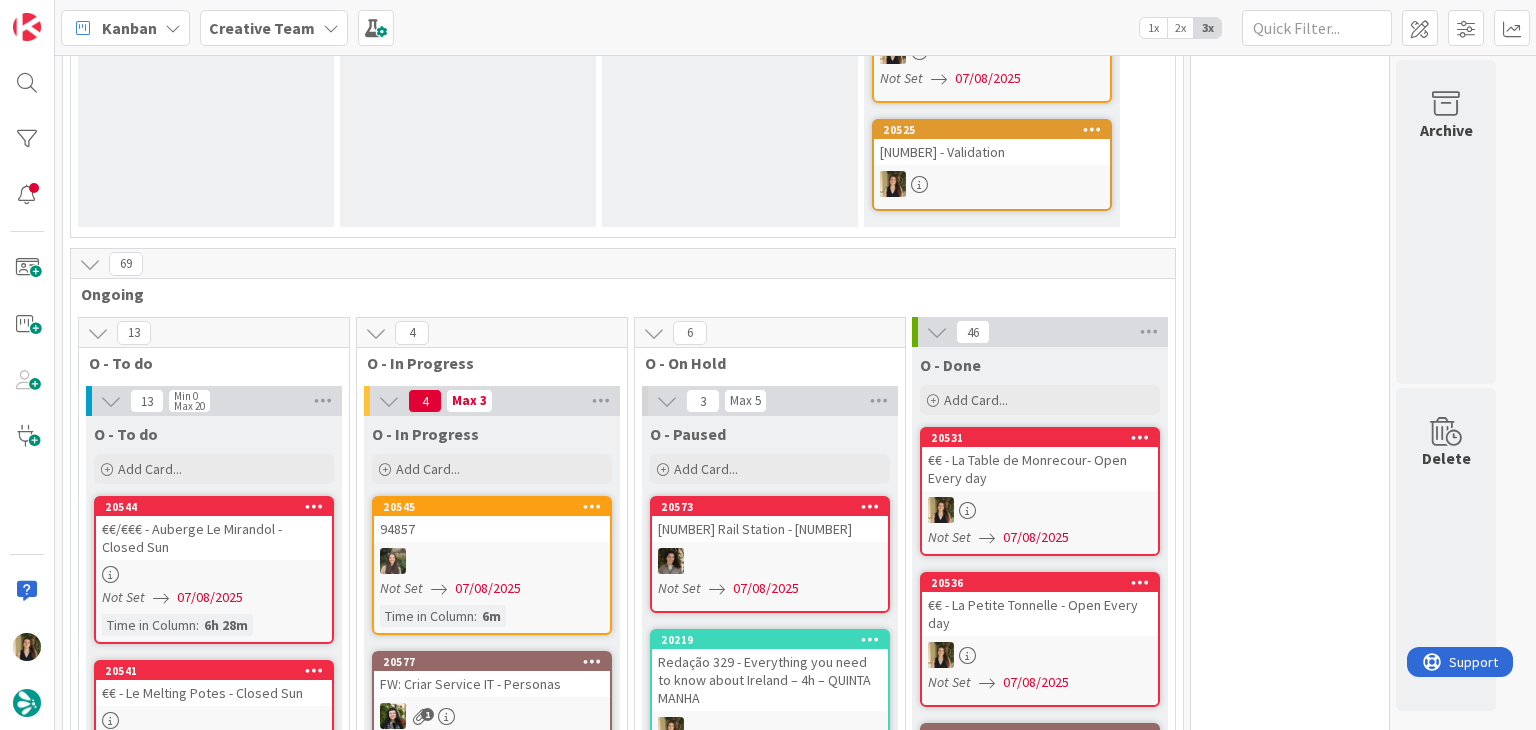 click on "0 Tempos máximos Roadbook  - Create -  30 min Roadbook  - Validation  - 20 min Roadbook  - Revision  - 25 min NL  - Blog Post + Email  - 4h30 NL  - Paginação  - 3 h NL  - Teste/agendar  - 30min Daytrip  - 5 min Car  - 20 min Service  - 20 min Service  Aux  - 10 min POI  - Pesquisa (exclui redação)  - 45 min POI  - Create  - 20 min Location  - 20 min Accommodation  - 30 min Accommodation  RB  - 20 min Website   -  Carregamento de Tours  - 6h Website  -  Edição conteúdo -  20min" at bounding box center (1290, 1728) 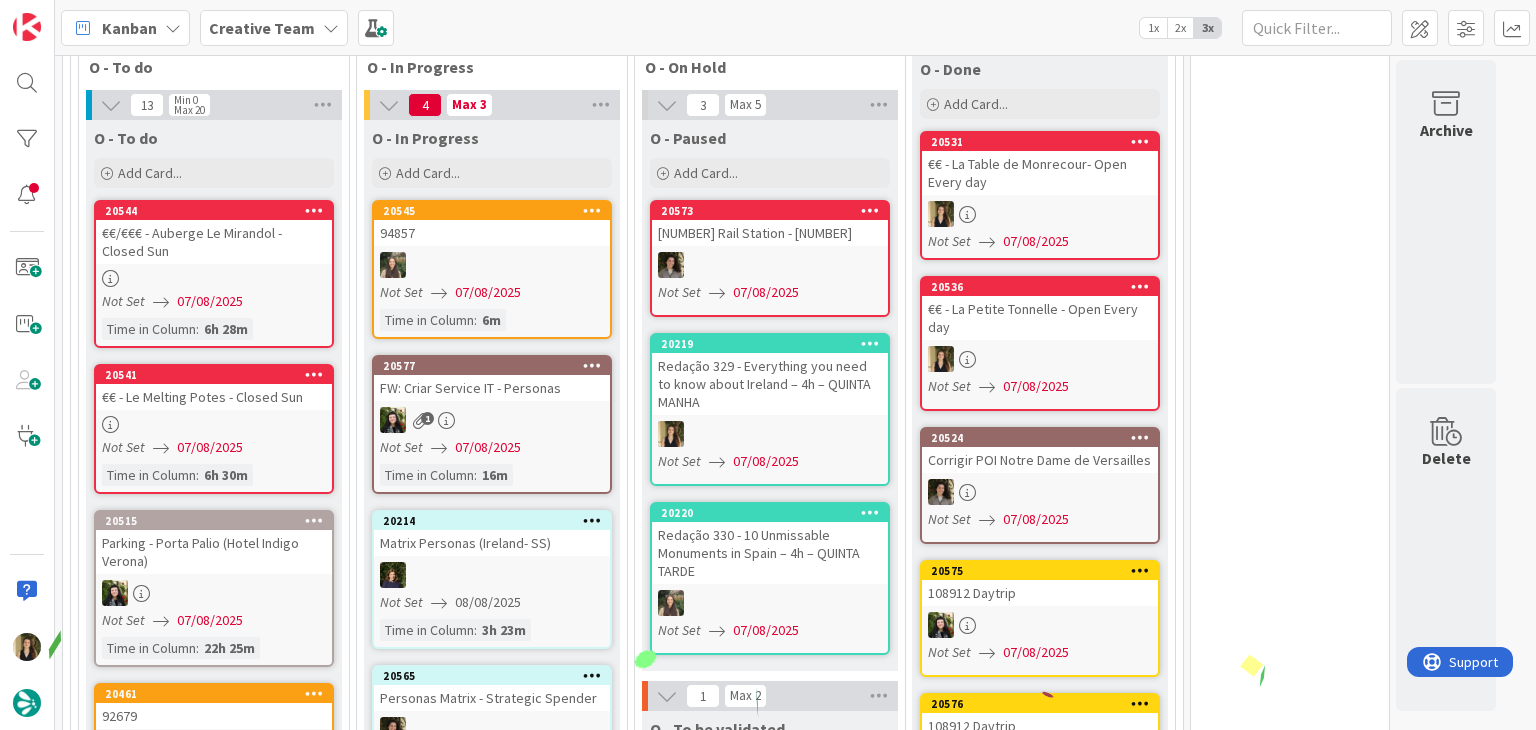 scroll, scrollTop: 1732, scrollLeft: 0, axis: vertical 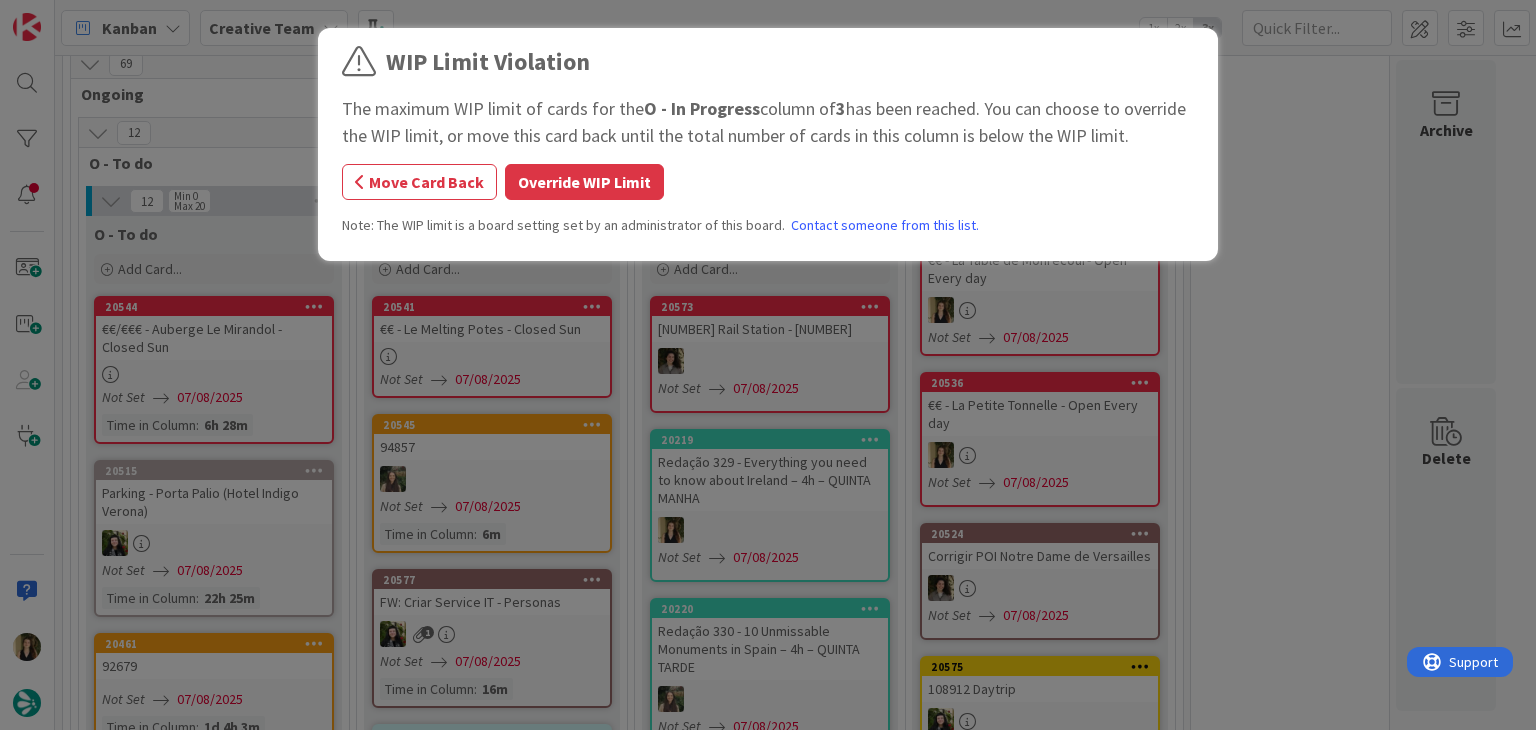 click on "Override WIP Limit" at bounding box center [584, 182] 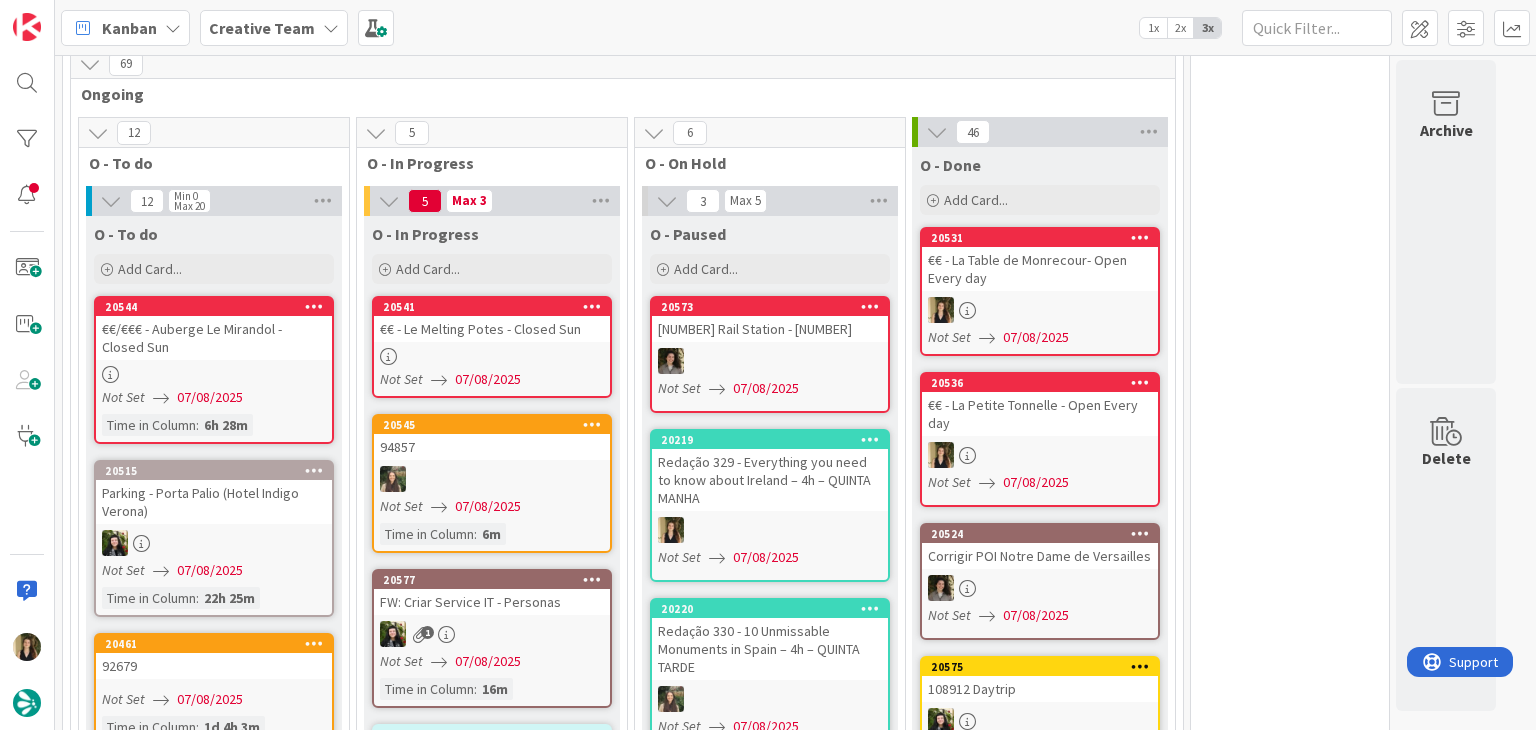 click at bounding box center (492, 356) 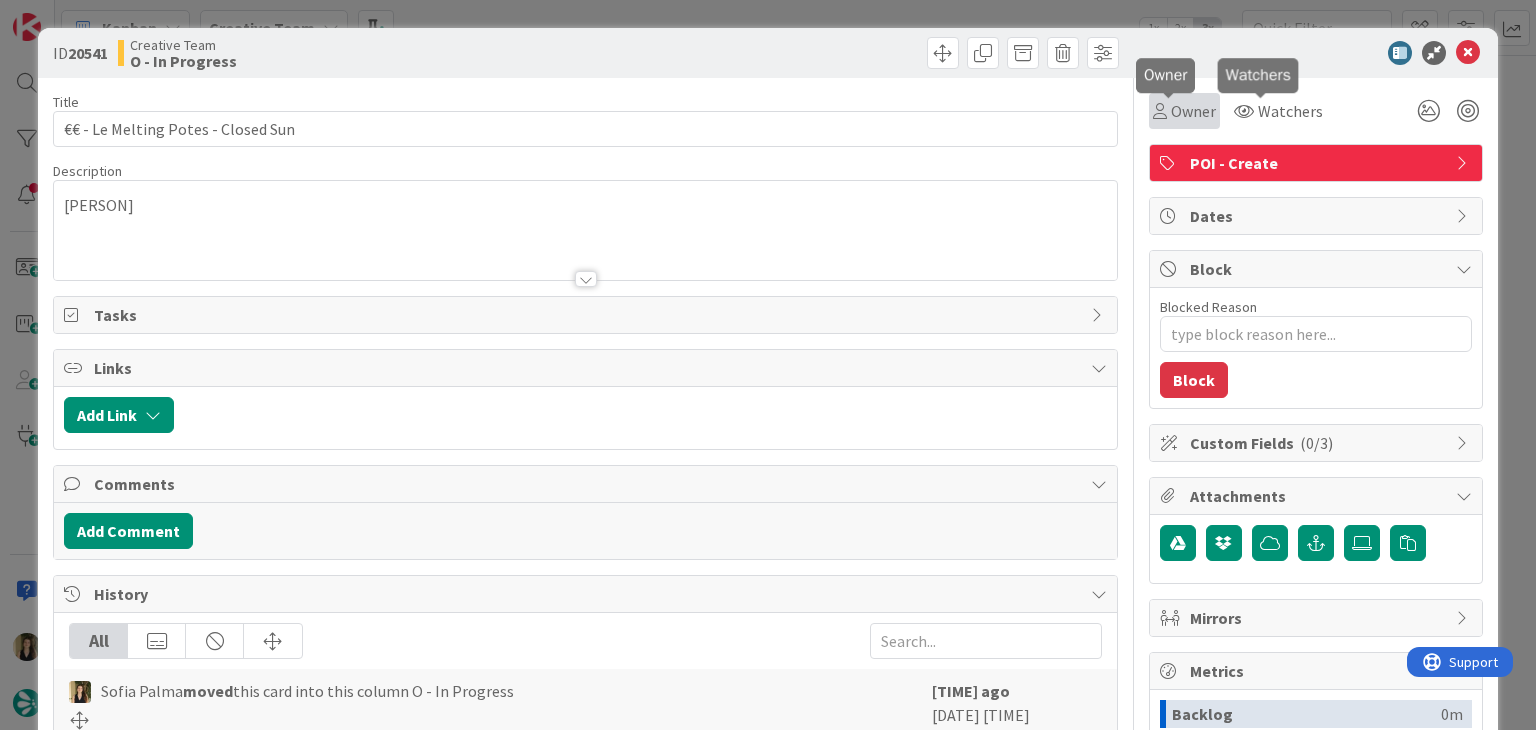 click on "Owner" at bounding box center (1193, 111) 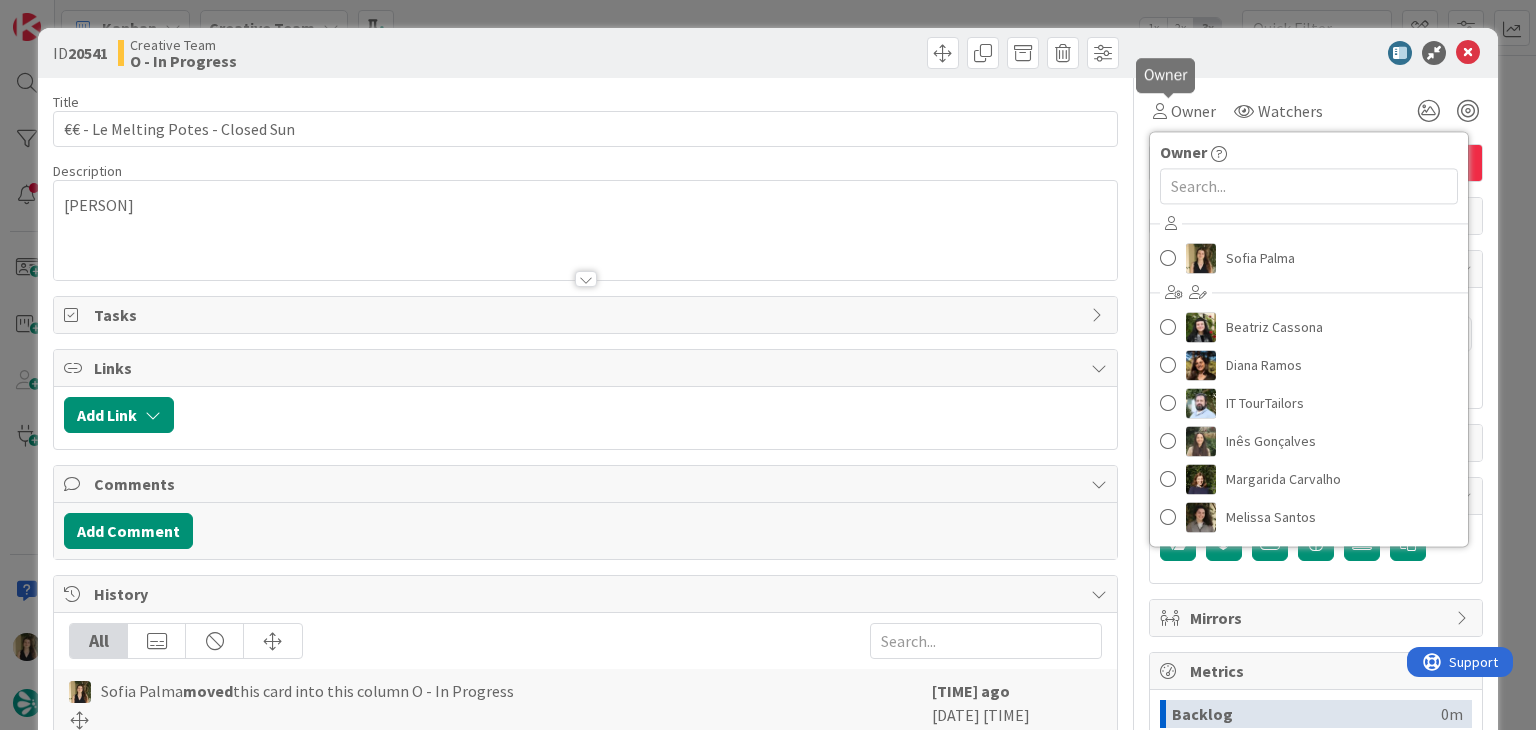 scroll, scrollTop: 0, scrollLeft: 0, axis: both 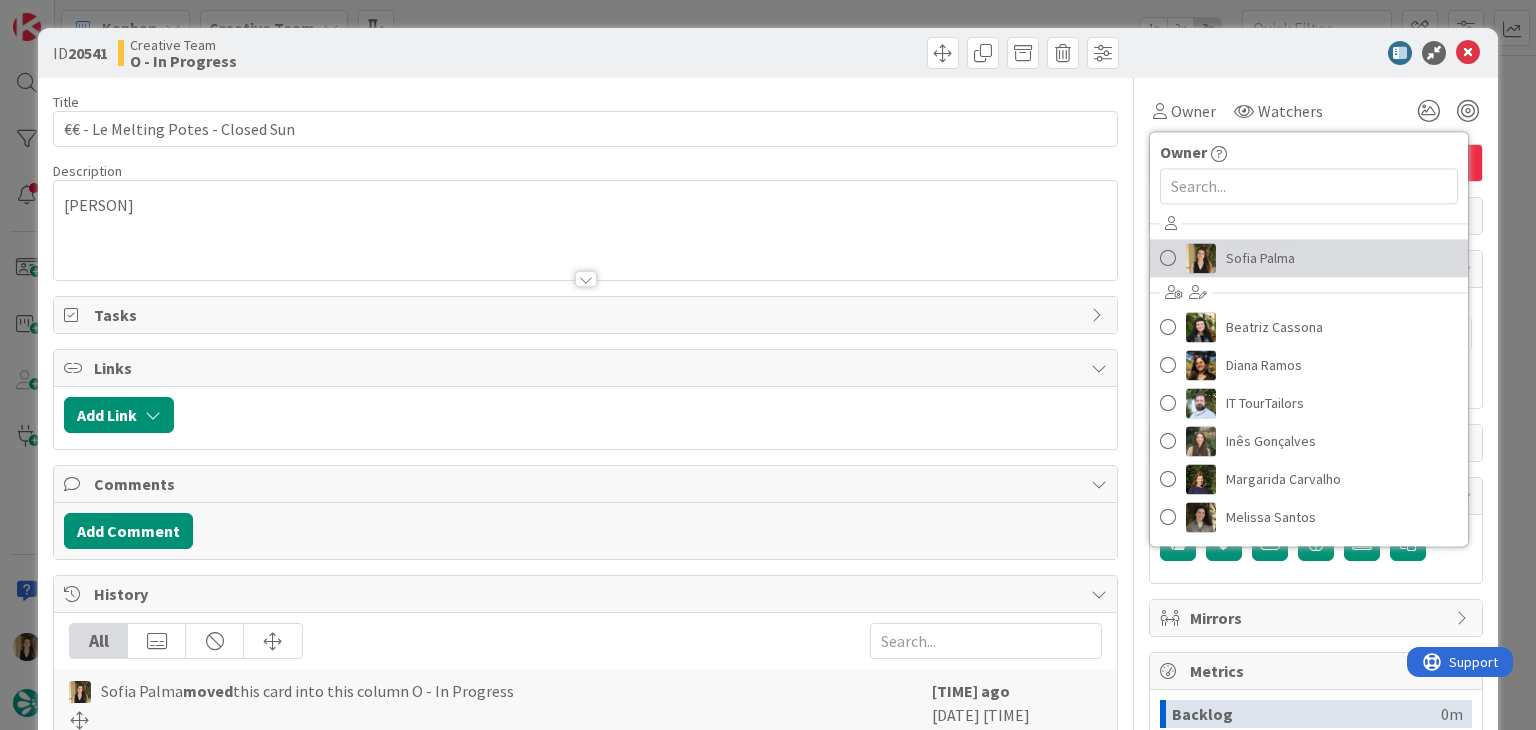 click on "Sofia Palma" at bounding box center [1260, 258] 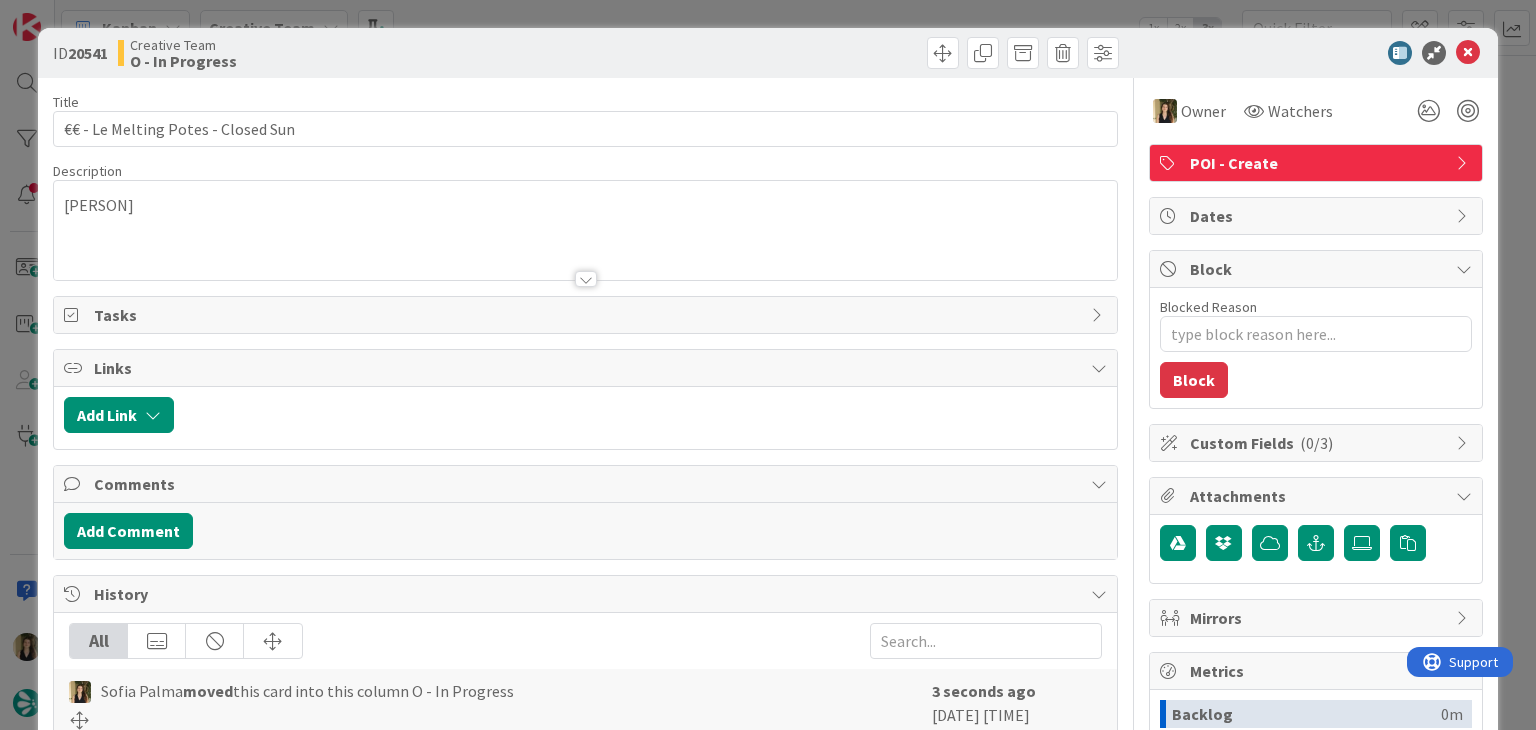 drag, startPoint x: 773, startPoint y: 67, endPoint x: 764, endPoint y: 50, distance: 19.235384 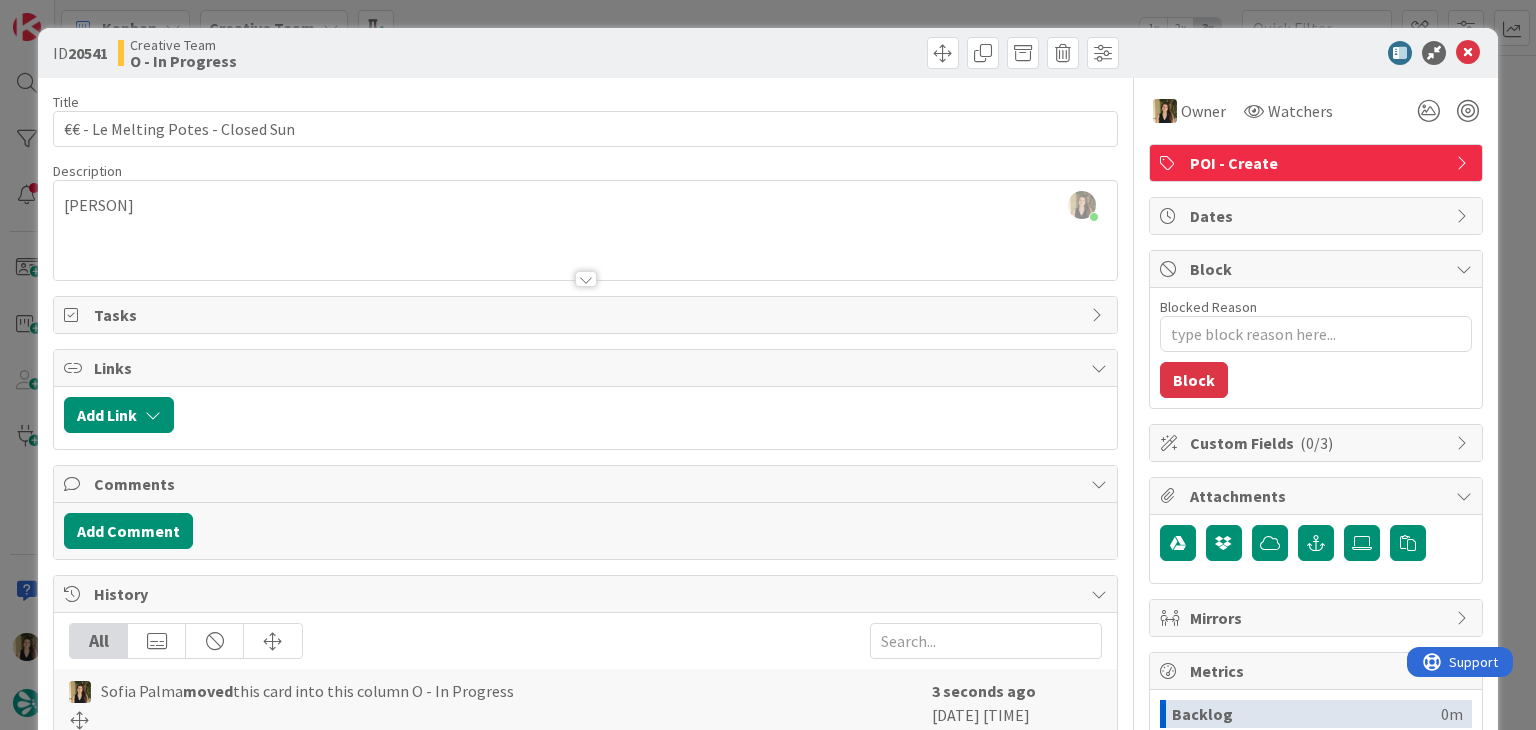 click on "ID [NUMBER] Creative Team O - In Progress Title [NUMBER] / [NUMBER] €€ - Le Melting Potes - Closed Sun Description [PERSON] just joined Sarlat Owner Watchers POI - Create Tasks Links Add Link Comments Add Comment History All [PERSON] moved this card into this column O - In Progress 3 seconds ago [DATE] 3:37 PM [PERSON] created a due date of 8/[DATE] 6 hours ago [DATE] 9:43 AM [PERSON] updated the description of this card Show Updated Description 7 hours ago [DATE] 9:01 AM [PERSON] created this card 7 hours ago [DATE] 9:01 AM Owner Owner Remove Set as Watcher Sofia Palma Beatriz Cassona Diana Ramos IT TourTailors Inês Gonçalves Margarida Carvalho Melissa Santos Rita Bernardo Watchers POI - Create Dates Block Blocked Reason 0 / 256 Block Custom Fields ( 0/3 ) Attachments Mirrors Metrics Backlog 0m To Do 6h 35m Buffer 0m In Progress 0m Total Time 6h 35m Lead Time 6h 35m Cycle Time 0m Blocked Time 0m Show Details" at bounding box center [768, 365] 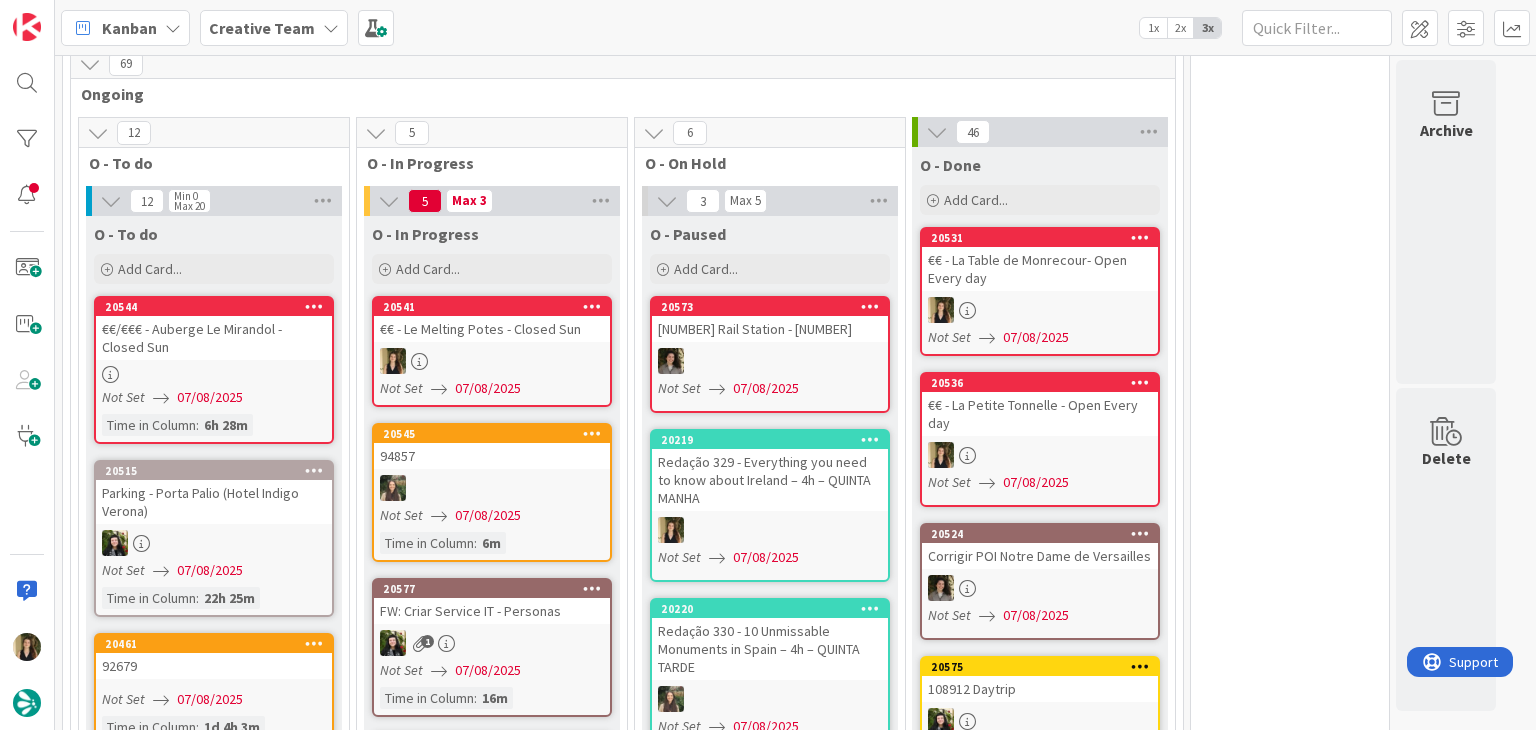 scroll, scrollTop: 0, scrollLeft: 0, axis: both 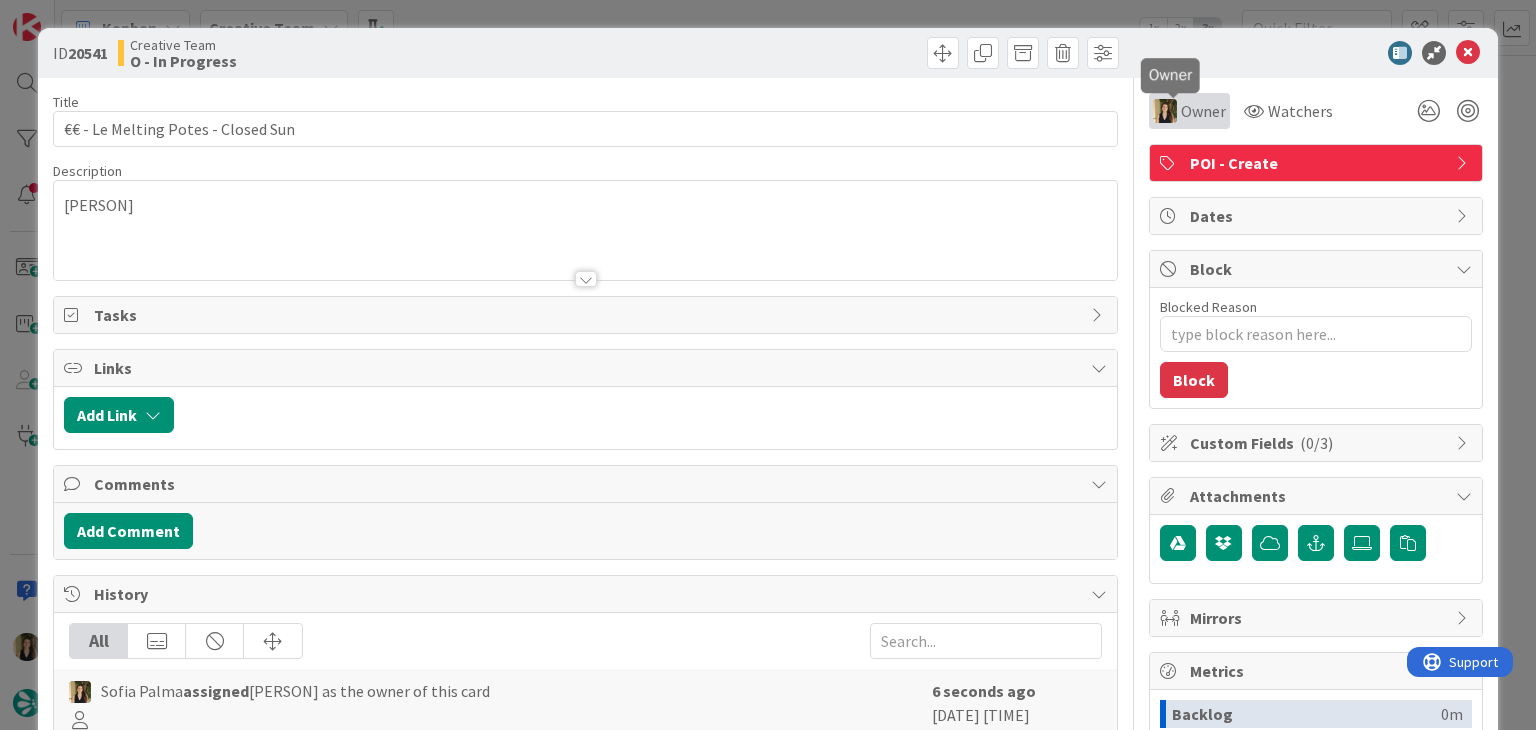 click on "Owner" at bounding box center [1203, 111] 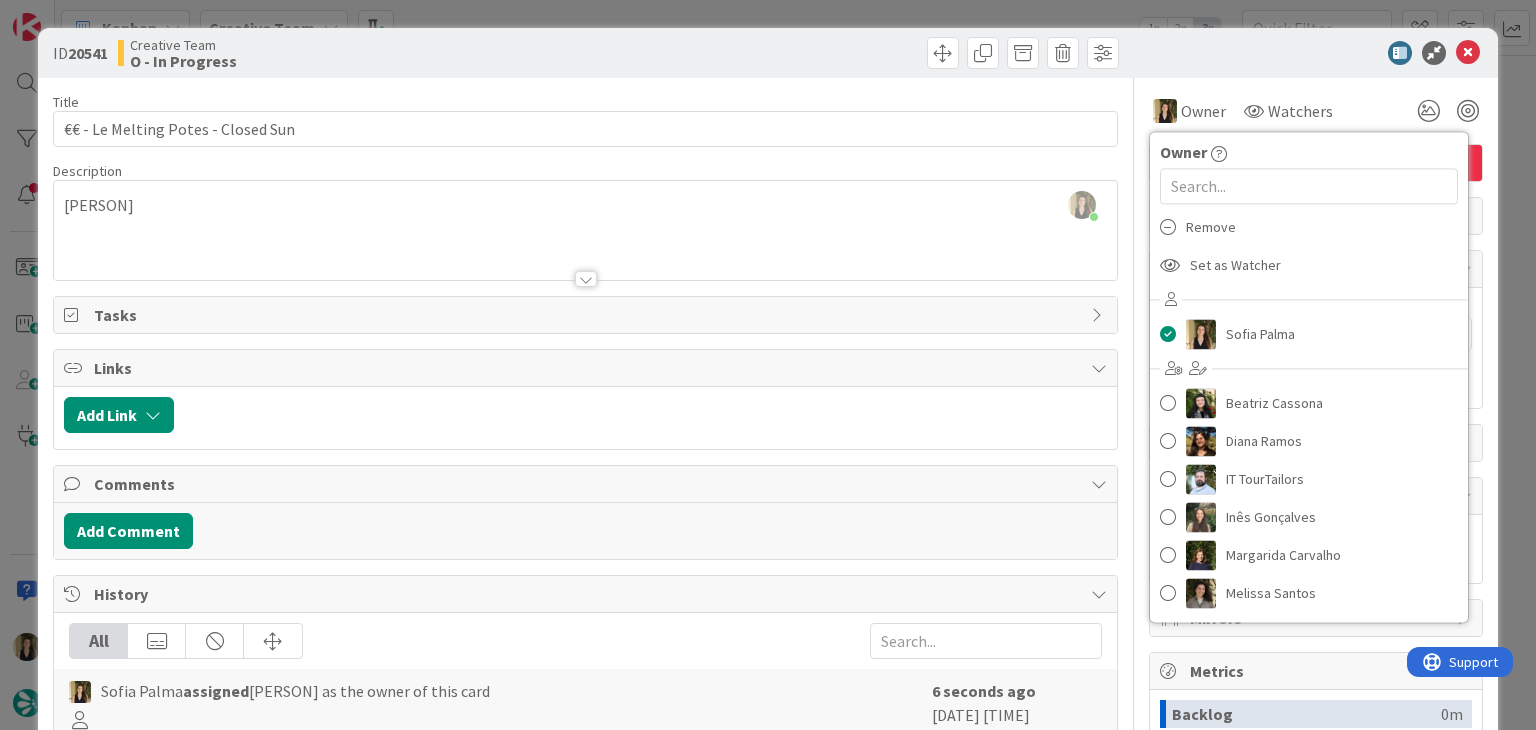 drag, startPoint x: 1213, startPoint y: 237, endPoint x: 997, endPoint y: 106, distance: 252.62027 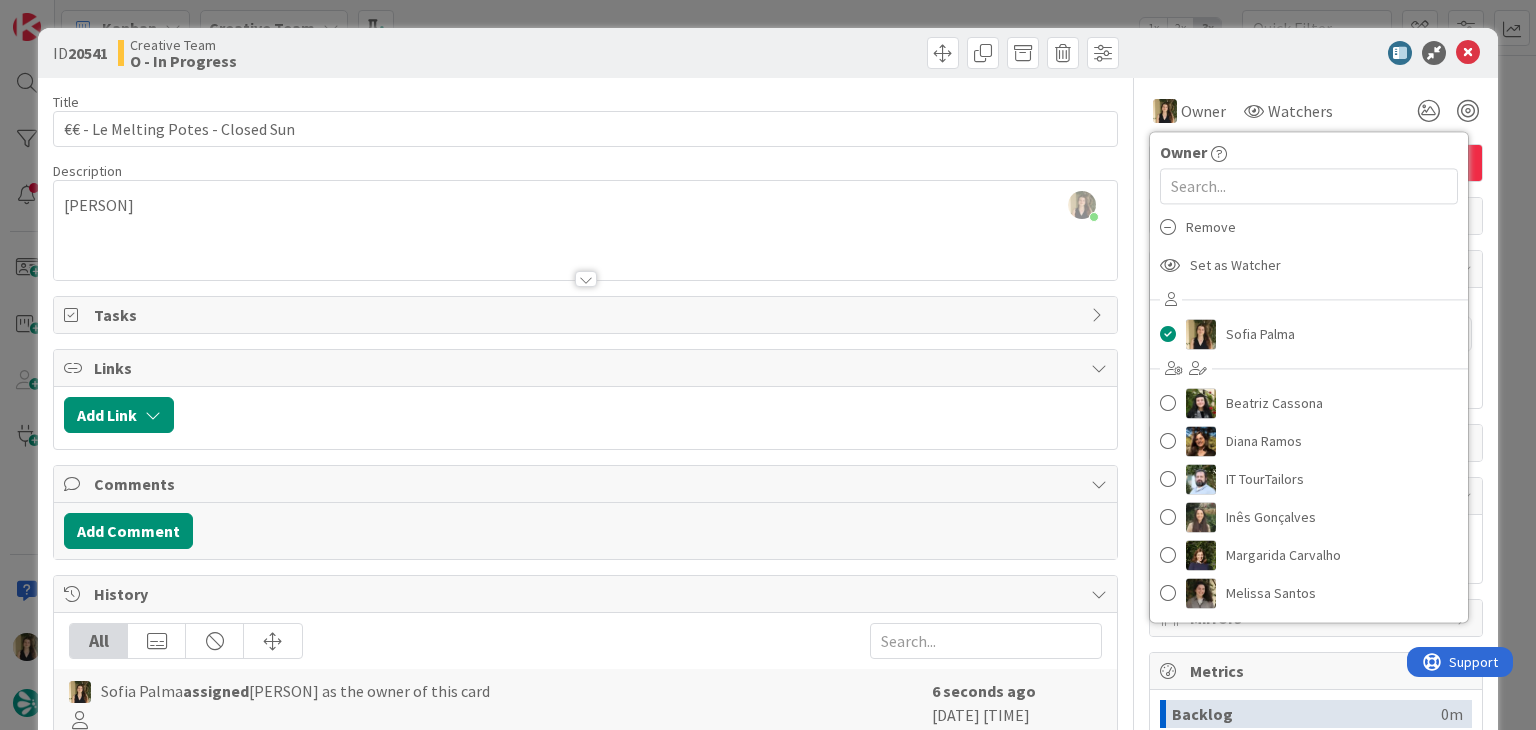 click on "Remove" at bounding box center (1211, 227) 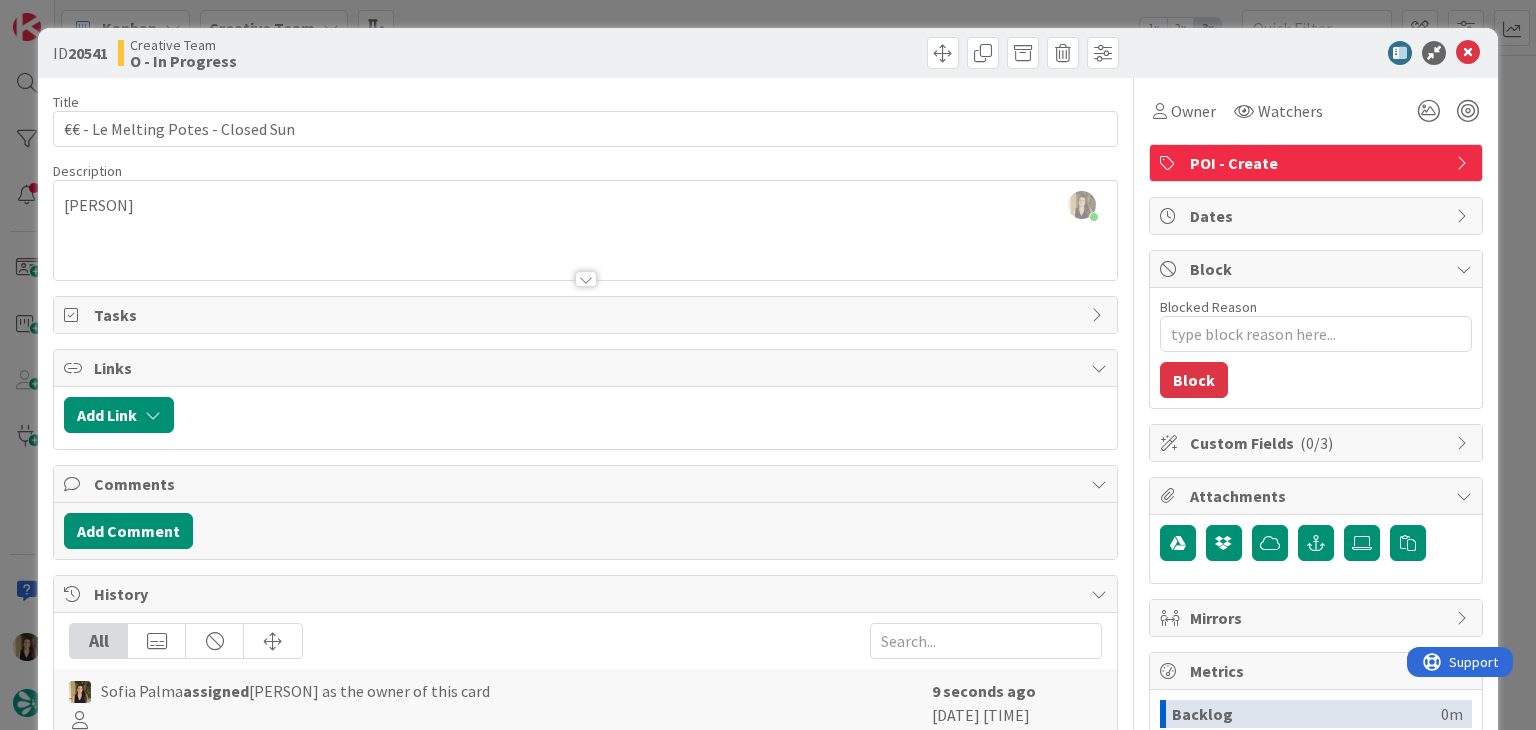 drag, startPoint x: 892, startPoint y: 17, endPoint x: 616, endPoint y: 346, distance: 429.43802 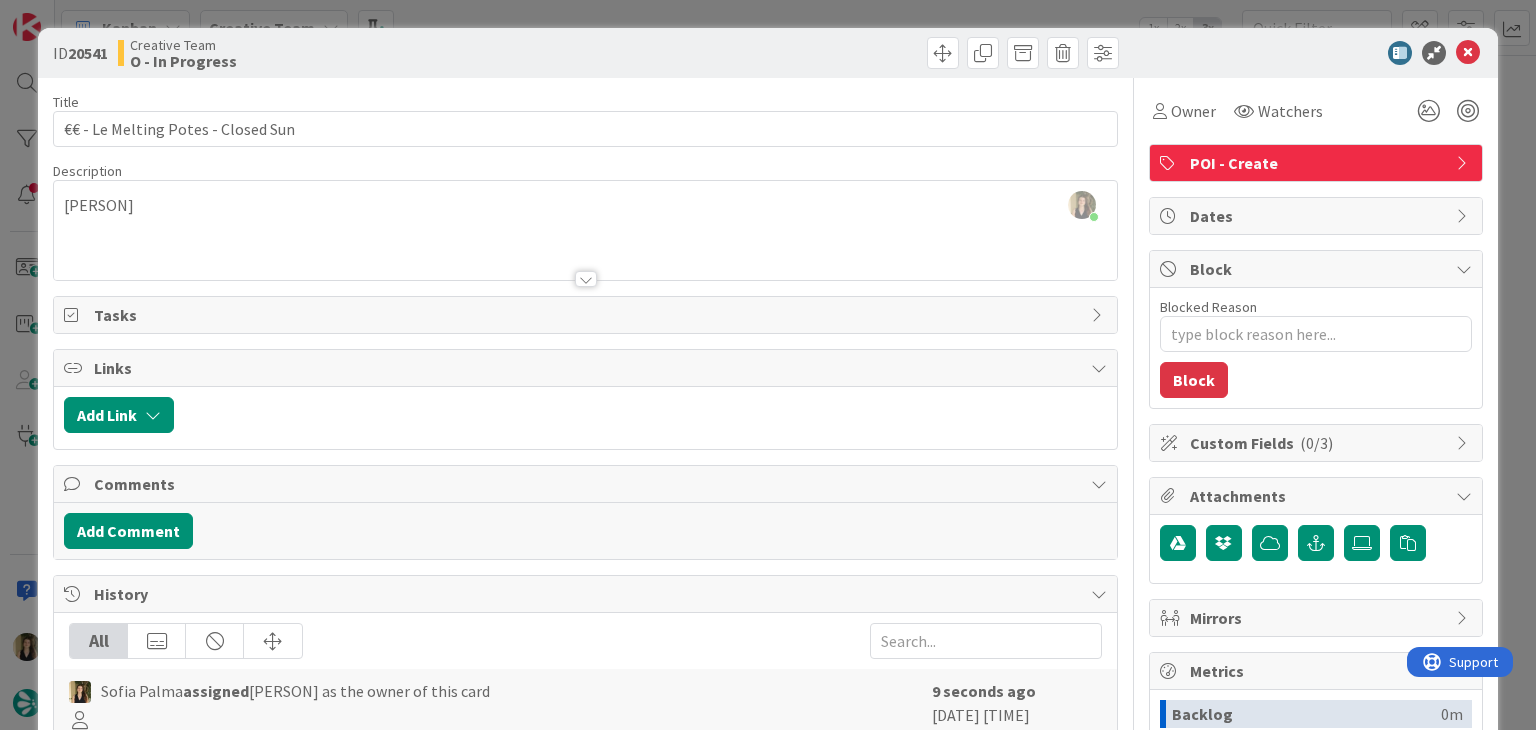 click on "ID [NUMBER] Creative Team O - In Progress Title [NUMBER] / [NUMBER] €€ - Le Melting Potes - Closed Sun Description [PERSON] just joined Sarlat Owner Watchers POI - Create Tasks Links Add Link Comments Add Comment History All [PERSON] assigned [PERSON] as the owner of this card 9 seconds ago [DATE] 3:37 PM [PERSON] moved this card into this column O - In Progress 12 seconds ago [DATE] 3:37 PM [PERSON] created a due date of 8/[DATE] 6 hours ago [DATE] 9:43 AM [PERSON] updated the description of this card Show Updated Description 7 hours ago [DATE] 9:01 AM [PERSON] created this card 7 hours ago [DATE] 9:01 AM Owner Owner Sofia Palma Beatriz Cassona Diana Ramos IT TourTailors Inês Gonçalves Margarida Carvalho Melissa Santos Rita Bernardo Watchers POI - Create Dates Block Blocked Reason 0 / 256 Block Custom Fields ( 0/3 ) Attachments Mirrors Metrics Backlog 0m To Do 6h 35m Buffer 0m In Progress 0m Total Time 6h 35m Lead Time 6h 35m Cycle Time" at bounding box center (768, 365) 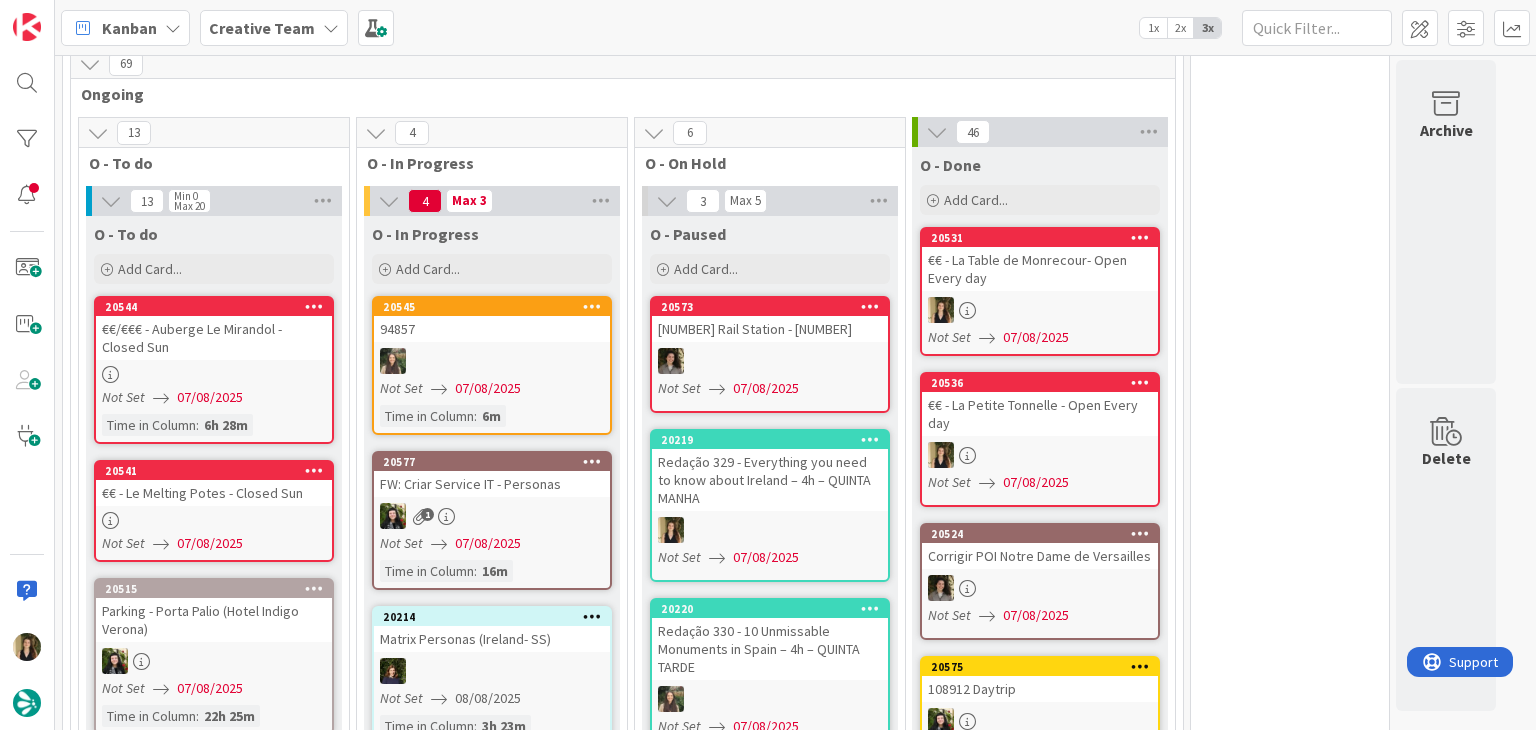 scroll, scrollTop: 1683, scrollLeft: 0, axis: vertical 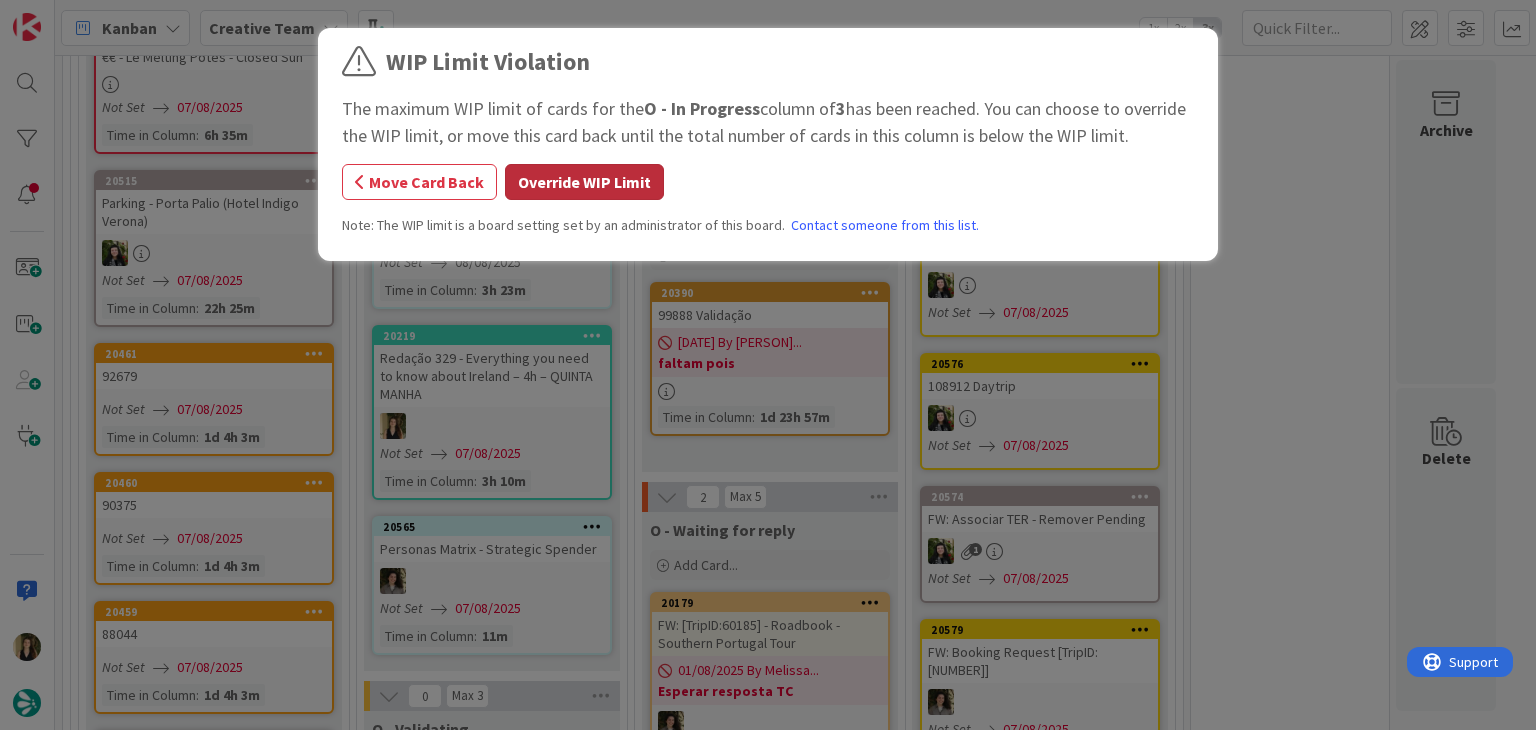 click on "Override WIP Limit" at bounding box center [584, 182] 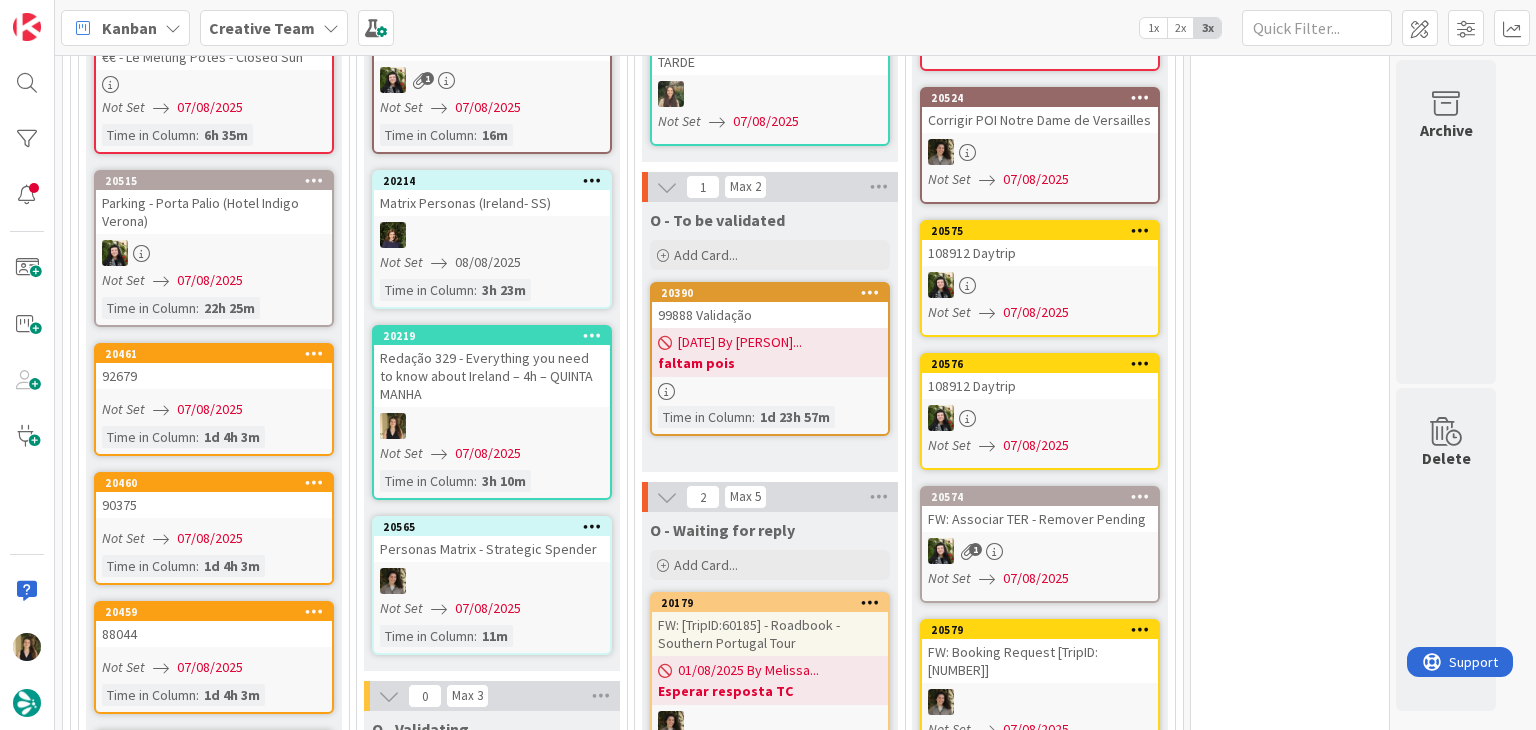 click on "Redação 329 - Everything you need to know about Ireland  – 4h – QUINTA MANHA" at bounding box center (492, 376) 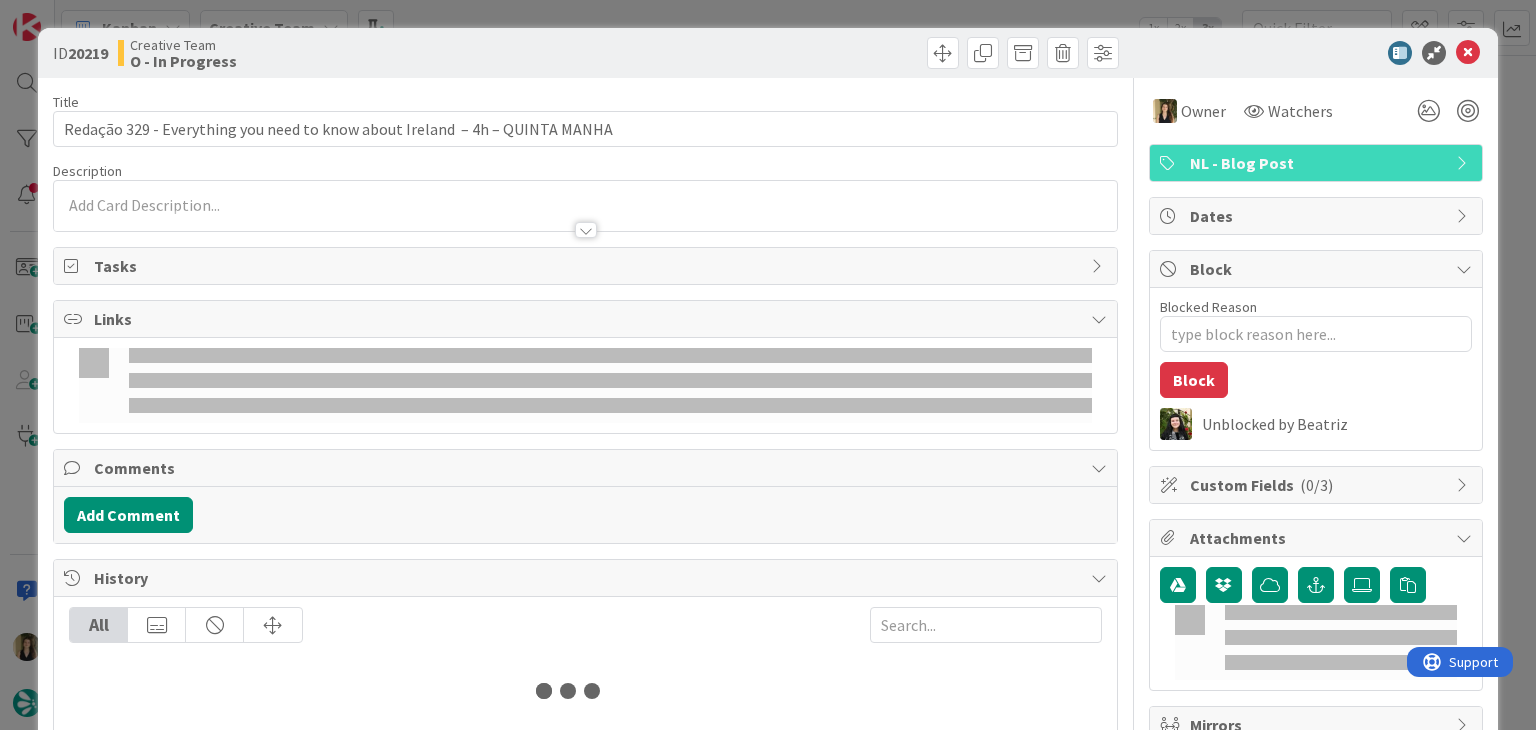 scroll, scrollTop: 0, scrollLeft: 0, axis: both 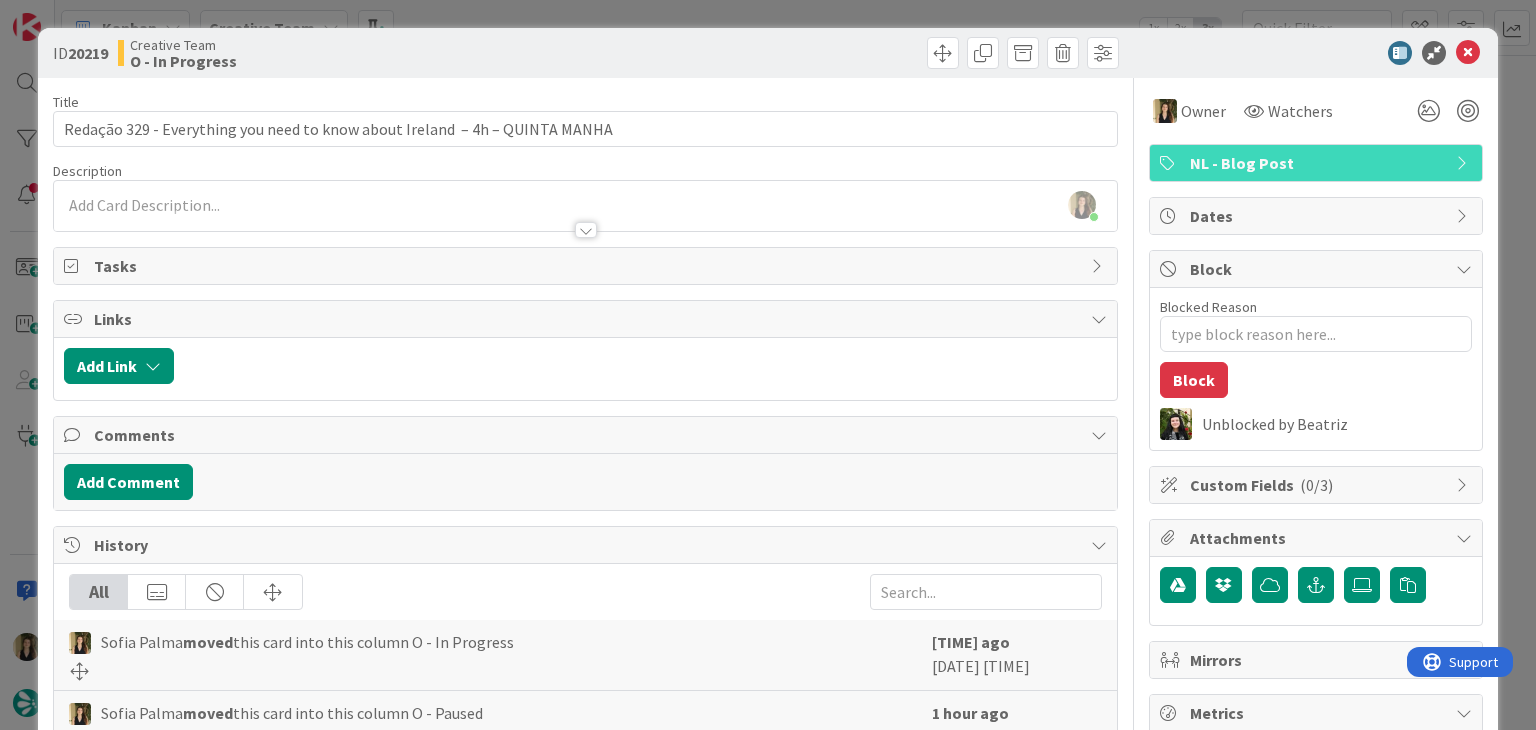 drag, startPoint x: 738, startPoint y: 33, endPoint x: 737, endPoint y: 17, distance: 16.03122 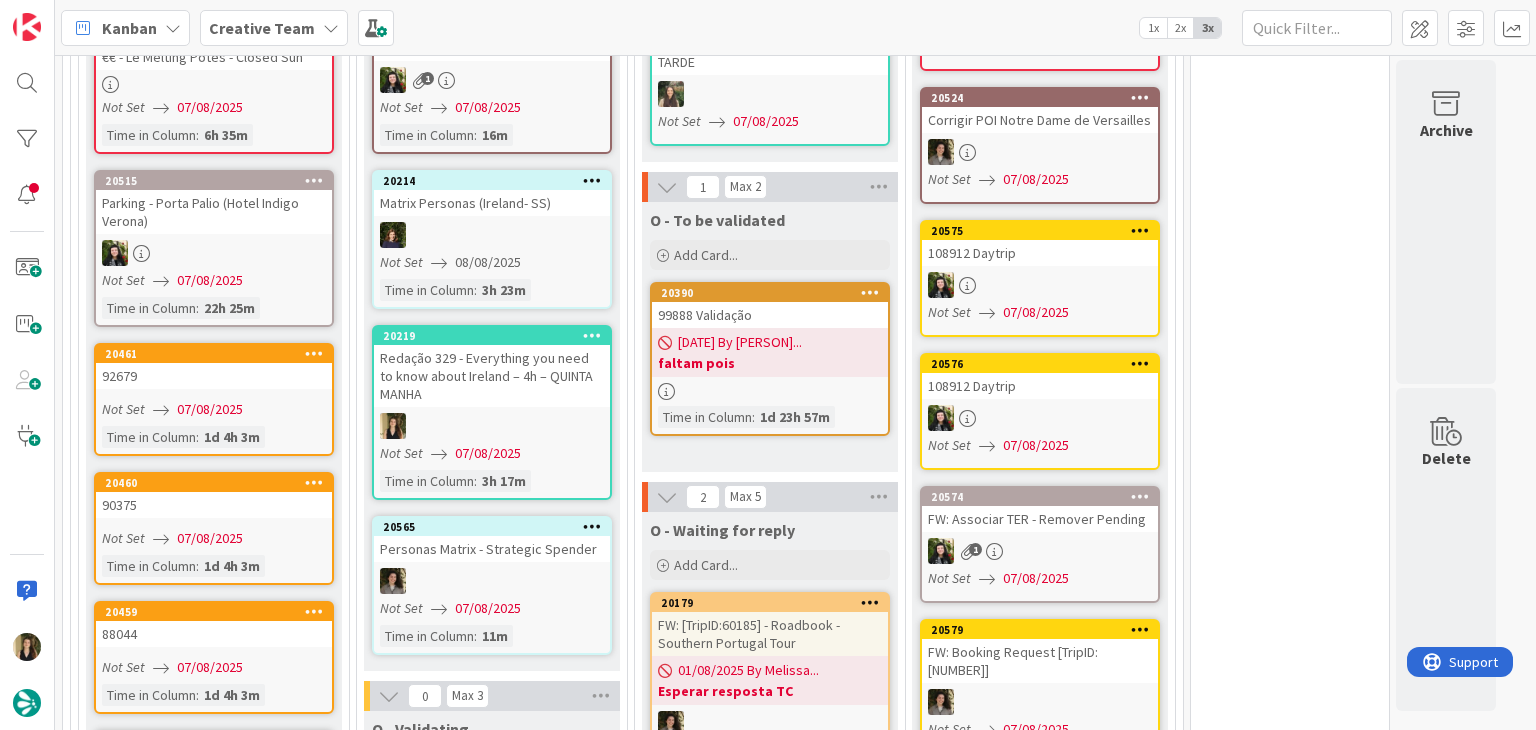 scroll, scrollTop: 0, scrollLeft: 0, axis: both 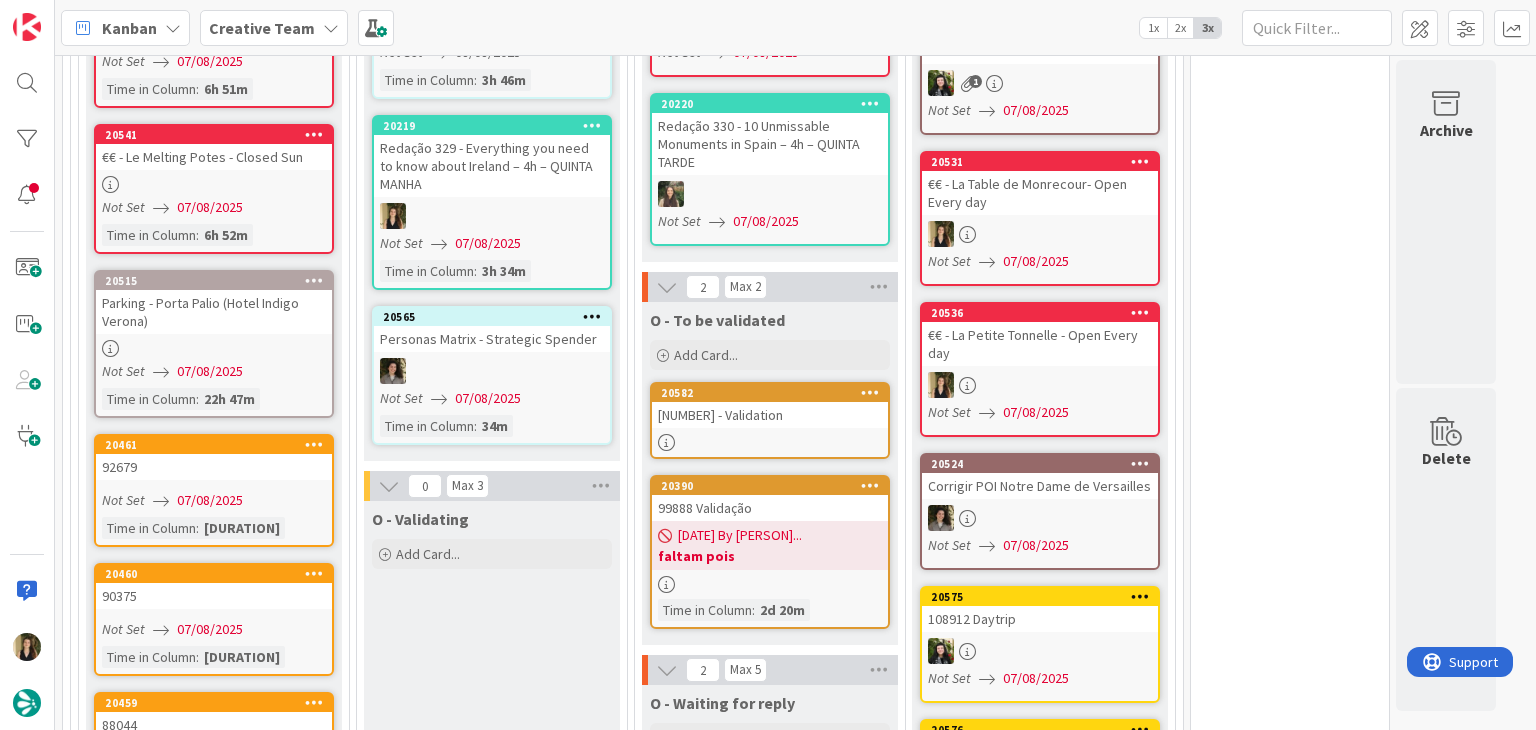click at bounding box center (492, 216) 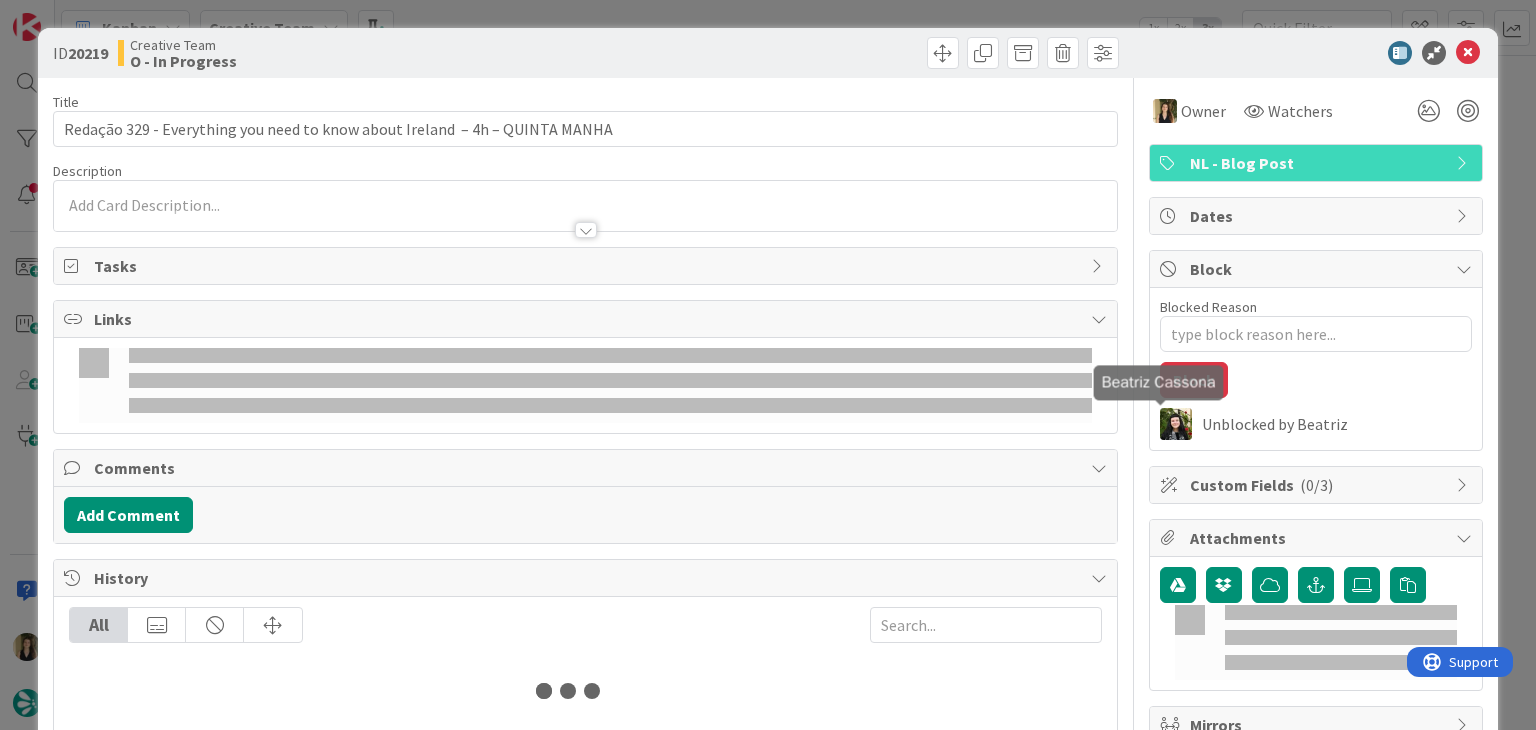 scroll, scrollTop: 0, scrollLeft: 0, axis: both 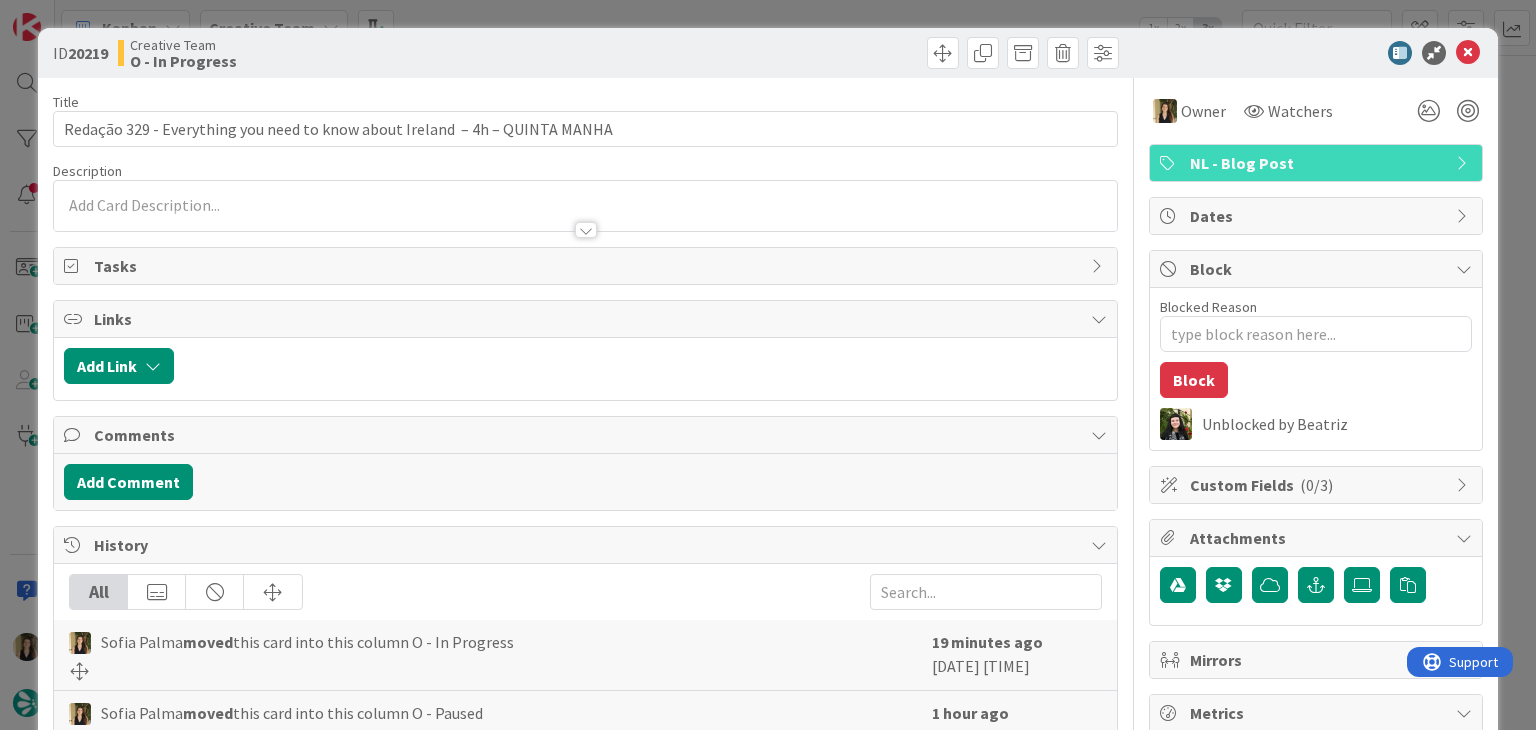 click at bounding box center [855, 53] 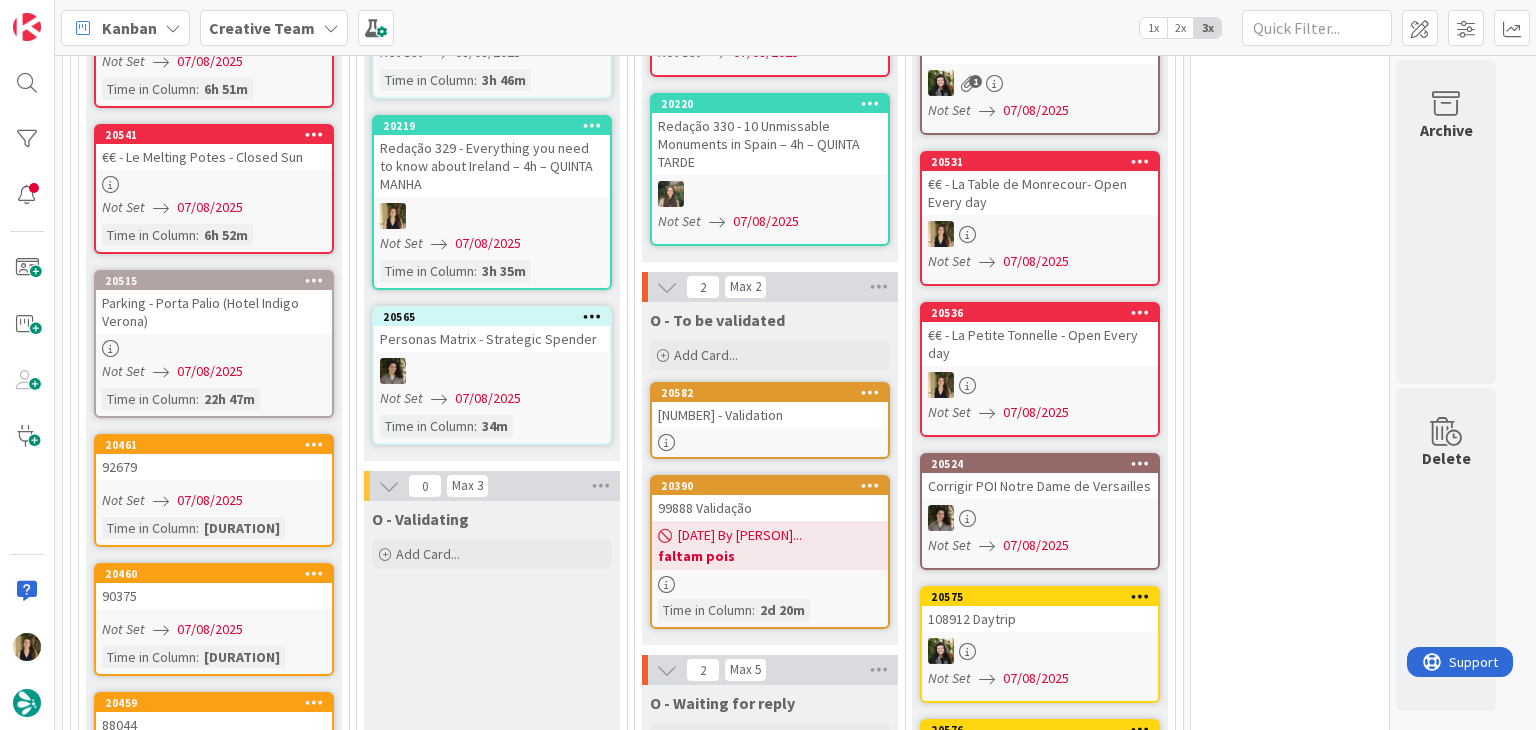 scroll, scrollTop: 0, scrollLeft: 0, axis: both 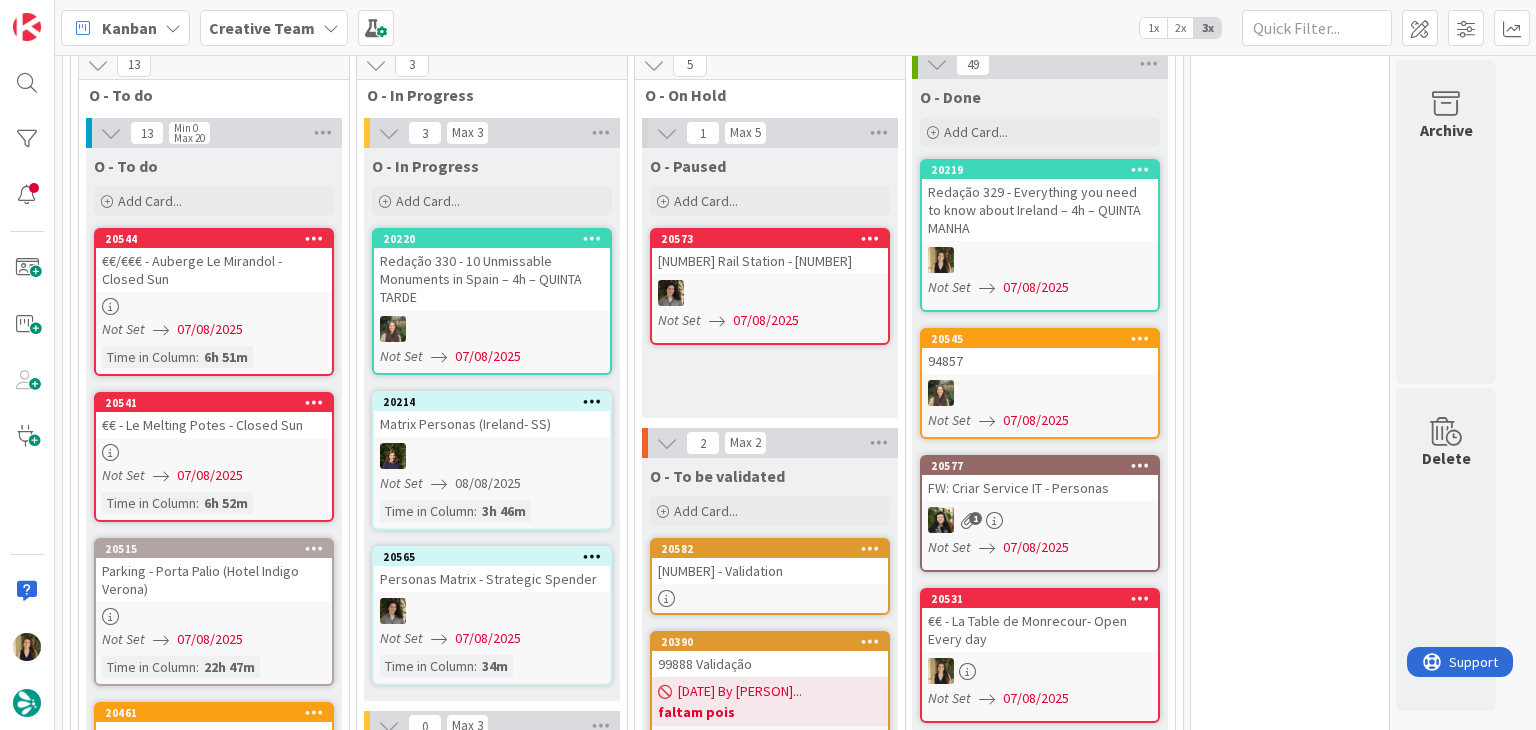click at bounding box center (1040, 260) 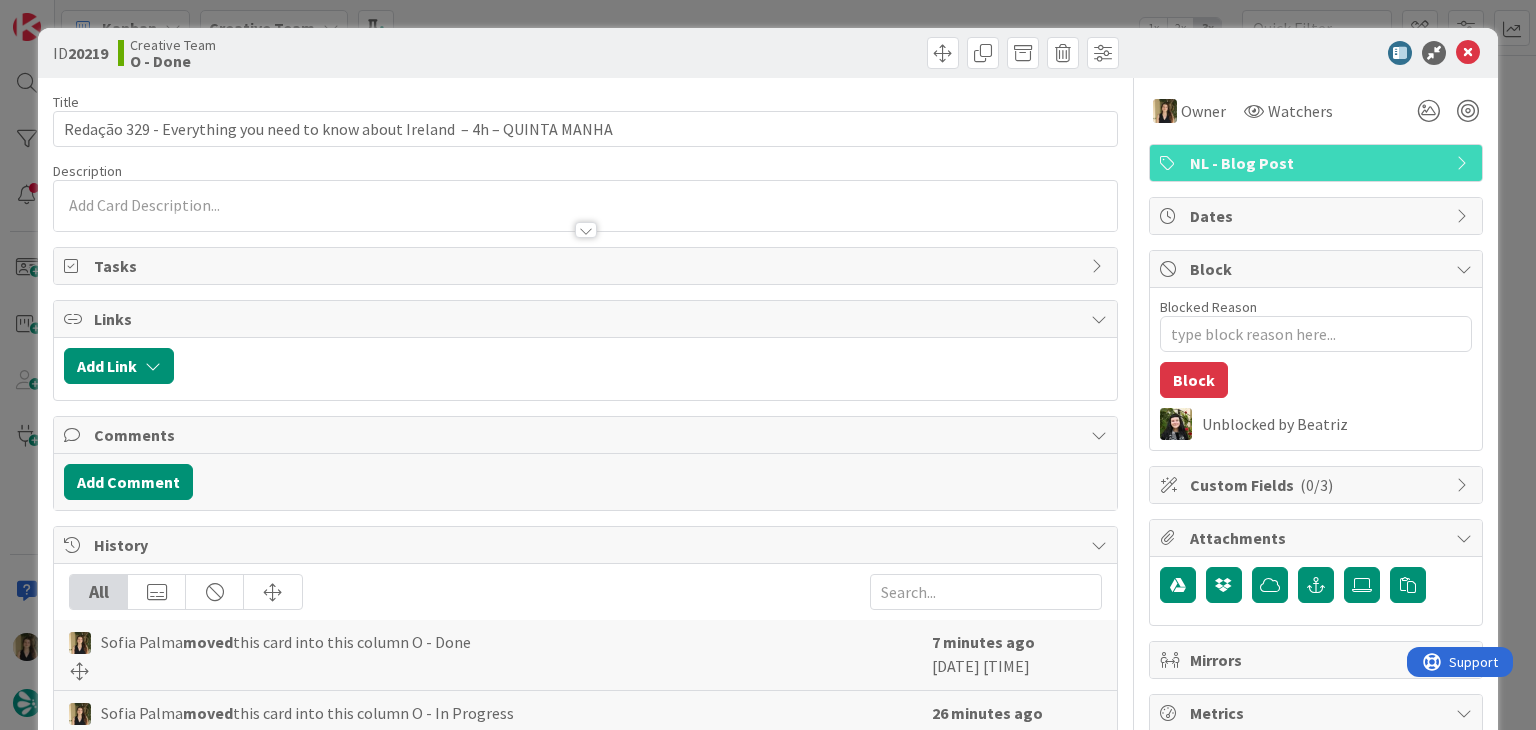 scroll, scrollTop: 0, scrollLeft: 0, axis: both 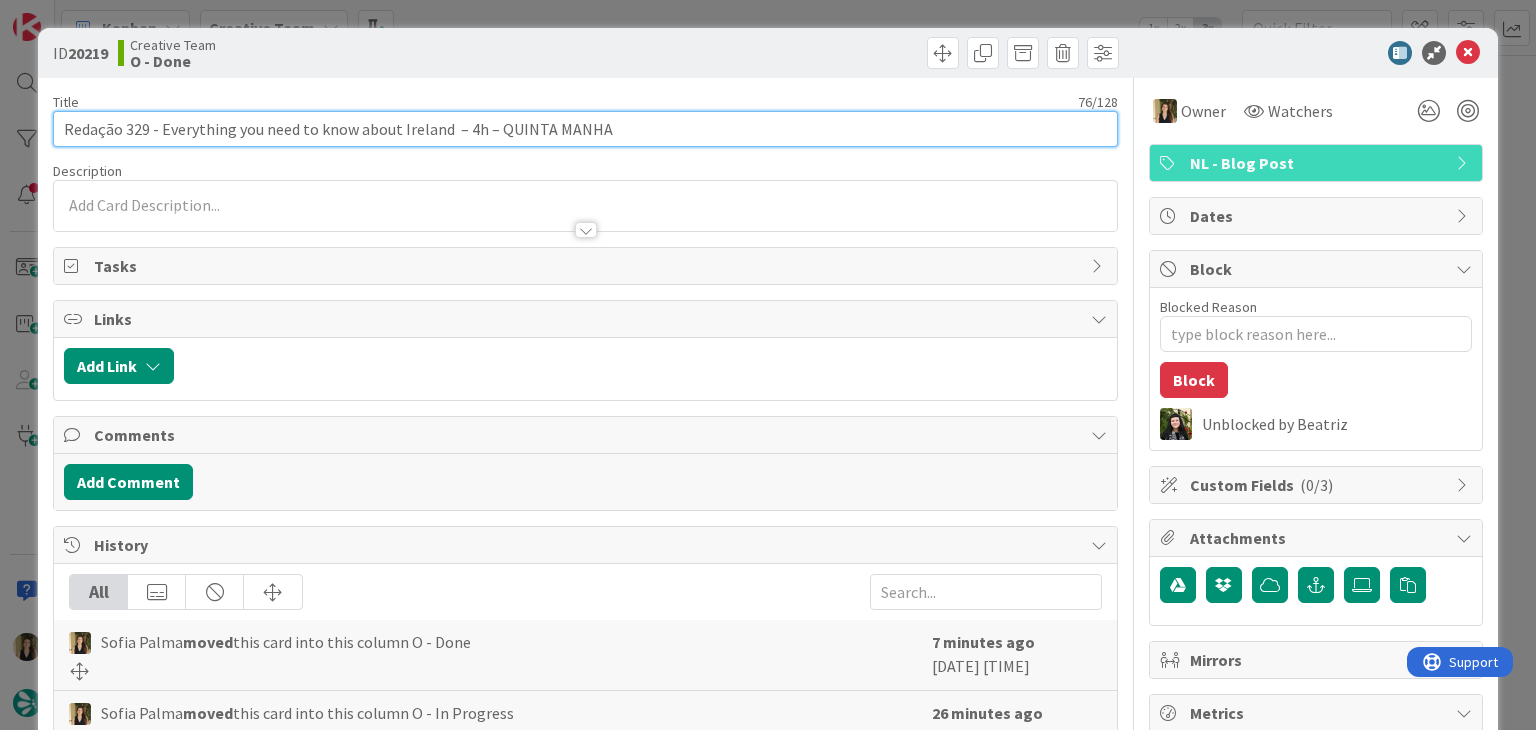 drag, startPoint x: 633, startPoint y: 126, endPoint x: 48, endPoint y: 126, distance: 585 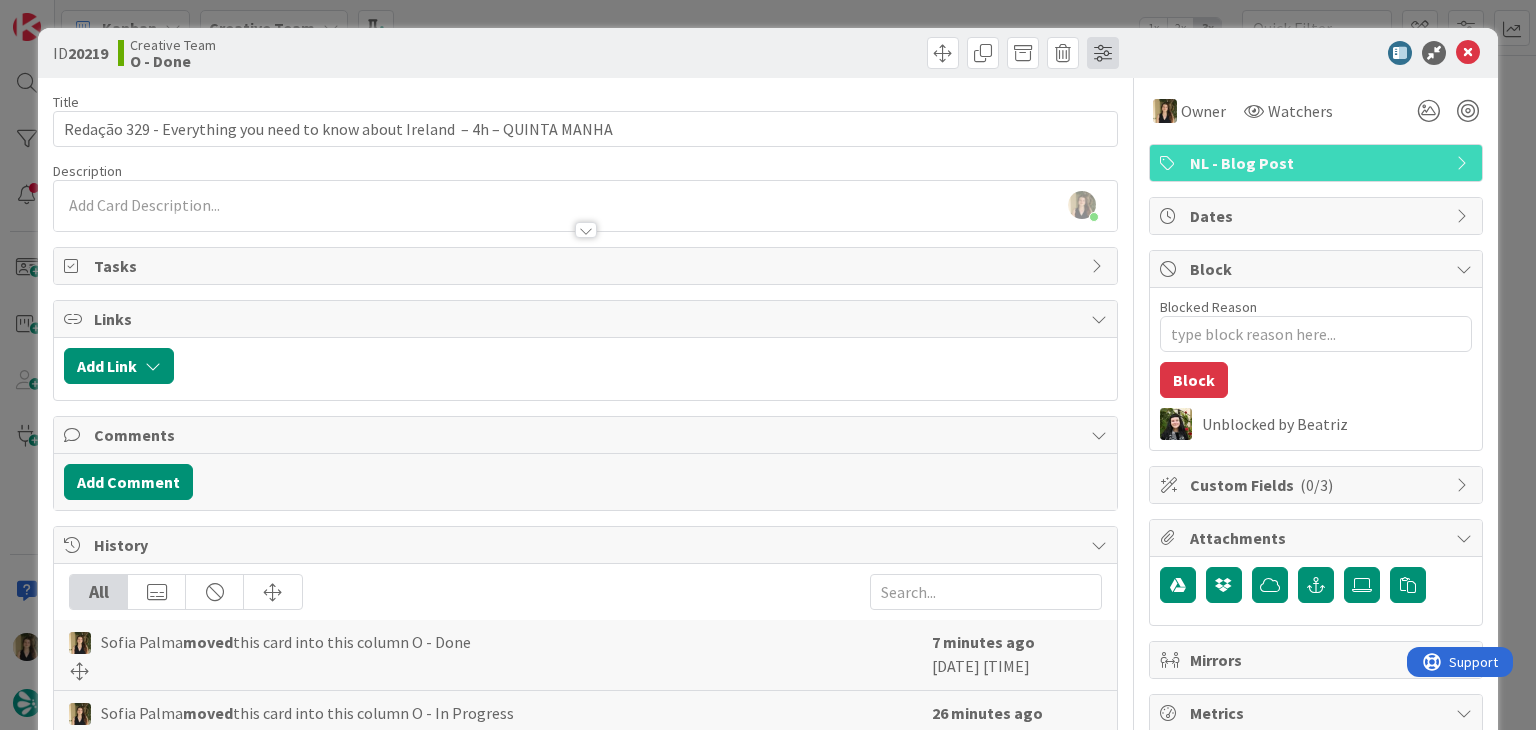 drag, startPoint x: 590, startPoint y: 52, endPoint x: 1098, endPoint y: 57, distance: 508.0246 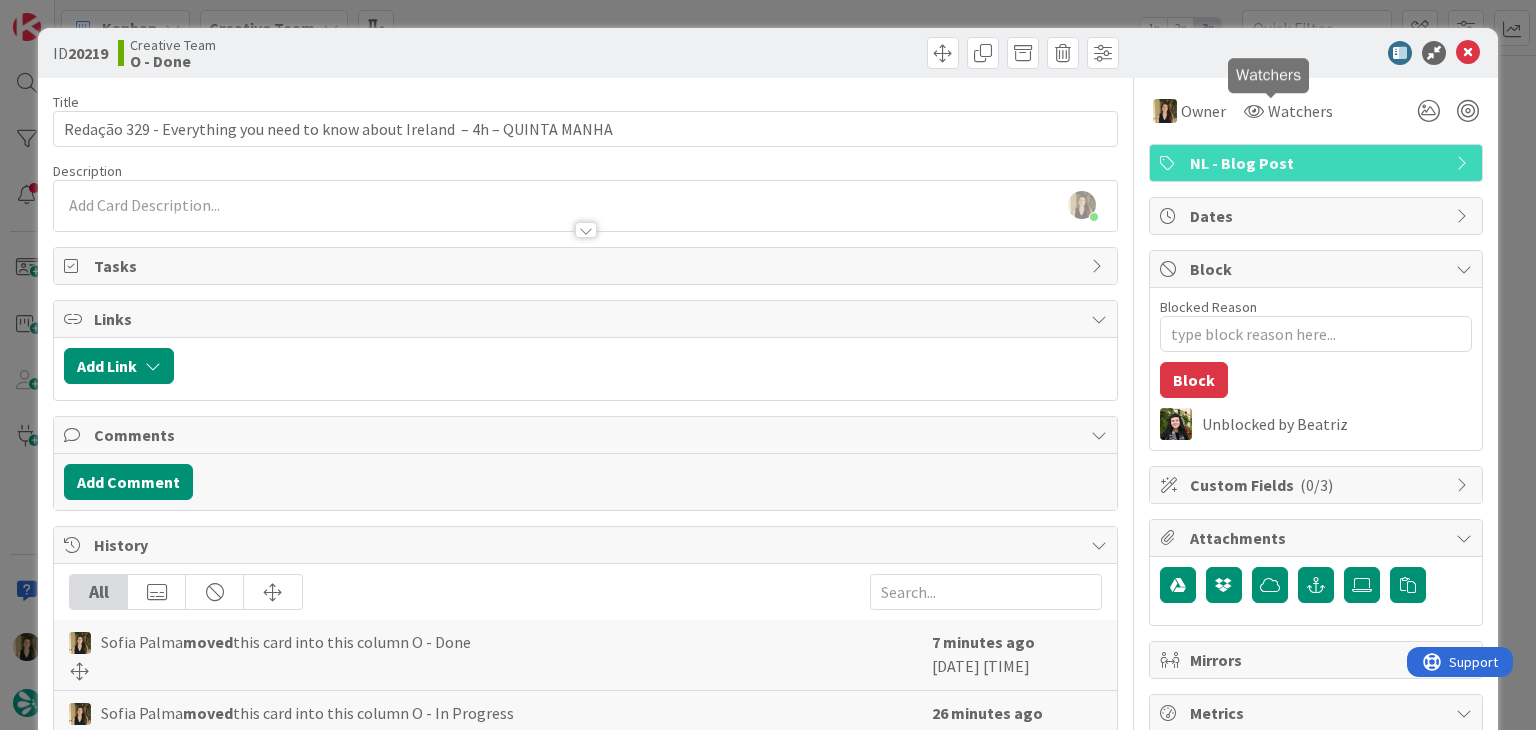 click on "NL - Blog Post" at bounding box center (1318, 163) 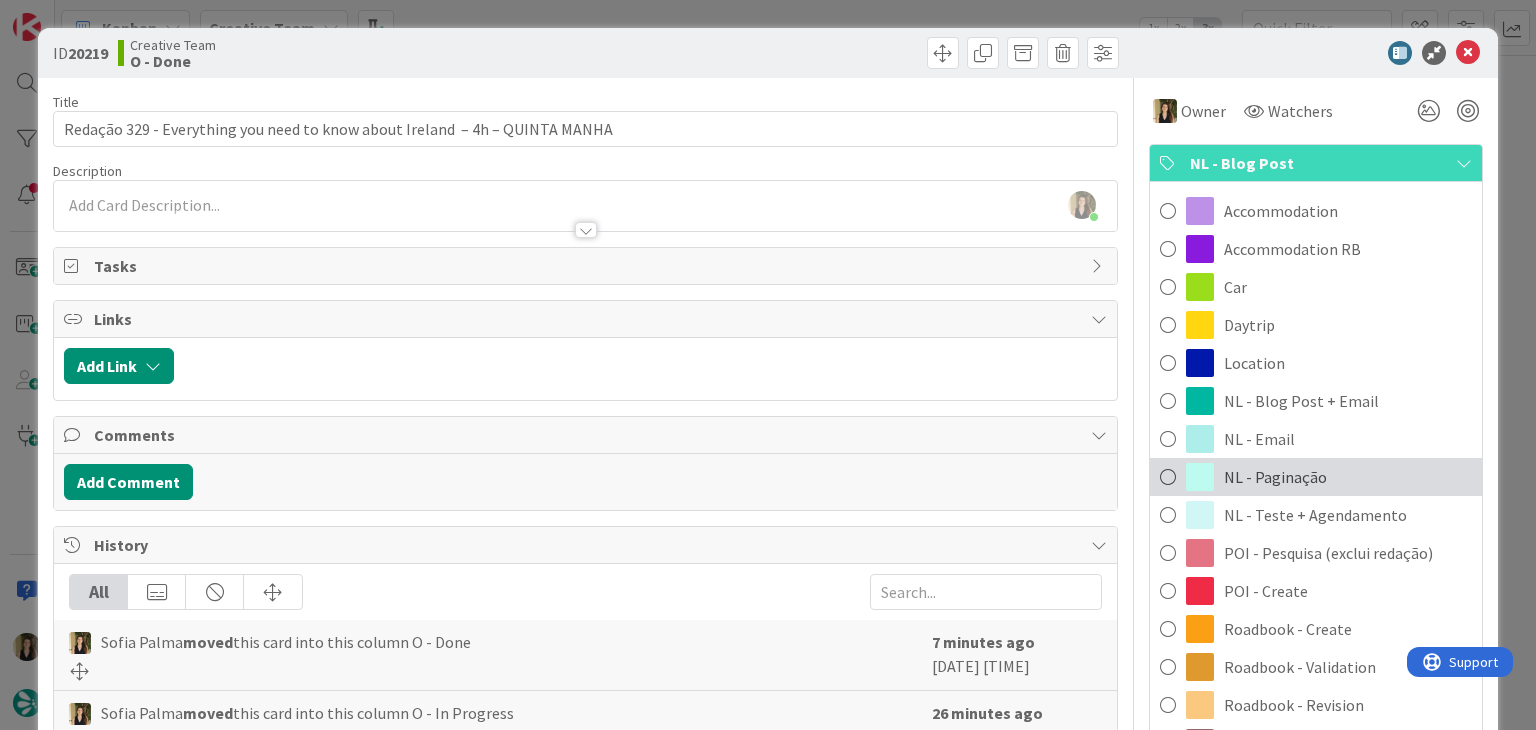 click on "NL - Paginação" at bounding box center (1316, 477) 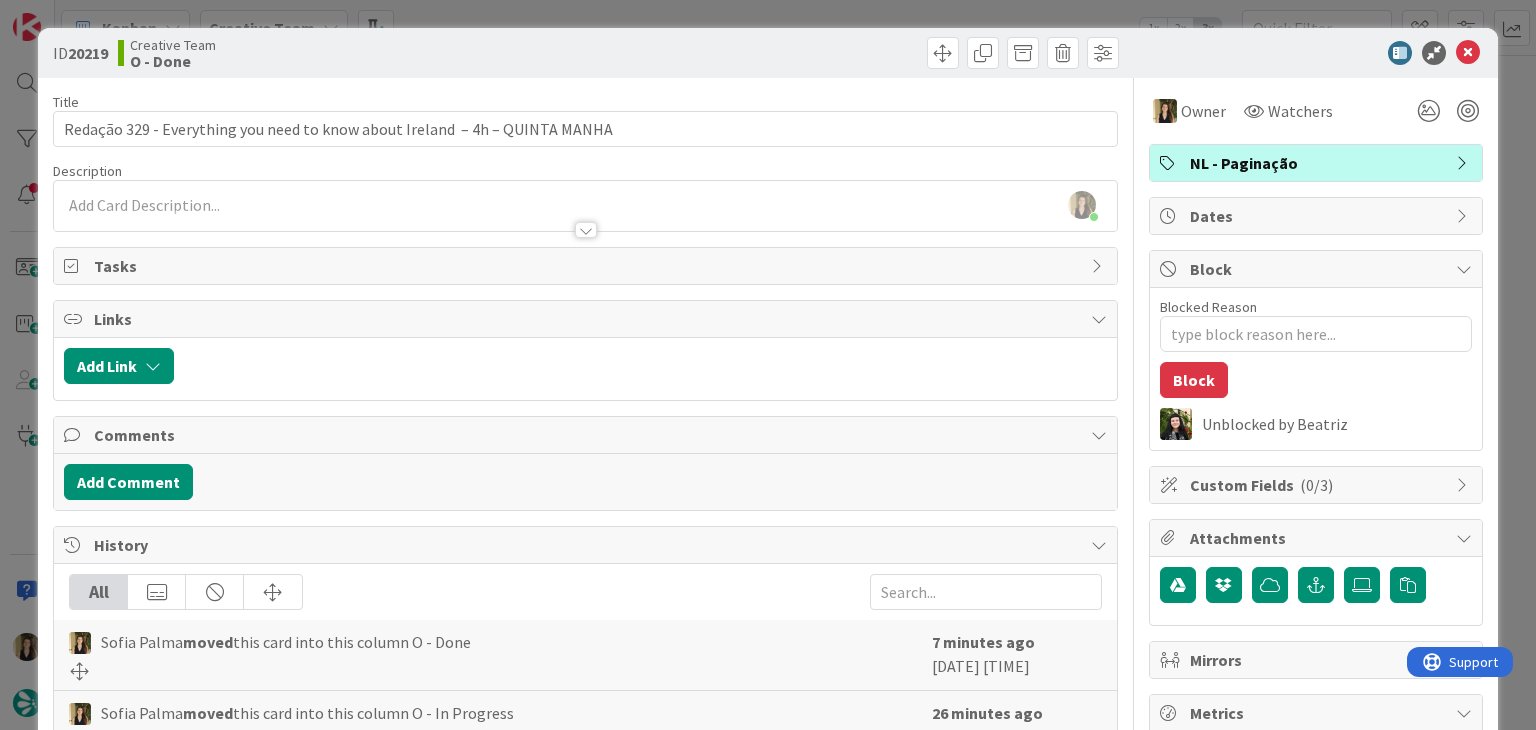 drag, startPoint x: 832, startPoint y: 60, endPoint x: 832, endPoint y: 37, distance: 23 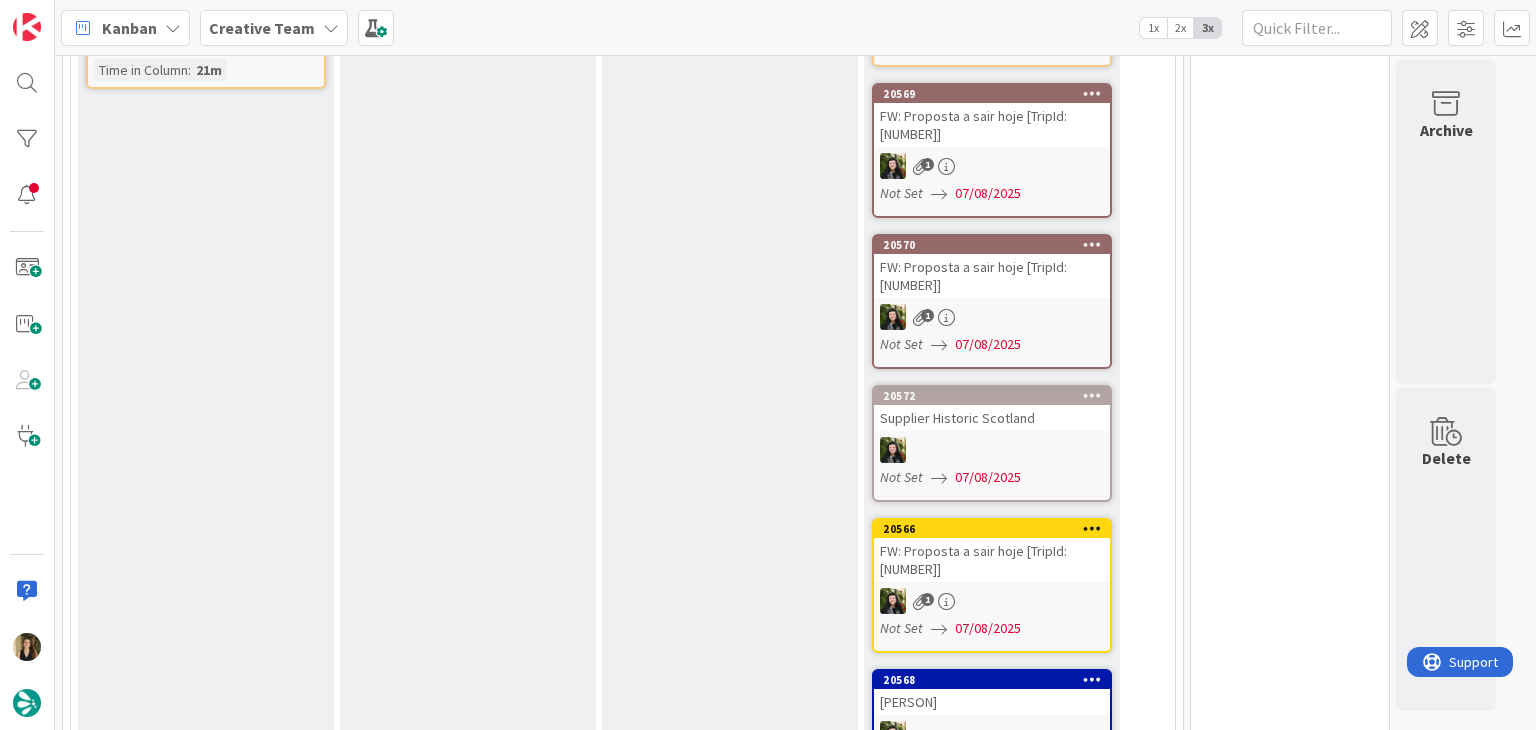 scroll, scrollTop: 144, scrollLeft: 0, axis: vertical 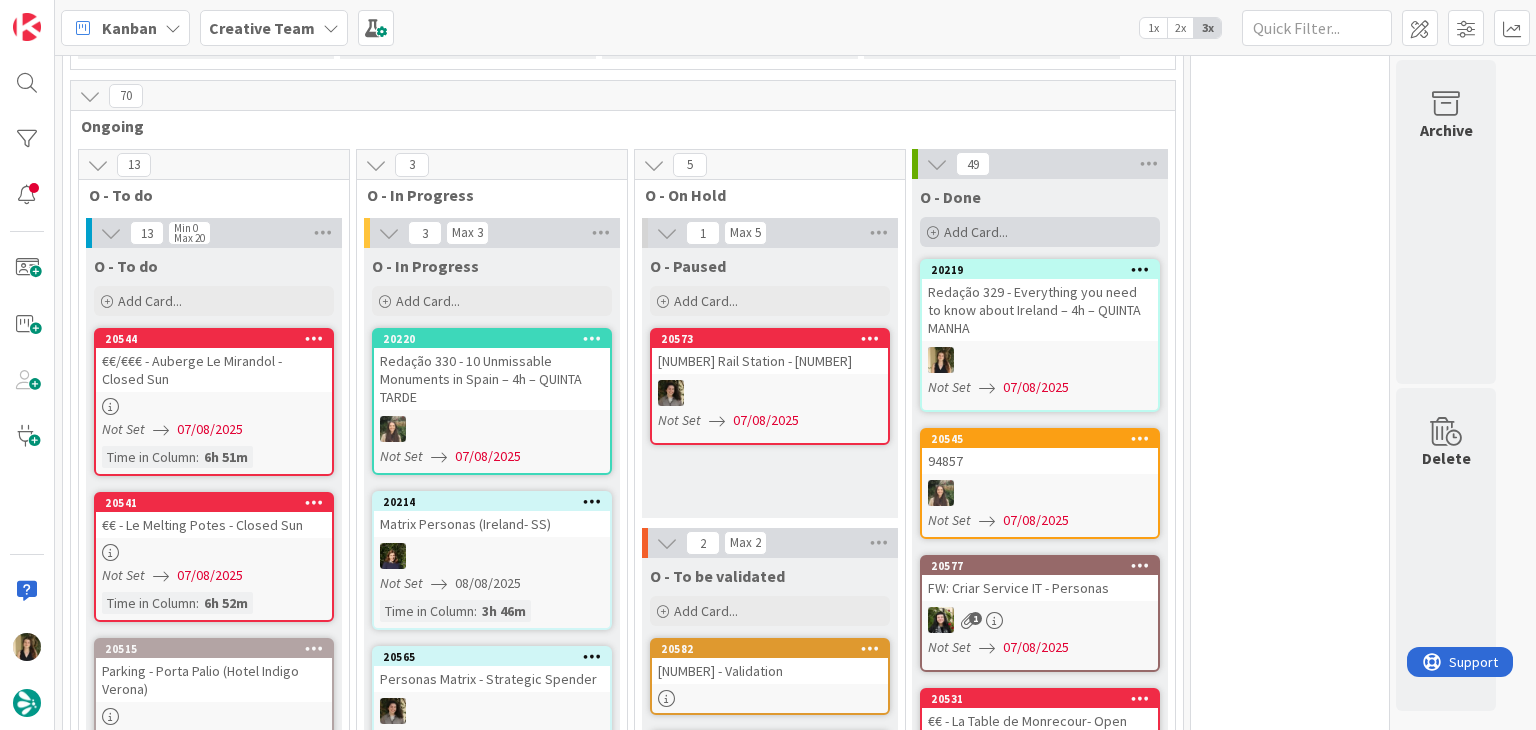 click on "Add Card..." at bounding box center [1040, 232] 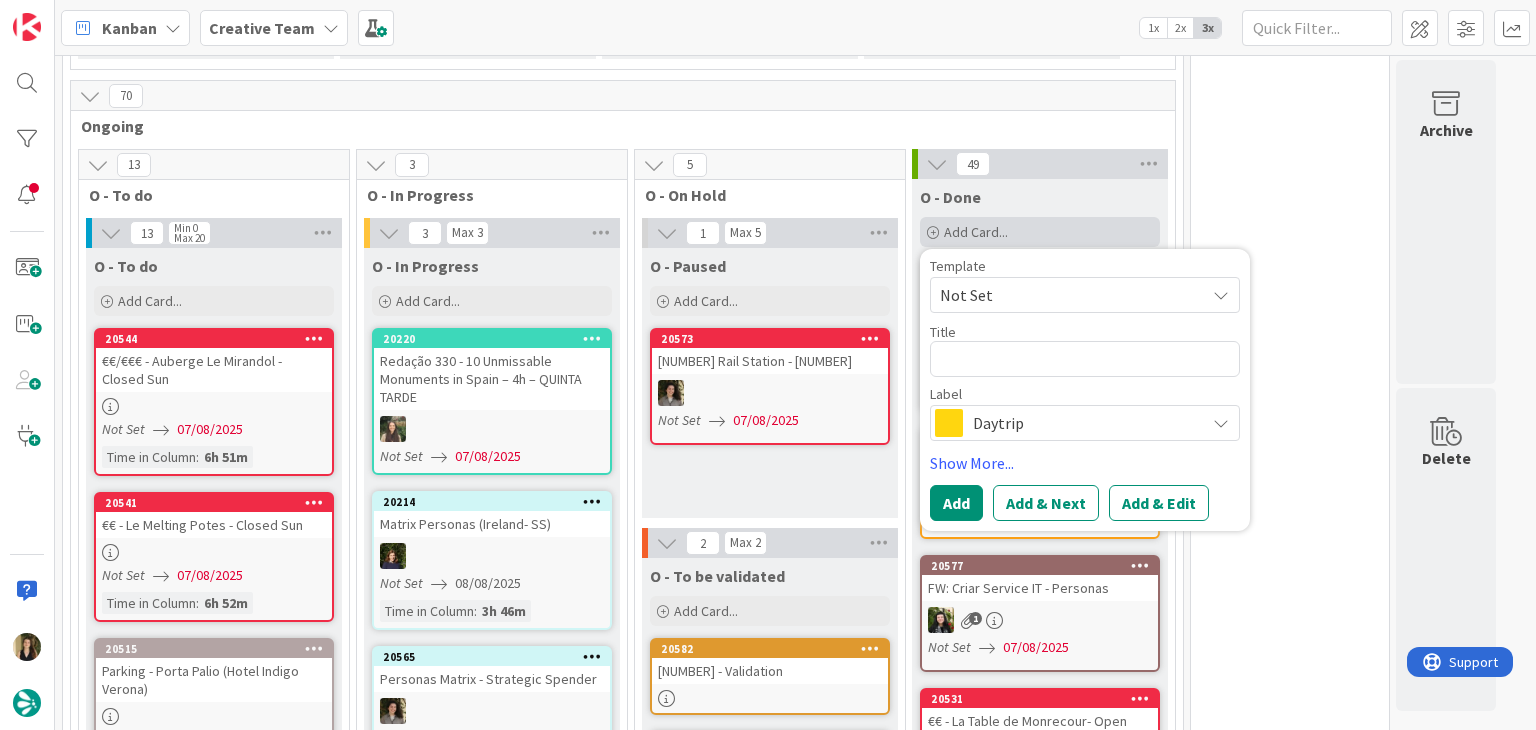 type on "x" 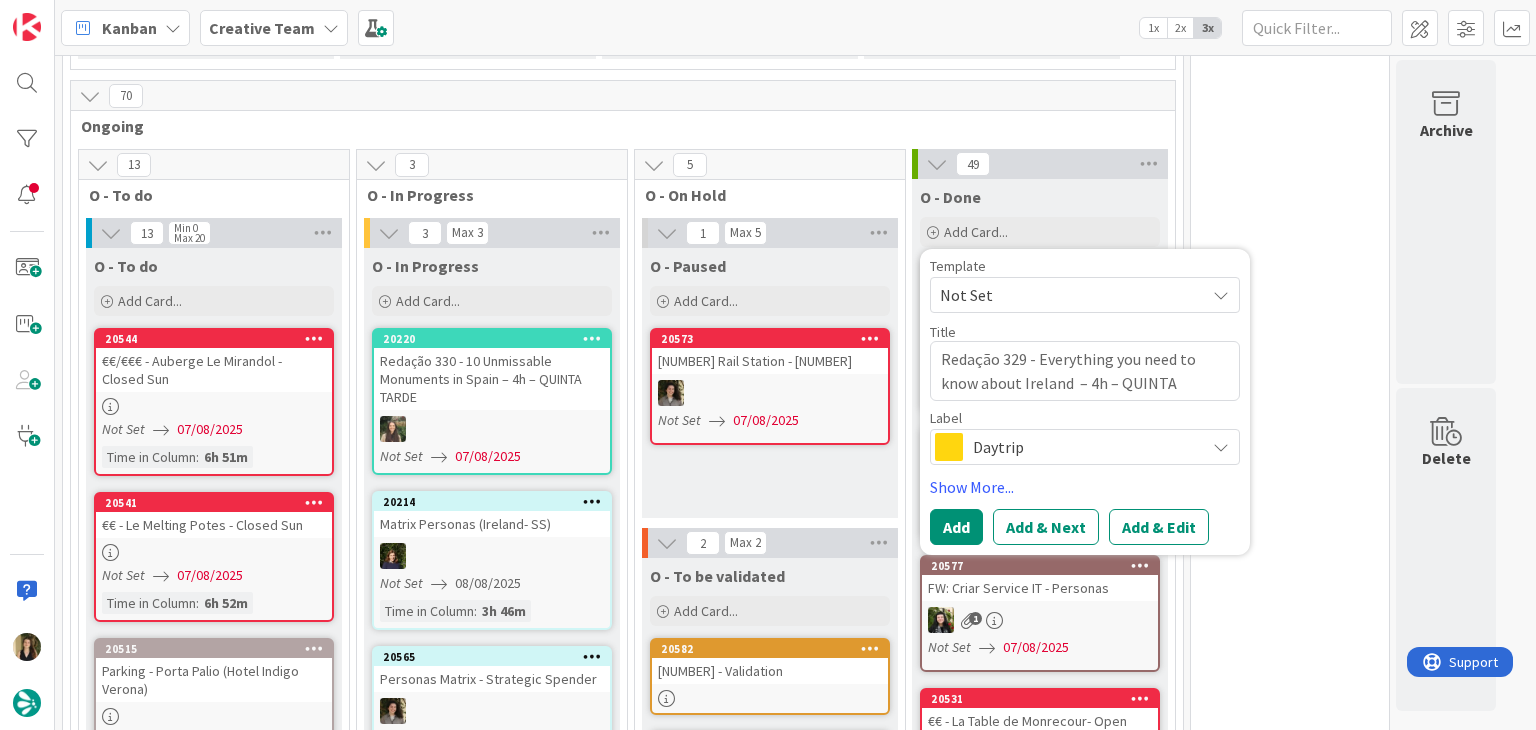 type on "Redação 329 - Everything you need to know about Ireland  – 4h – QUINTA MANHA" 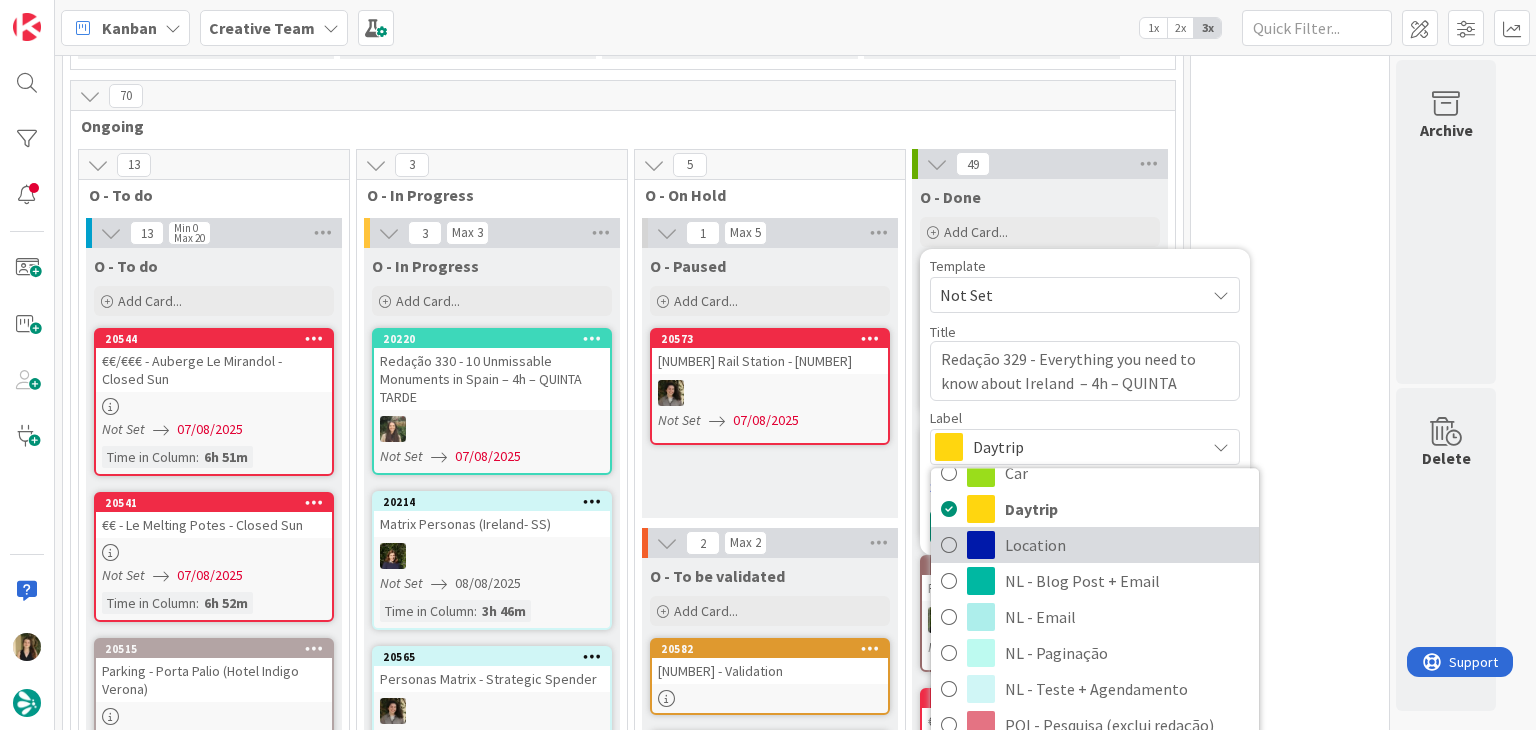scroll, scrollTop: 100, scrollLeft: 0, axis: vertical 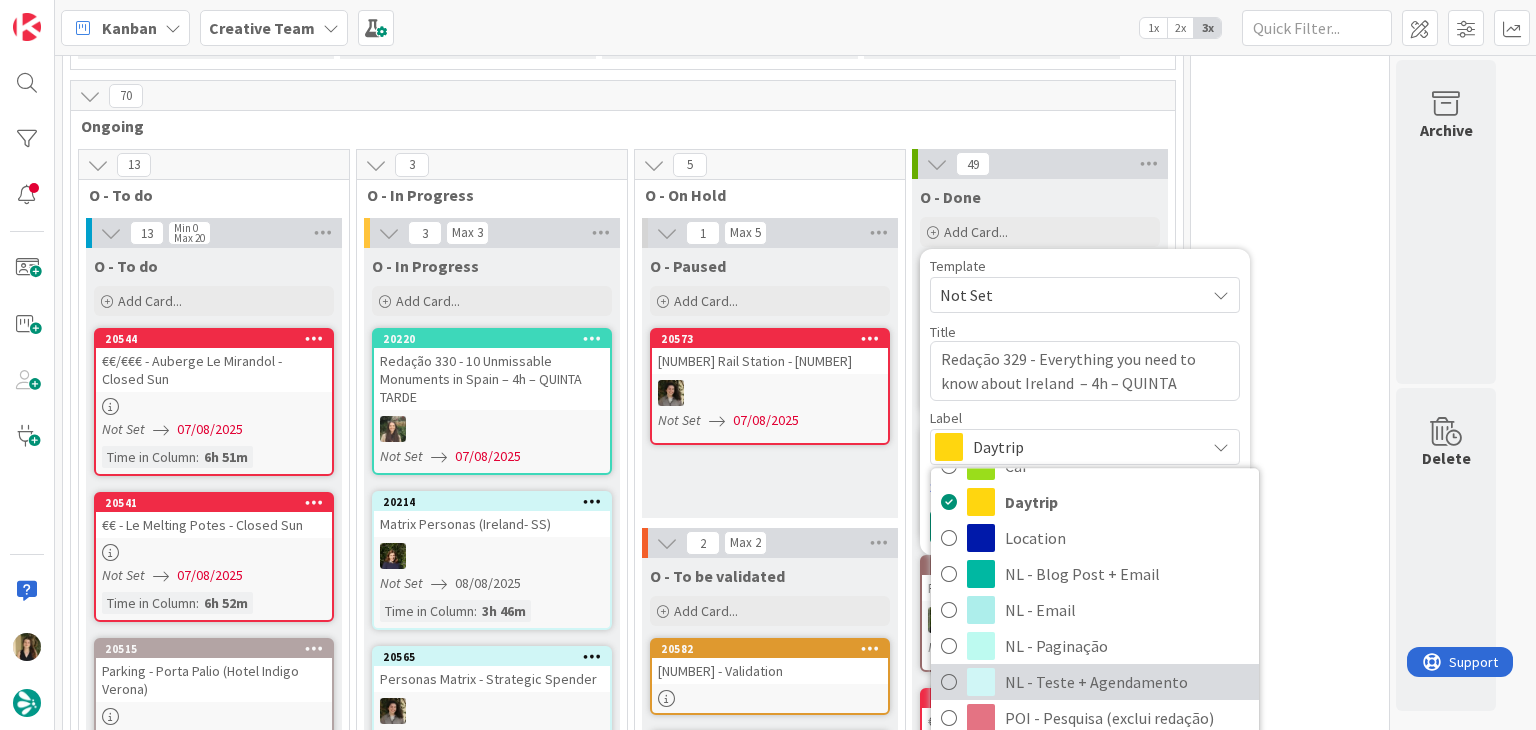 click on "NL - Teste + Agendamento" at bounding box center [1127, 682] 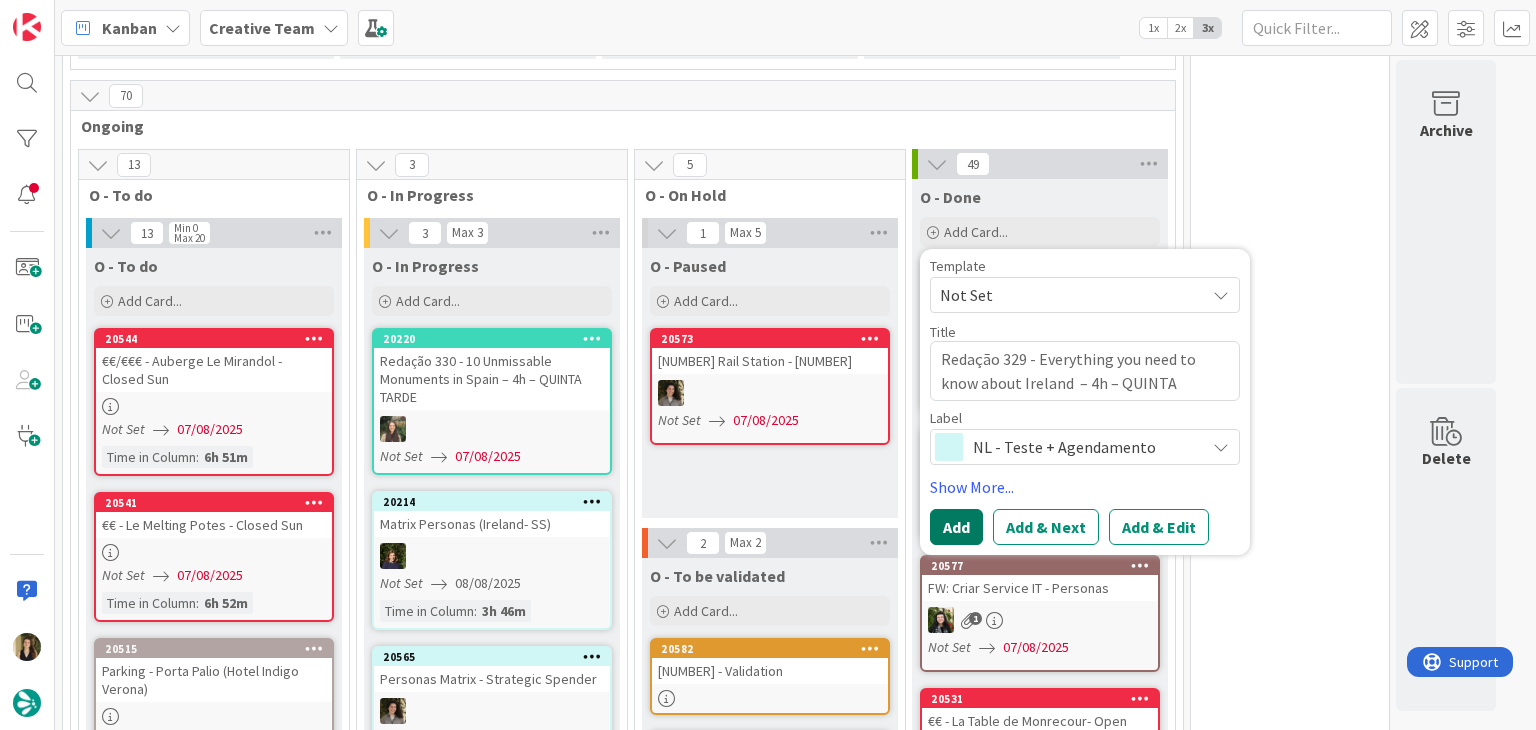click on "Add" at bounding box center (956, 527) 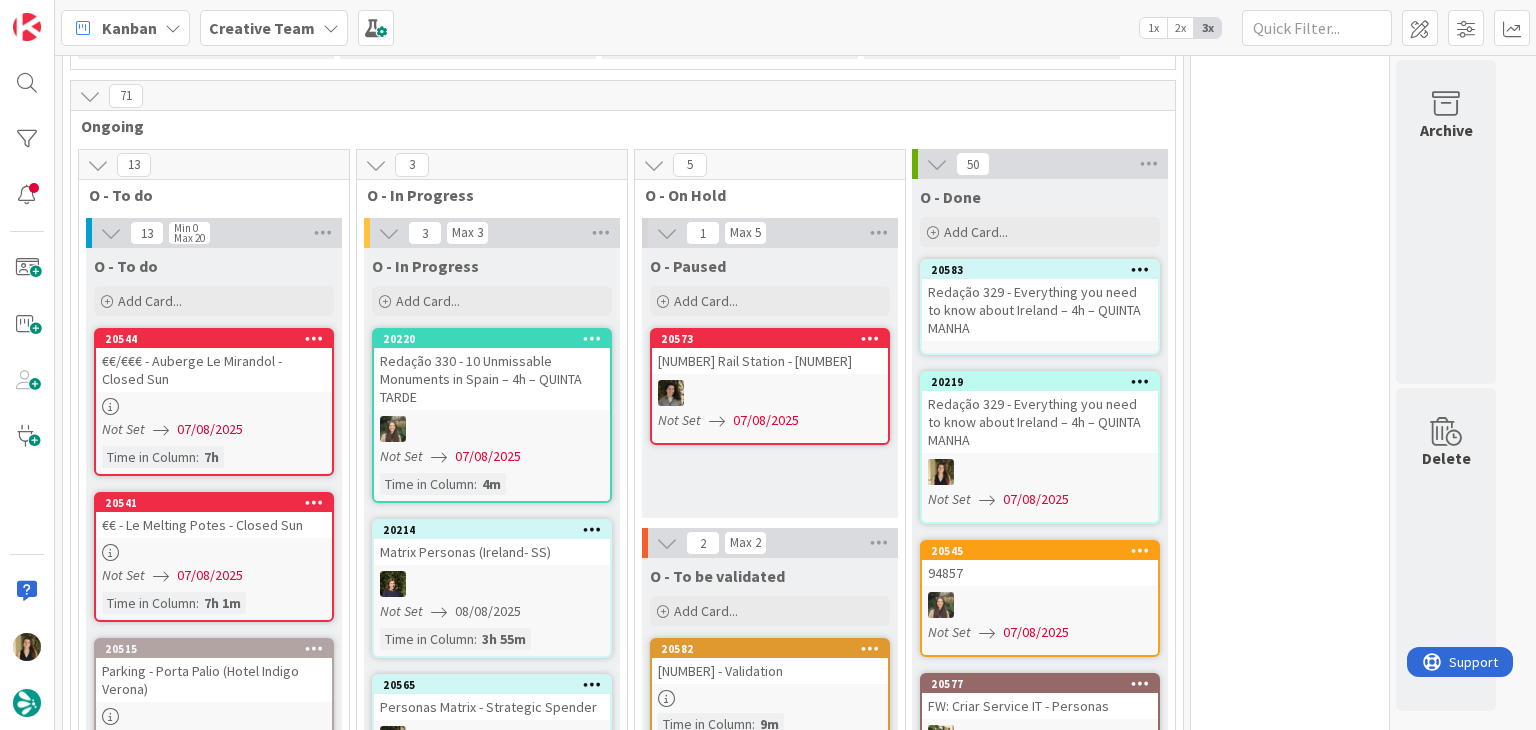 click on "Redação 329 - Everything you need to know about Ireland  – 4h – QUINTA MANHA" at bounding box center (1040, 310) 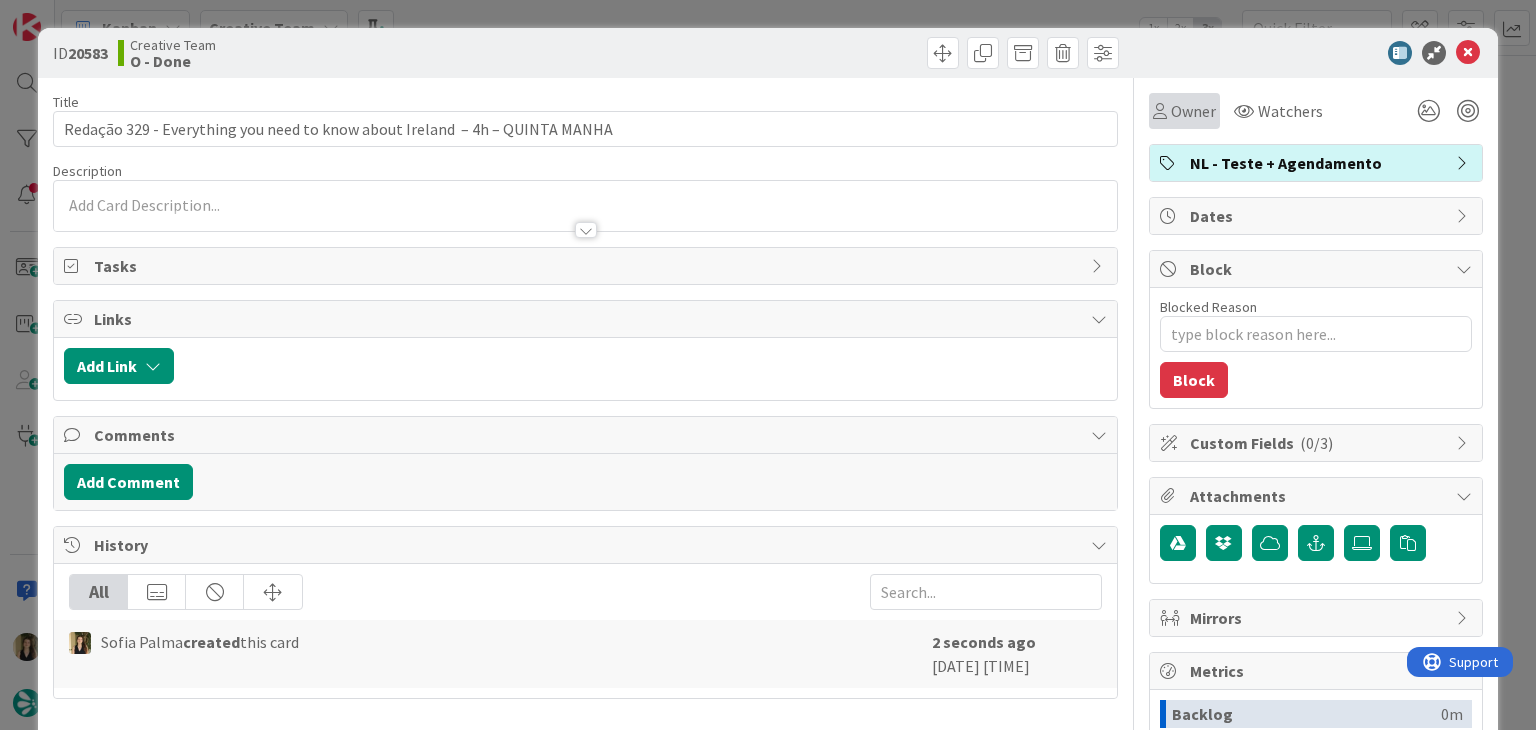 scroll, scrollTop: 0, scrollLeft: 0, axis: both 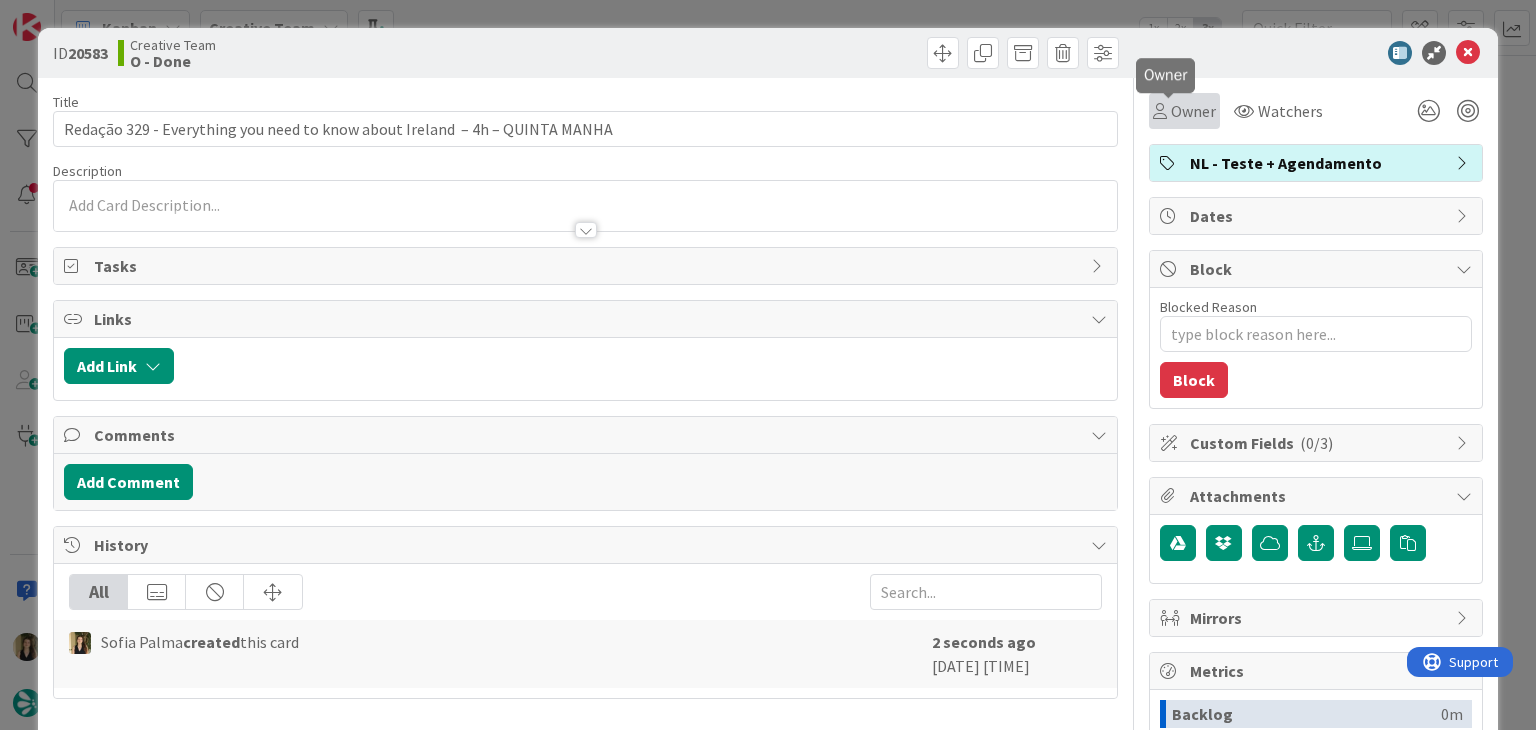 click on "Owner" at bounding box center (1193, 111) 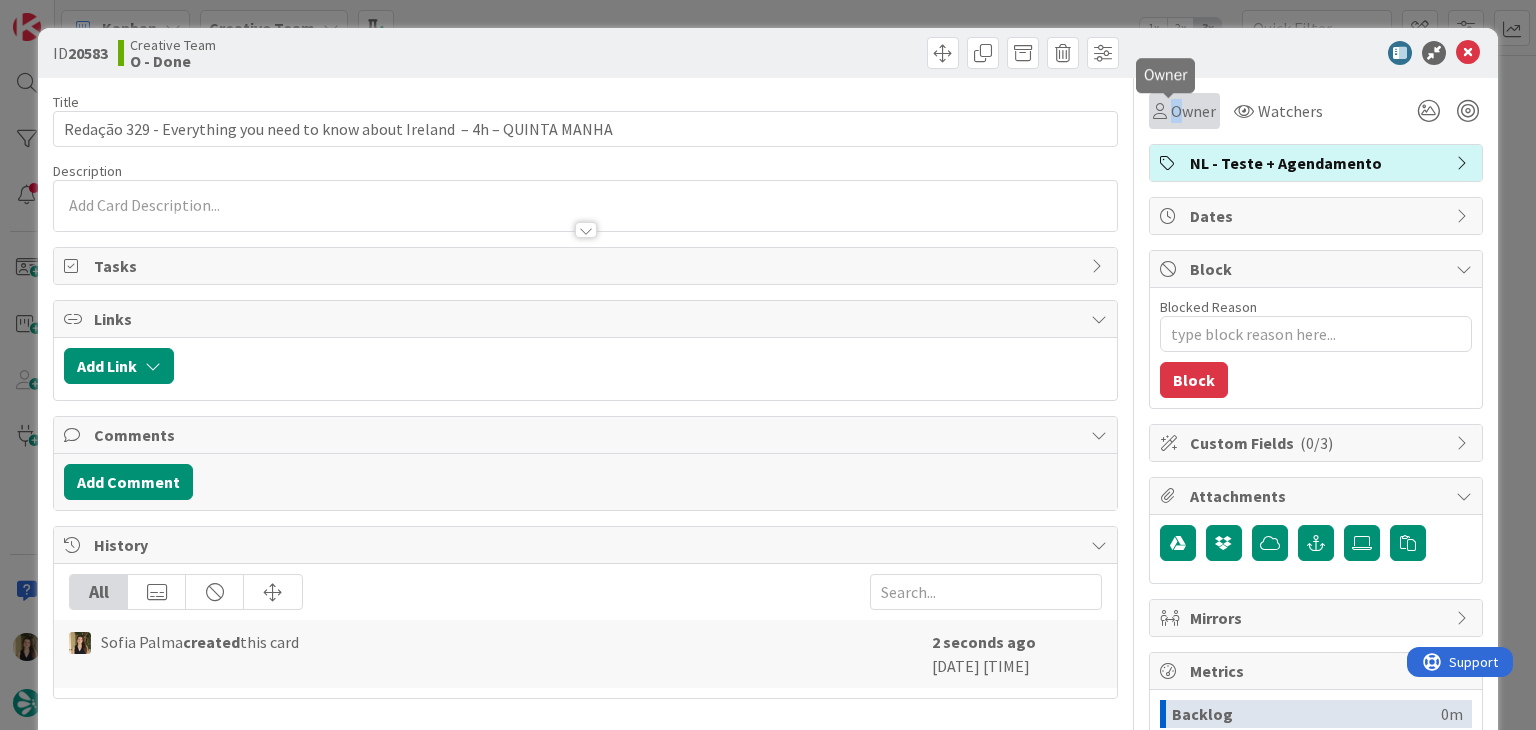 scroll, scrollTop: 0, scrollLeft: 0, axis: both 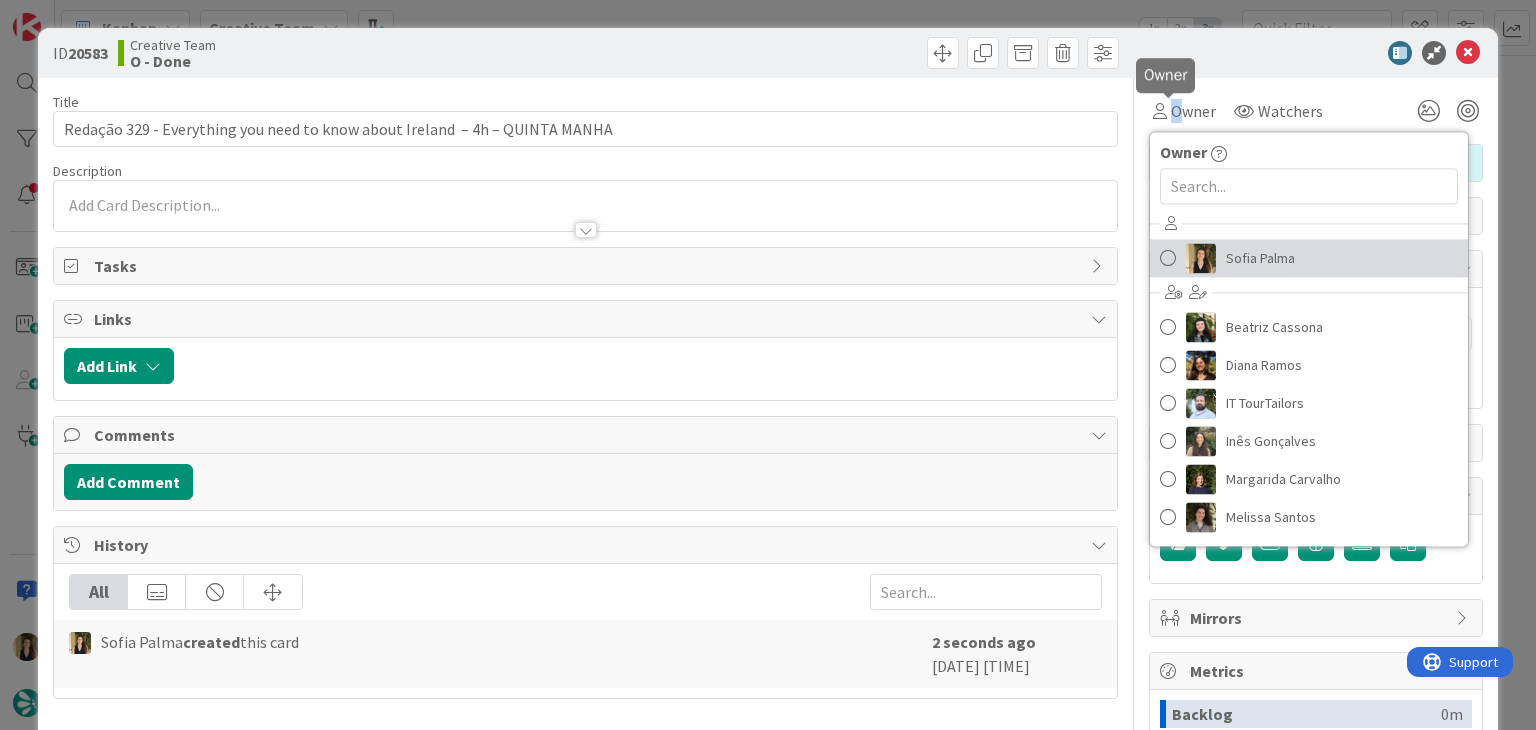 click on "Sofia Palma" at bounding box center [1260, 258] 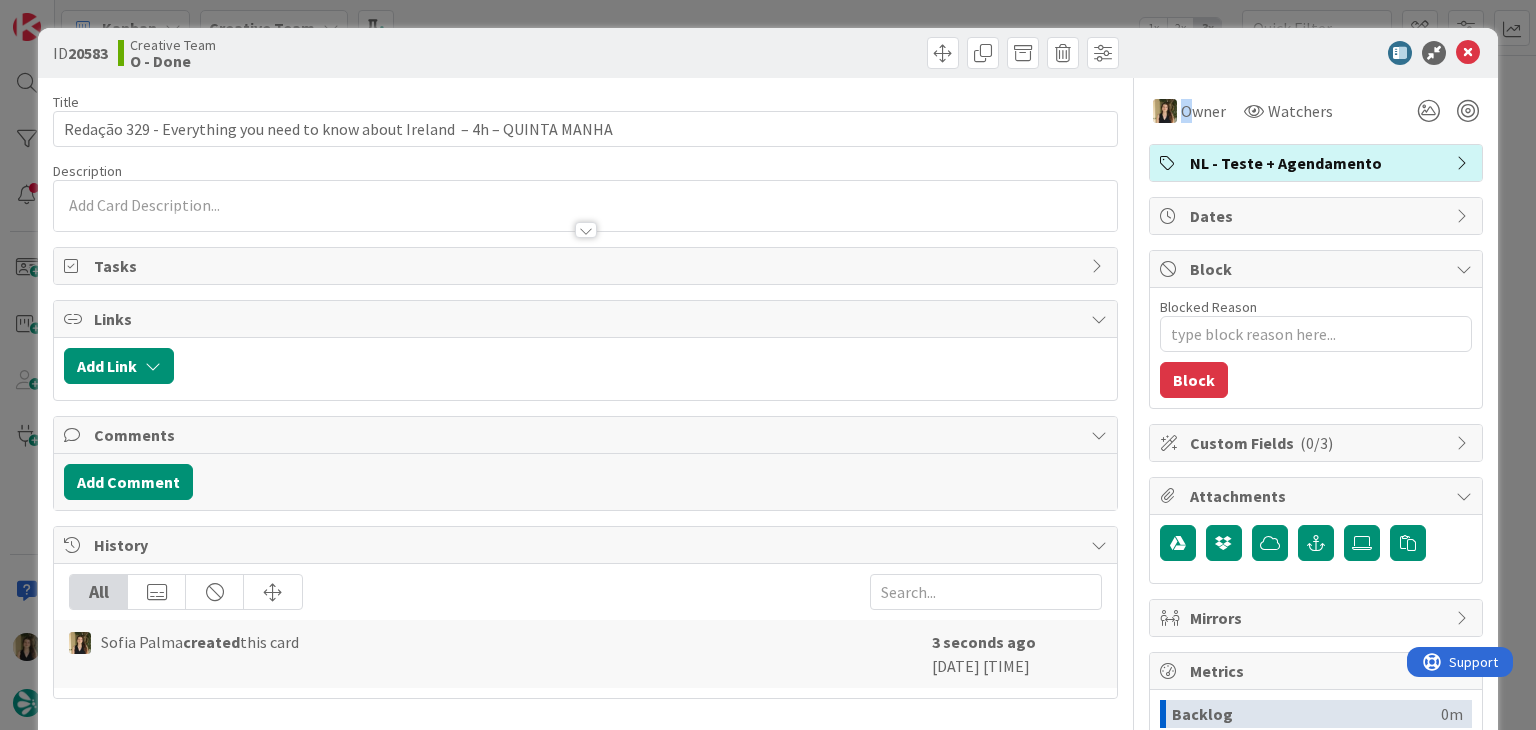 type on "x" 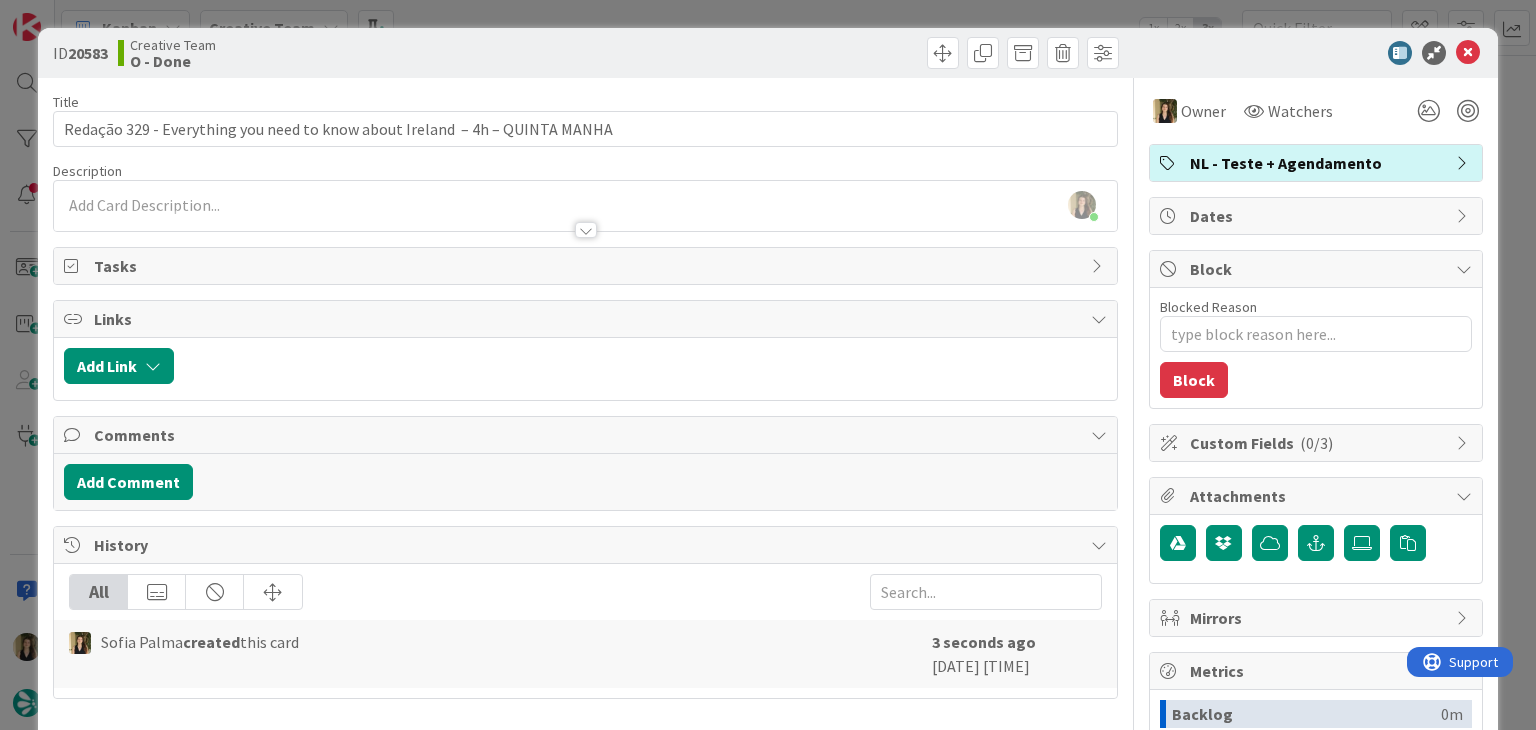 click on "[PERSON] just joined" at bounding box center (585, 206) 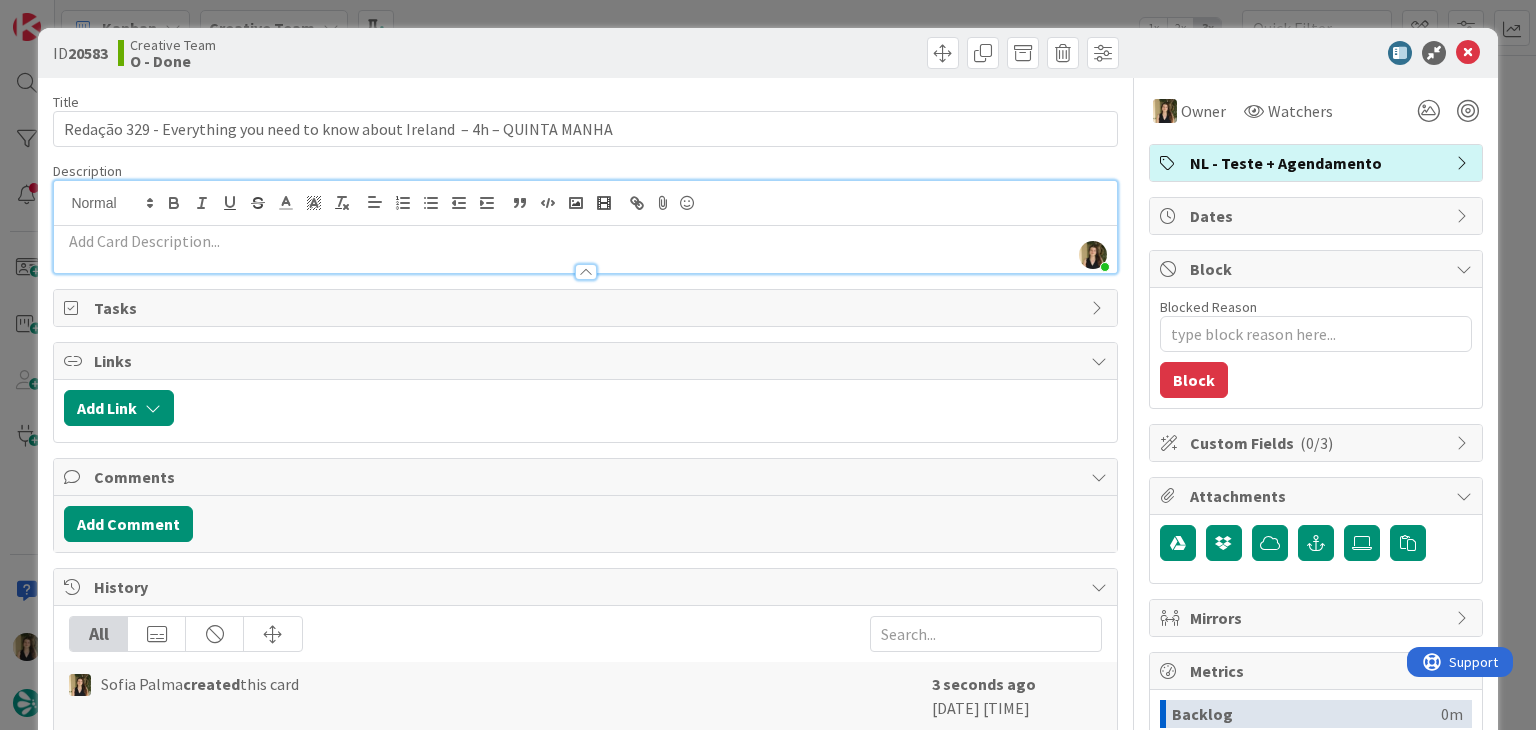 click at bounding box center (585, 241) 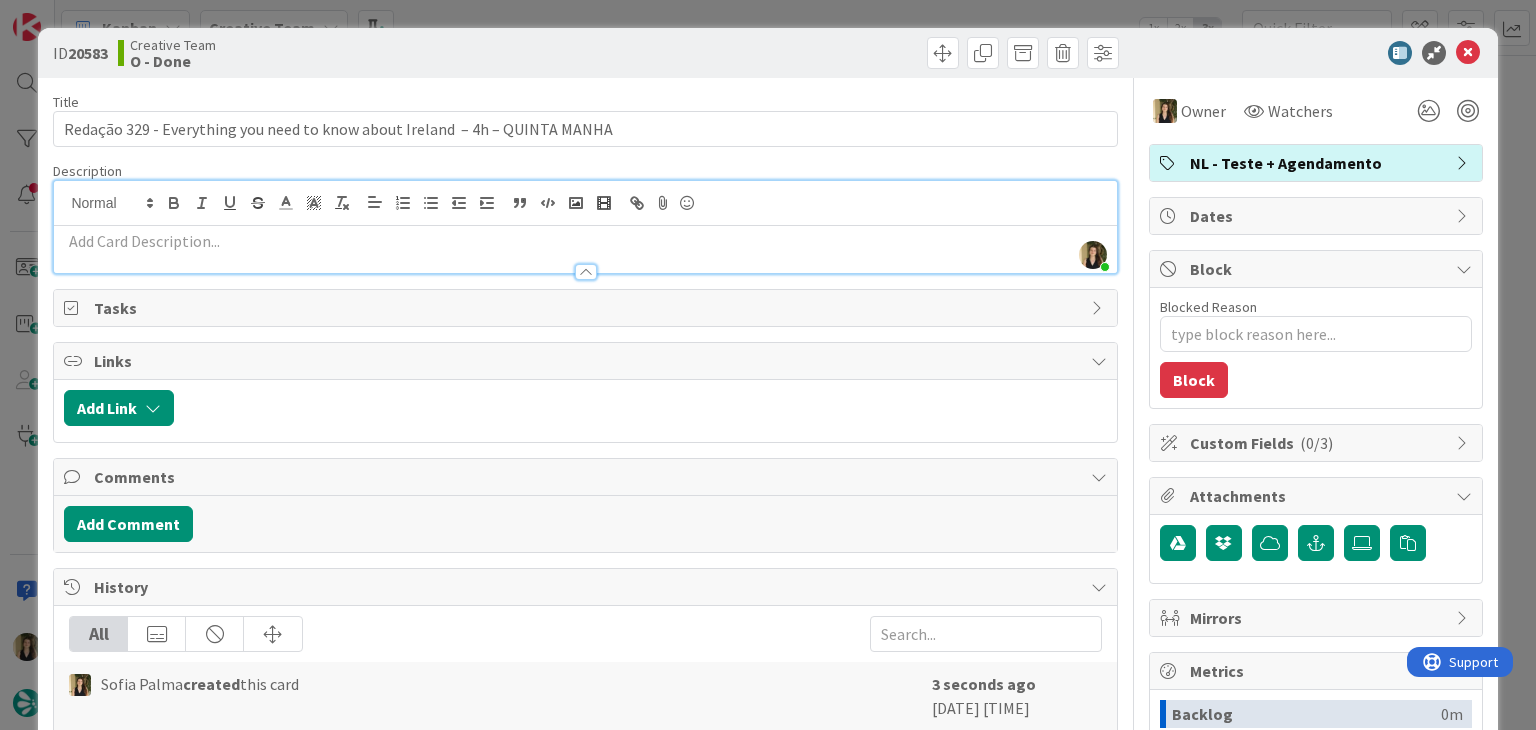 type 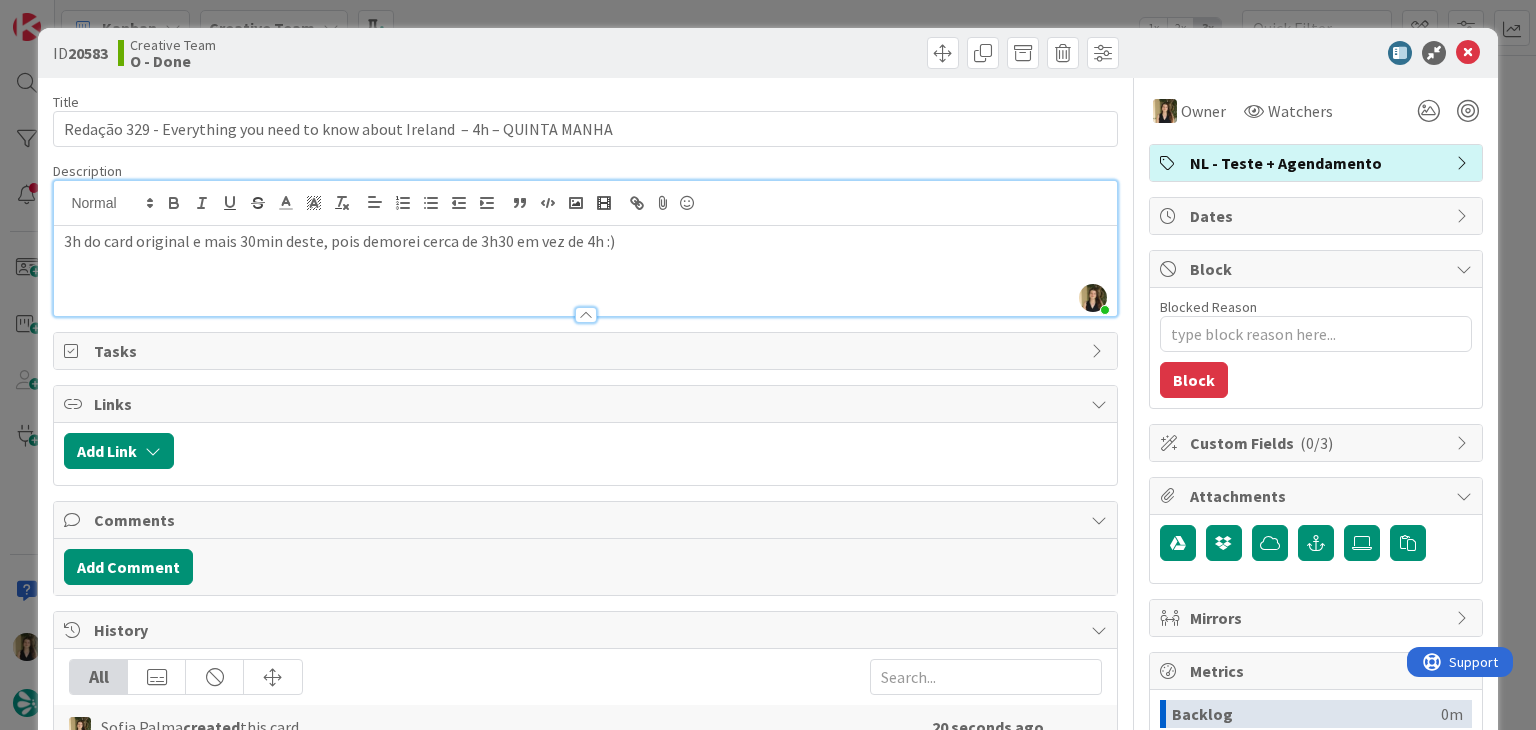 click at bounding box center (855, 53) 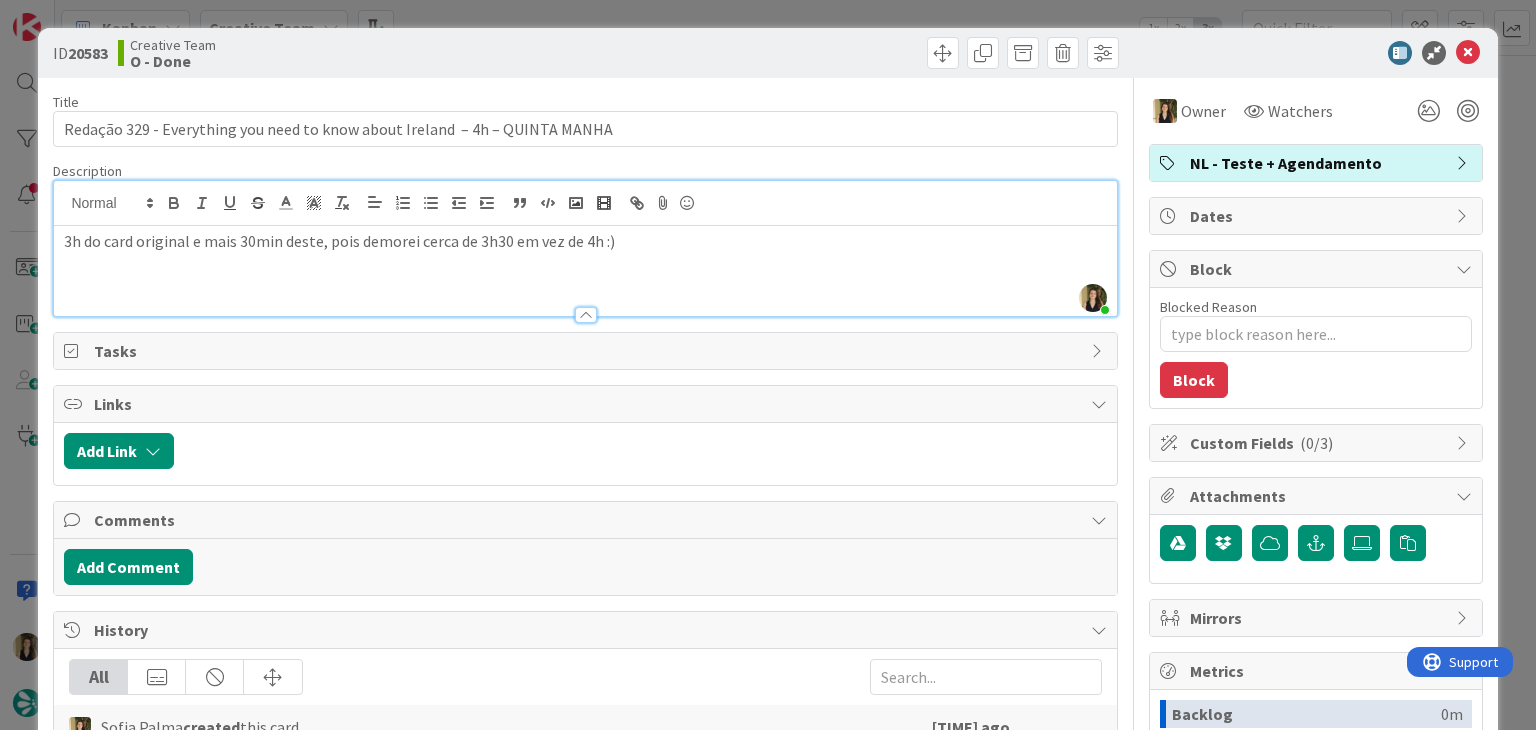 click on "ID [NUMBER] Creative Team O - Done Title 76 / 128 Redação 329 - Everything you need to know about Ireland – [TIME] – QUINTA MANHA Description [PERSON] just joined [TIME] ago [DATE] [TIME] Owner Watchers NL - Teste + Agendamento Tasks Links Add Link Comments Add Comment History All [PERSON] created this card [TIME] ago [DATE] [TIME] Owner Owner Remove Set as Watcher [PERSON] [PERSON] [PERSON] IT TourTailors [PERSON] [PERSON] [PERSON] [PERSON] Watchers NL - Teste + Agendamento Dates Block Blocked Reason 0 / 256 Block Custom Fields ( 0/3 ) Attachments Mirrors Metrics Backlog 0m To Do 0m Buffer 0m In Progress 0m Total Time 0m Lead Time 0m Cycle Time 0m Blocked Time 0m Show Details" at bounding box center [768, 365] 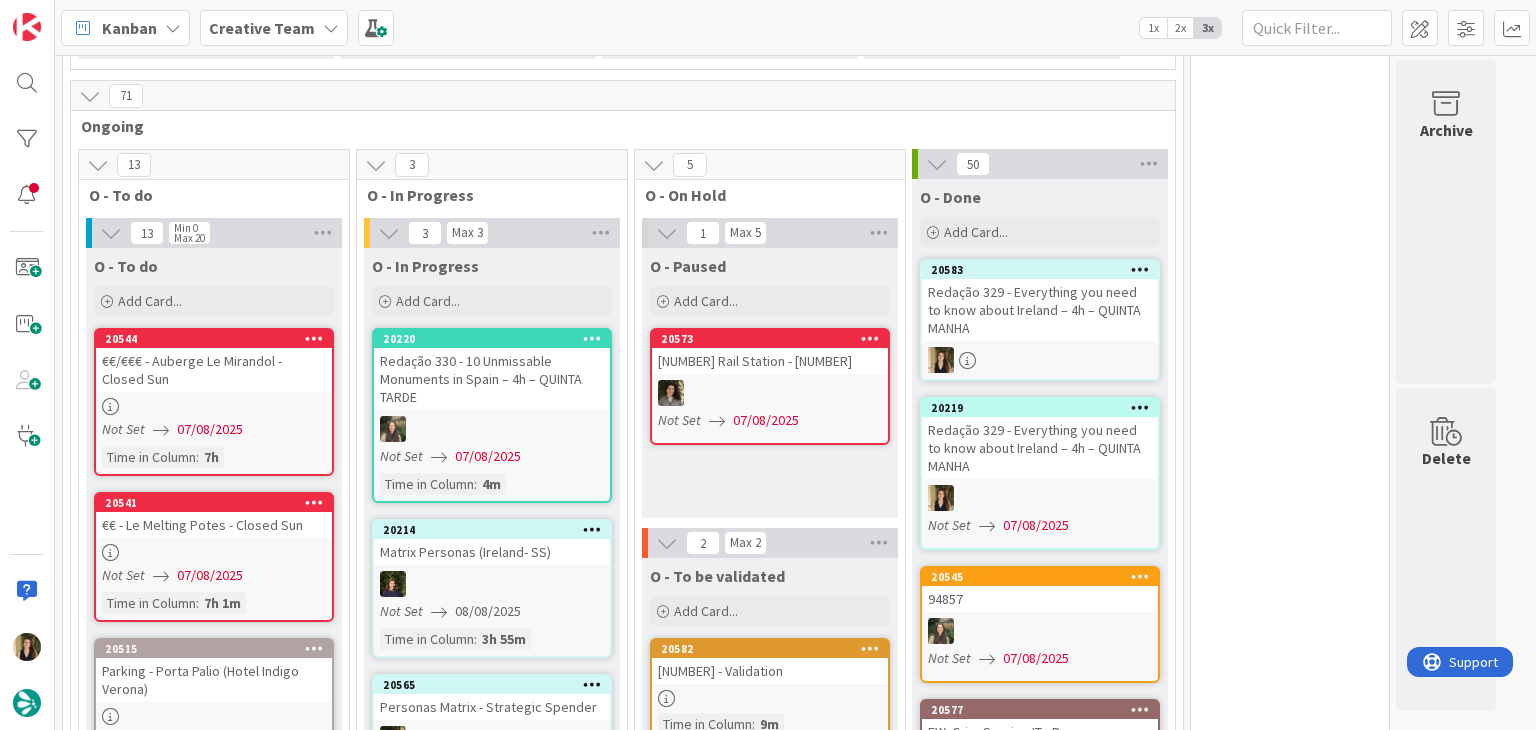 scroll, scrollTop: 0, scrollLeft: 0, axis: both 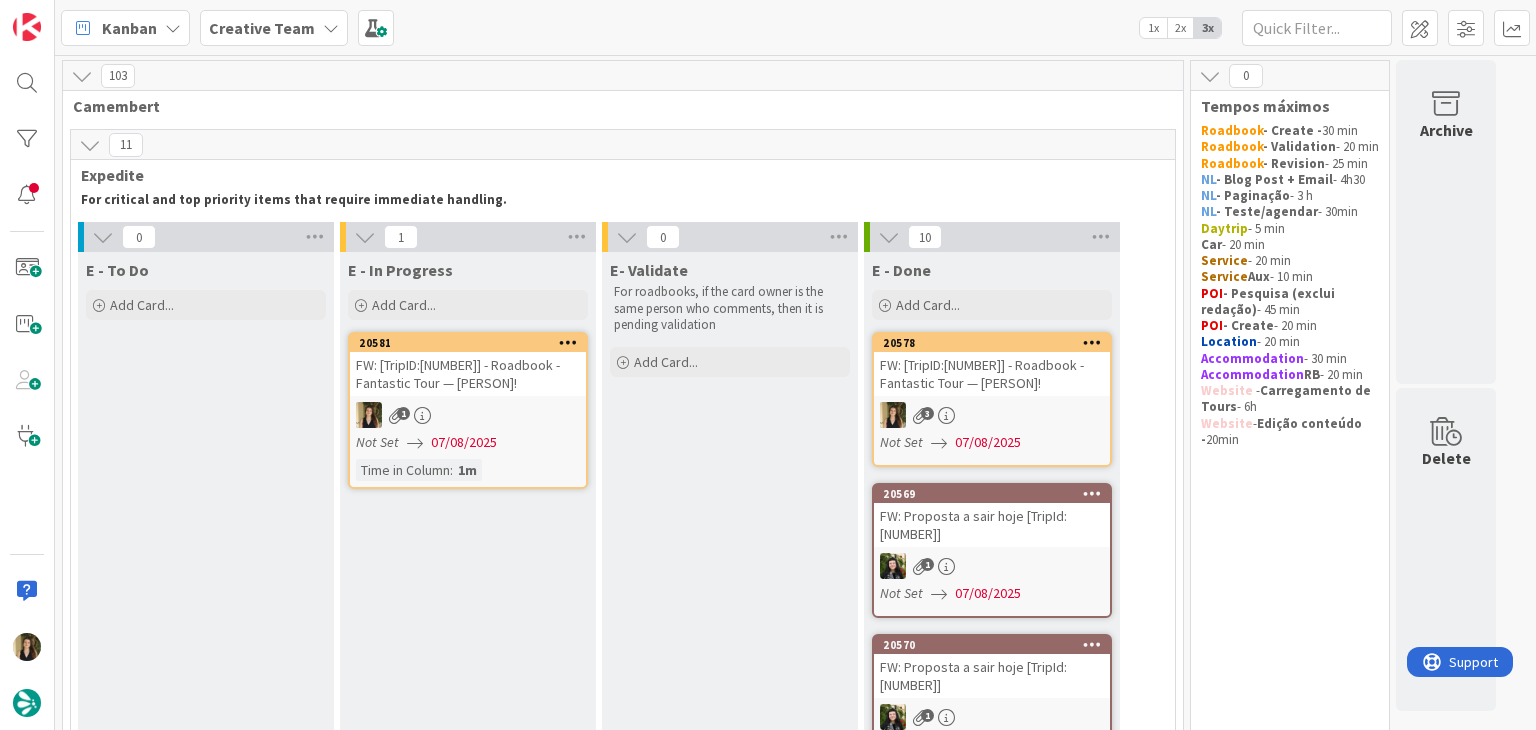 click on "1" at bounding box center [468, 415] 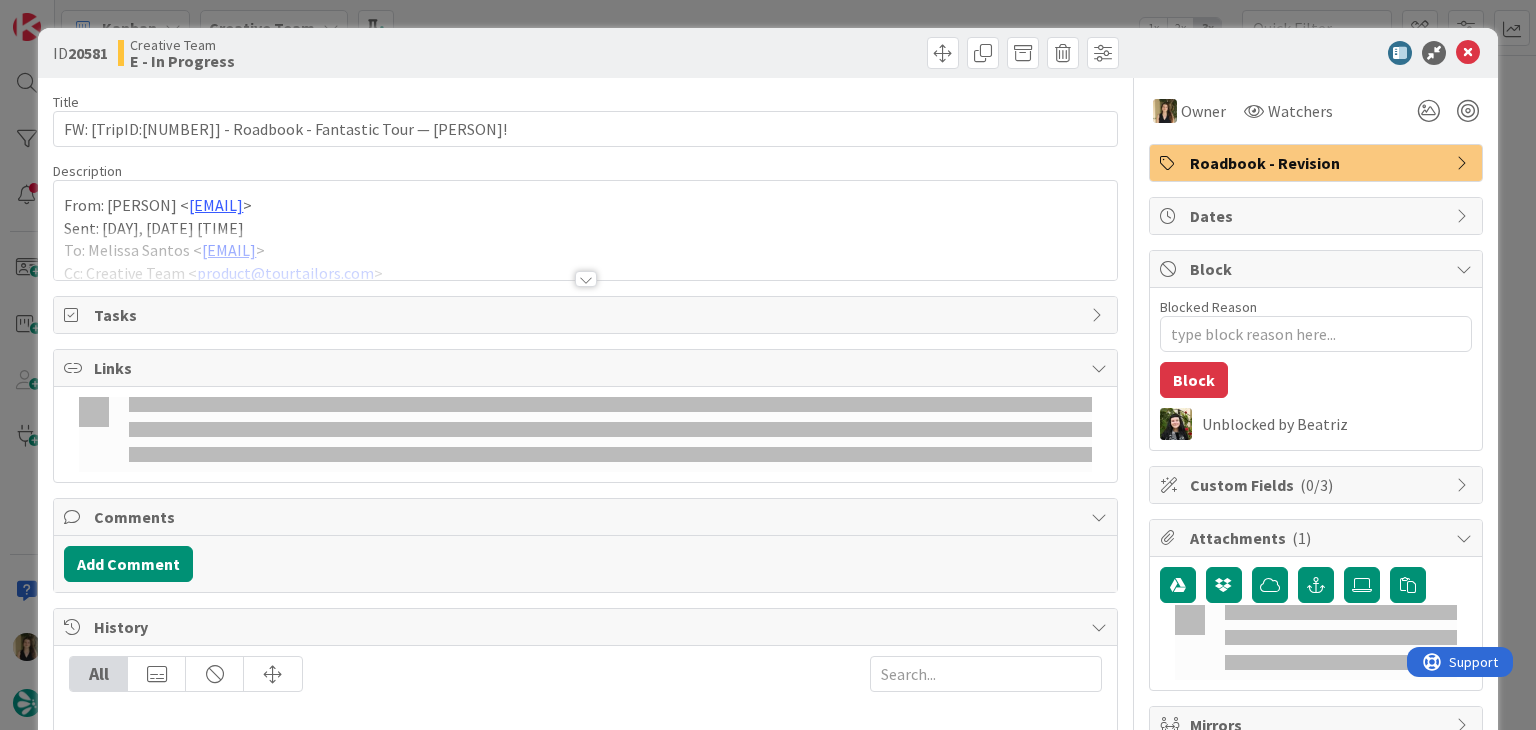 scroll, scrollTop: 0, scrollLeft: 0, axis: both 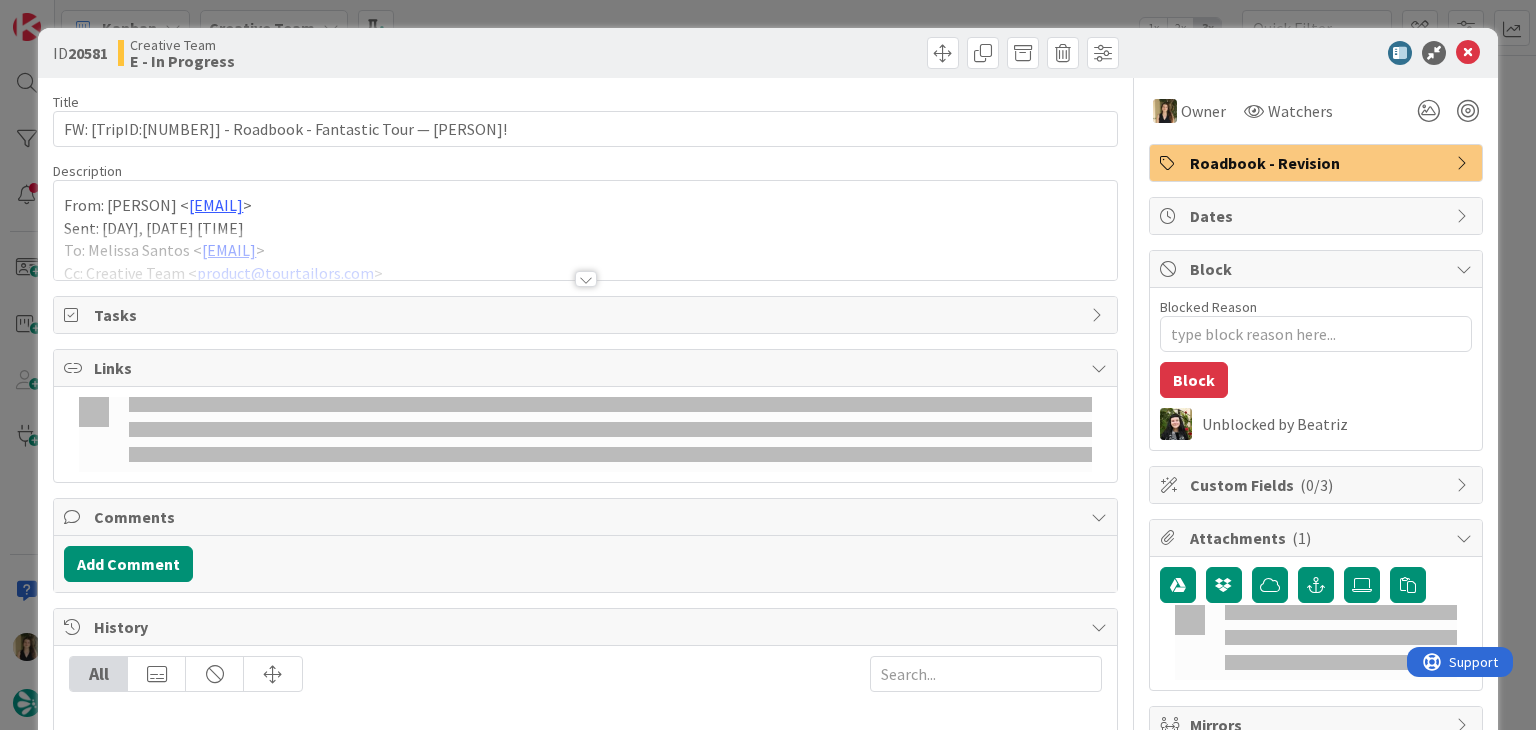 type on "x" 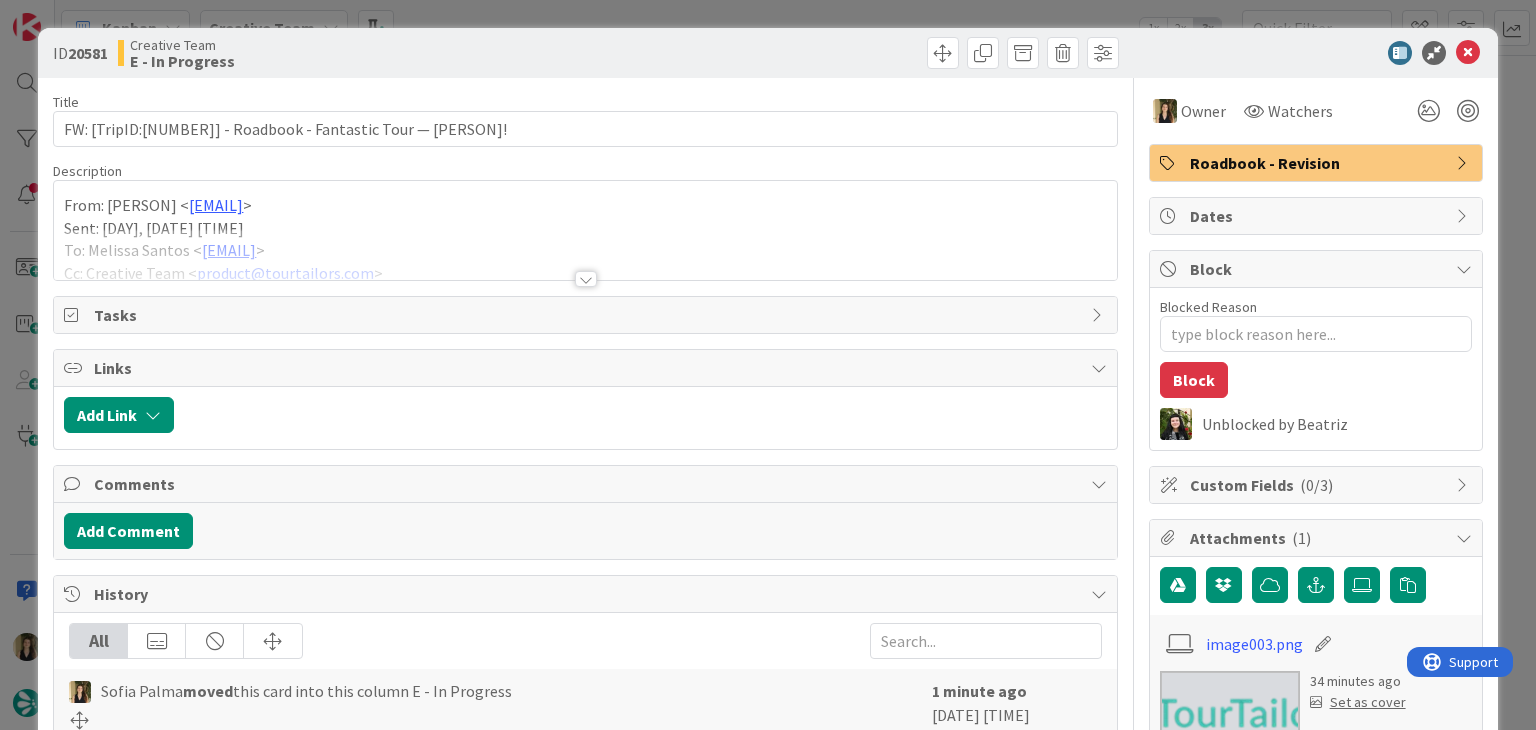 scroll, scrollTop: 0, scrollLeft: 0, axis: both 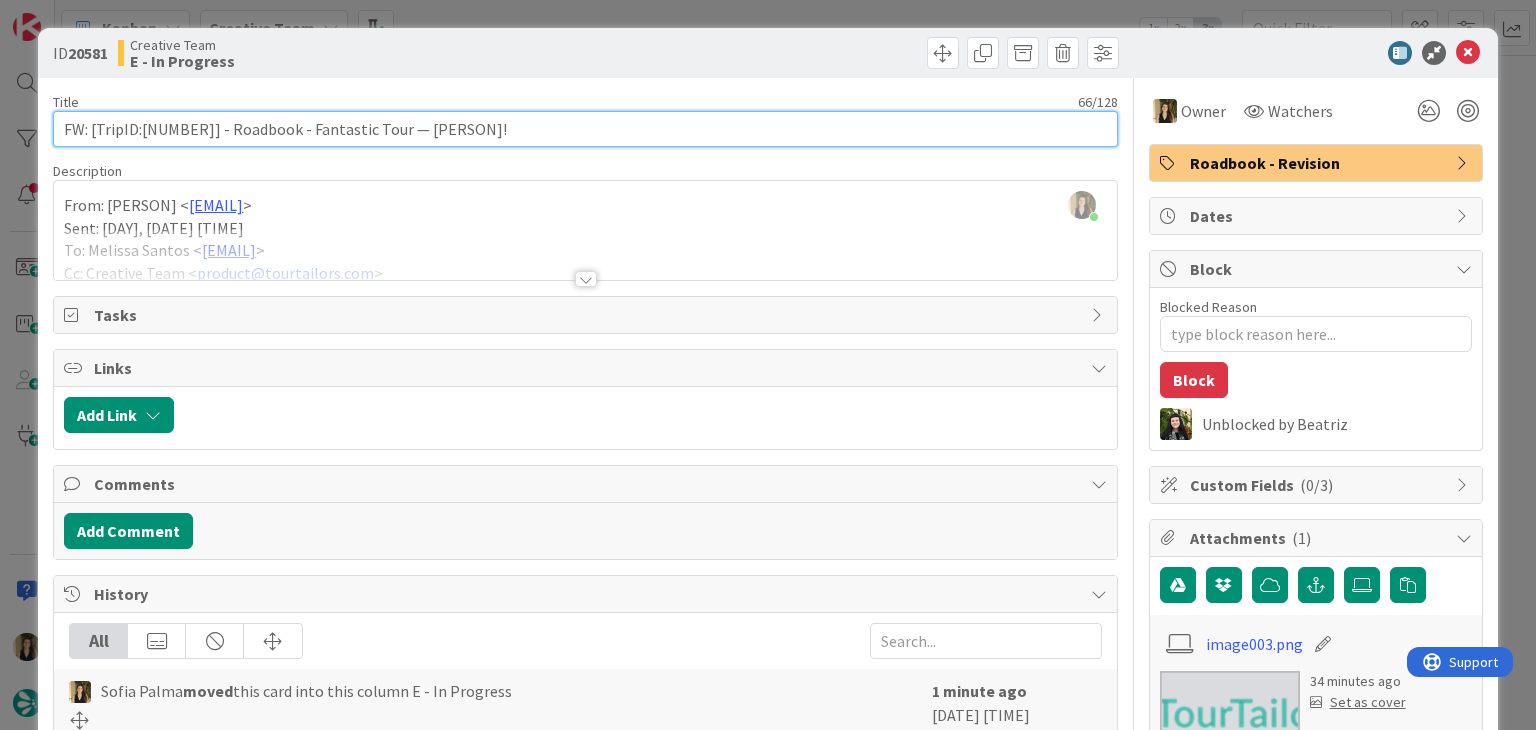 click on "FW: [TripID:[NUMBER]] - Roadbook - Fantastic Tour — [PERSON]!" at bounding box center [585, 129] 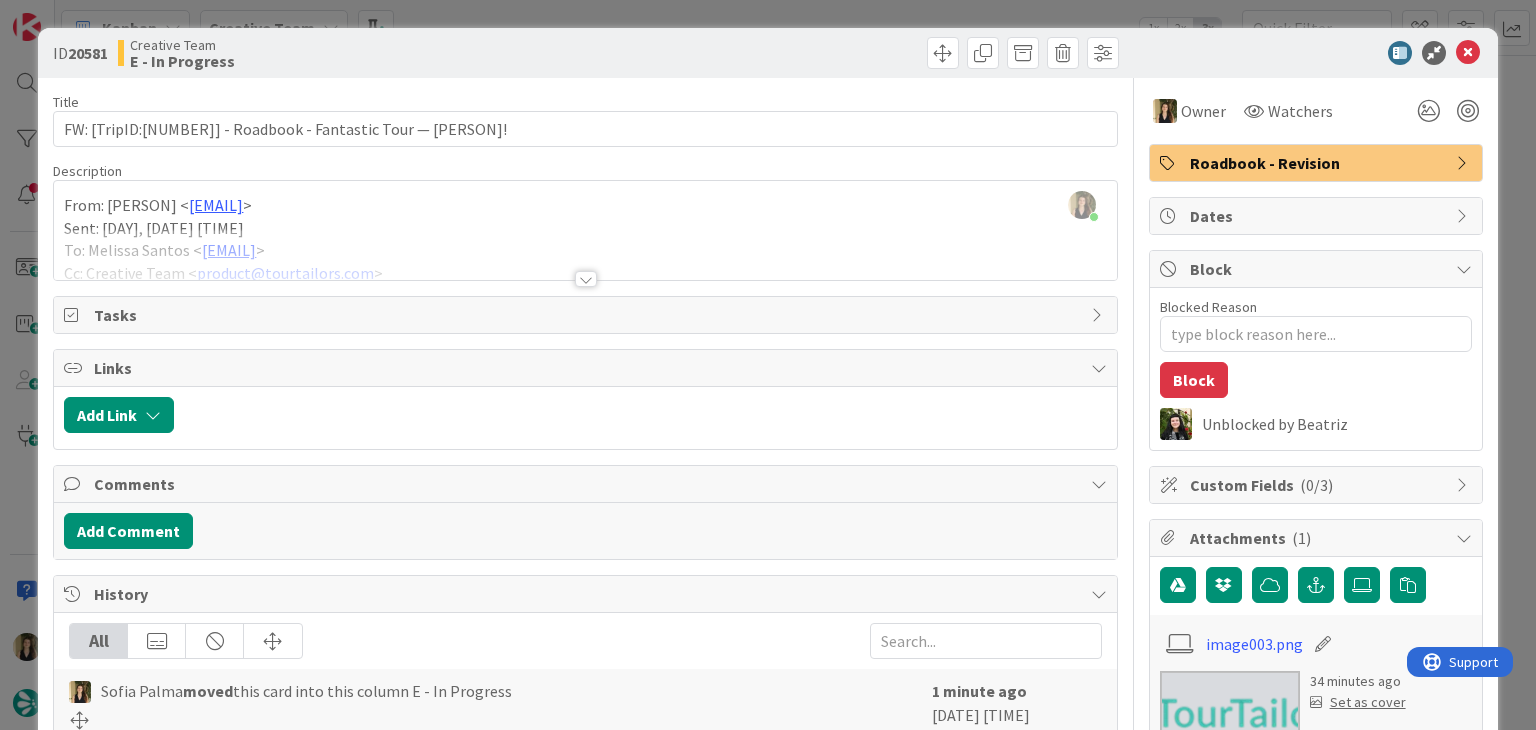 click at bounding box center [585, 254] 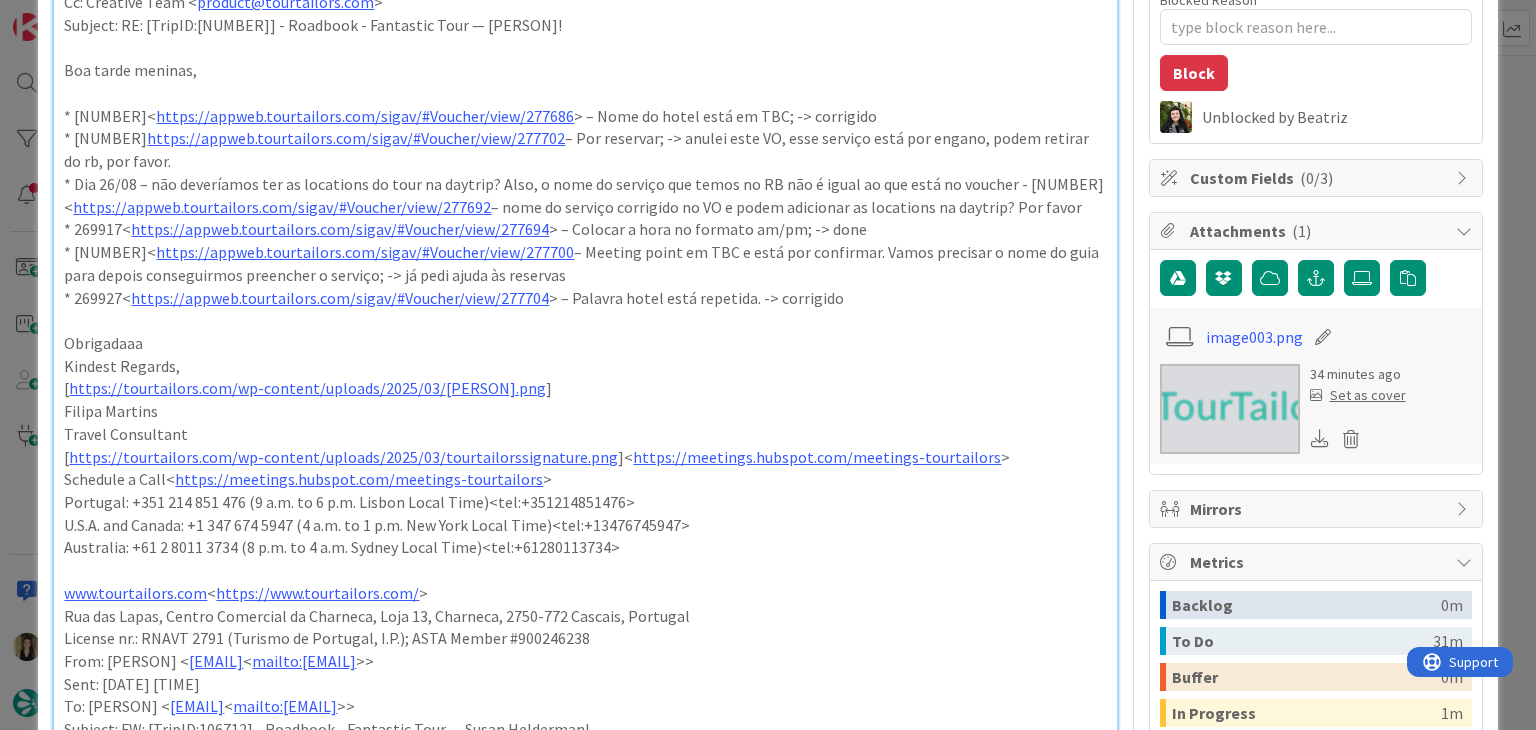 scroll, scrollTop: 300, scrollLeft: 0, axis: vertical 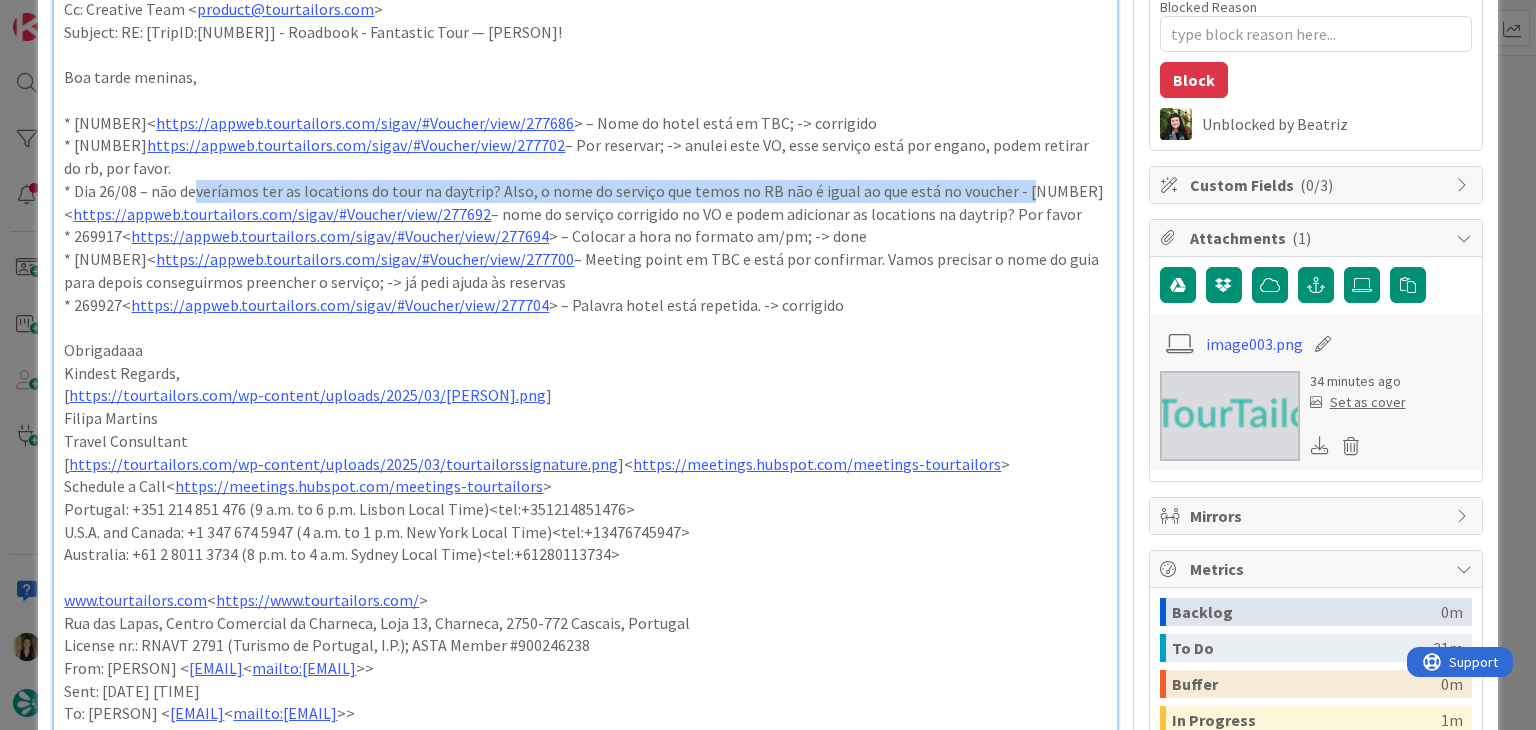 drag, startPoint x: 227, startPoint y: 185, endPoint x: 1014, endPoint y: 181, distance: 787.0102 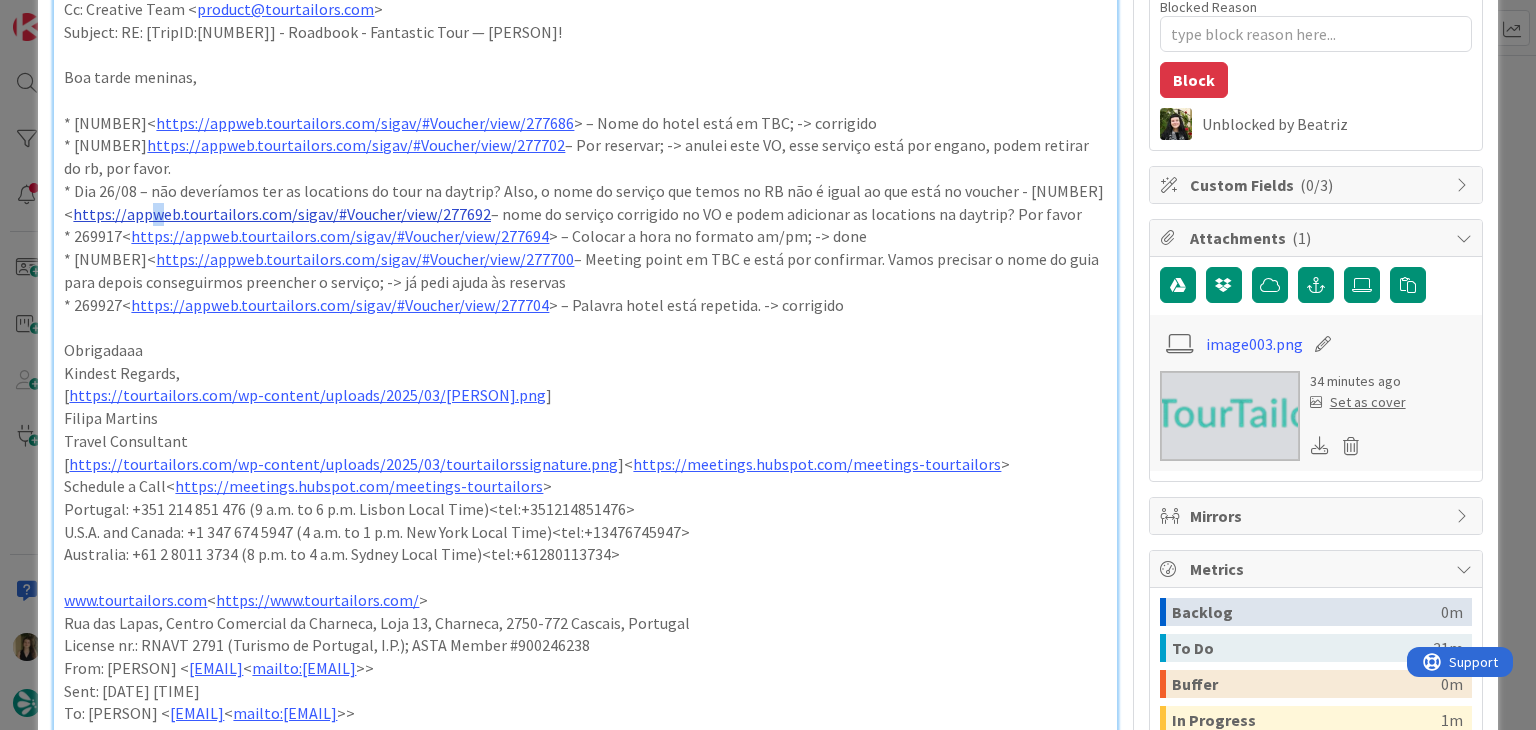 click on "https://appweb.tourtailors.com/sigav/#Voucher/view/277692" at bounding box center [282, 214] 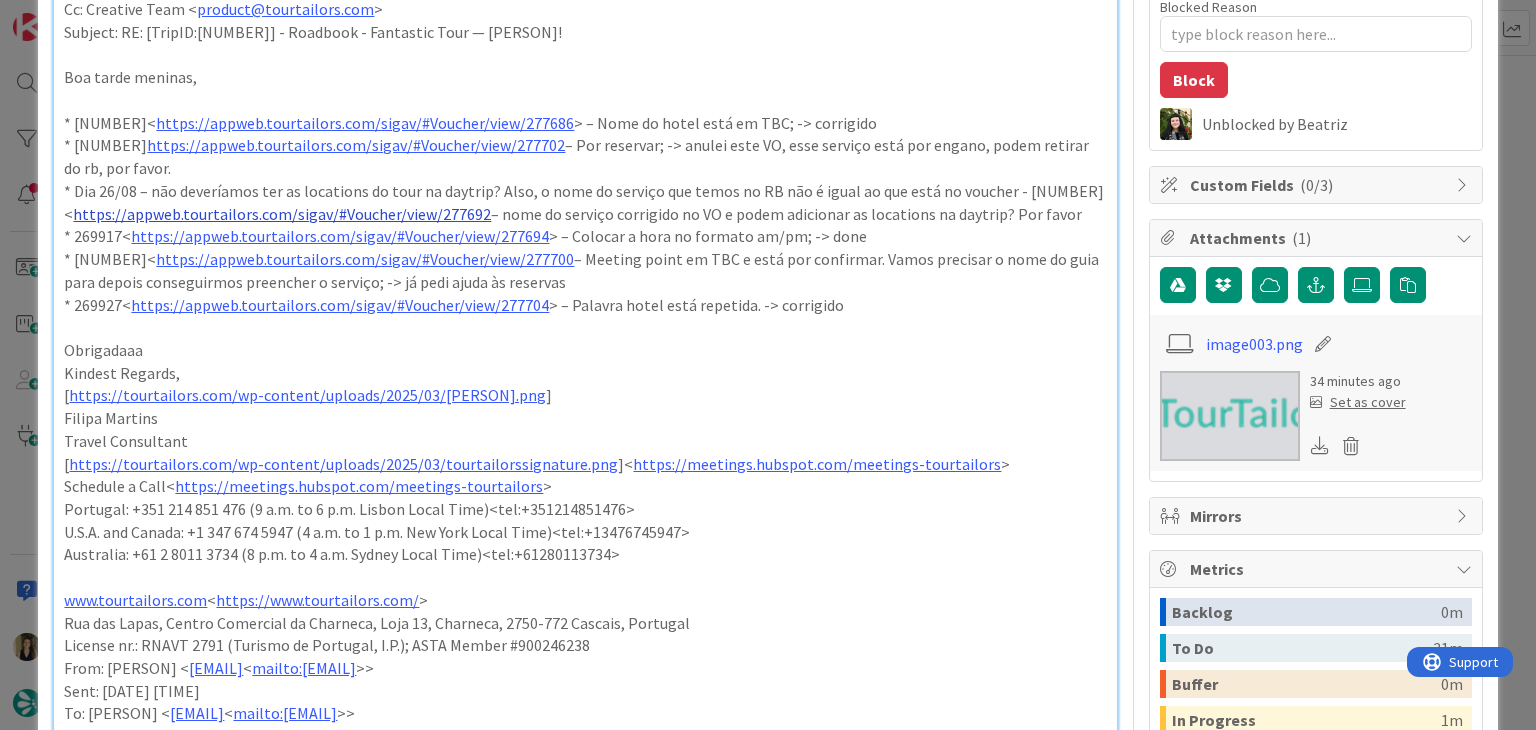 click on "https://appweb.tourtailors.com/sigav/#Voucher/view/277692" at bounding box center [282, 214] 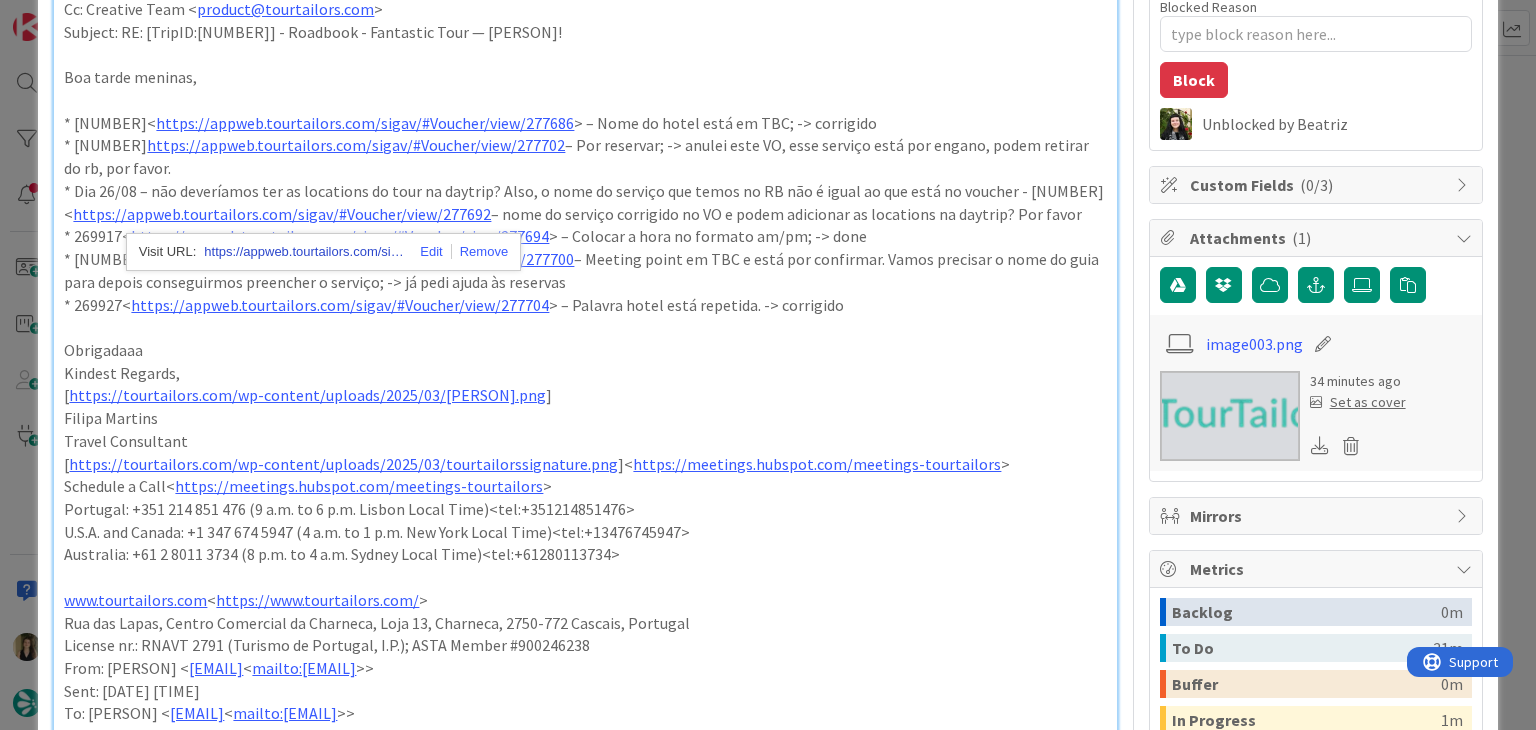 click on "https://appweb.tourtailors.com/sigav/#Voucher/view/277692" at bounding box center [304, 252] 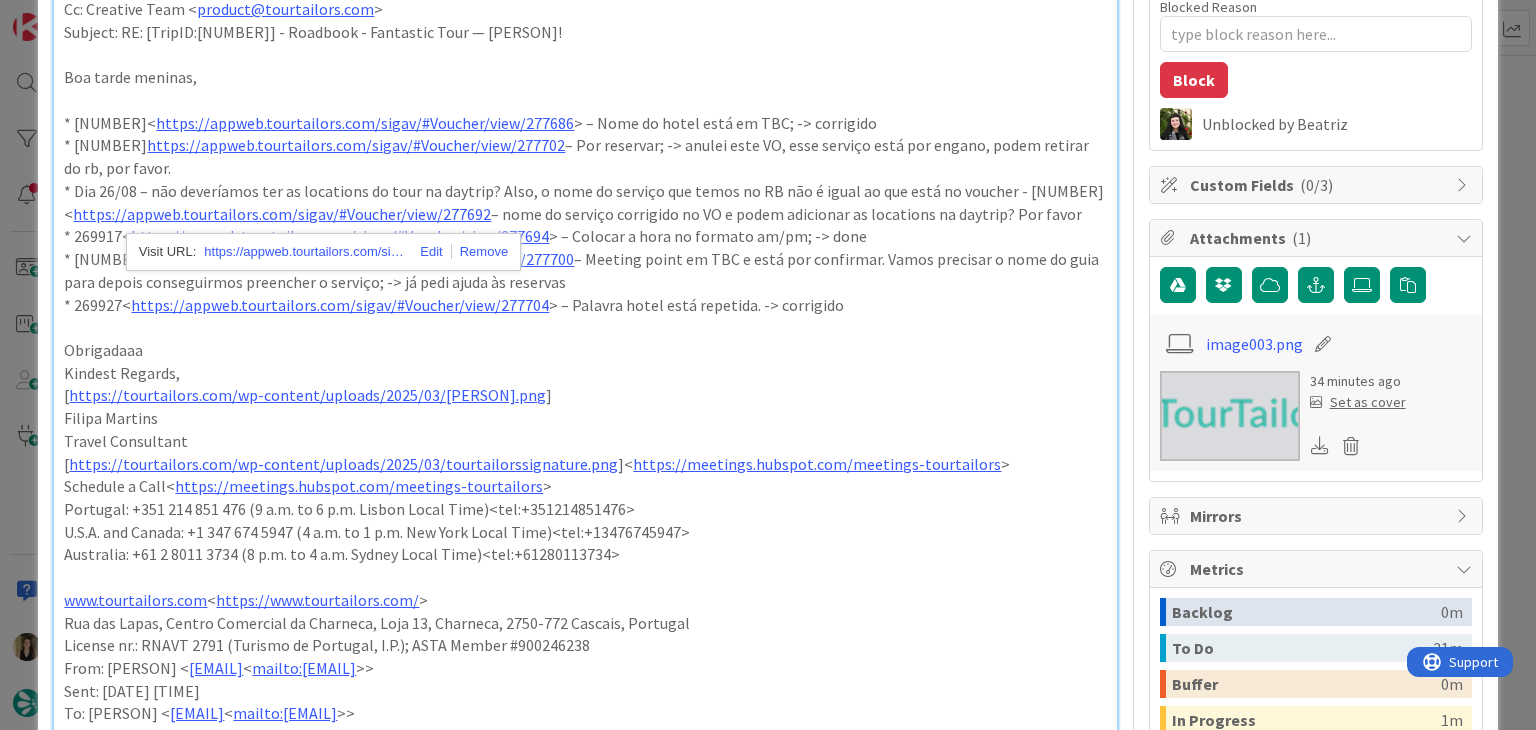 click on "* [NUMBER] https://appweb.tourtailors.com/sigav/#Voucher/view/[NUMBER] > – Meeting point em TBC e está por confirmar. Vamos precisar o nome do guia para depois conseguirmos preencher o serviço; -> já pedi ajuda às reservas" at bounding box center [585, 270] 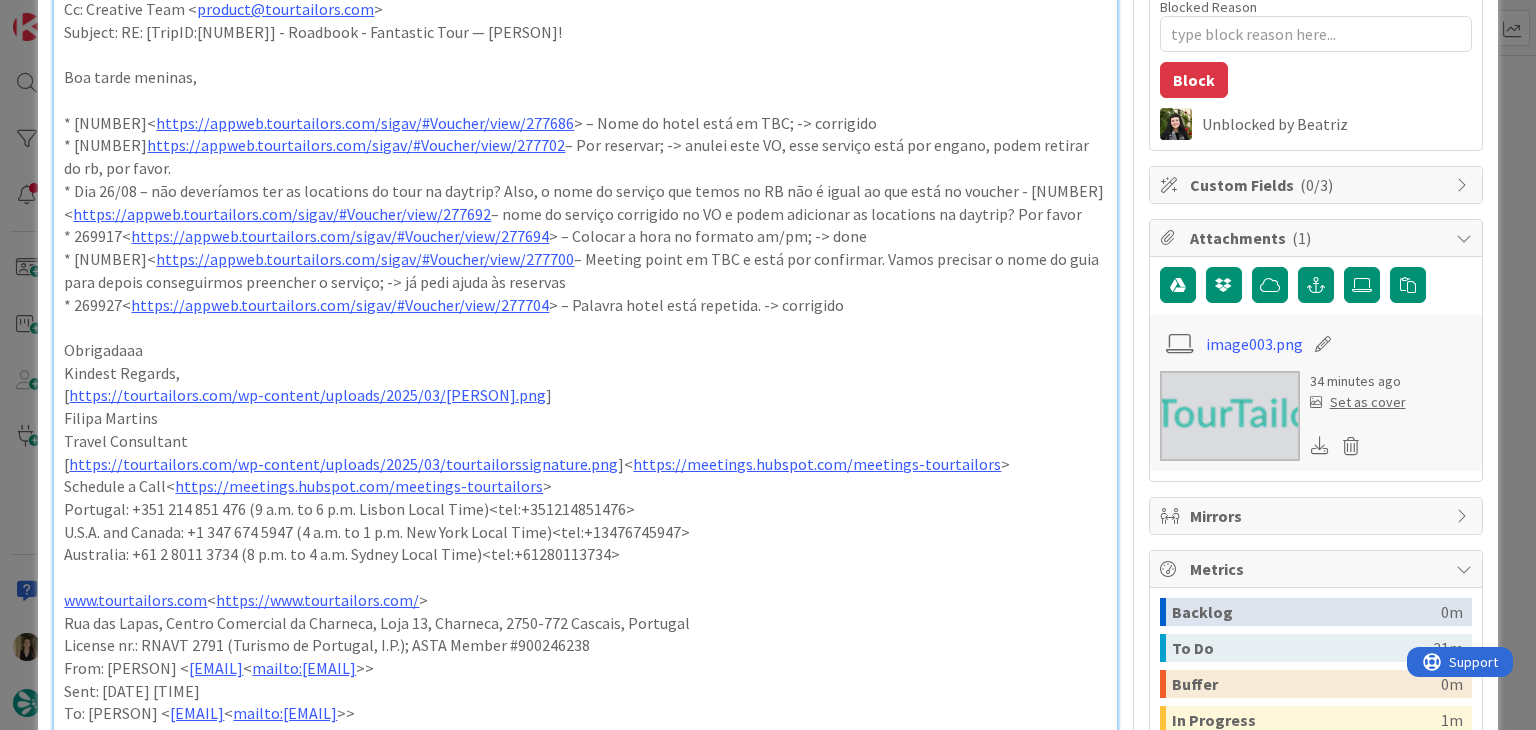 scroll, scrollTop: 4, scrollLeft: 0, axis: vertical 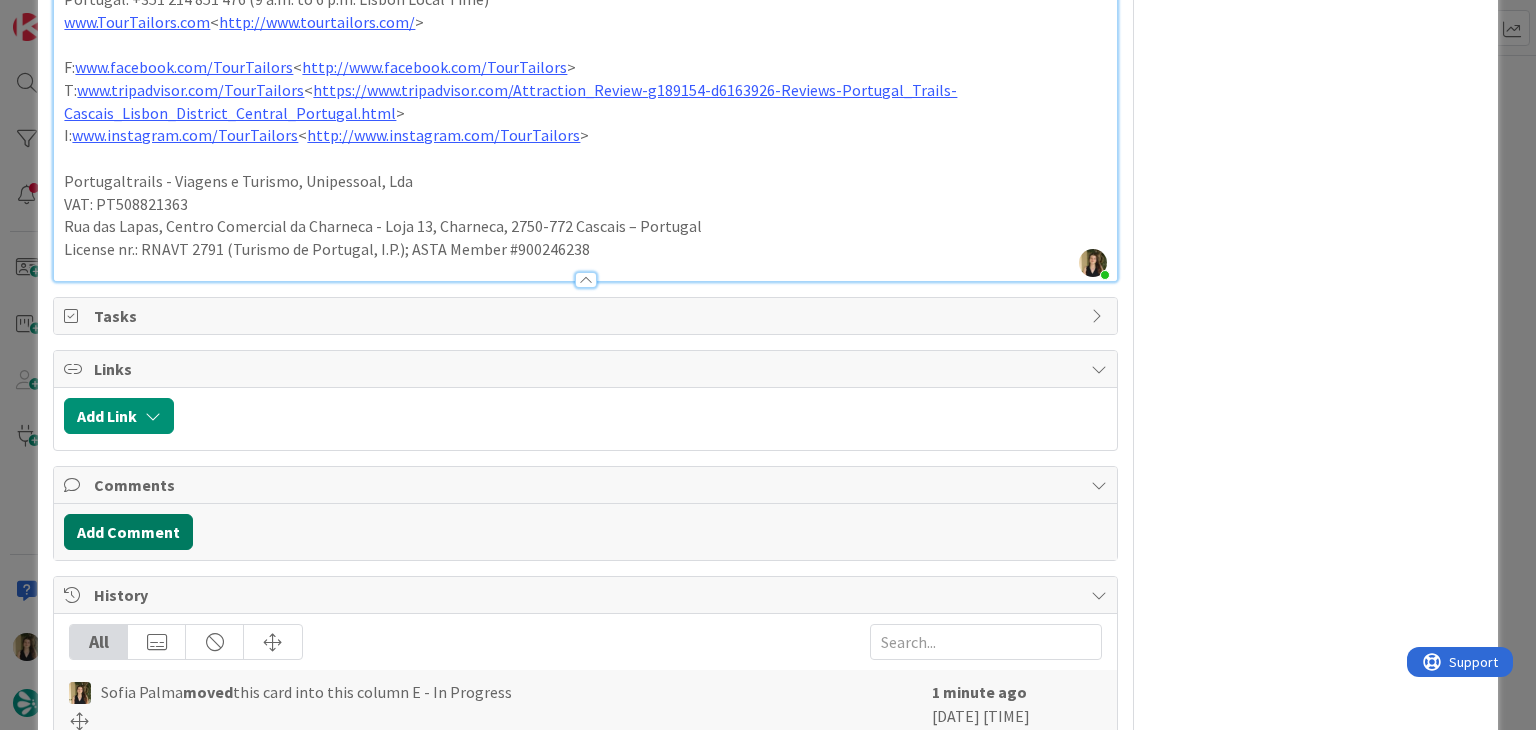 click on "Add Comment" at bounding box center [128, 532] 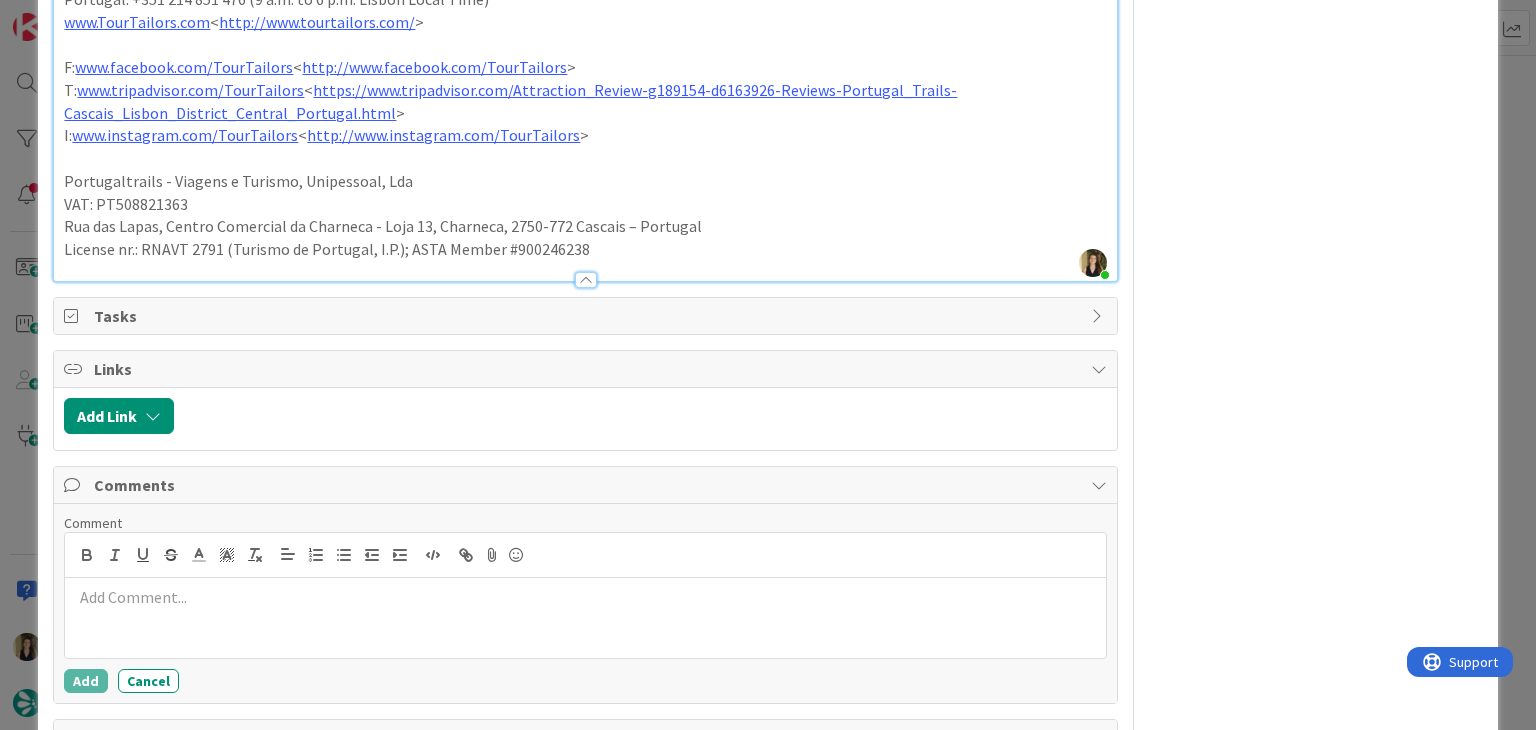 click at bounding box center (585, 597) 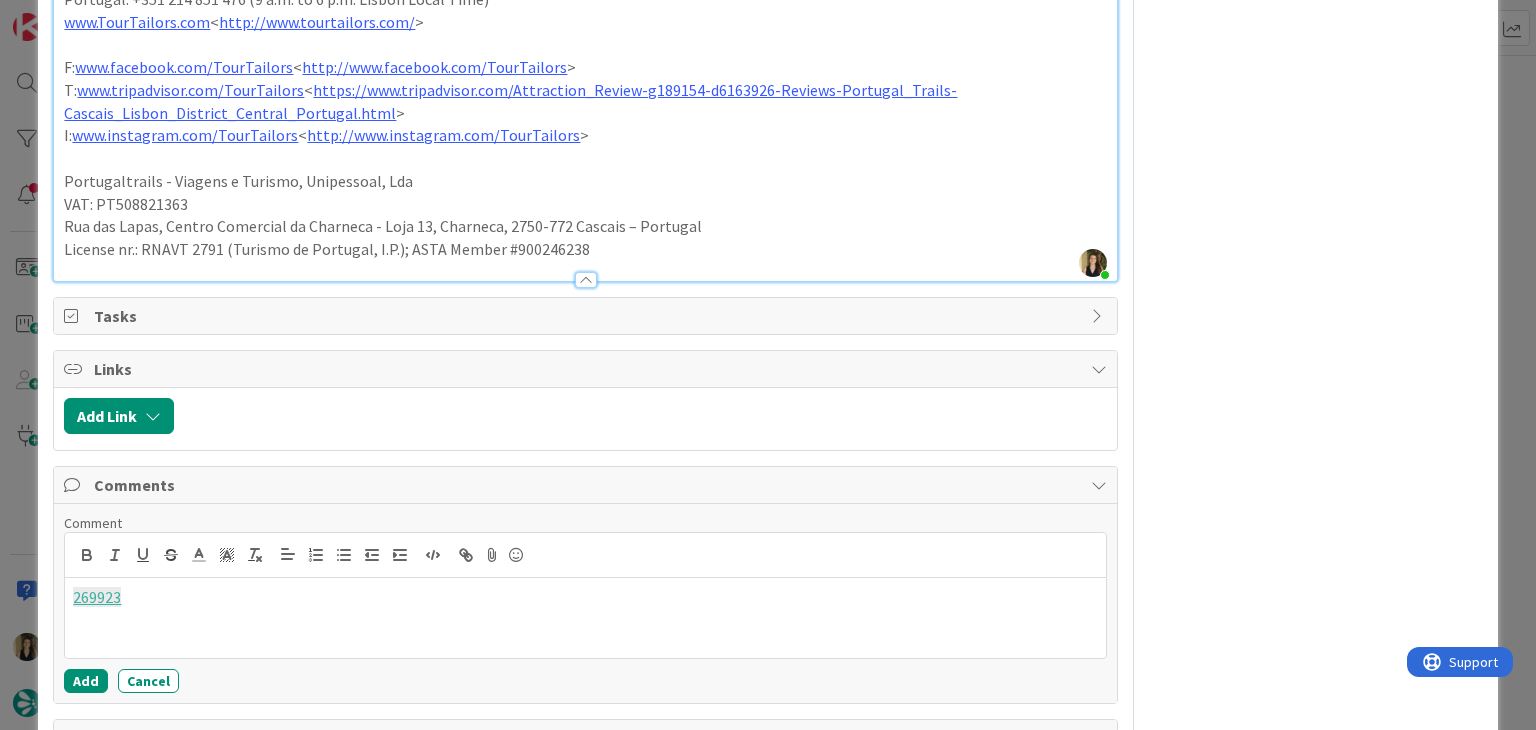 type 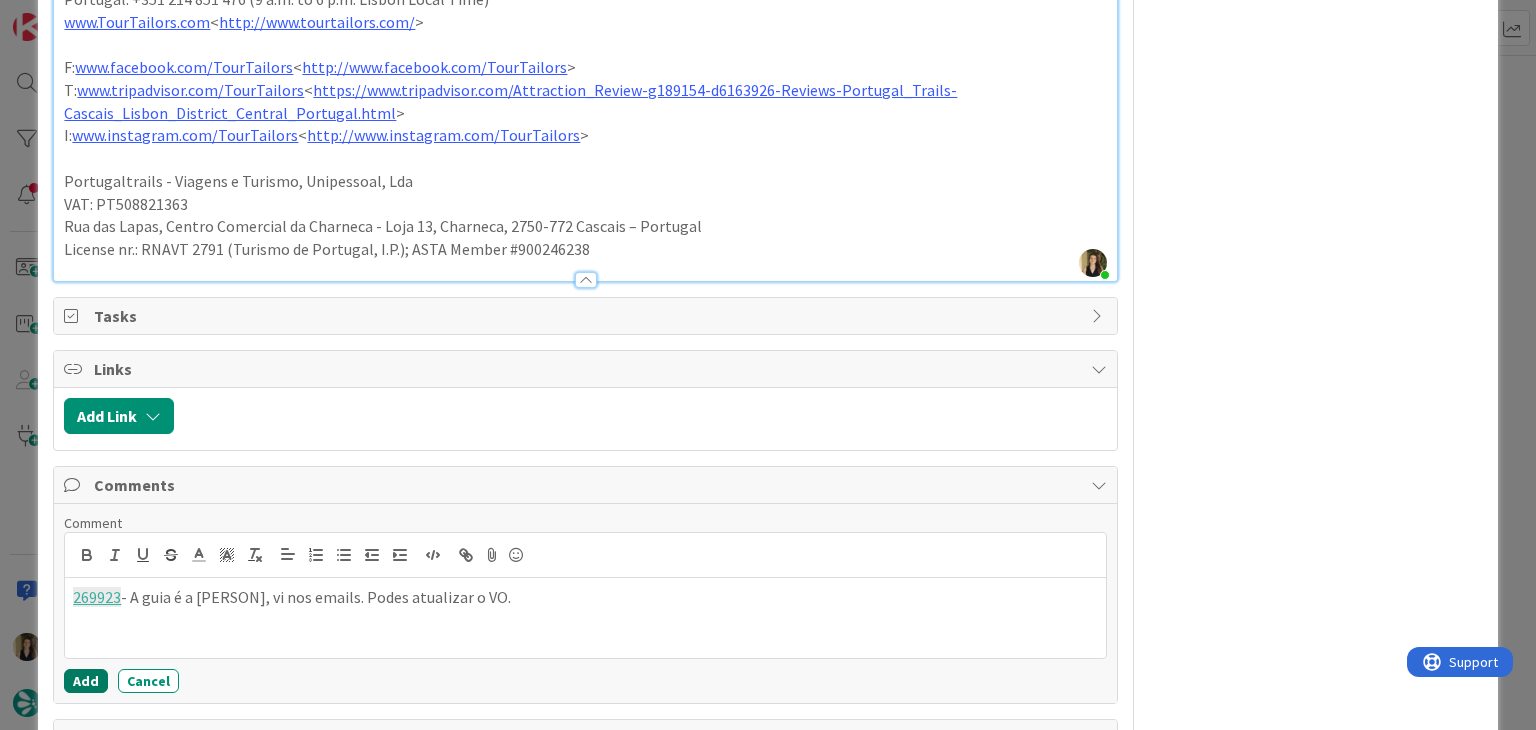 click on "Add" at bounding box center (86, 681) 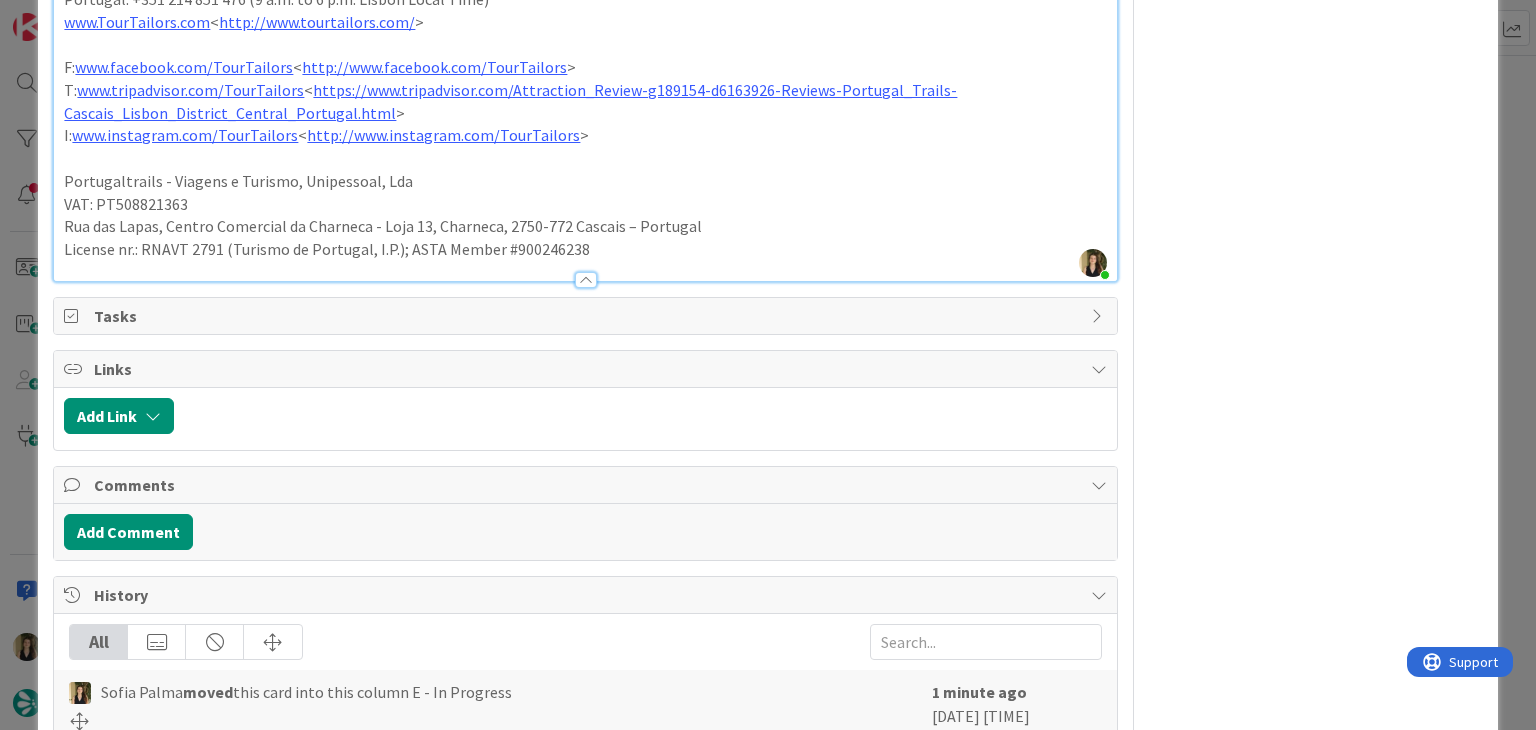 type on "x" 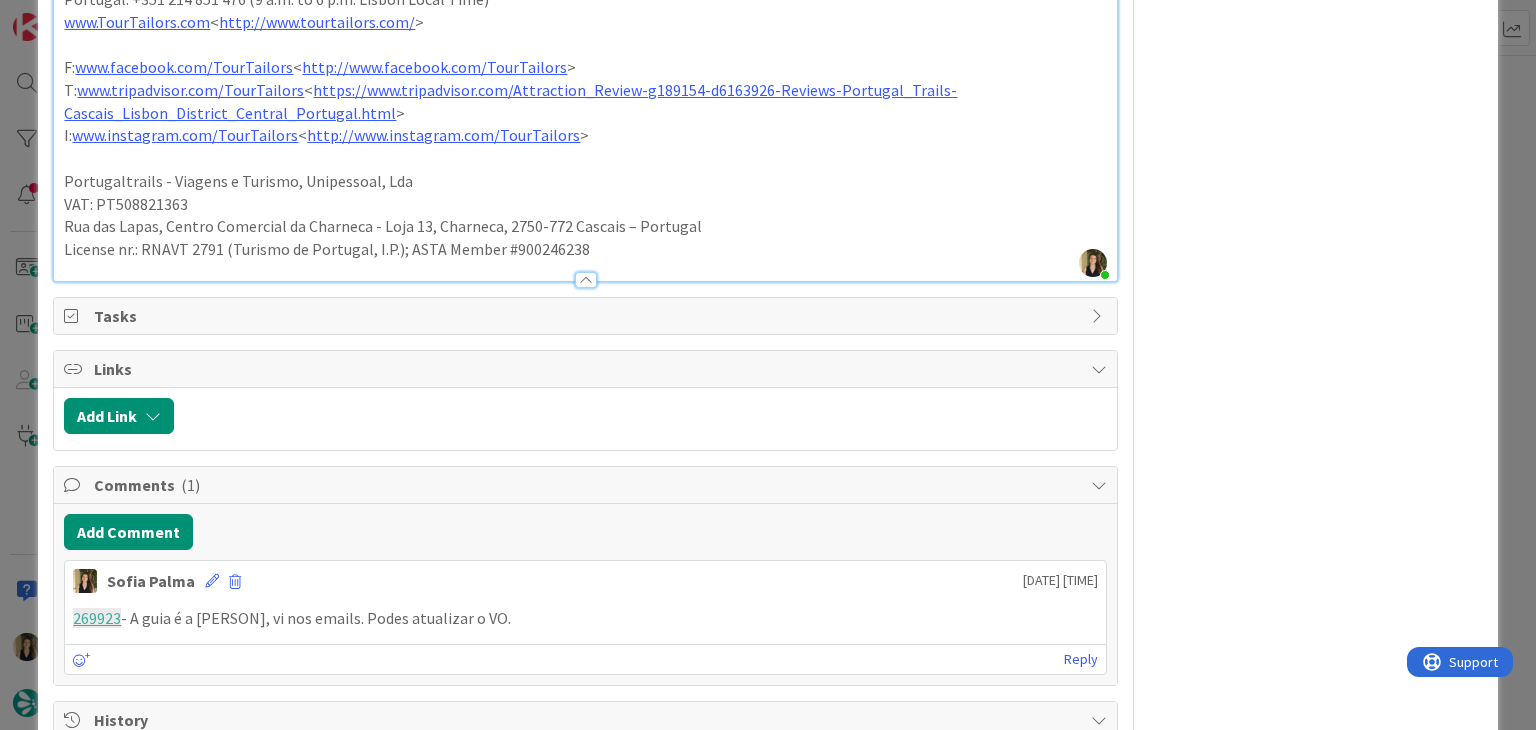 drag, startPoint x: 204, startPoint y: 596, endPoint x: 332, endPoint y: 616, distance: 129.55309 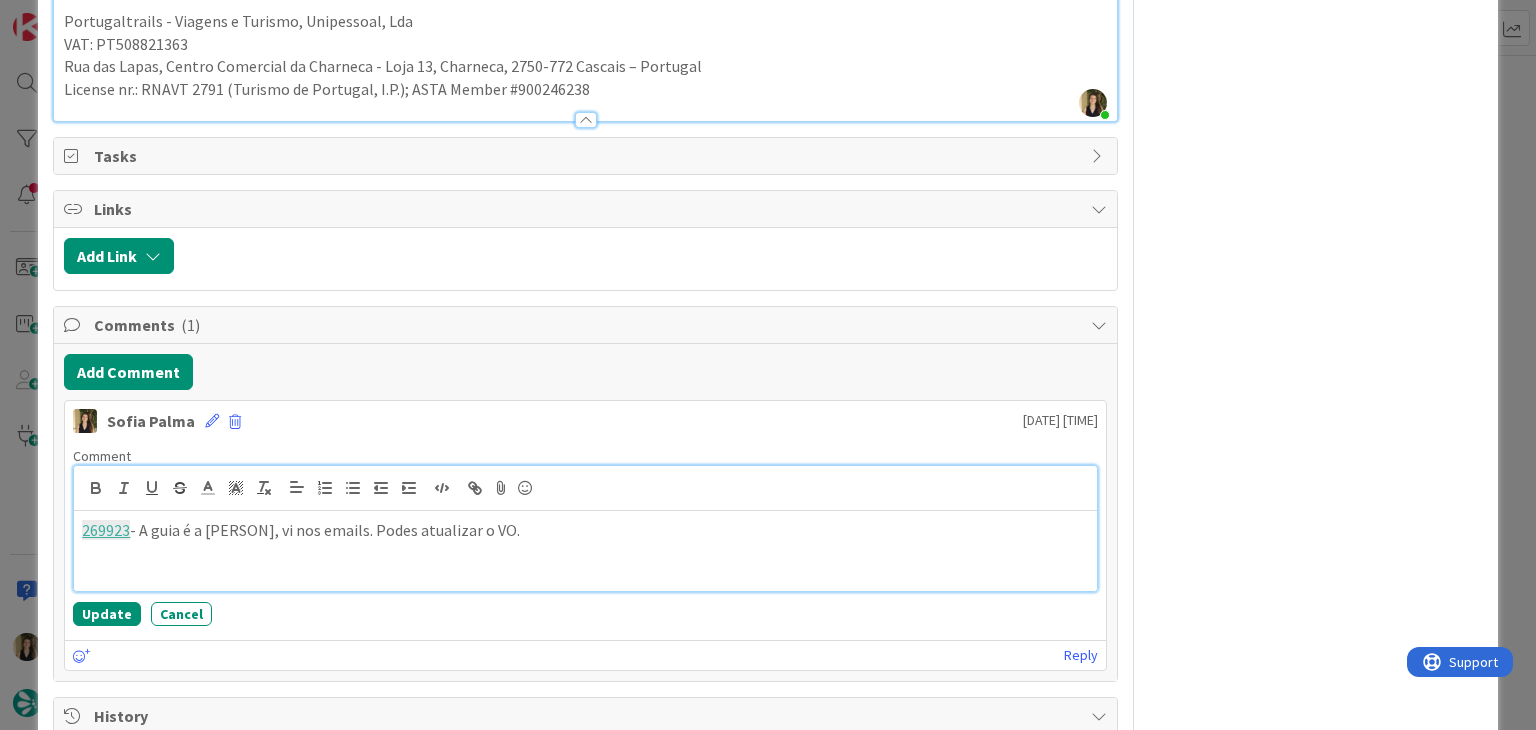 scroll, scrollTop: 1964, scrollLeft: 0, axis: vertical 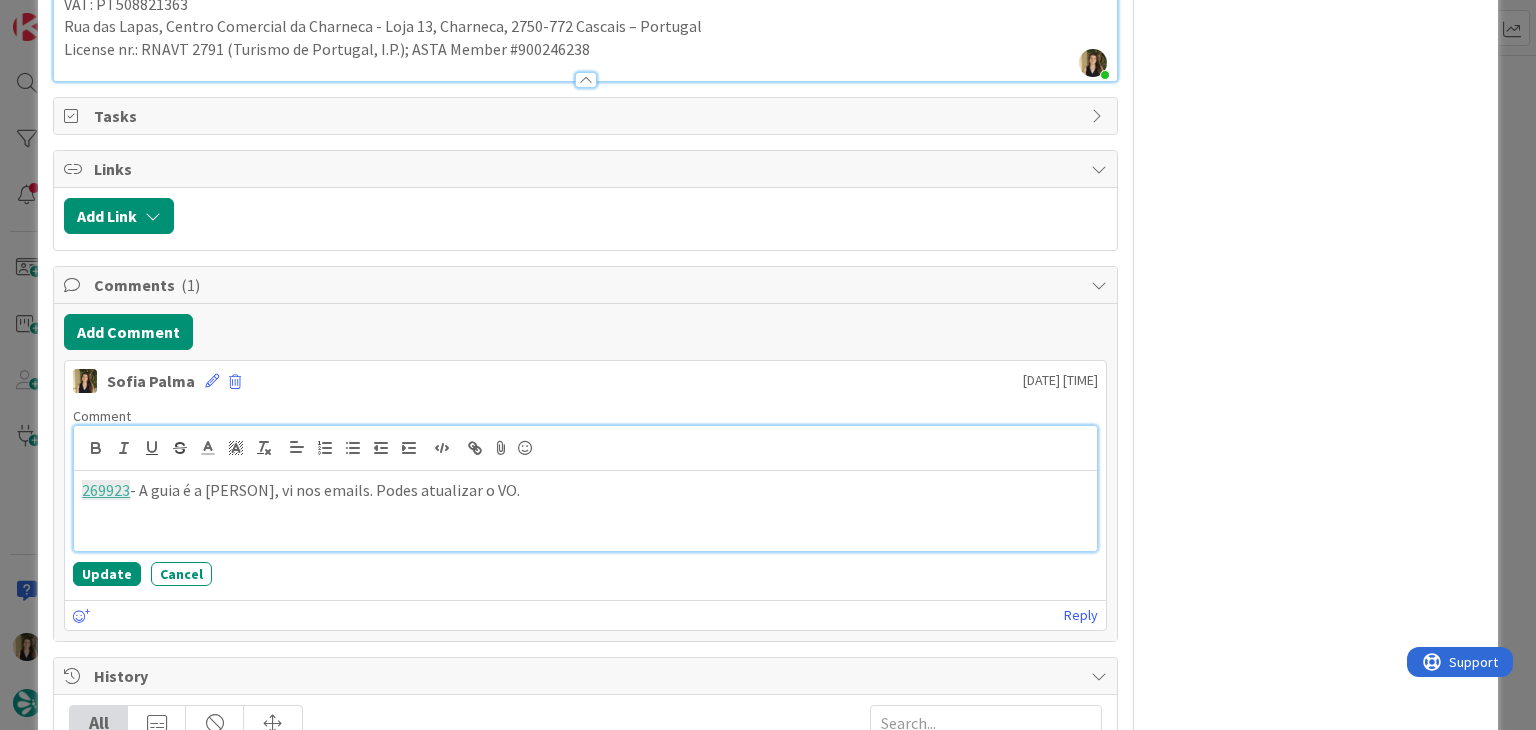 type 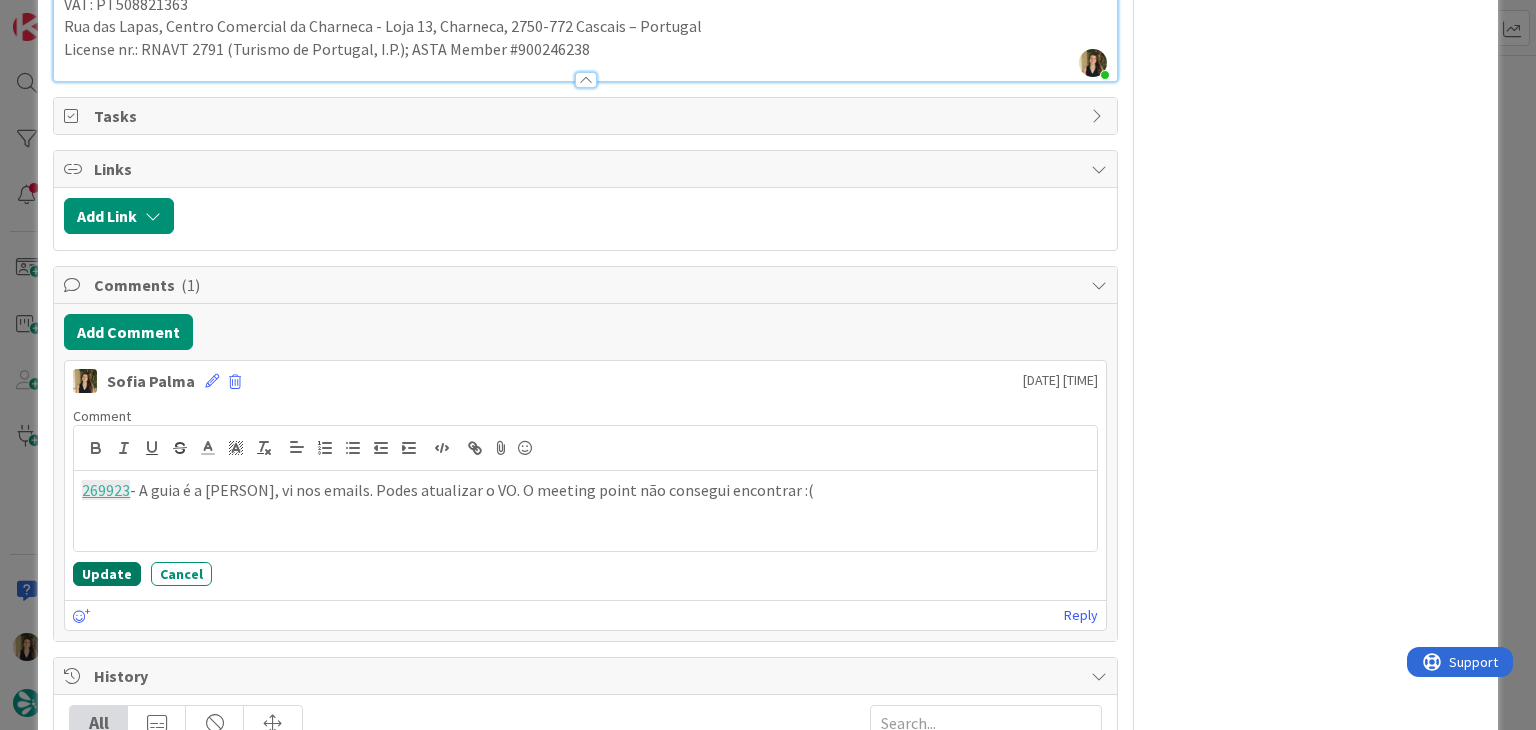 click on "Update" at bounding box center (107, 574) 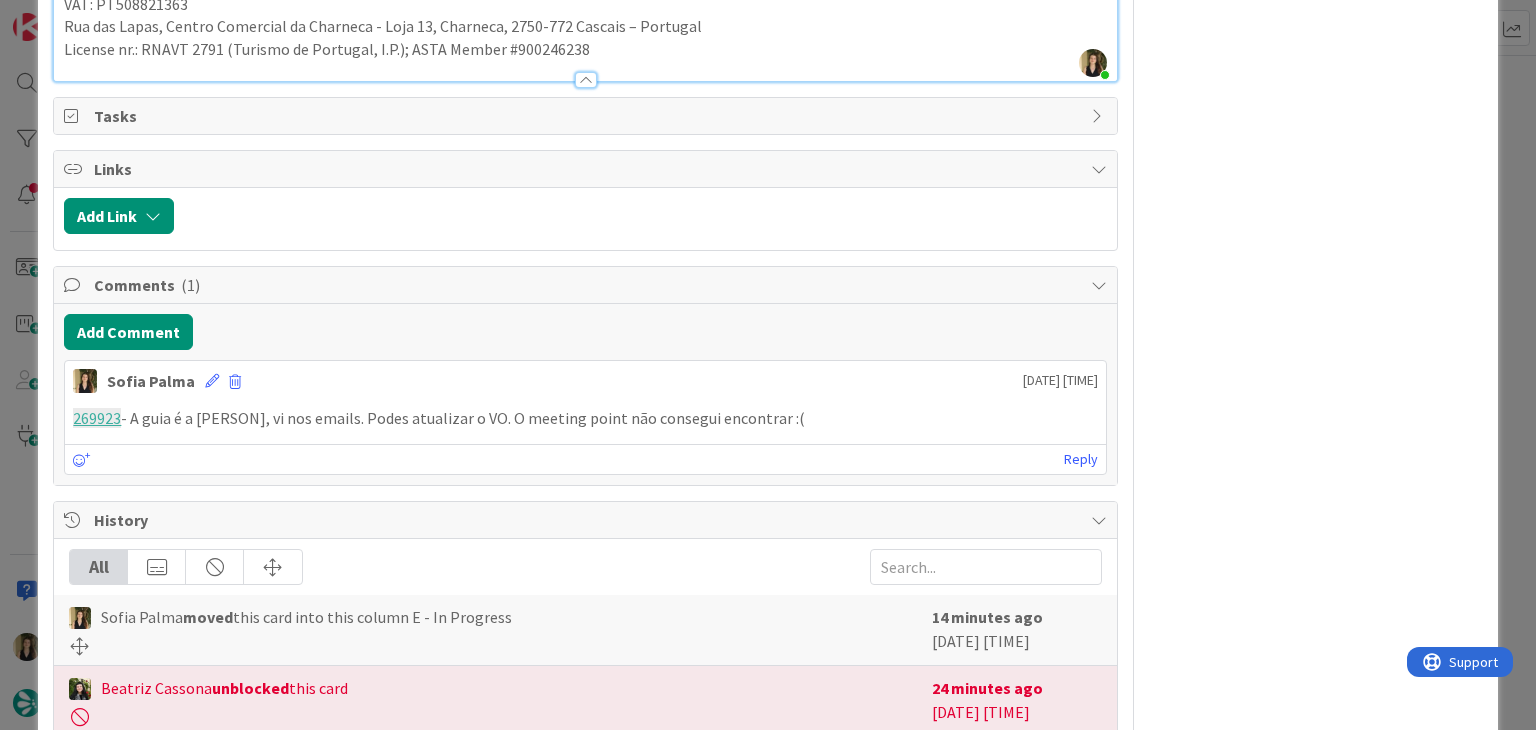 drag, startPoint x: 817, startPoint y: 433, endPoint x: 53, endPoint y: 436, distance: 764.0059 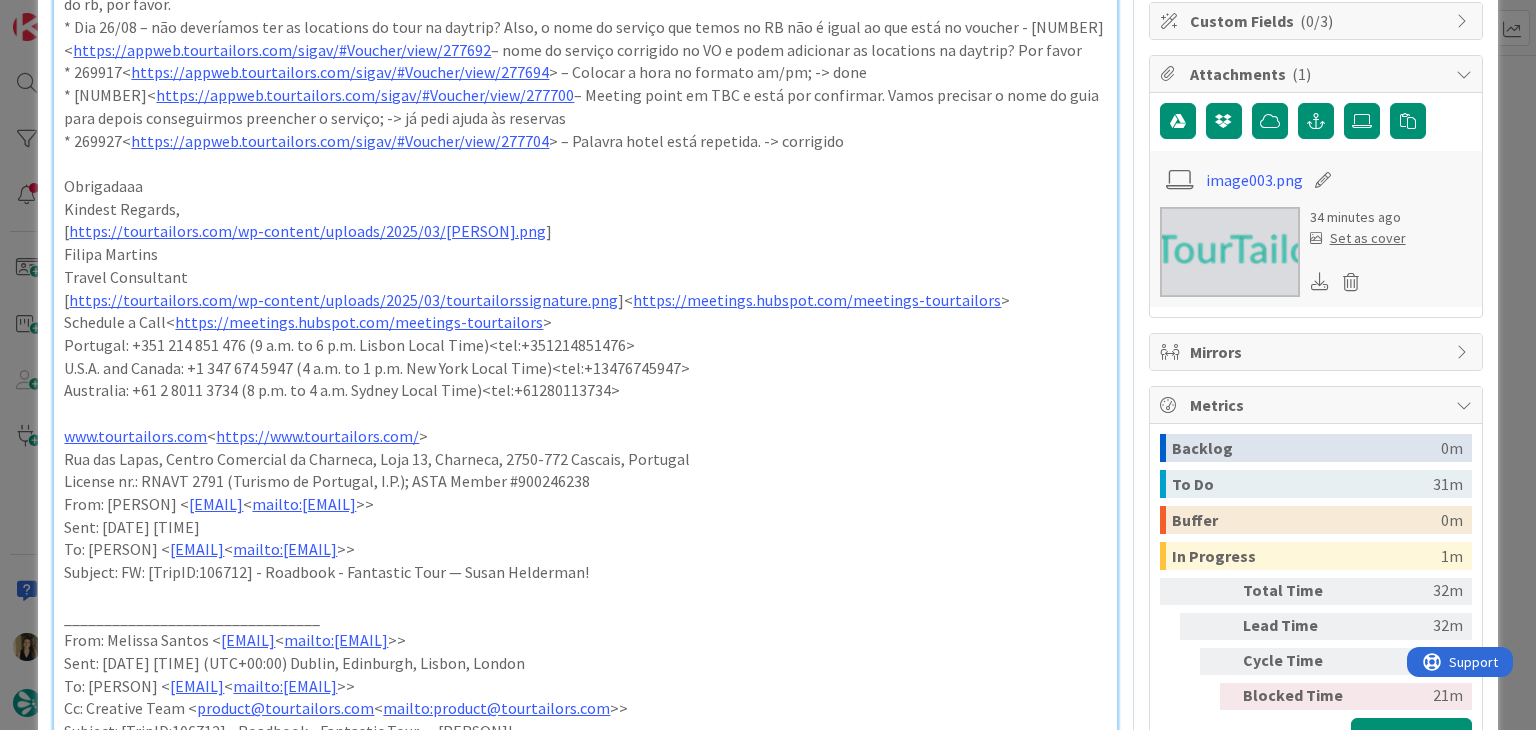 scroll, scrollTop: 0, scrollLeft: 0, axis: both 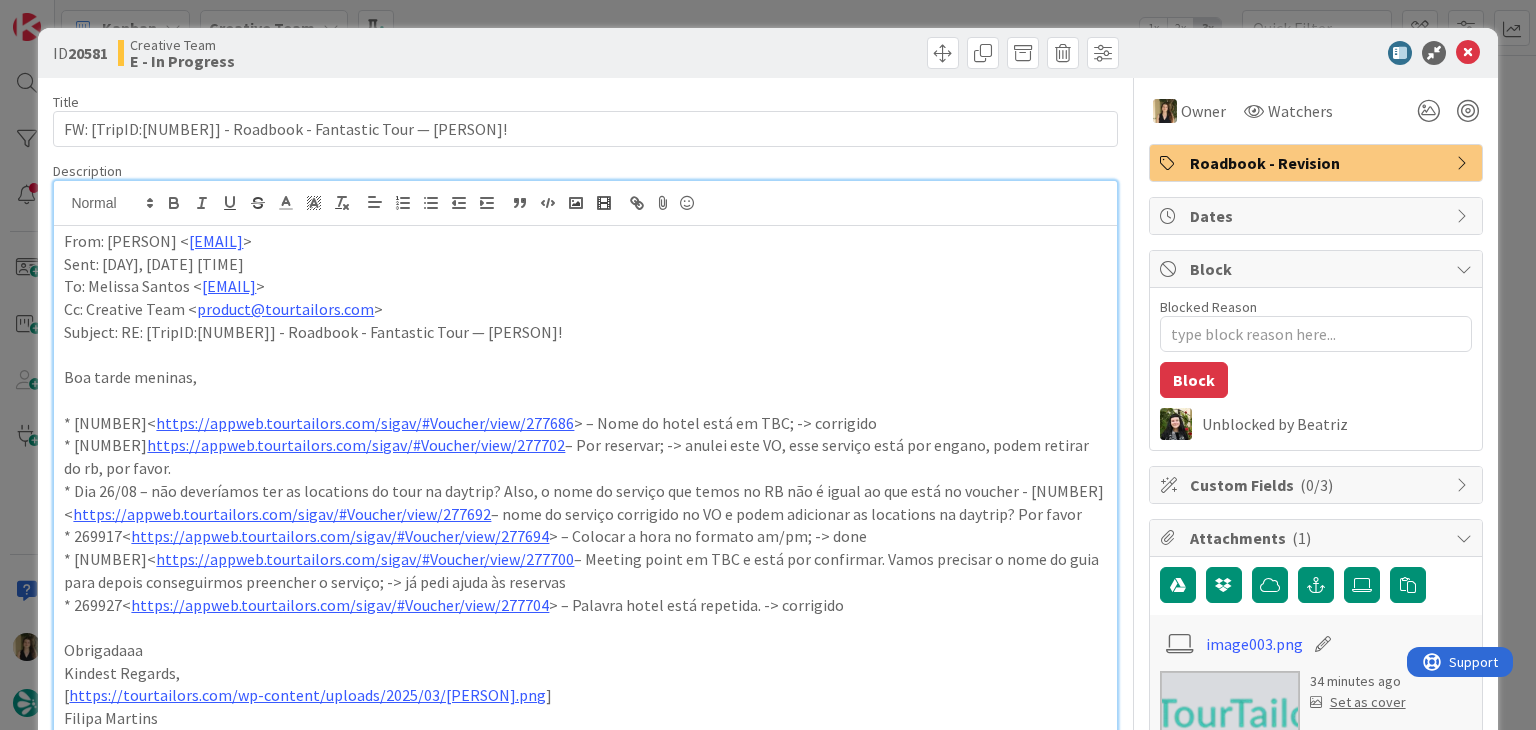 drag, startPoint x: 780, startPoint y: 45, endPoint x: 772, endPoint y: 25, distance: 21.540659 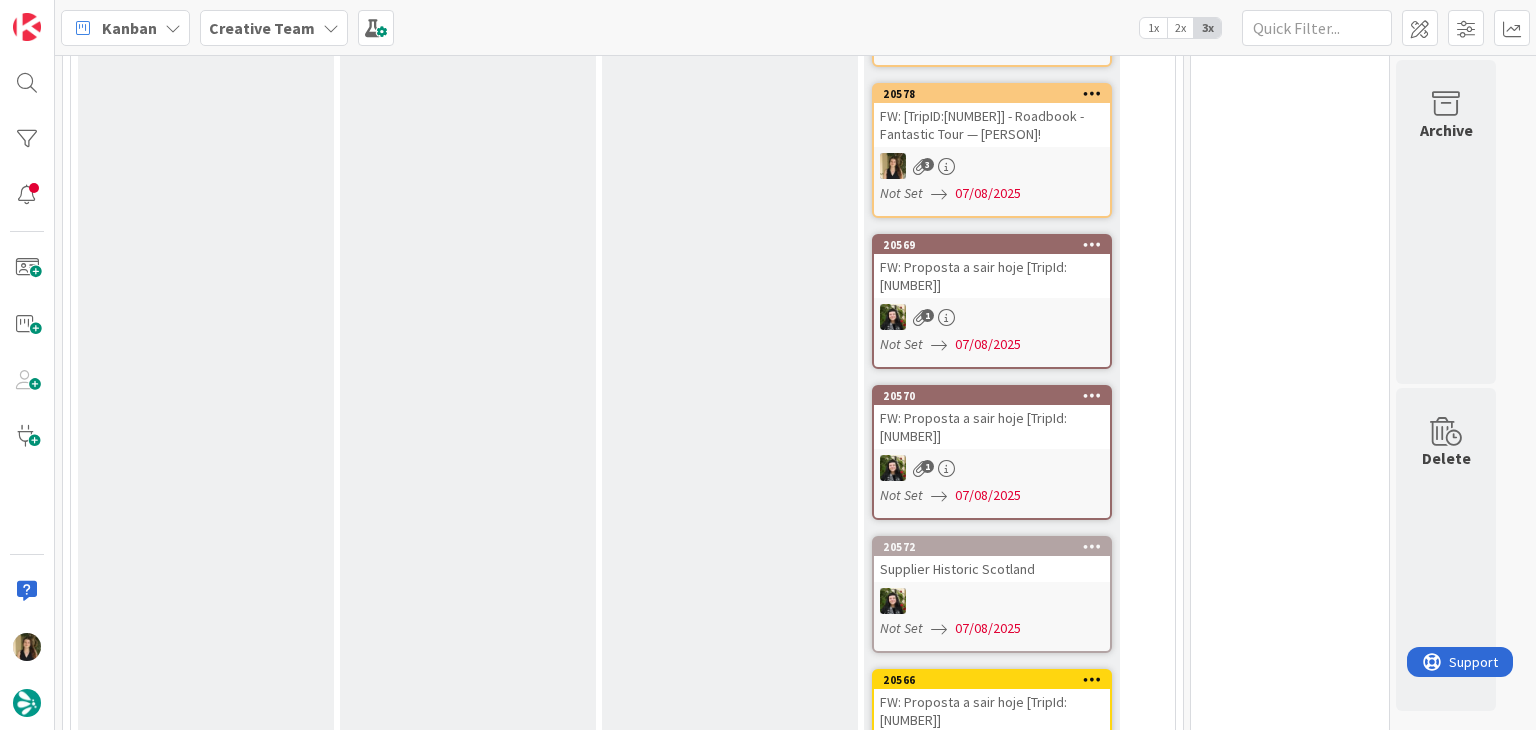 scroll, scrollTop: 0, scrollLeft: 0, axis: both 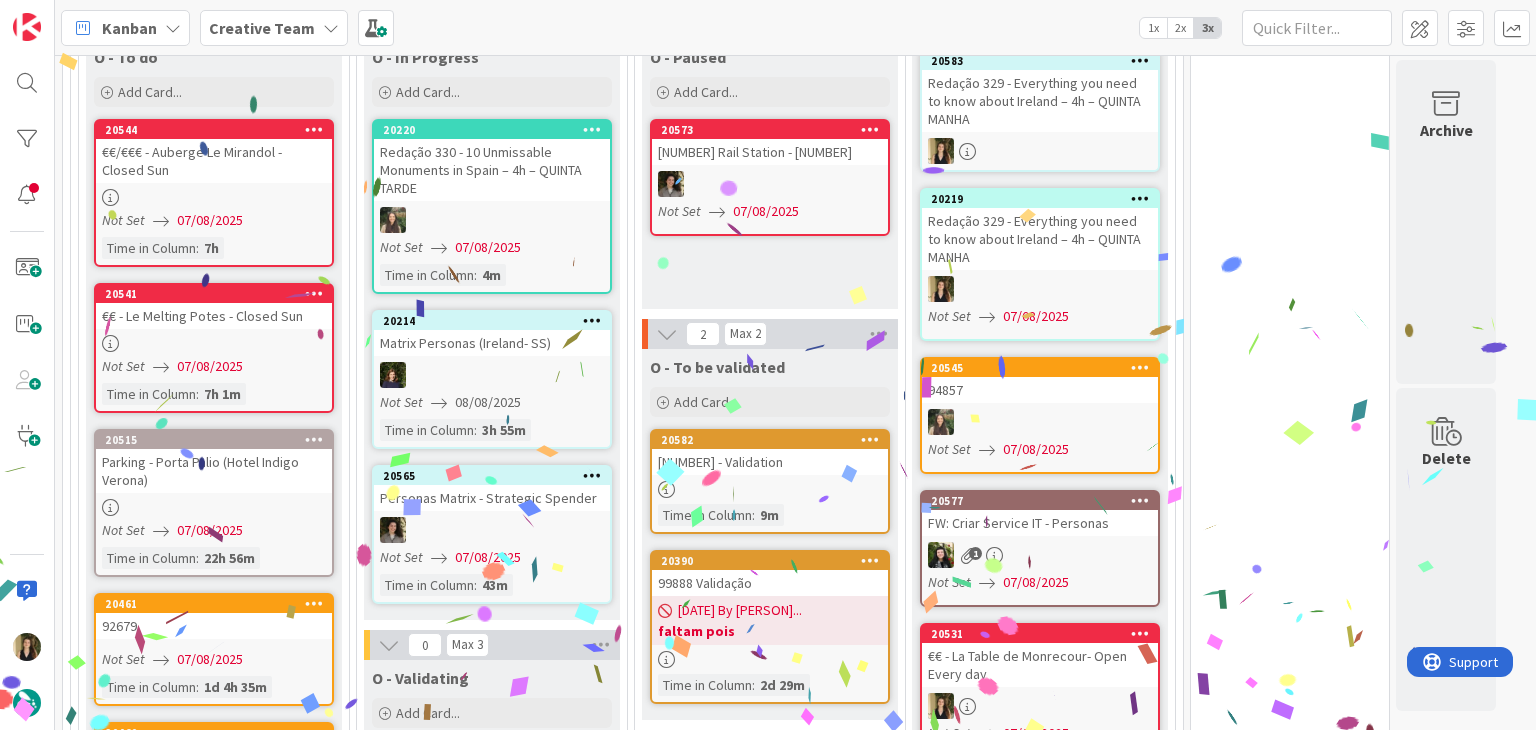 click on "O - Paused Add Card... [NUMBER] Rail Station - [NUMBER] Not Set [DATE]" at bounding box center [770, 174] 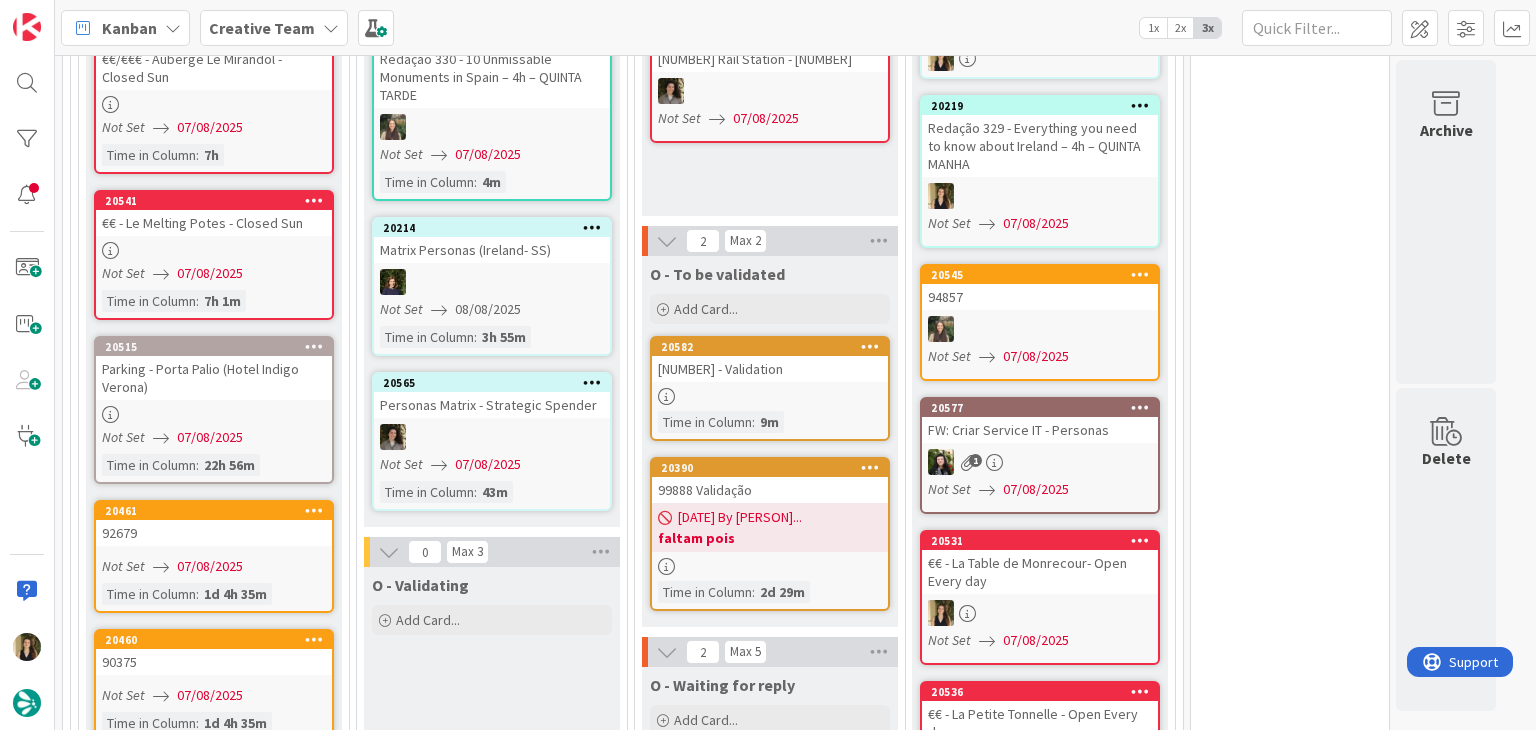 scroll, scrollTop: 2000, scrollLeft: 0, axis: vertical 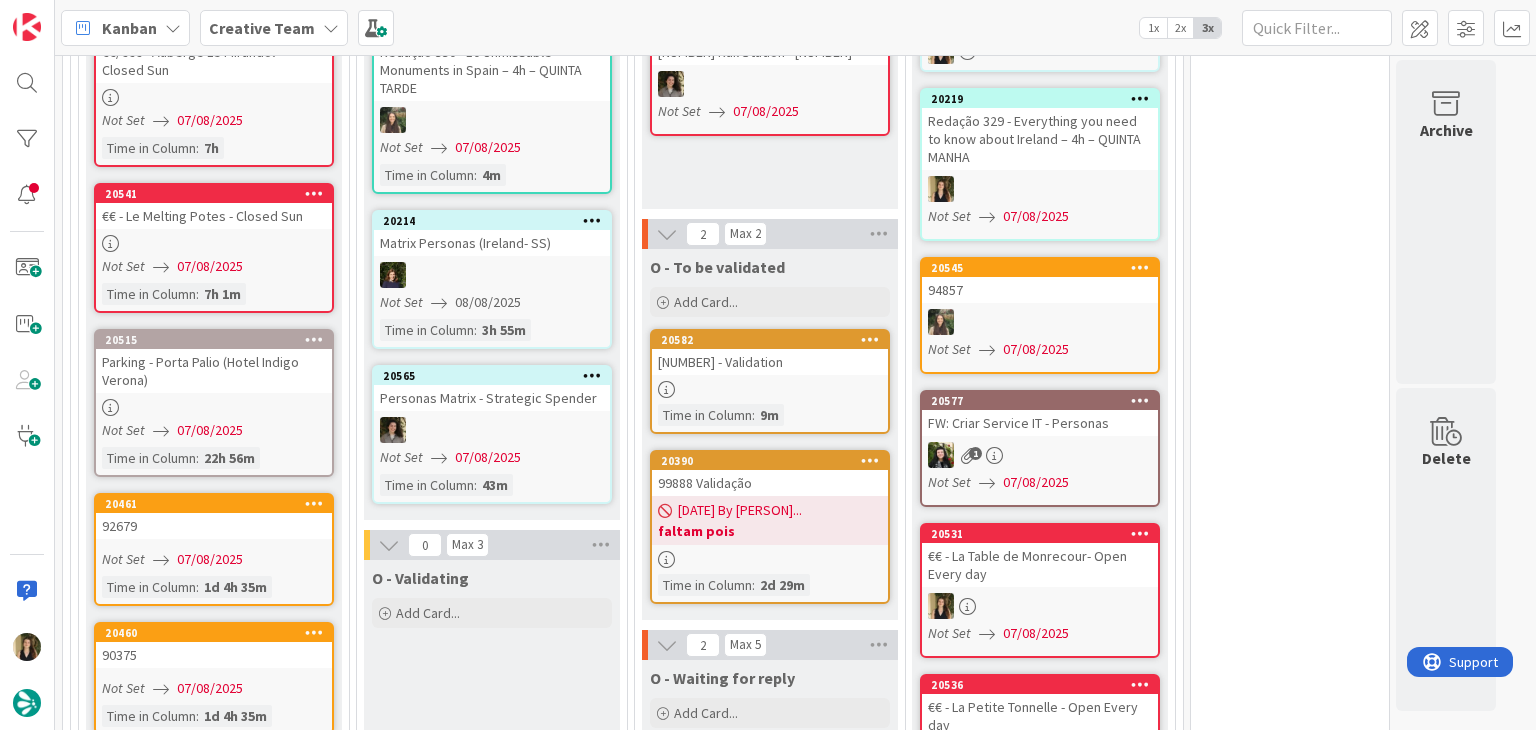 click on "20582 94857 - Validation Time in Column : 9m" at bounding box center (770, 381) 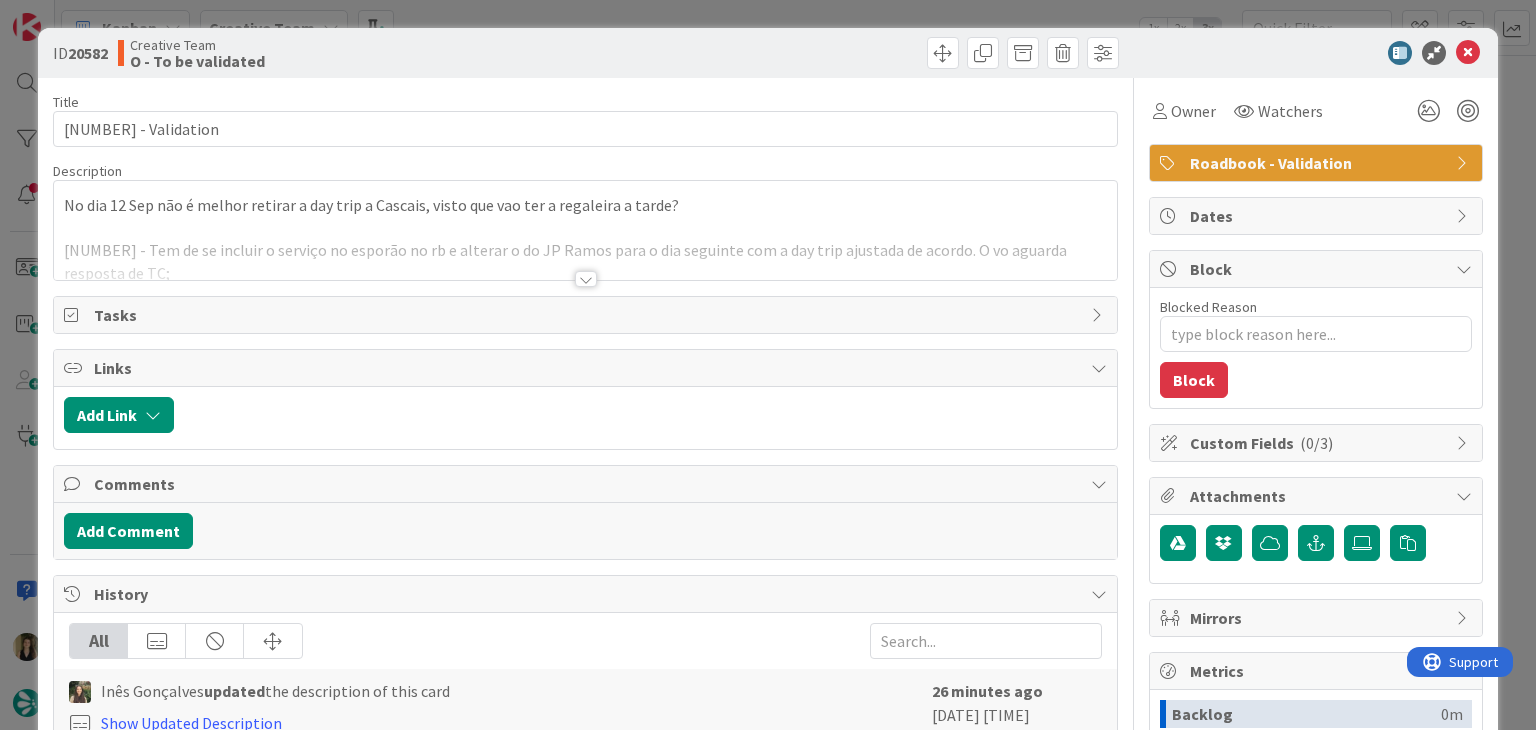 scroll, scrollTop: 0, scrollLeft: 0, axis: both 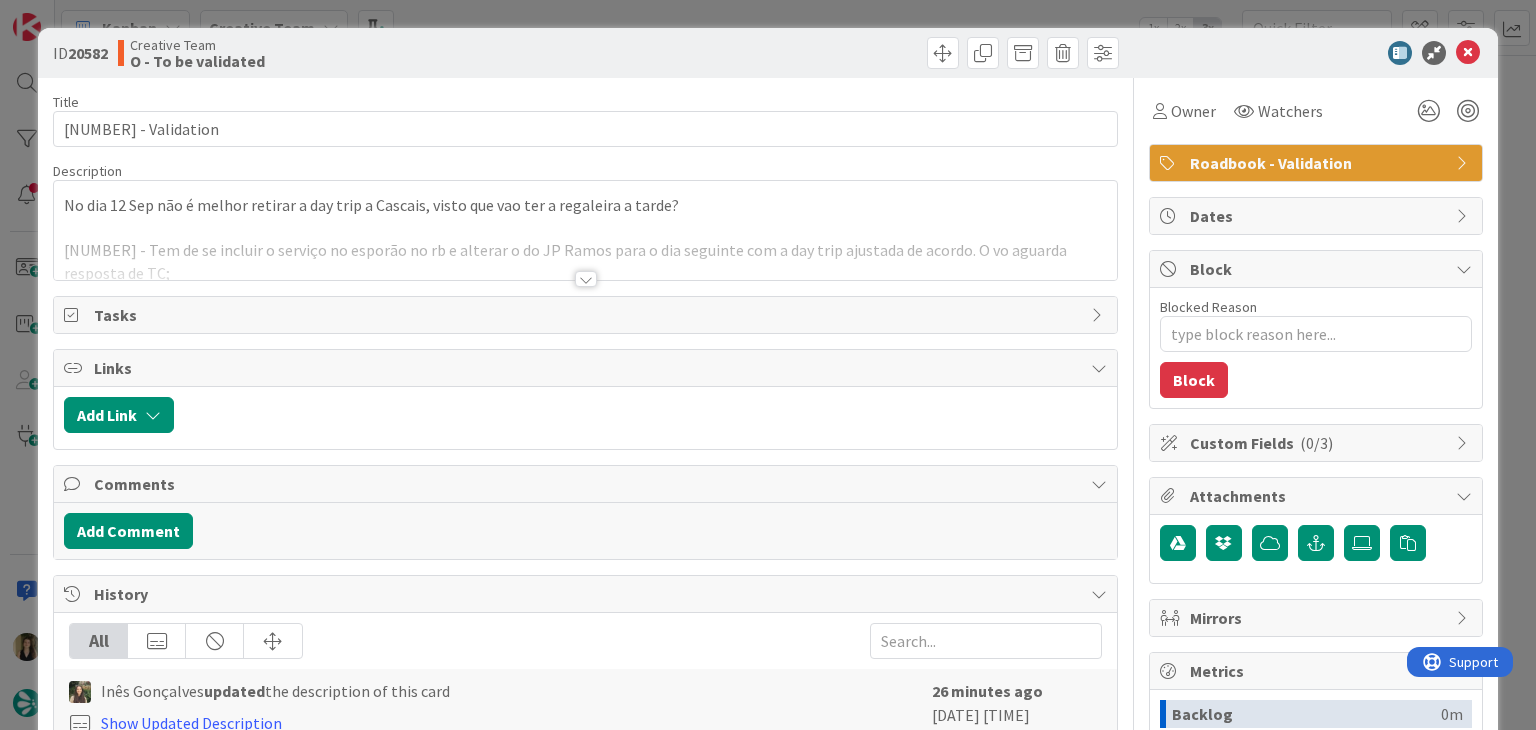 click at bounding box center [586, 279] 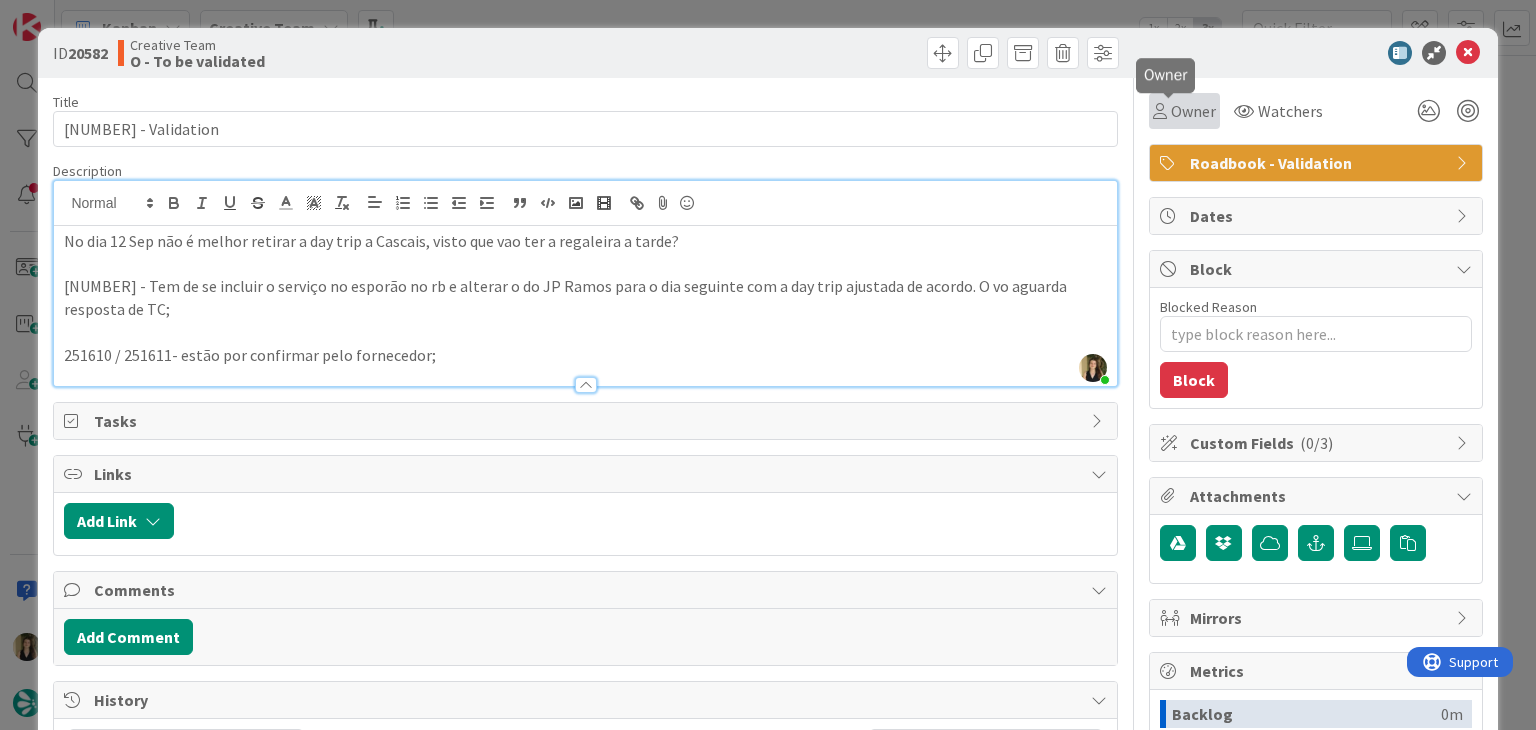 drag, startPoint x: 1170, startPoint y: 111, endPoint x: 1185, endPoint y: 126, distance: 21.213203 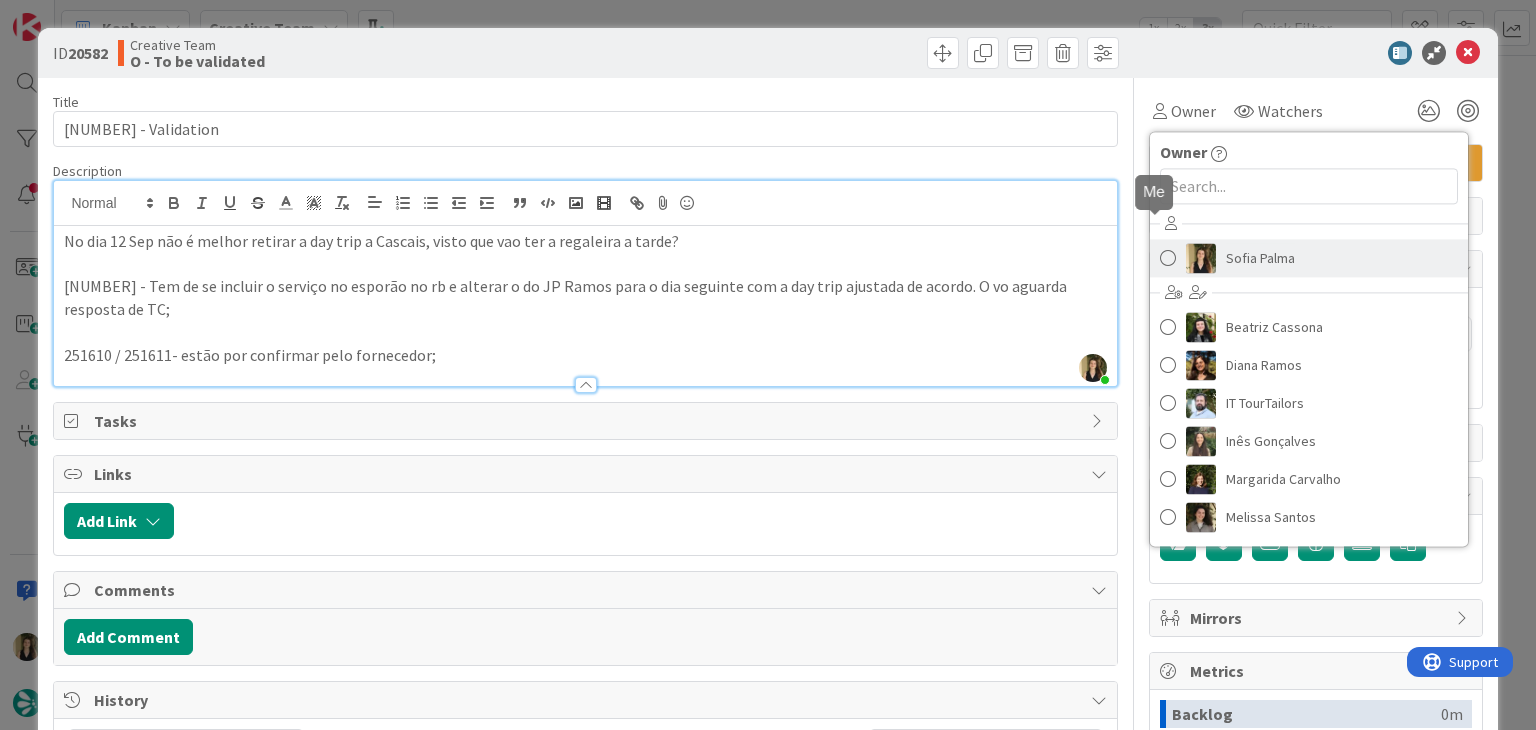 click on "Sofia Palma" at bounding box center (1260, 258) 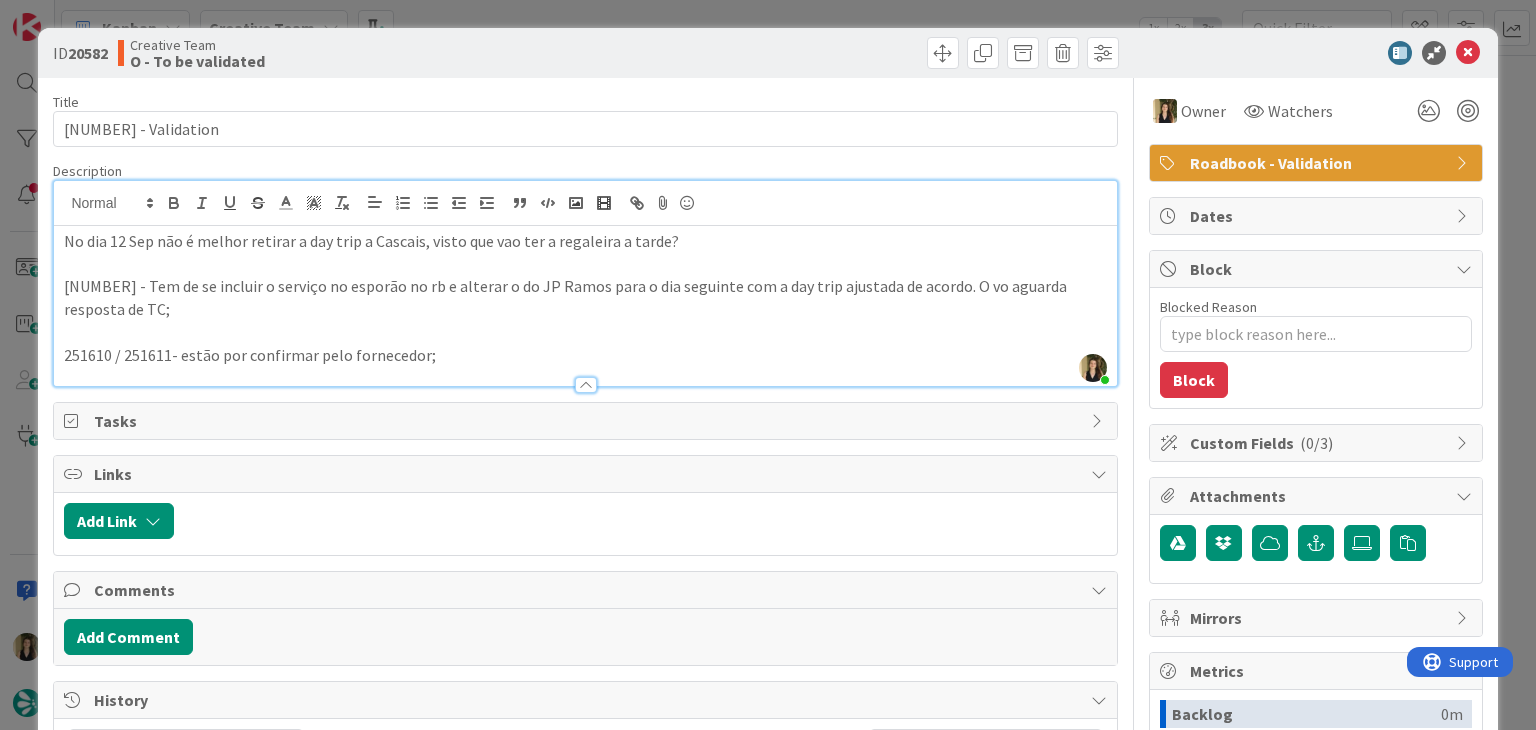 drag, startPoint x: 811, startPoint y: 53, endPoint x: 797, endPoint y: 5, distance: 50 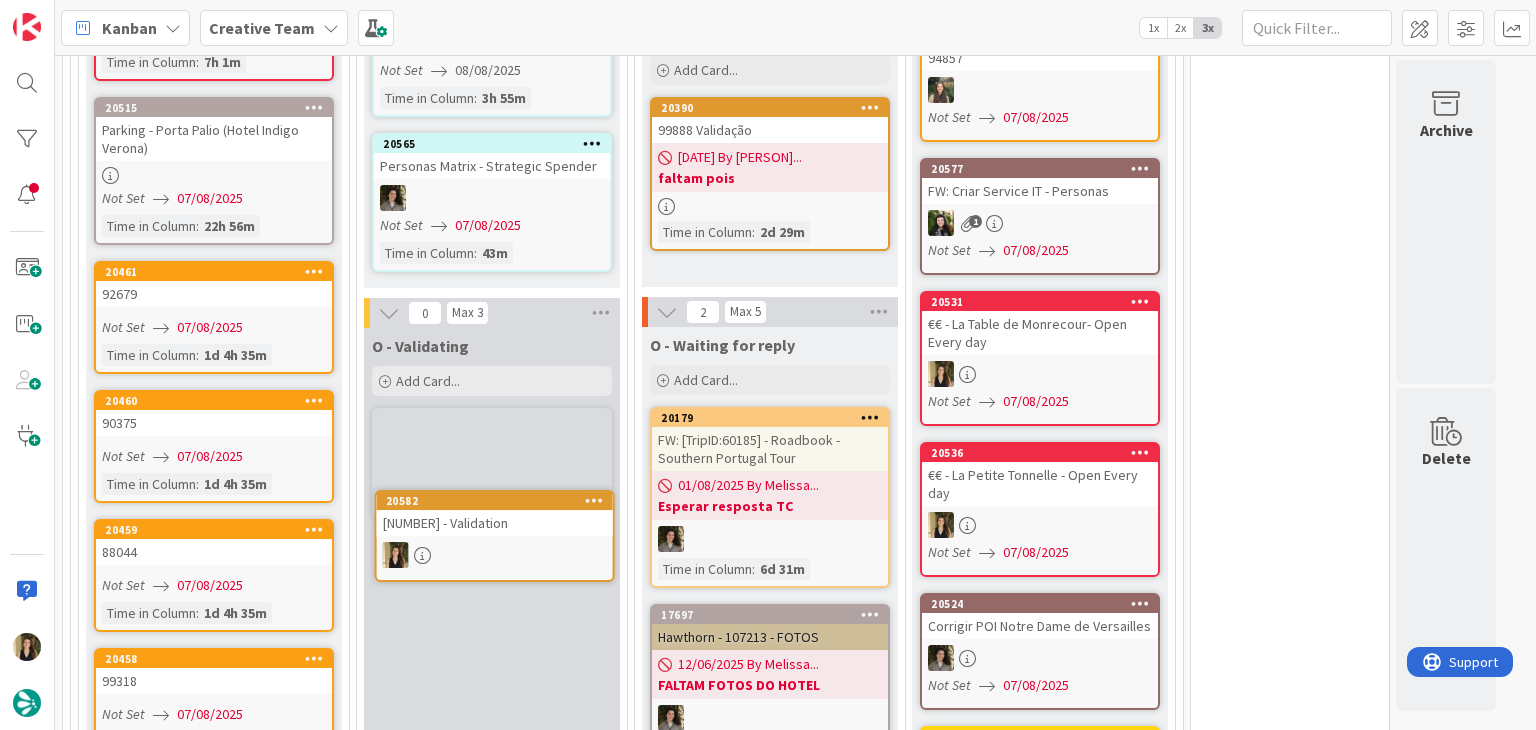 scroll, scrollTop: 2284, scrollLeft: 0, axis: vertical 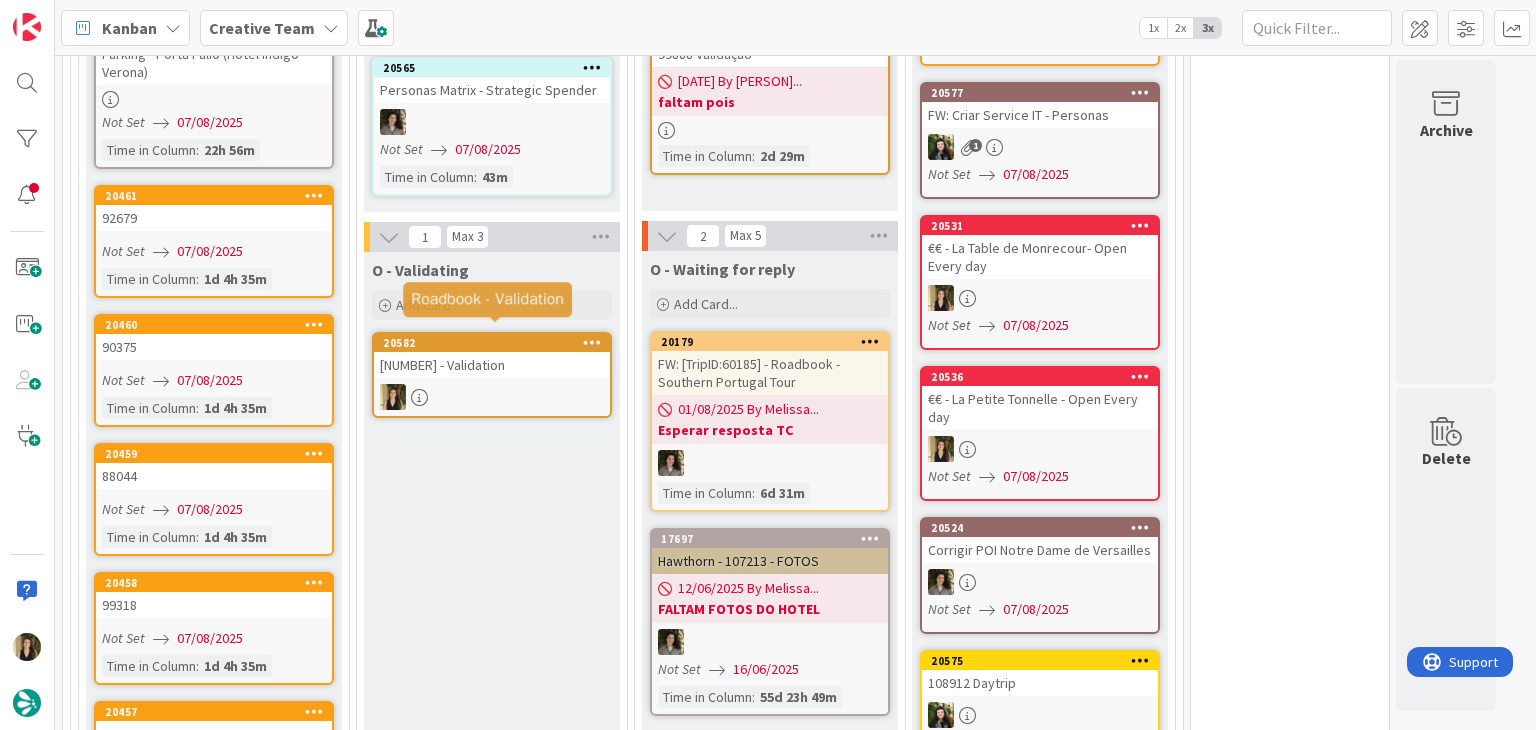 click on "[NUMBER] - Validation" at bounding box center [492, 365] 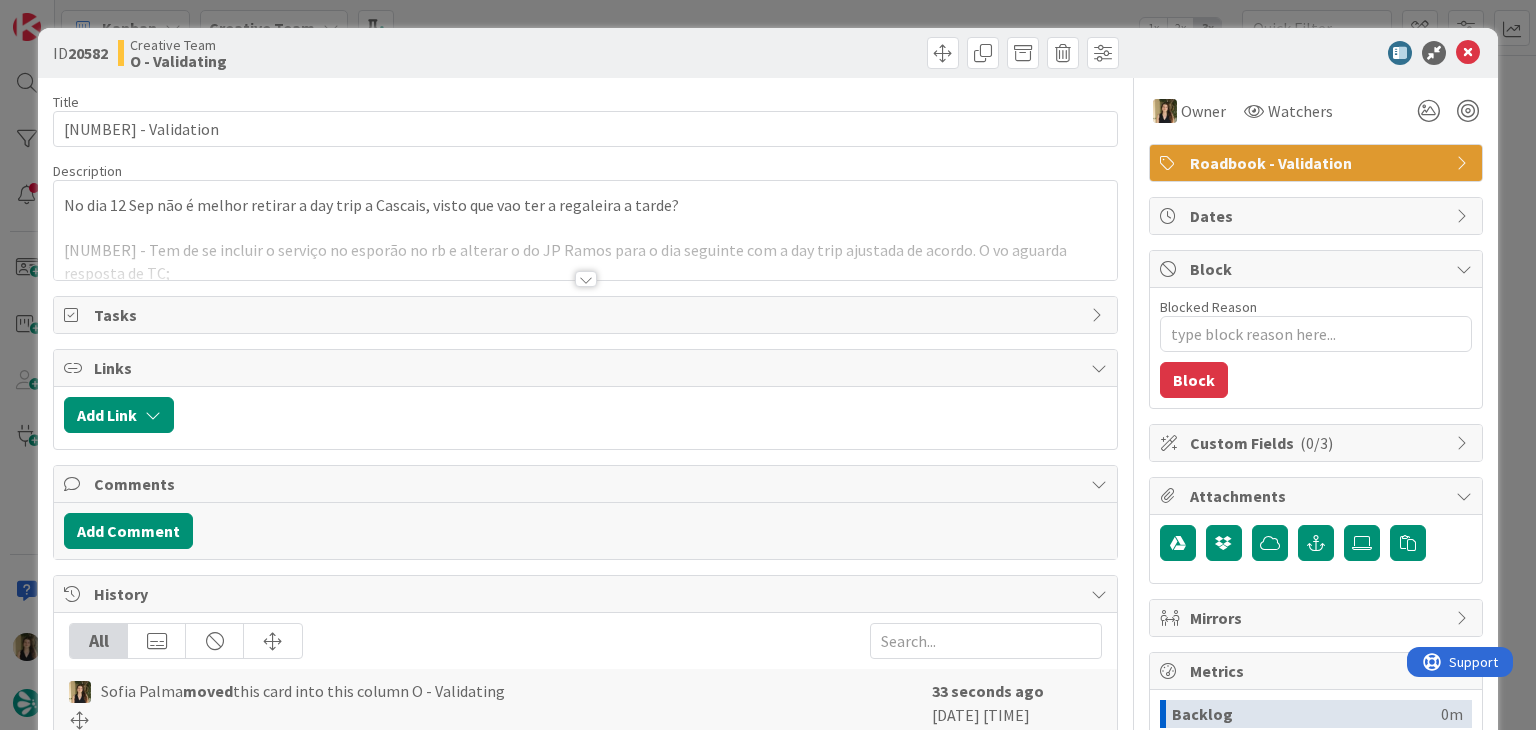 scroll, scrollTop: 0, scrollLeft: 0, axis: both 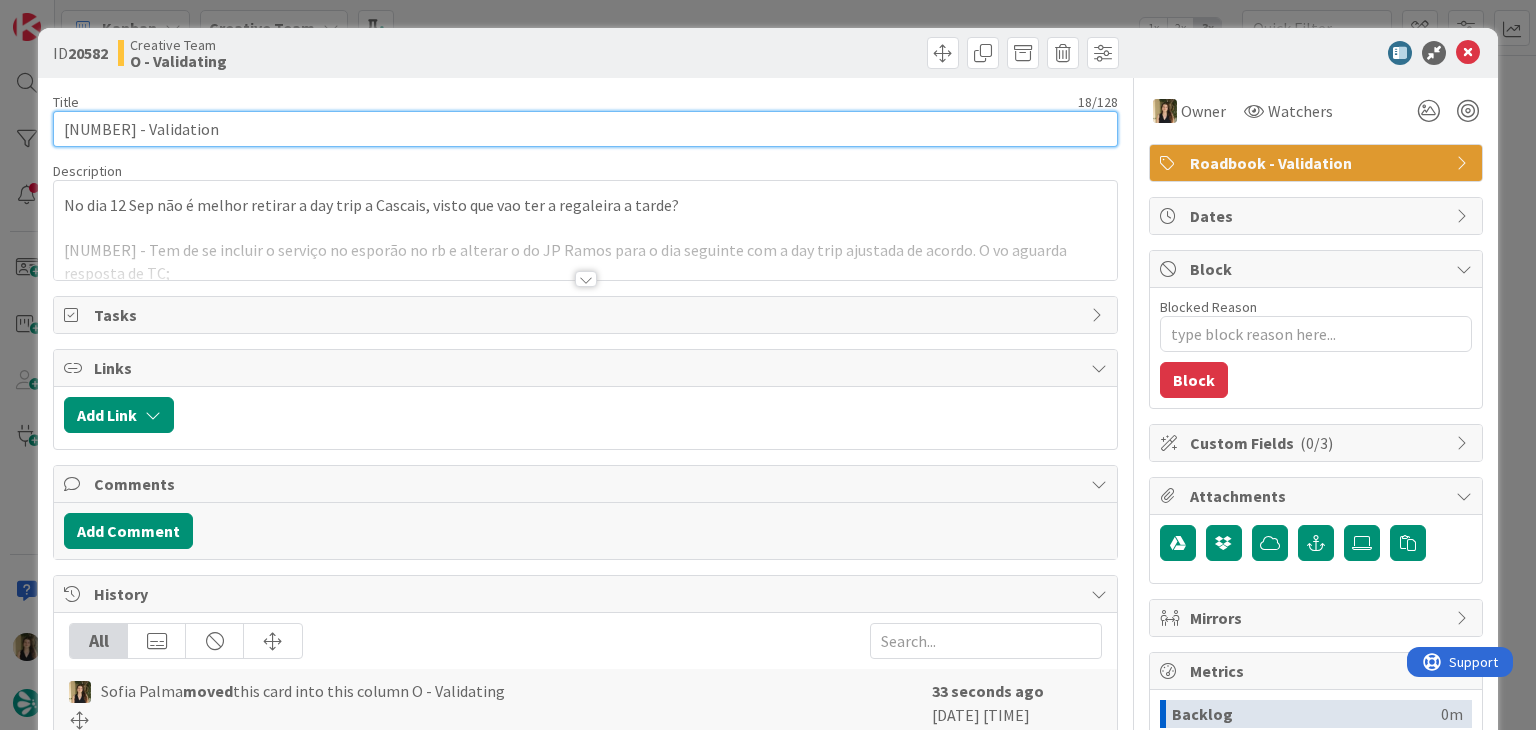 click on "[NUMBER] - Validation" at bounding box center (585, 129) 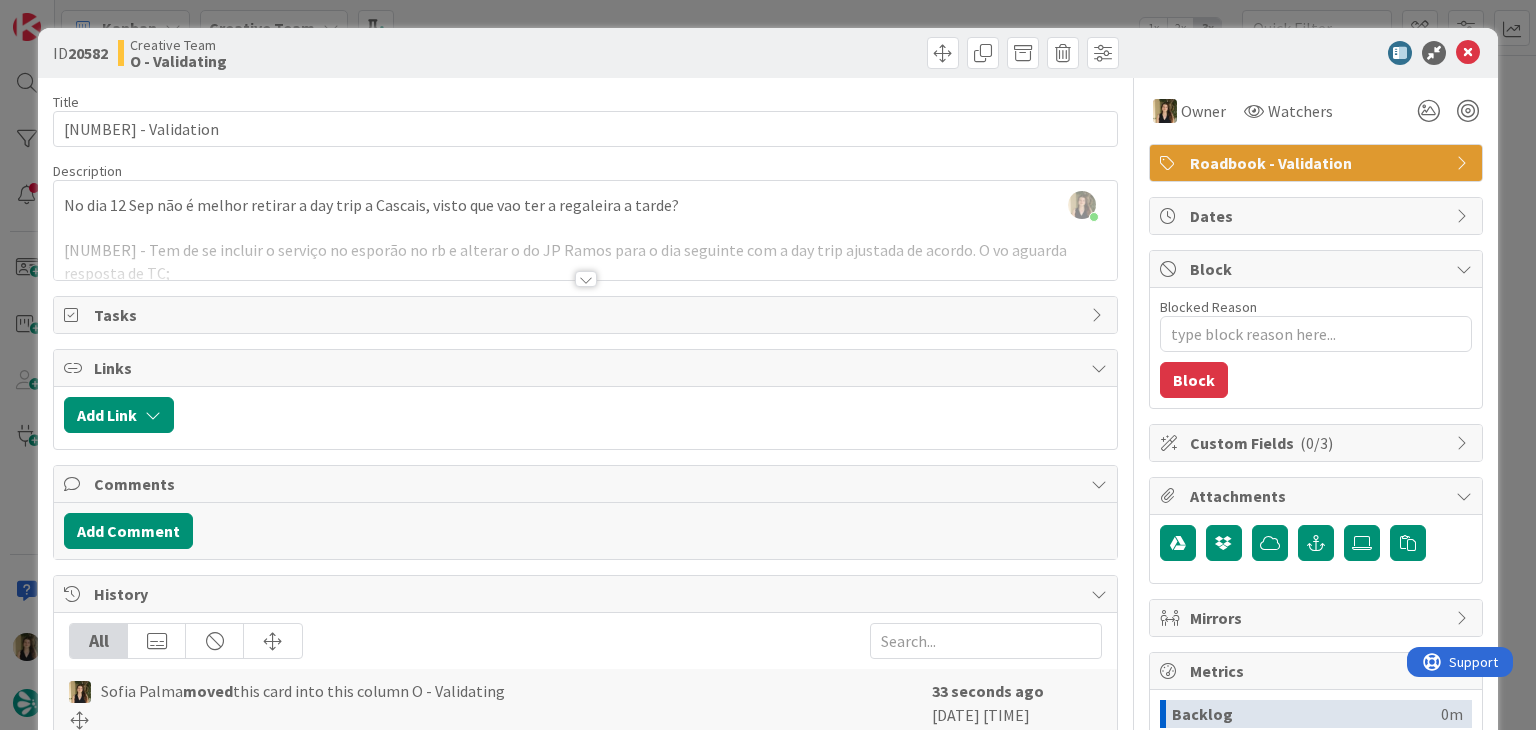 click at bounding box center [586, 279] 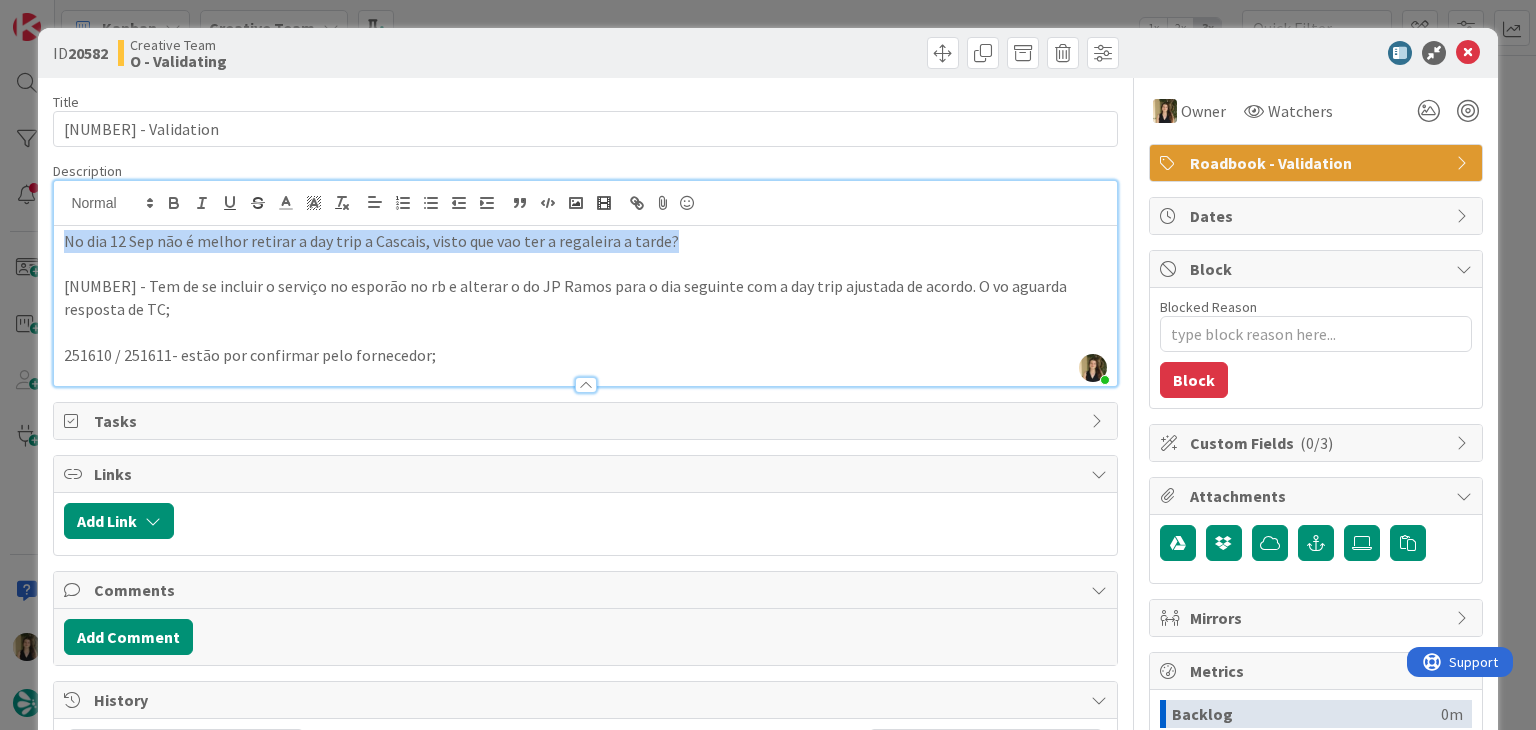 drag, startPoint x: 657, startPoint y: 236, endPoint x: 40, endPoint y: 236, distance: 617 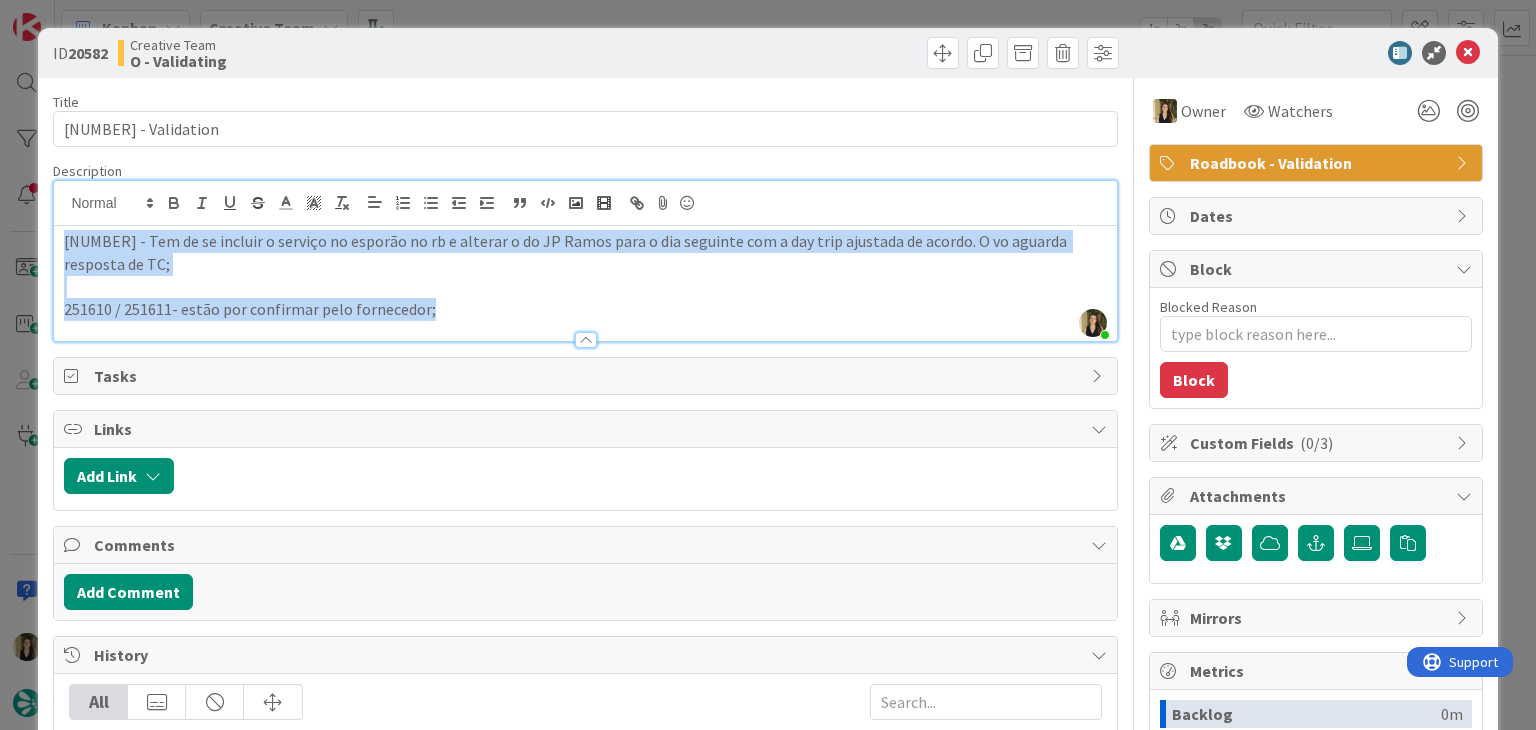 drag, startPoint x: 453, startPoint y: 308, endPoint x: 31, endPoint y: 242, distance: 427.12994 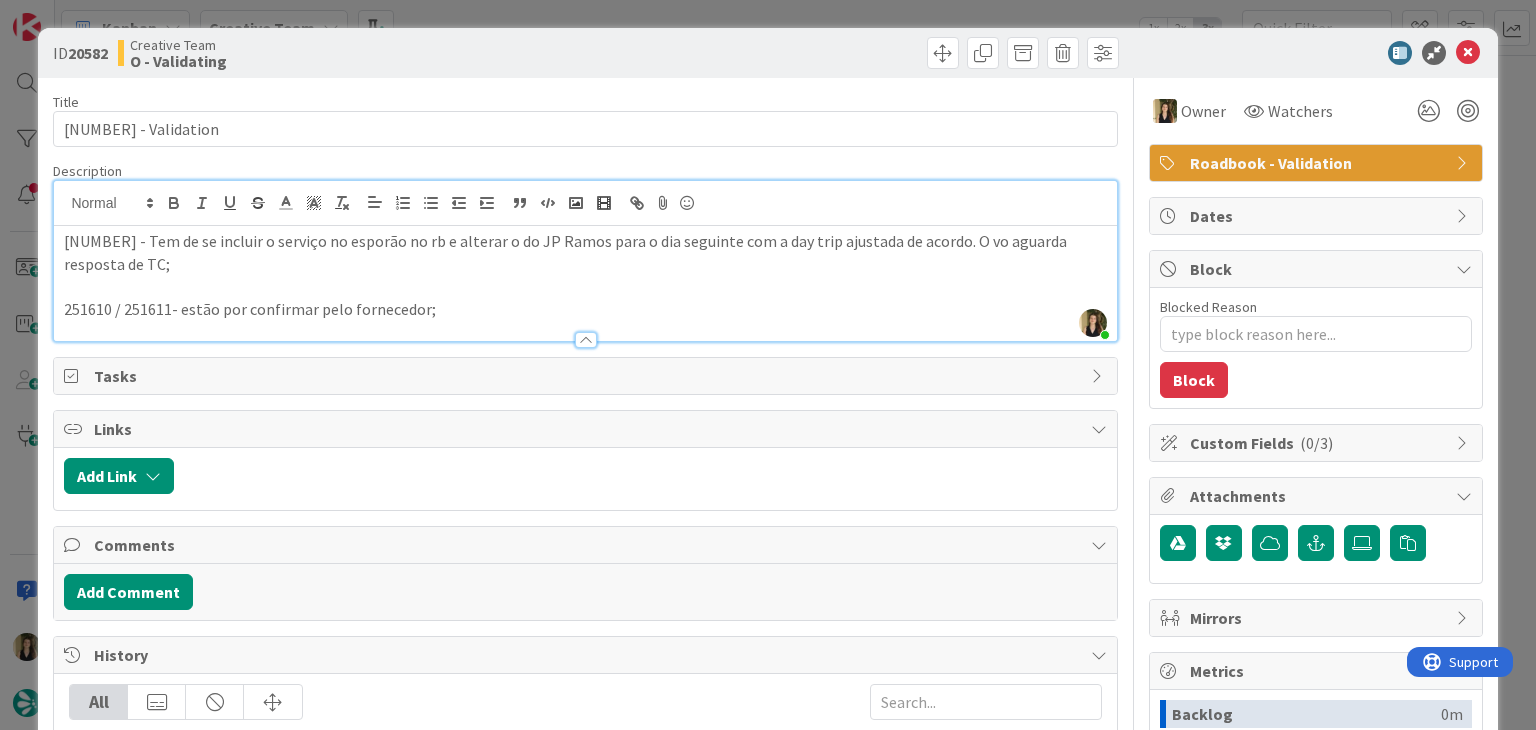 drag, startPoint x: 586, startPoint y: 74, endPoint x: 584, endPoint y: 41, distance: 33.06055 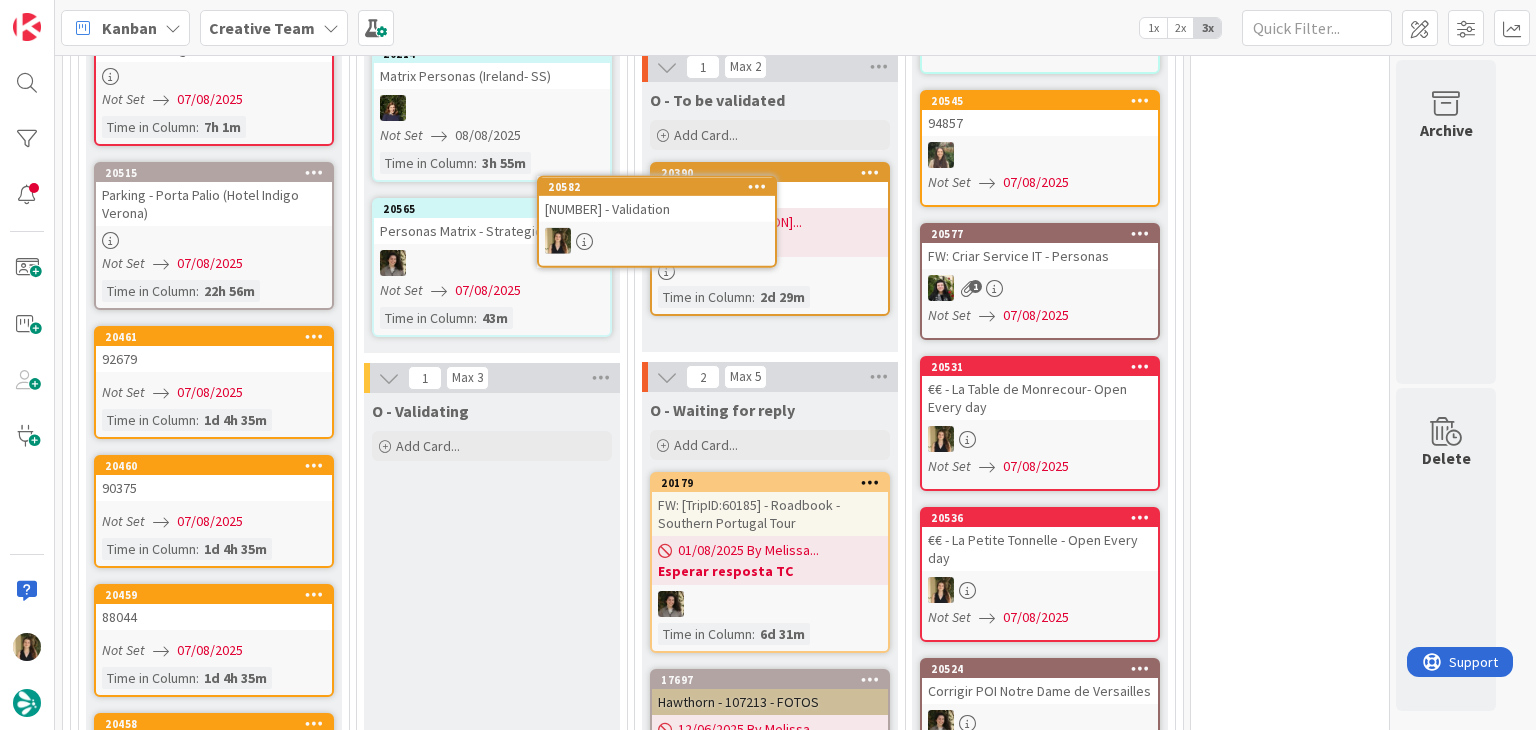 scroll, scrollTop: 0, scrollLeft: 0, axis: both 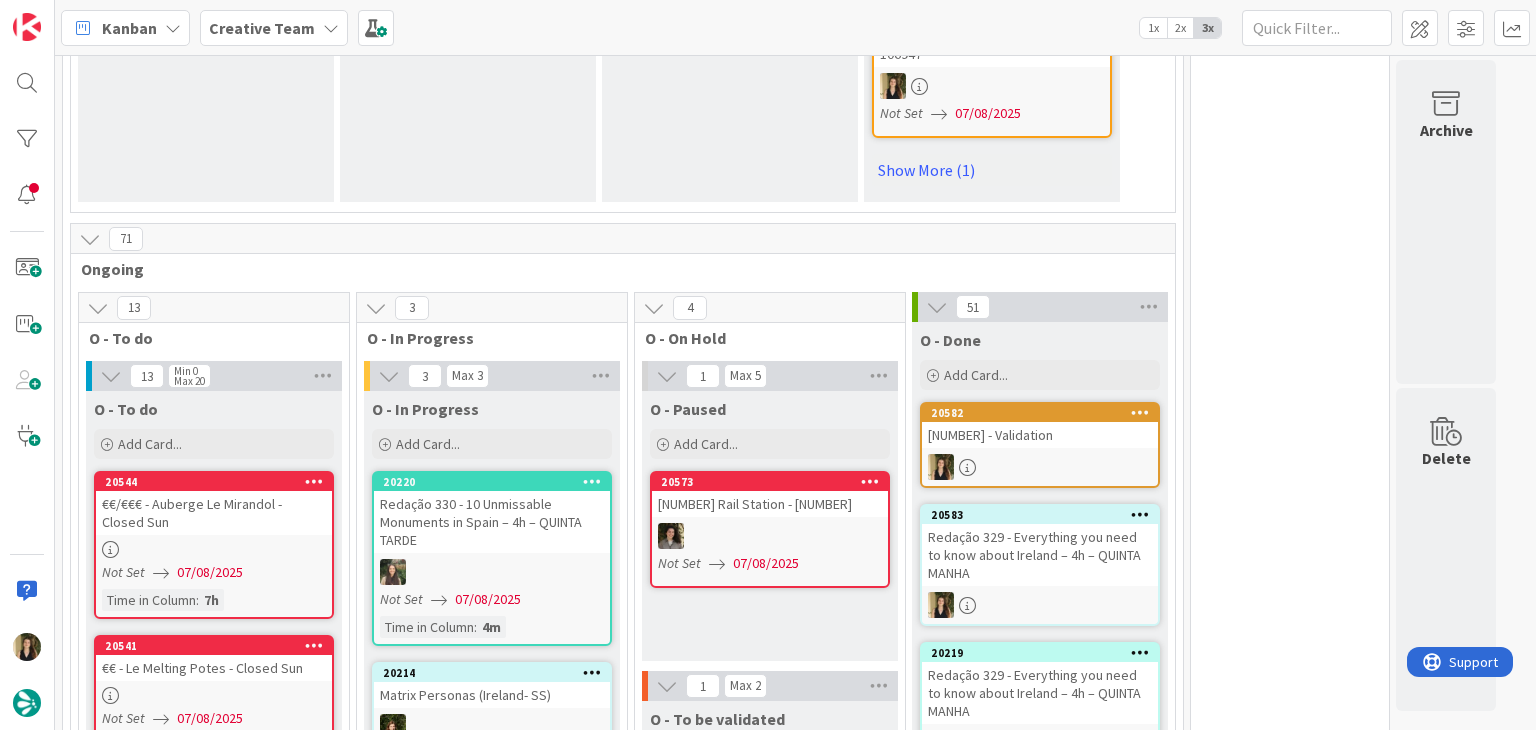 click on "0 Tempos máximos Roadbook  - Create -  30 min Roadbook  - Validation  - 20 min Roadbook  - Revision  - 25 min NL  - Blog Post + Email  - 4h30 NL  - Paginação  - 3 h NL  - Teste/agendar  - 30min Daytrip  - 5 min Car  - 20 min Service  - 20 min Service  Aux  - 10 min POI  - Pesquisa (exclui redação)  - 45 min POI  - Create  - 20 min Location  - 20 min Accommodation  - 30 min Accommodation  RB  - 20 min Website   -  Carregamento de Tours  - 6h Website  -  Edição conteúdo -  20min" at bounding box center (1290, 1653) 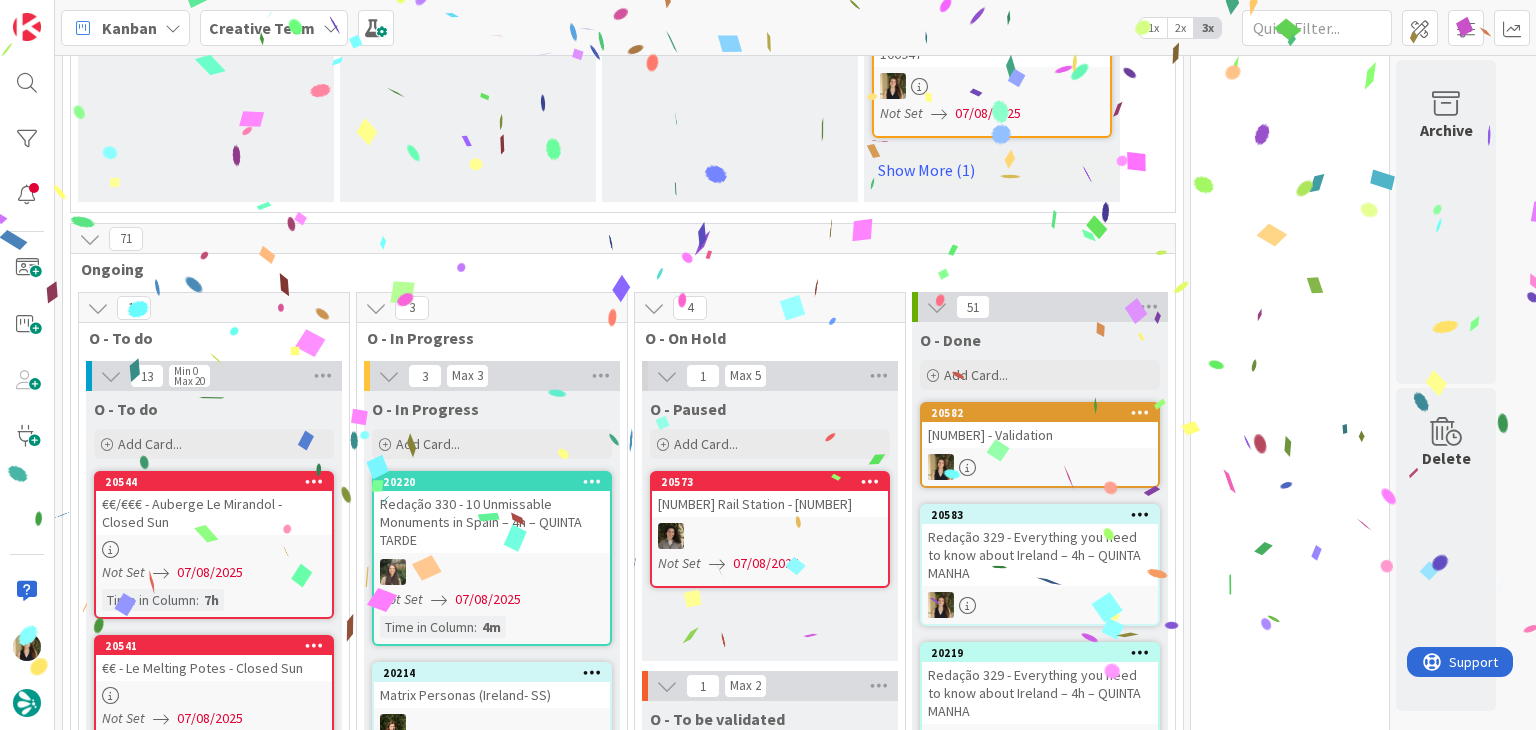 scroll, scrollTop: 1948, scrollLeft: 0, axis: vertical 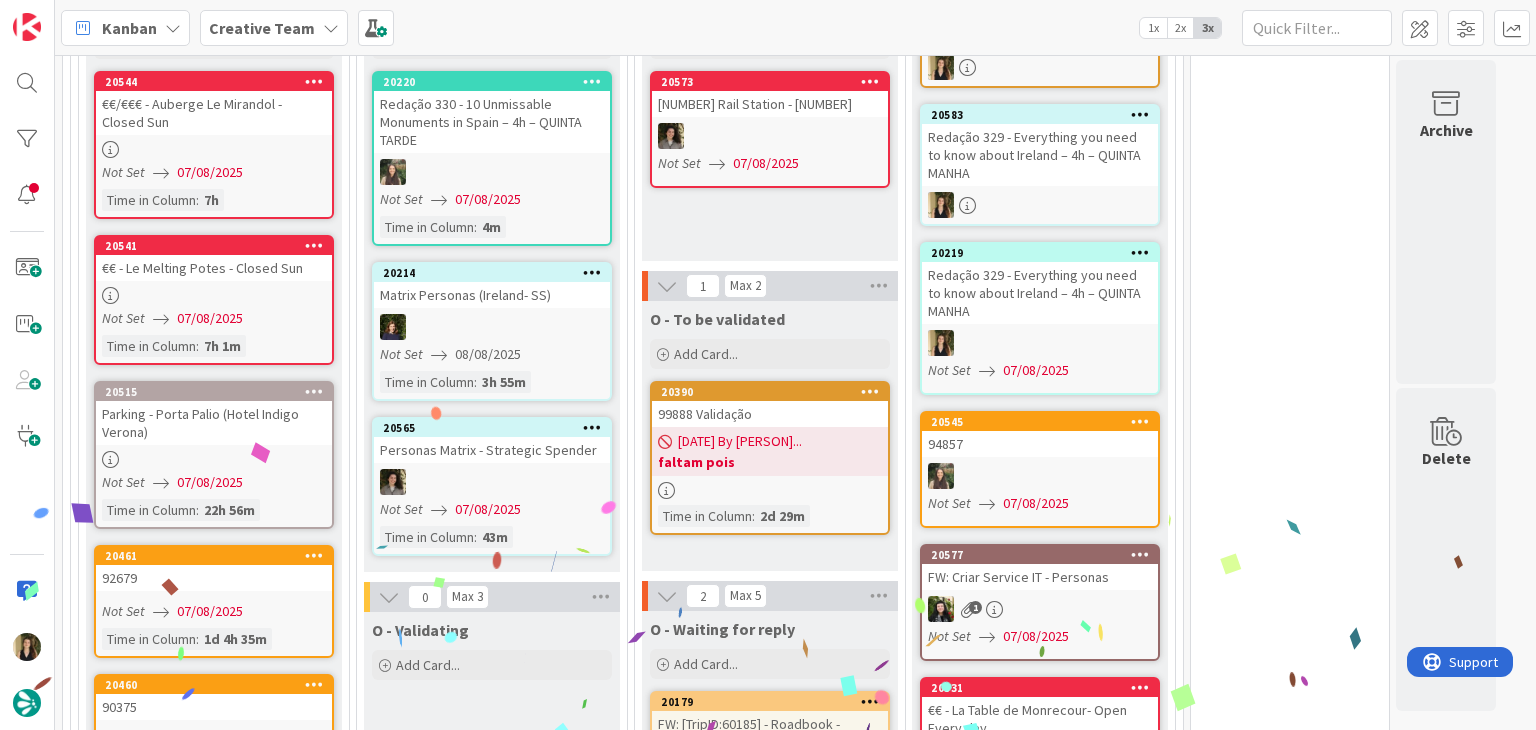 click on "O - Validating Add Card..." at bounding box center [492, 1289] 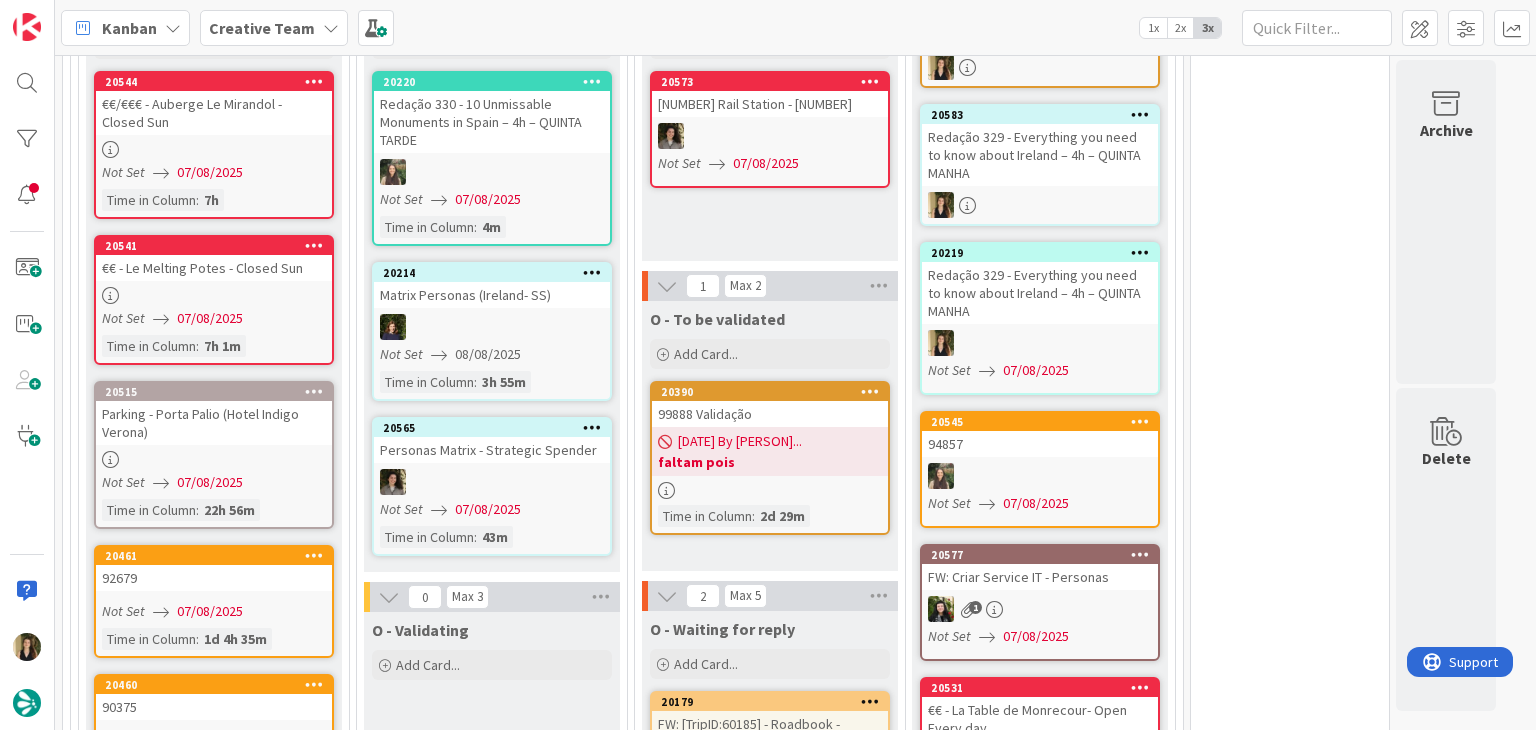 click on "O - Paused Add Card... [NUMBER] Rail Station - [NUMBER] Not Set [DATE]" at bounding box center (770, 126) 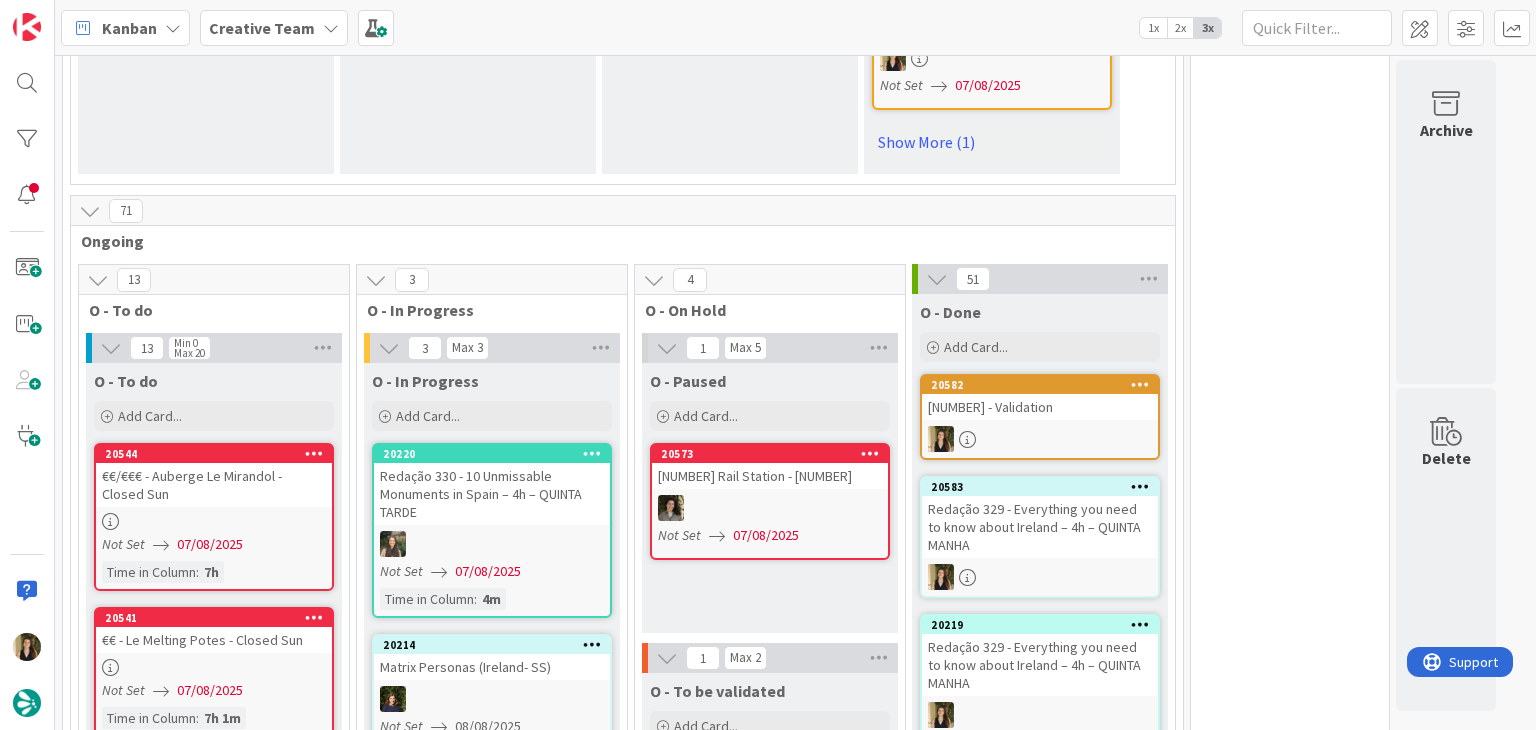 scroll, scrollTop: 1900, scrollLeft: 0, axis: vertical 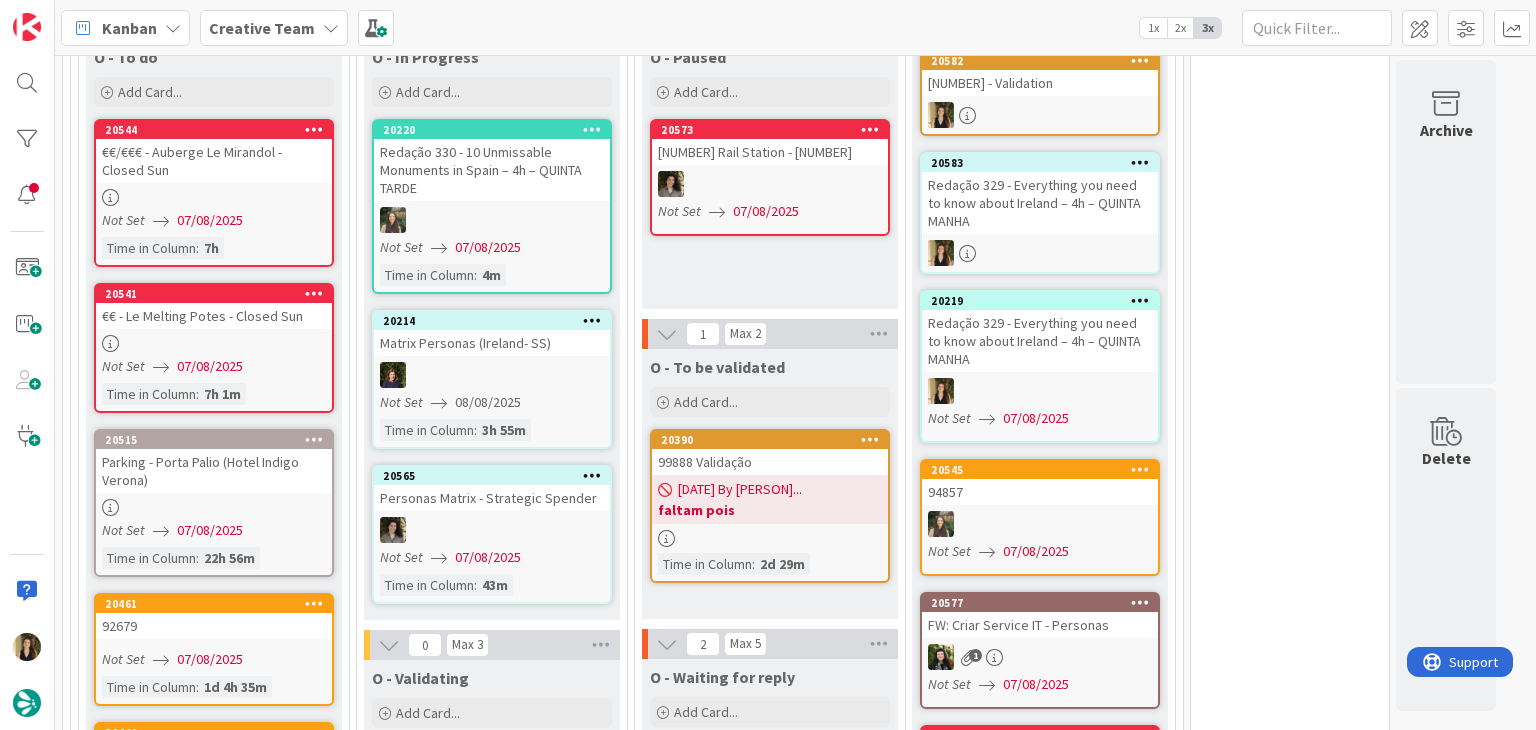click on "O - Paused Add Card... [NUMBER] Rail Station - [NUMBER] Not Set [DATE]" at bounding box center [770, 174] 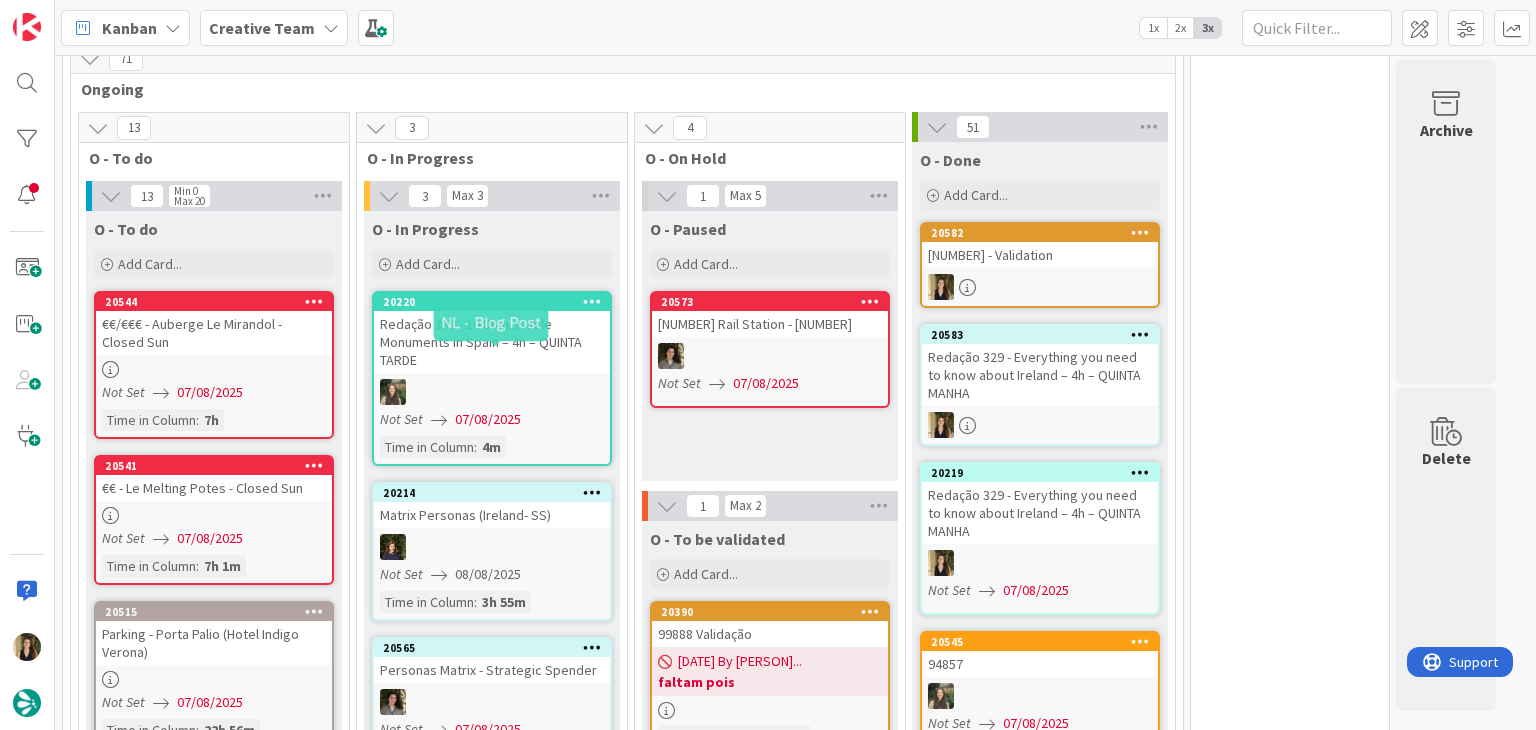 scroll, scrollTop: 1800, scrollLeft: 0, axis: vertical 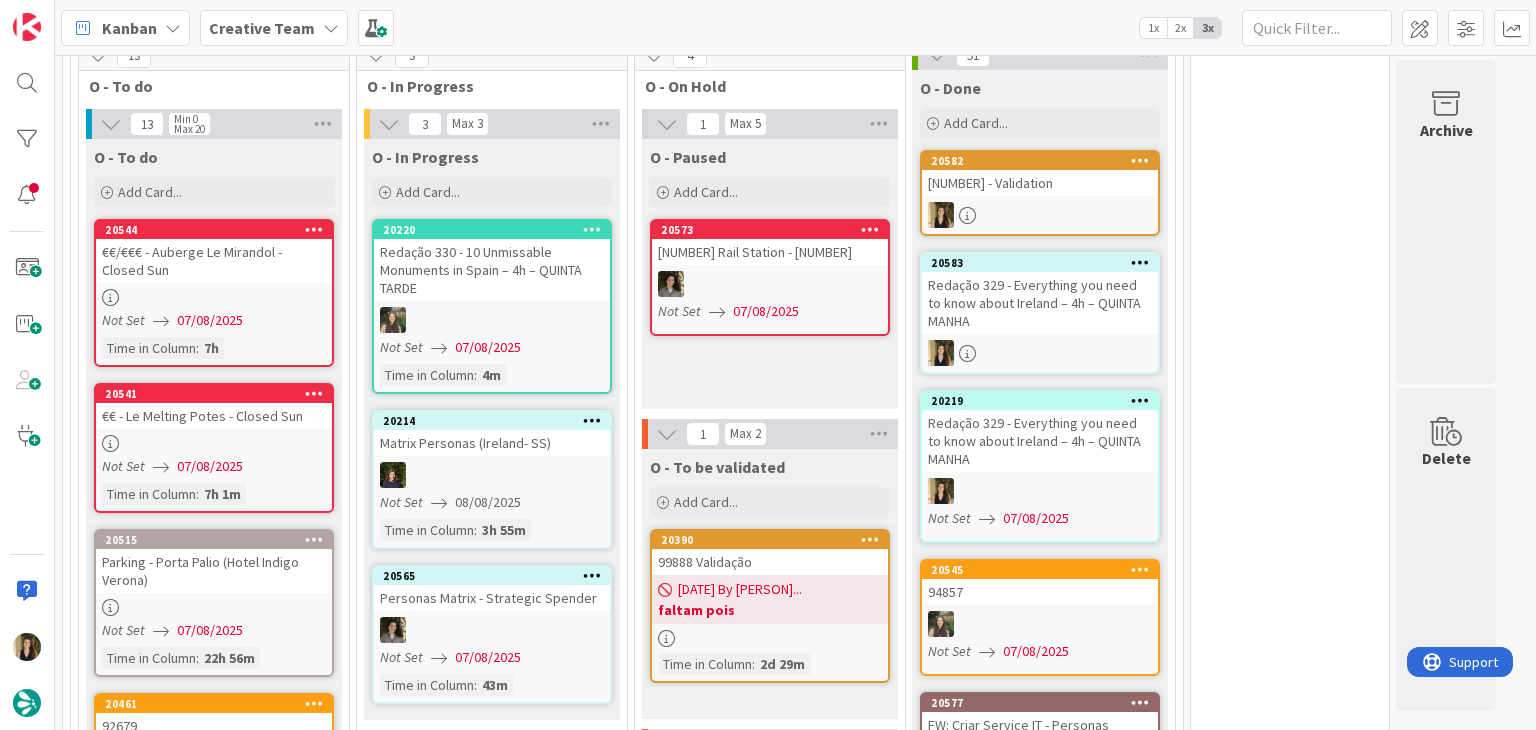 click on "Not Set [DATE]" at bounding box center [217, 466] 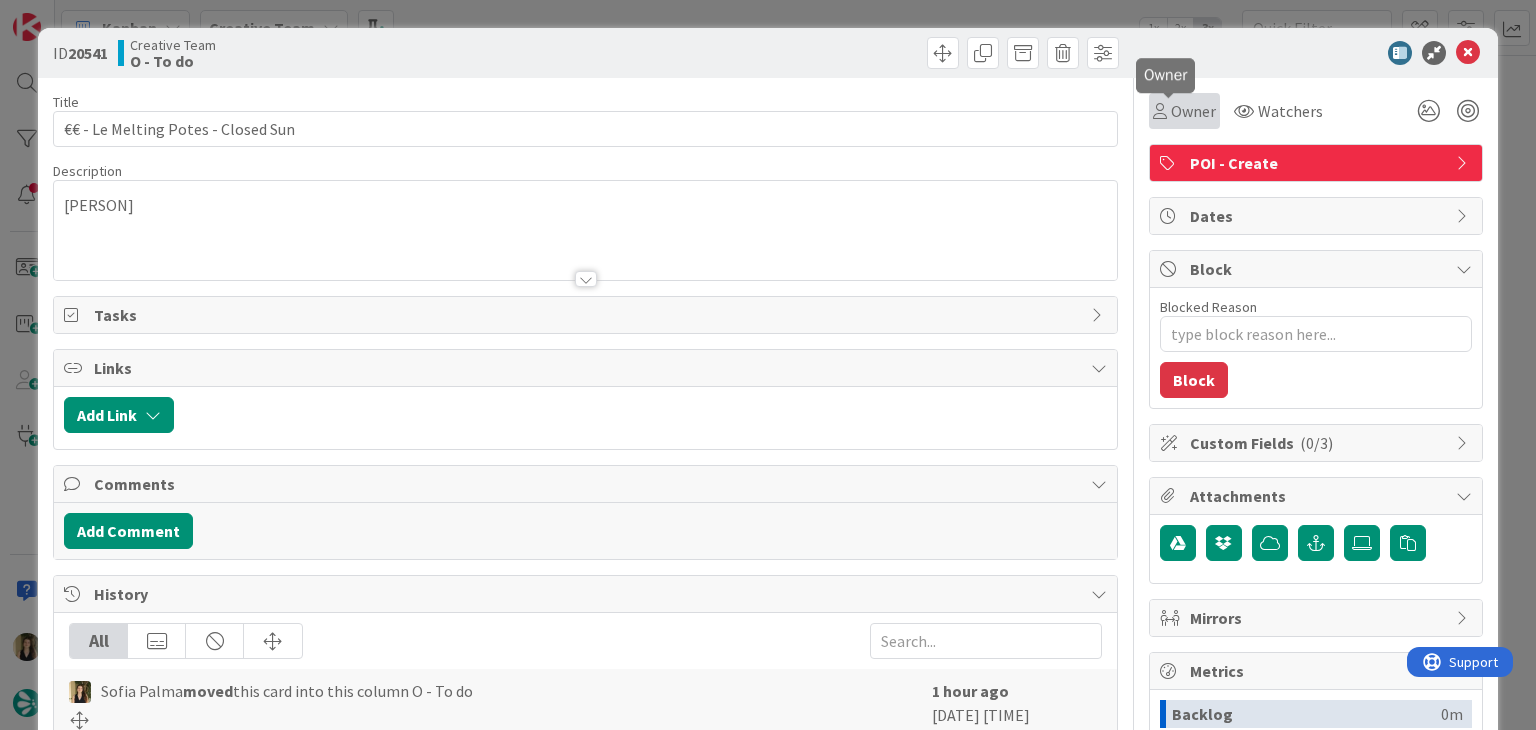 click at bounding box center [1160, 111] 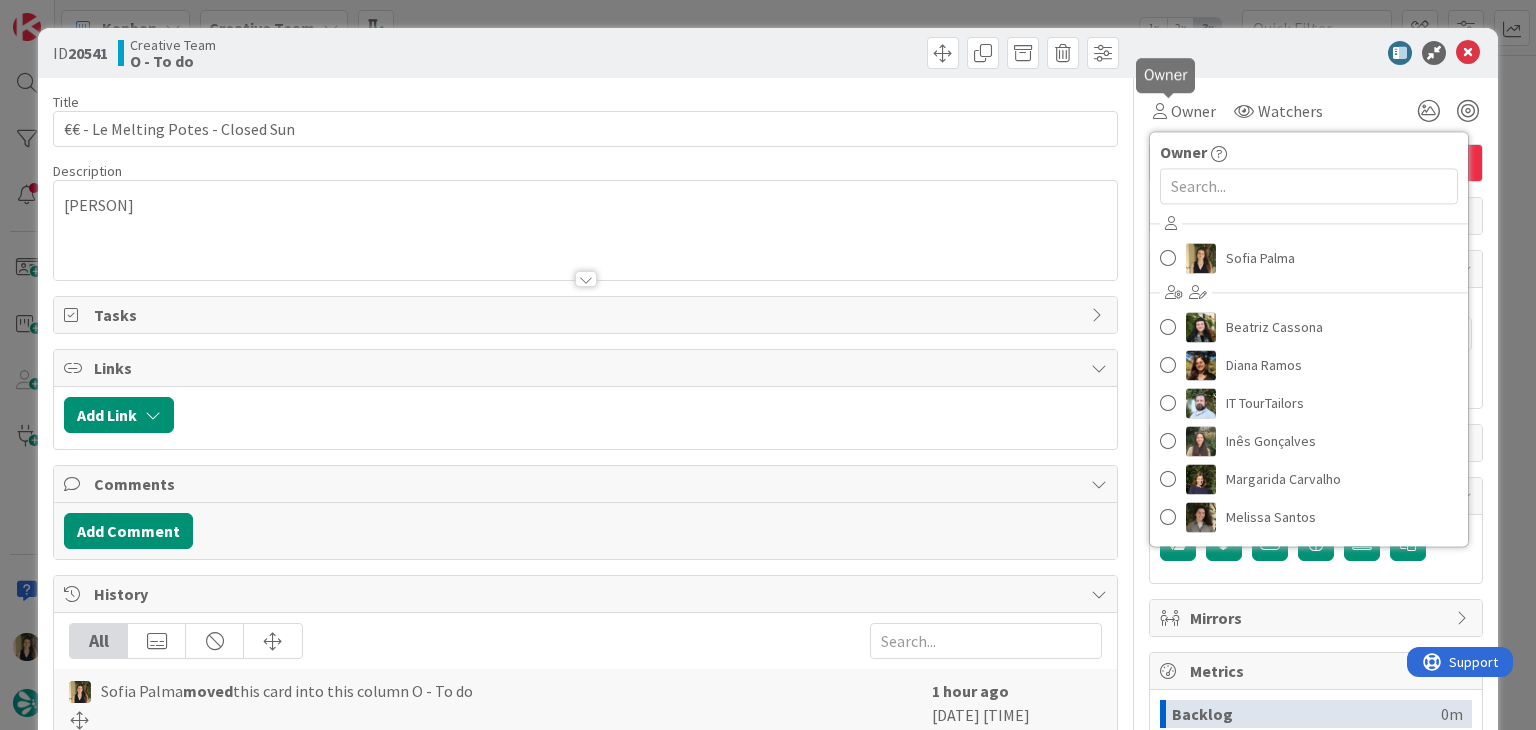 scroll, scrollTop: 0, scrollLeft: 0, axis: both 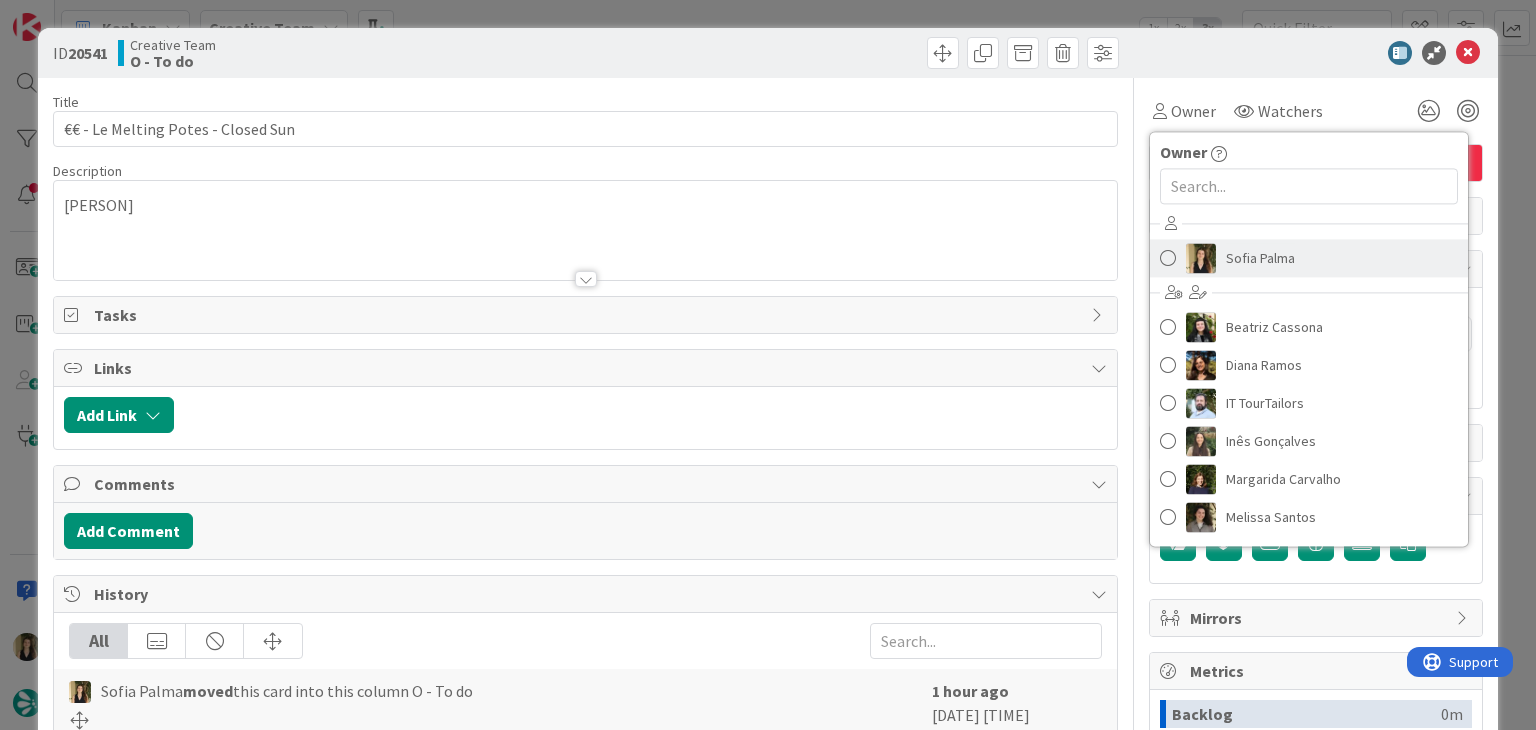 click on "Sofia Palma" at bounding box center [1260, 258] 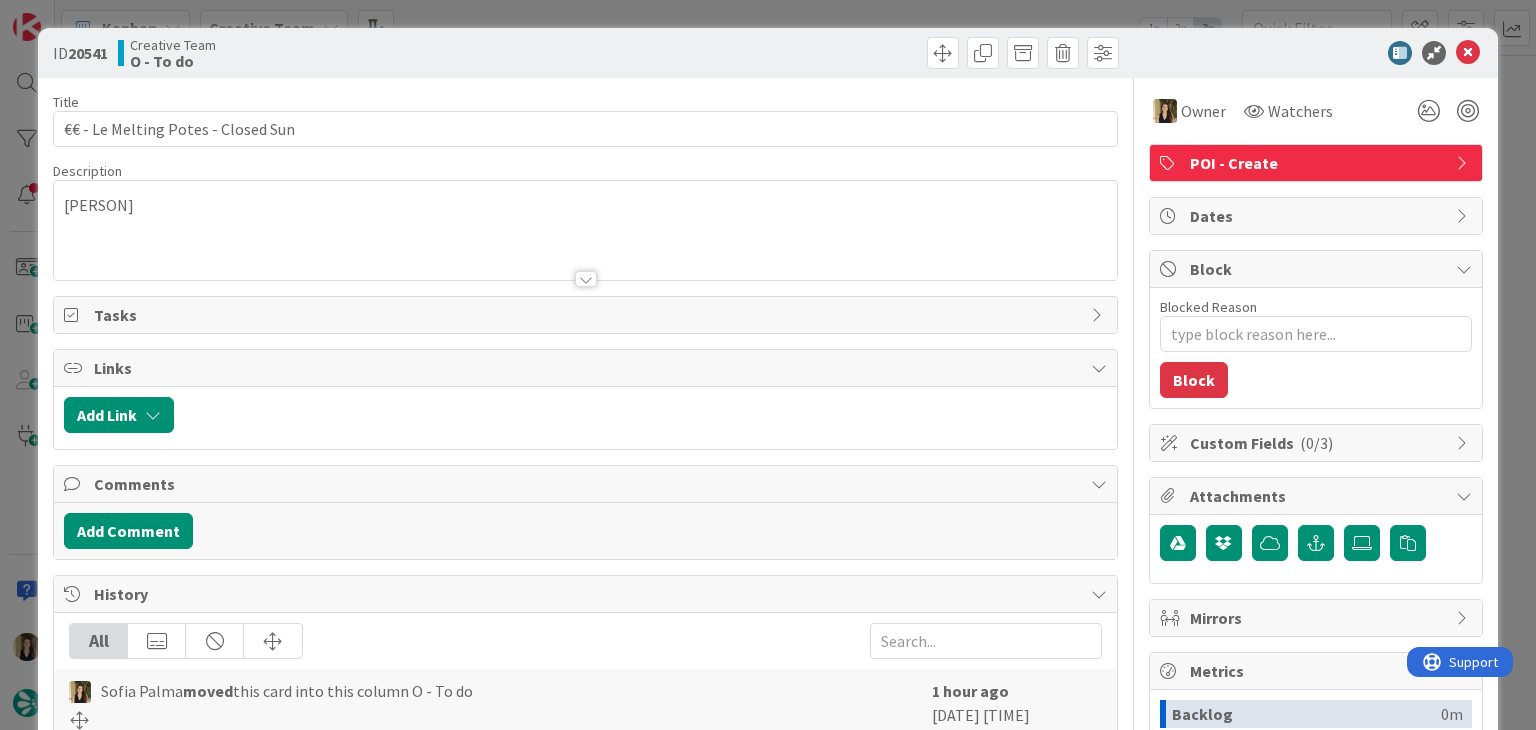 drag, startPoint x: 646, startPoint y: 64, endPoint x: 630, endPoint y: 21, distance: 45.88028 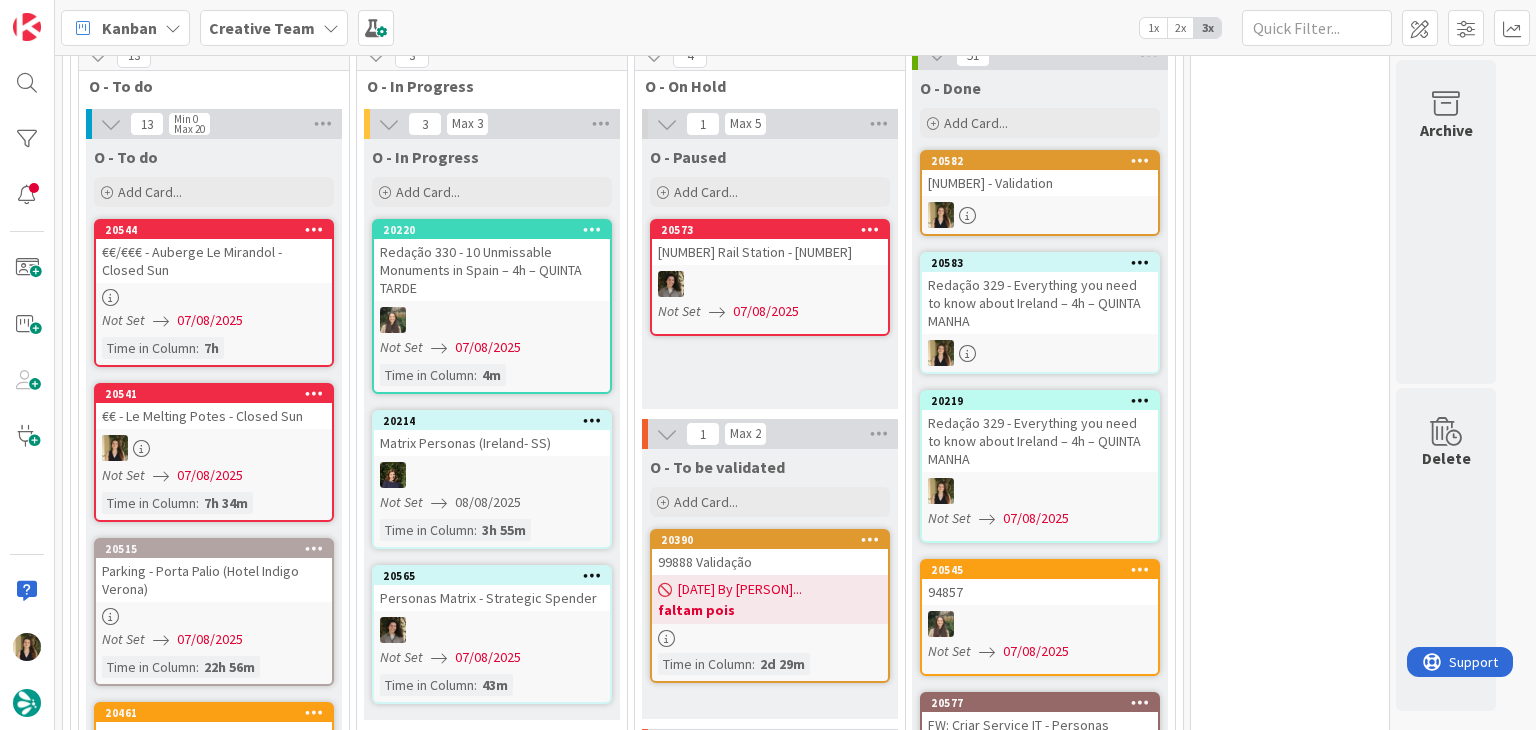 scroll, scrollTop: 0, scrollLeft: 0, axis: both 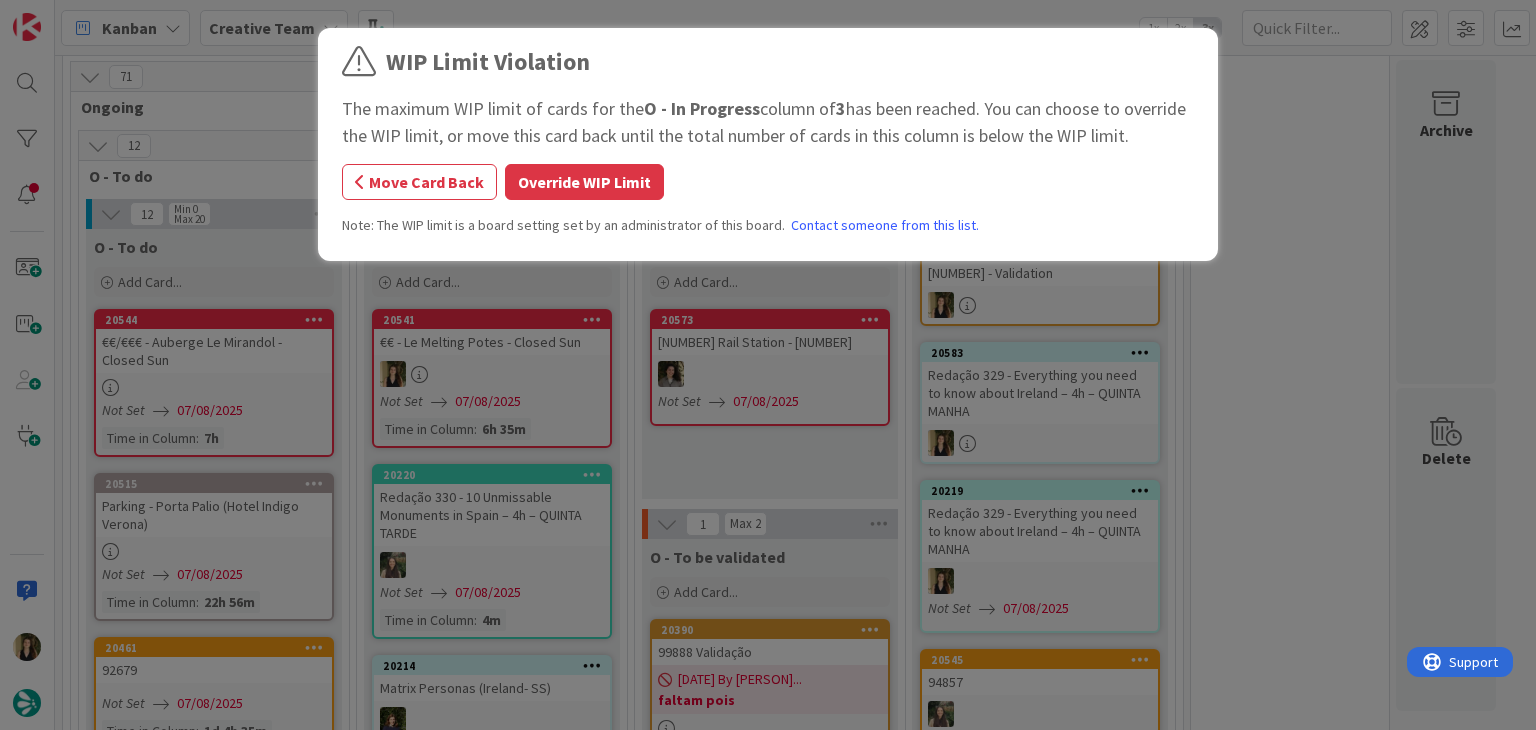 drag, startPoint x: 592, startPoint y: 176, endPoint x: 588, endPoint y: 148, distance: 28.284271 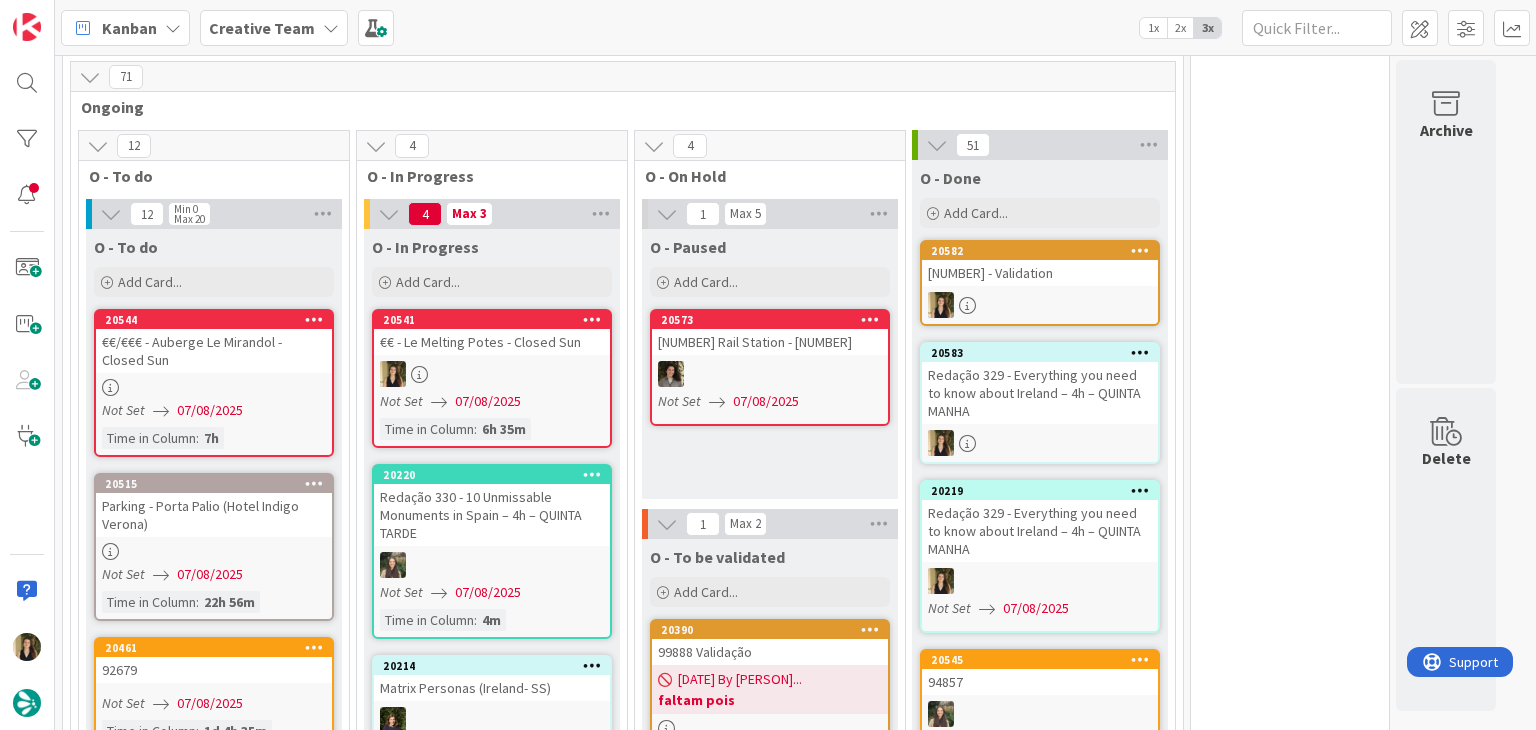 click at bounding box center (492, 374) 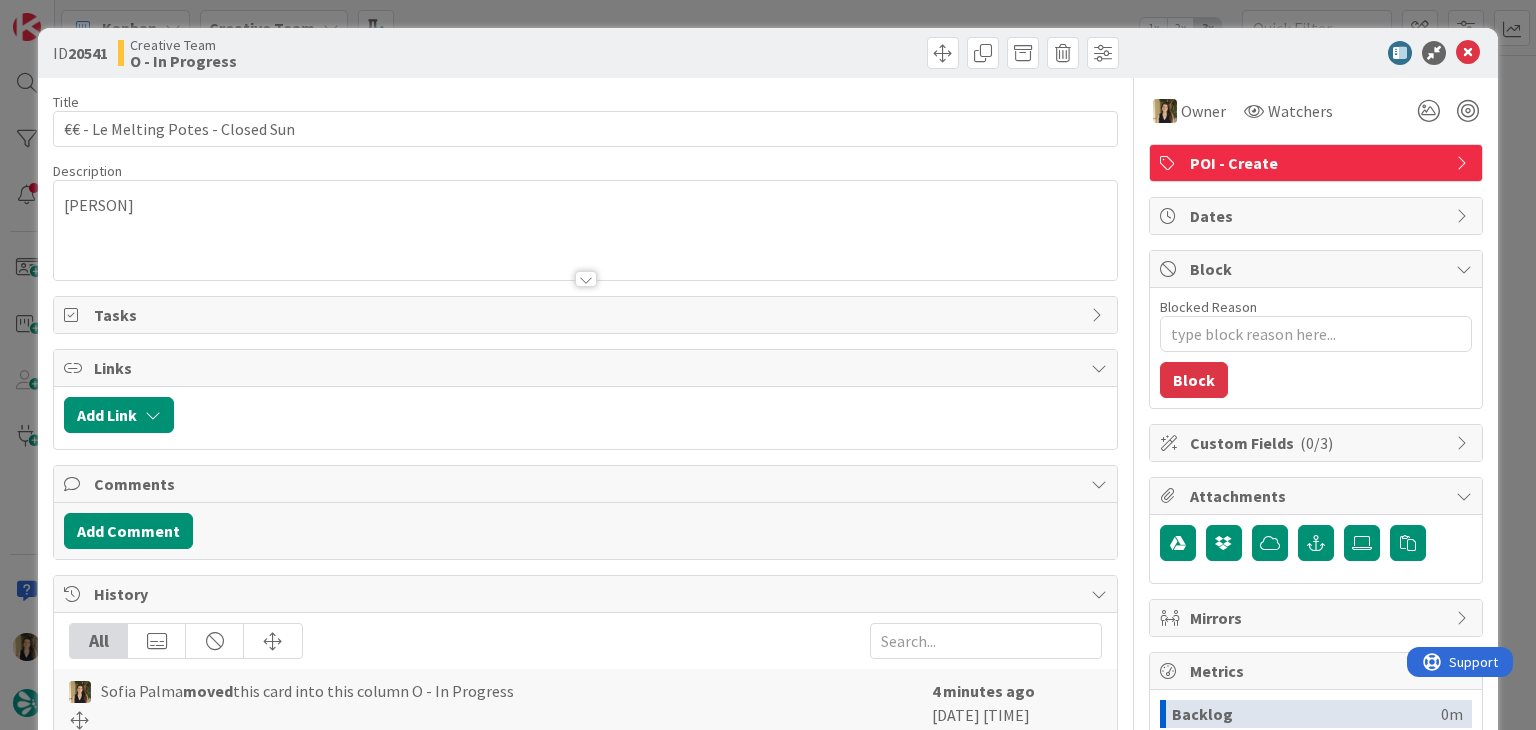 type on "x" 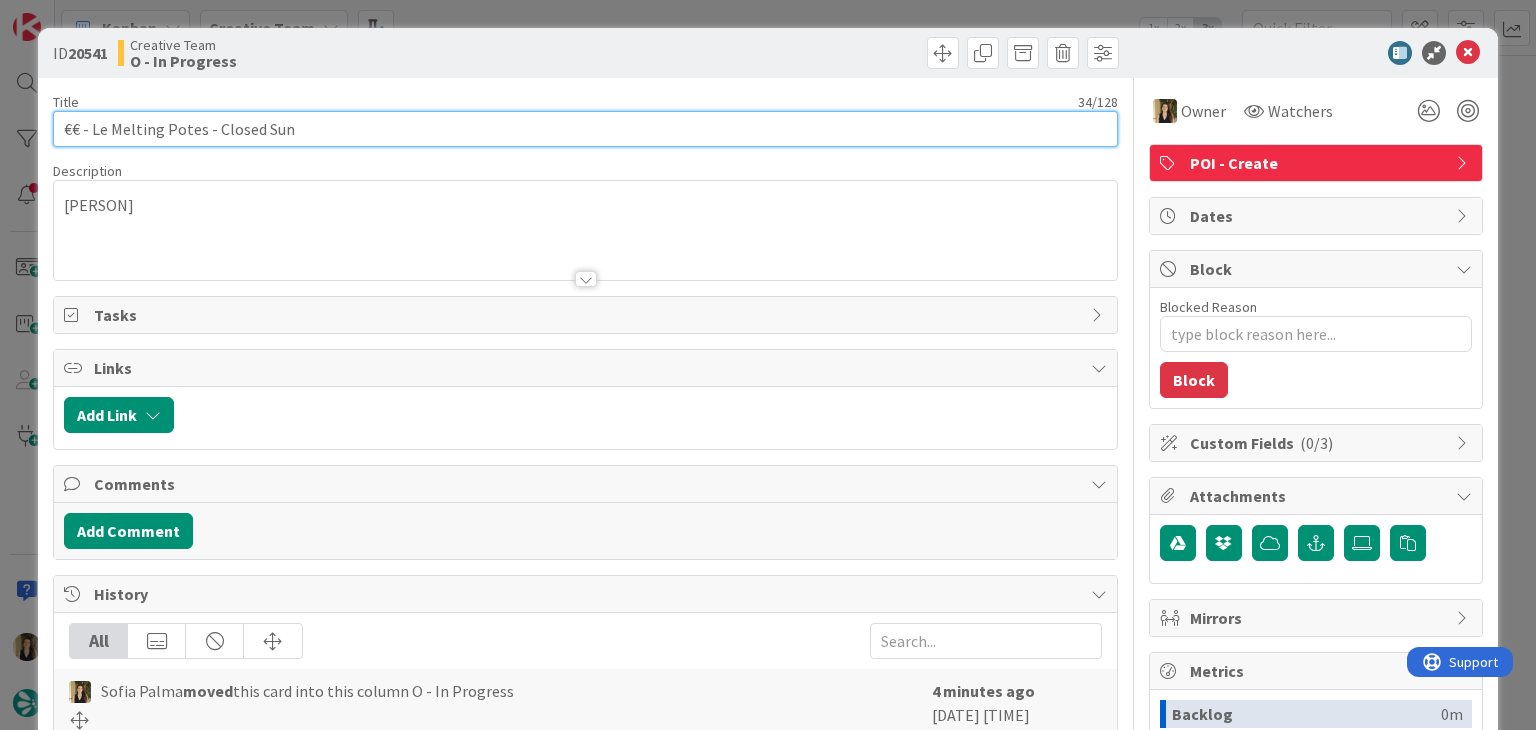 scroll, scrollTop: 0, scrollLeft: 0, axis: both 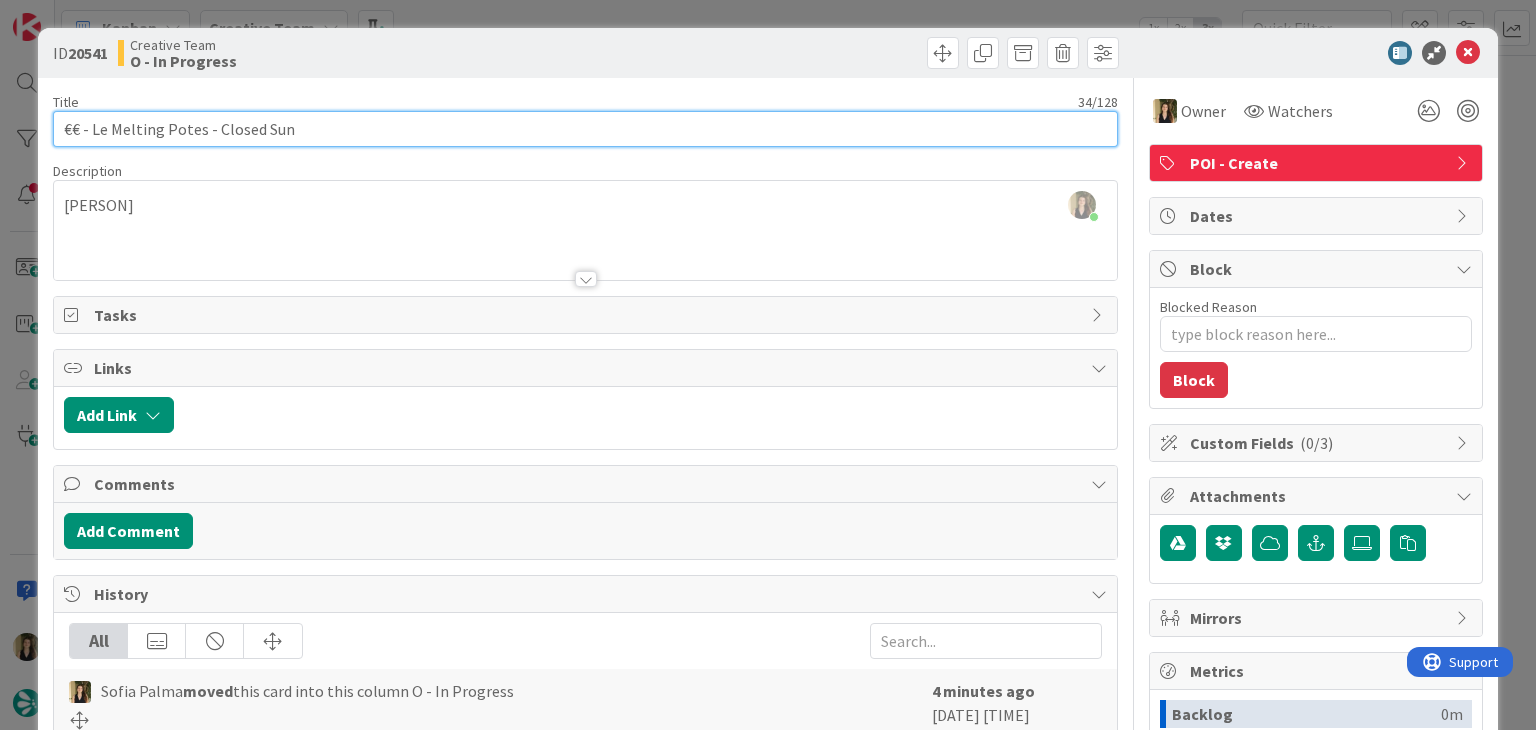 drag, startPoint x: 305, startPoint y: 123, endPoint x: 37, endPoint y: 125, distance: 268.00748 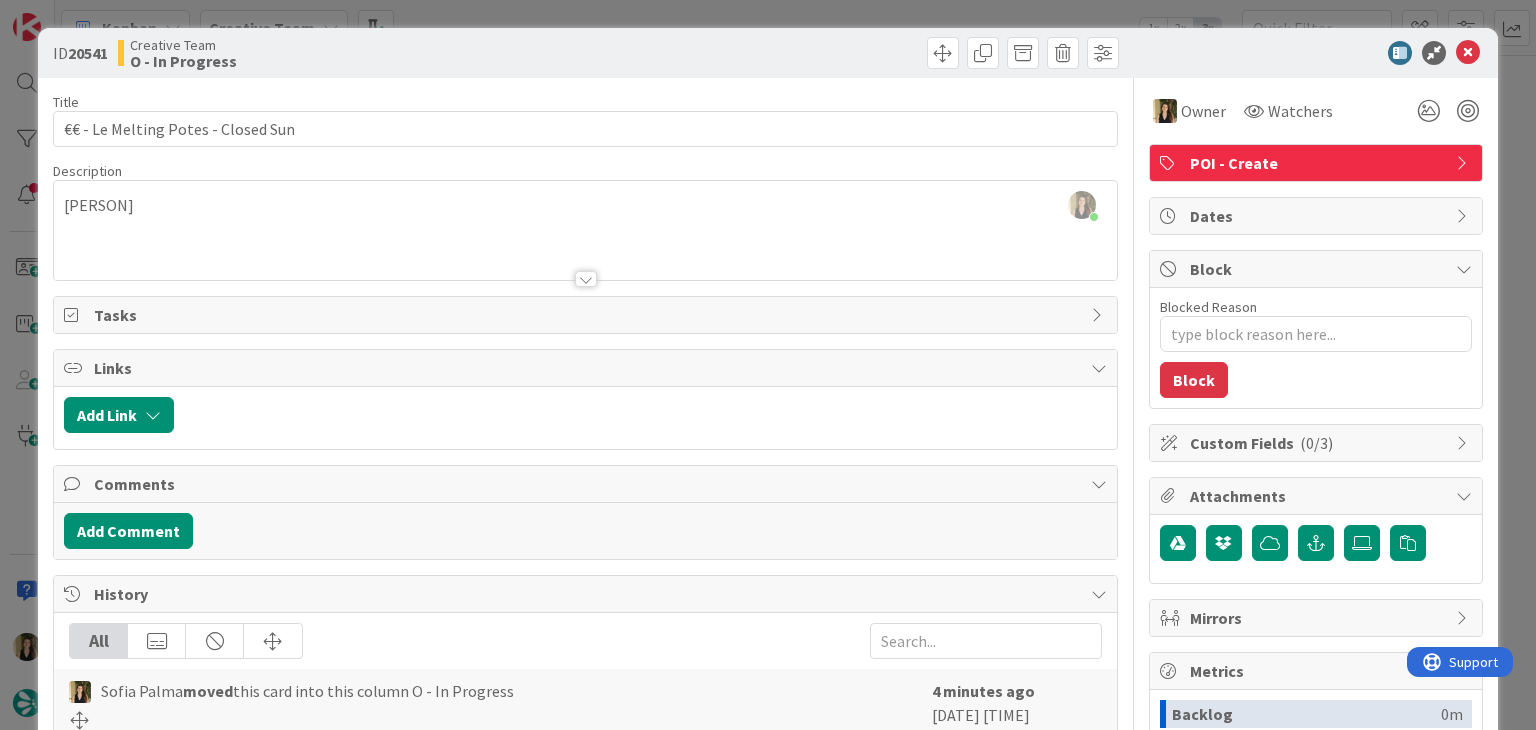 drag, startPoint x: 502, startPoint y: 76, endPoint x: 507, endPoint y: 37, distance: 39.319206 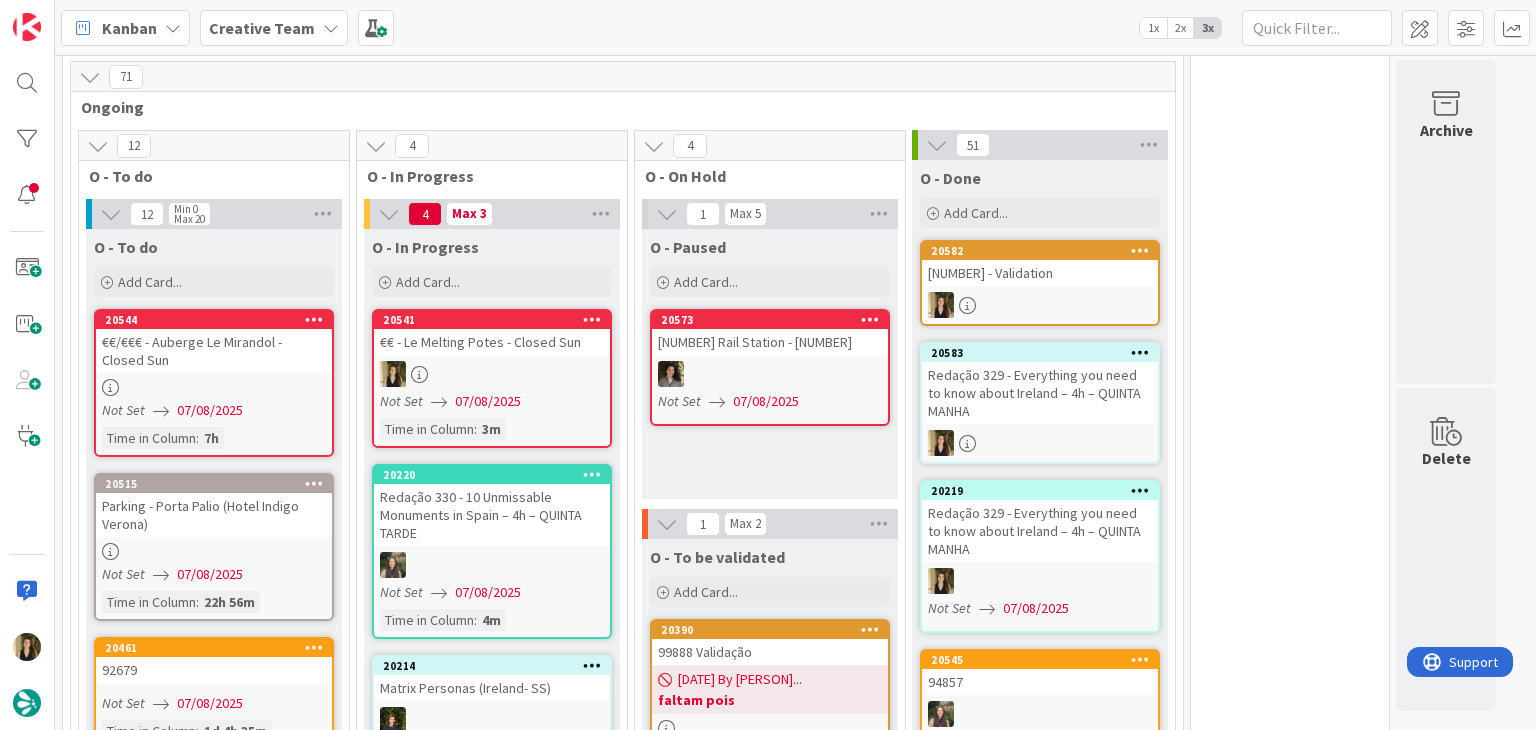 scroll, scrollTop: 0, scrollLeft: 0, axis: both 